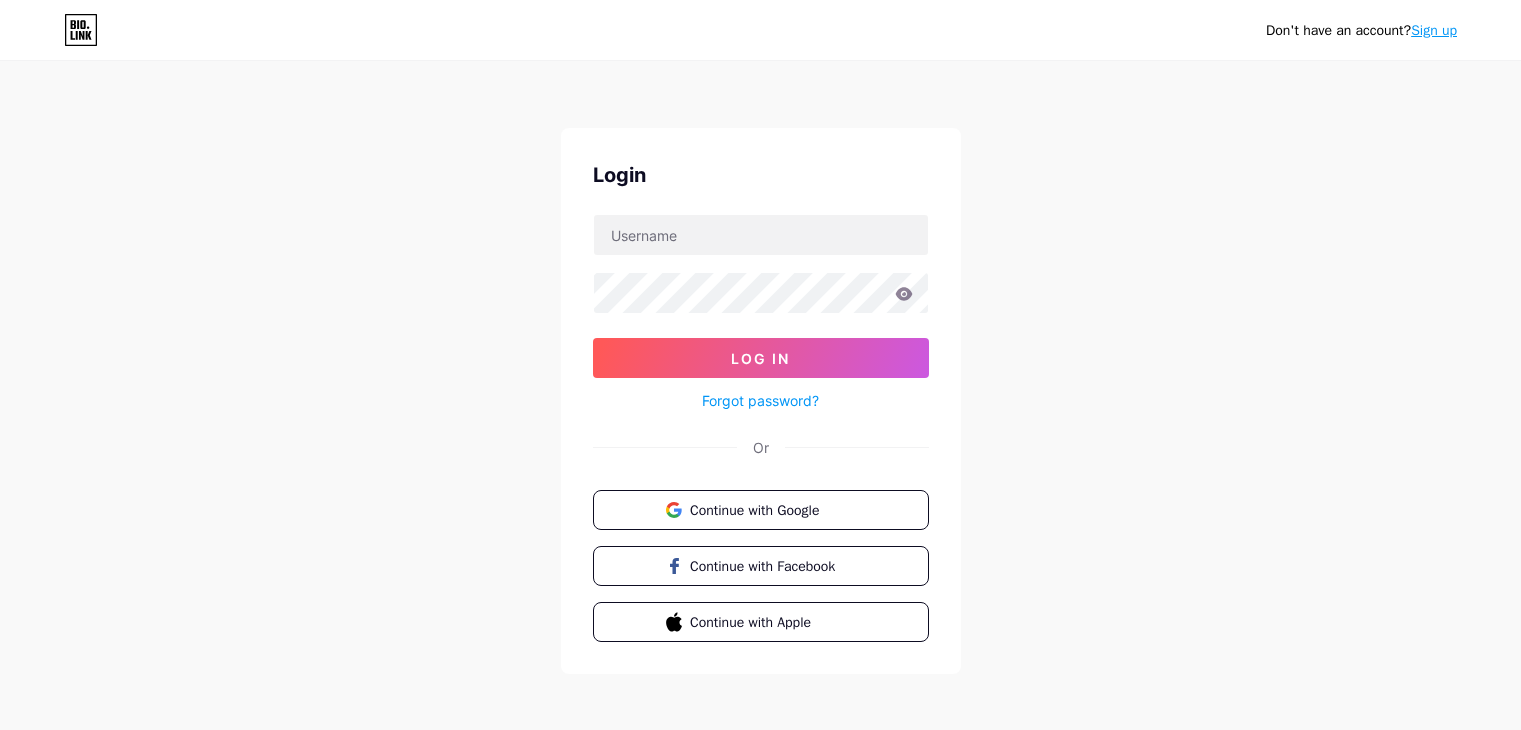scroll, scrollTop: 0, scrollLeft: 0, axis: both 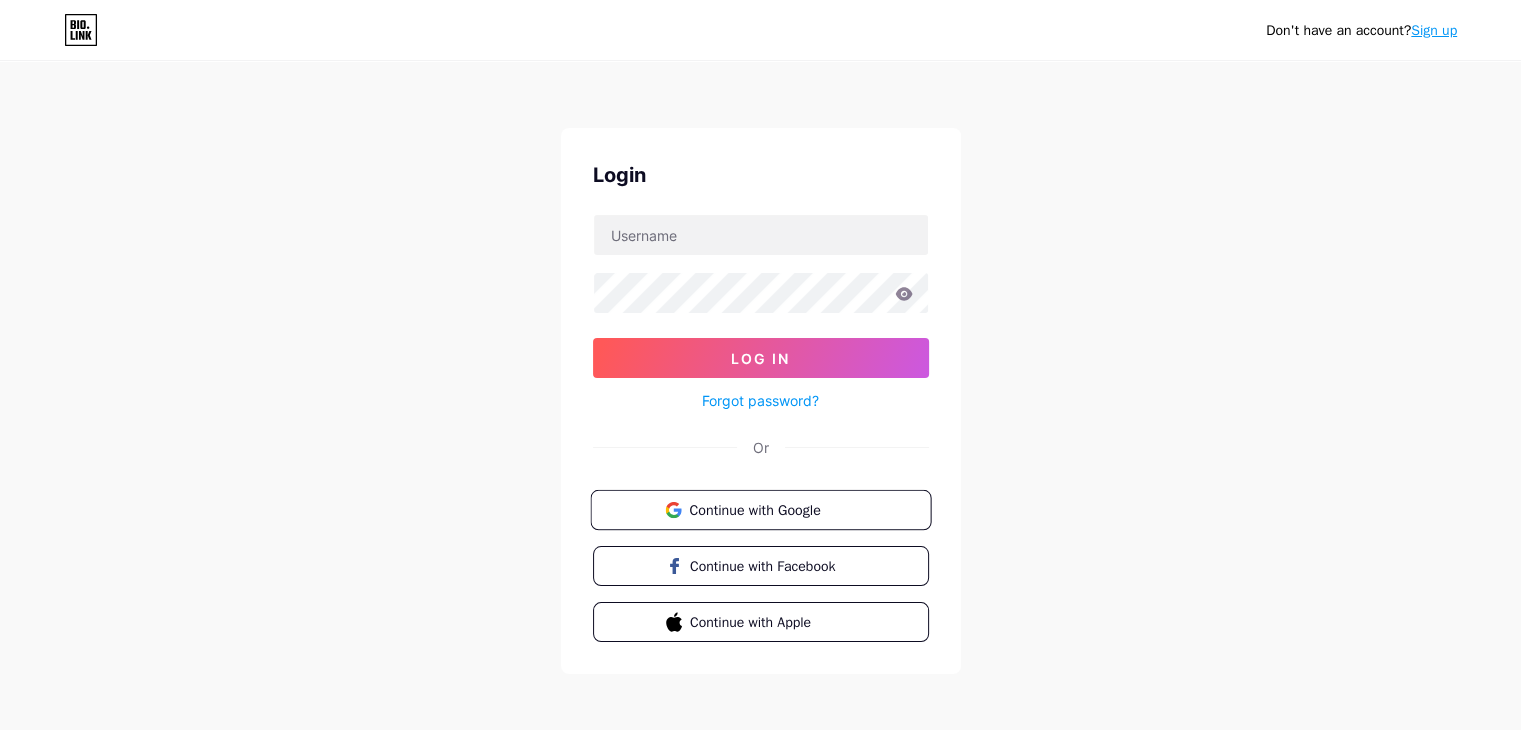 click on "Continue with Google" at bounding box center (772, 509) 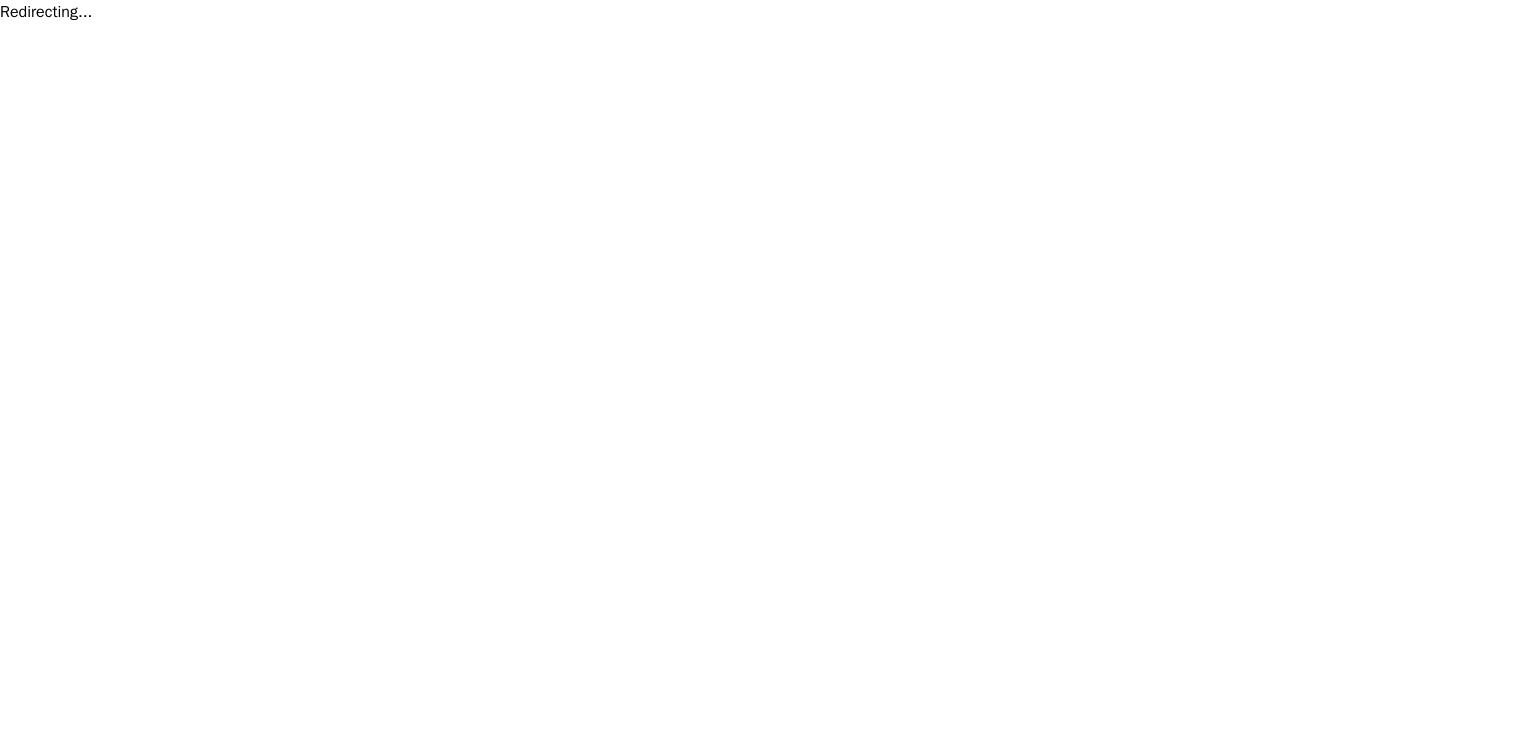 scroll, scrollTop: 0, scrollLeft: 0, axis: both 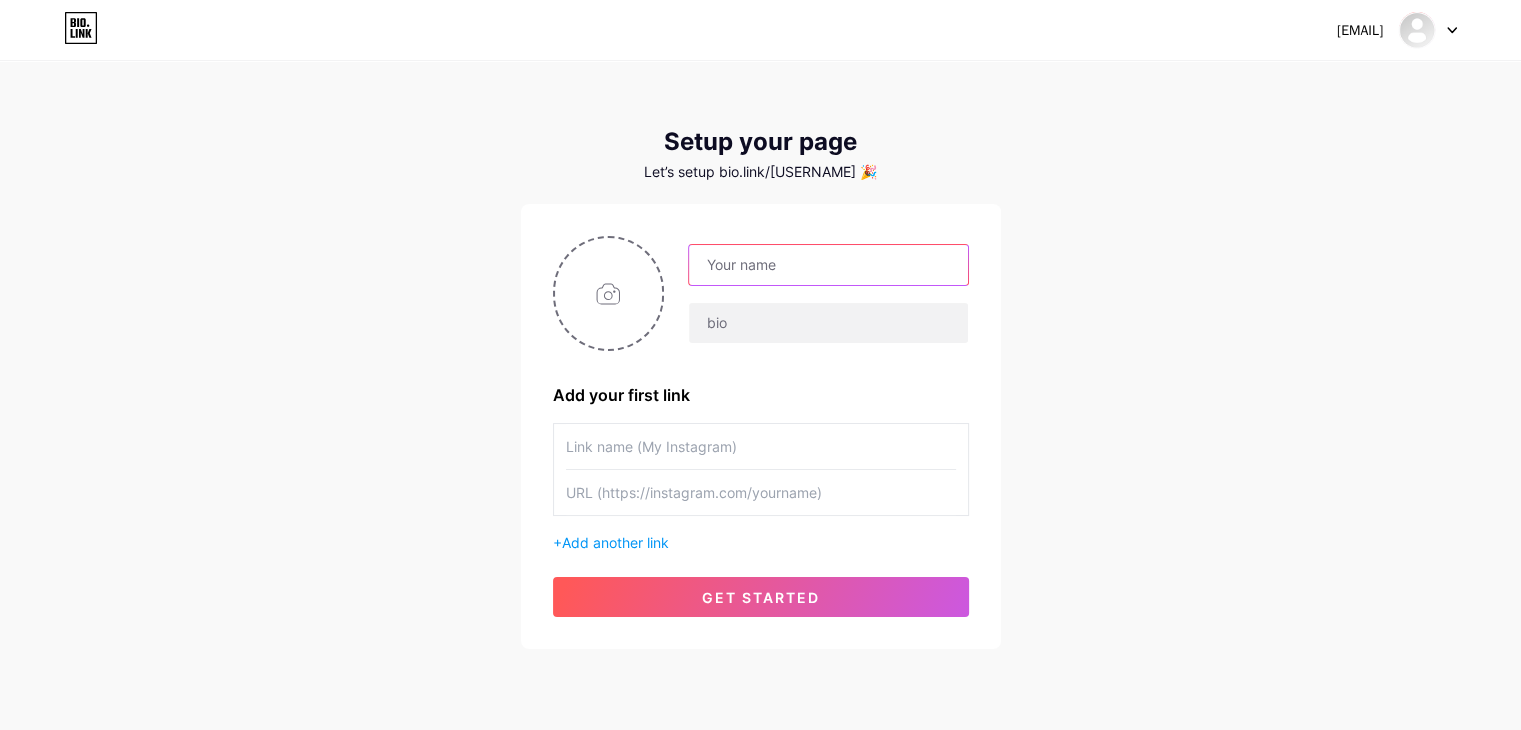 click at bounding box center [828, 265] 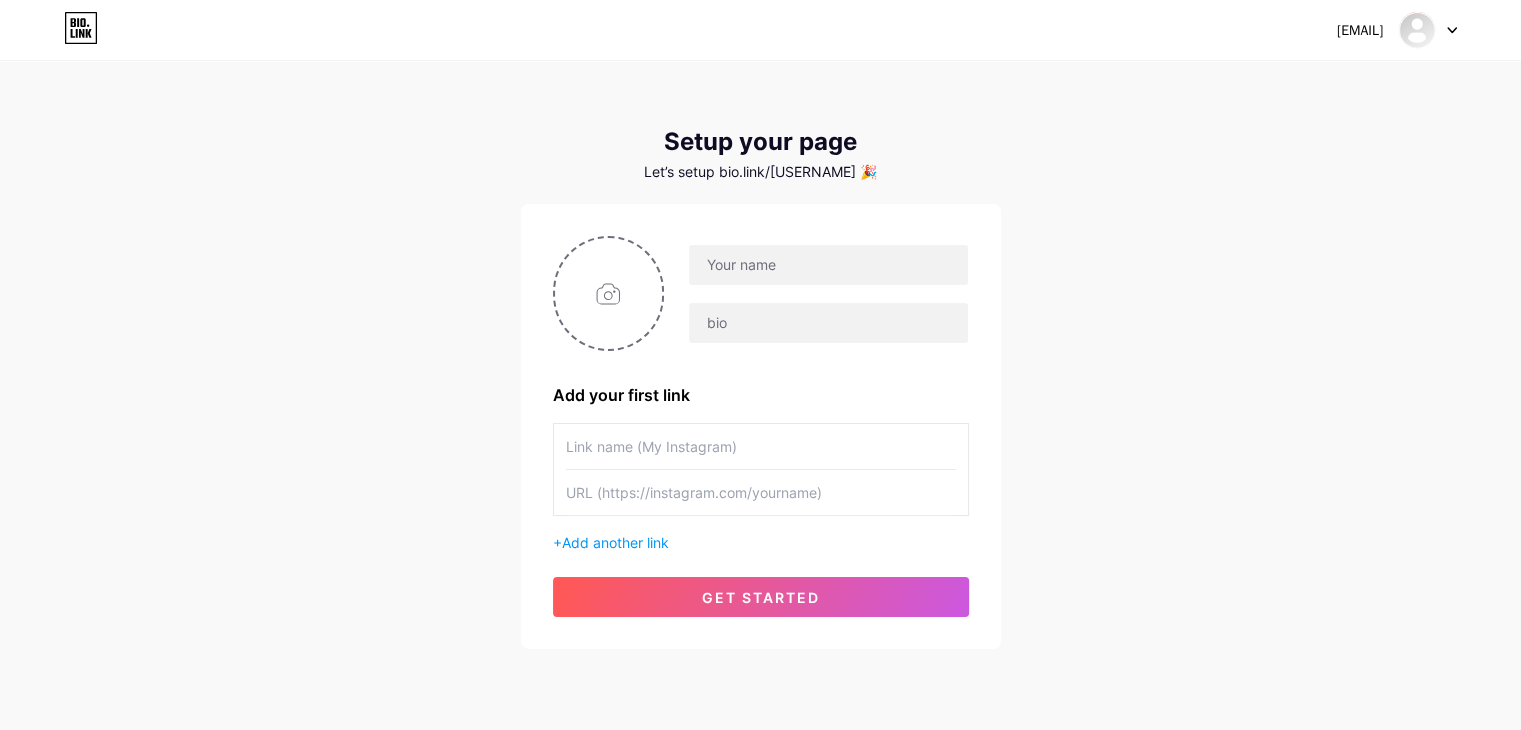 click on "chitvss181016@fpt.edu.vn           Dashboard     Logout   Setup your page   Let’s setup bio.link/tranvancuz 🎉                       Add your first link
+  Add another link     get started" at bounding box center (760, 356) 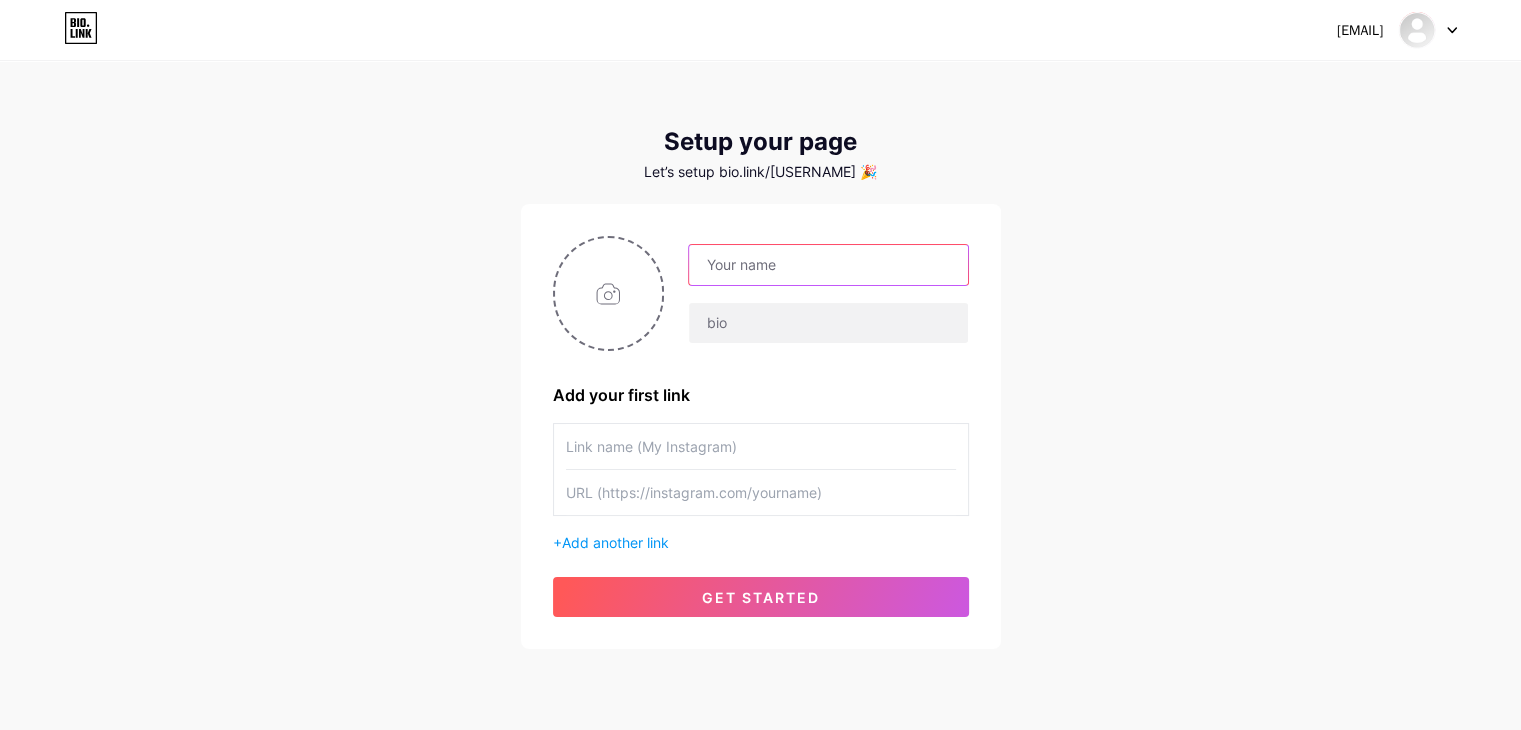 click at bounding box center [828, 265] 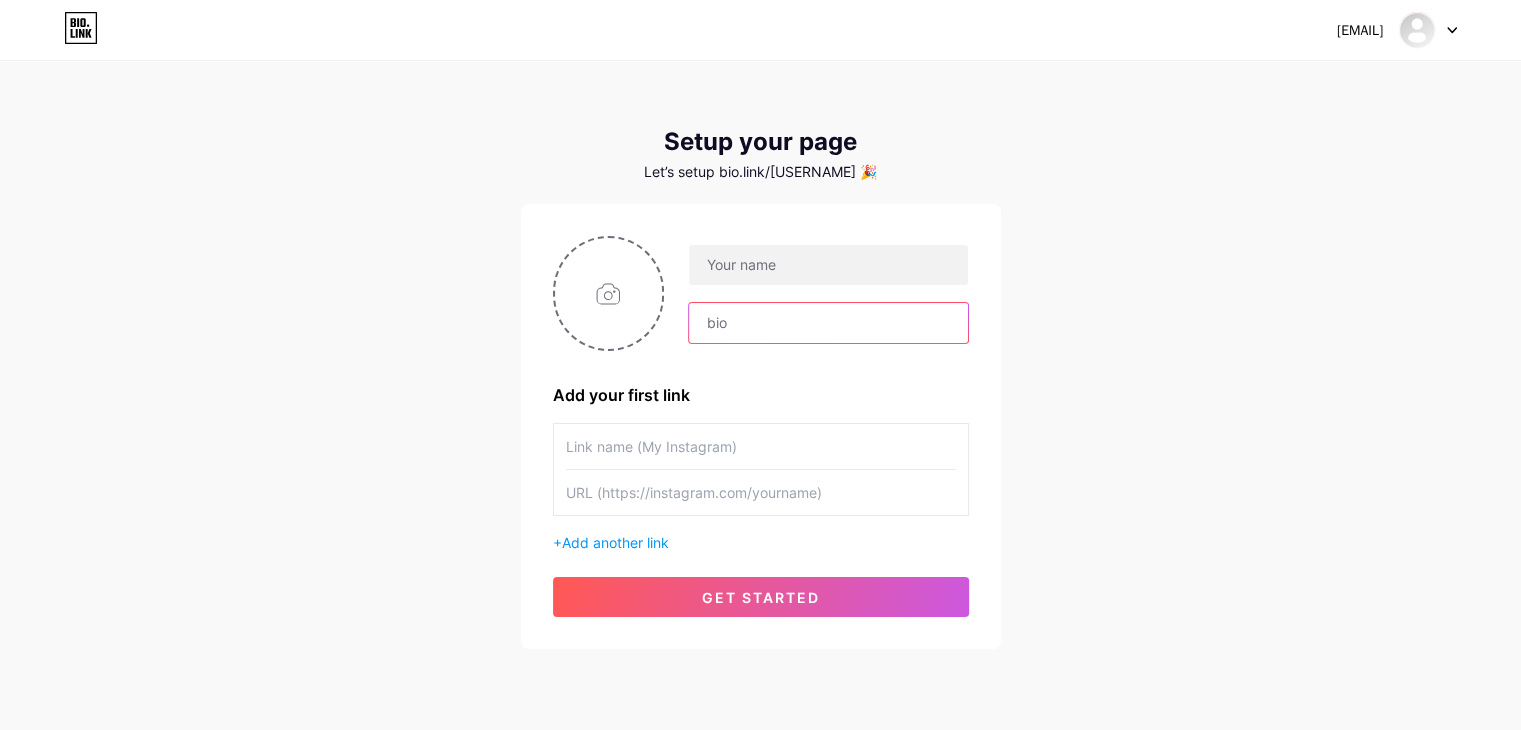 click at bounding box center (828, 323) 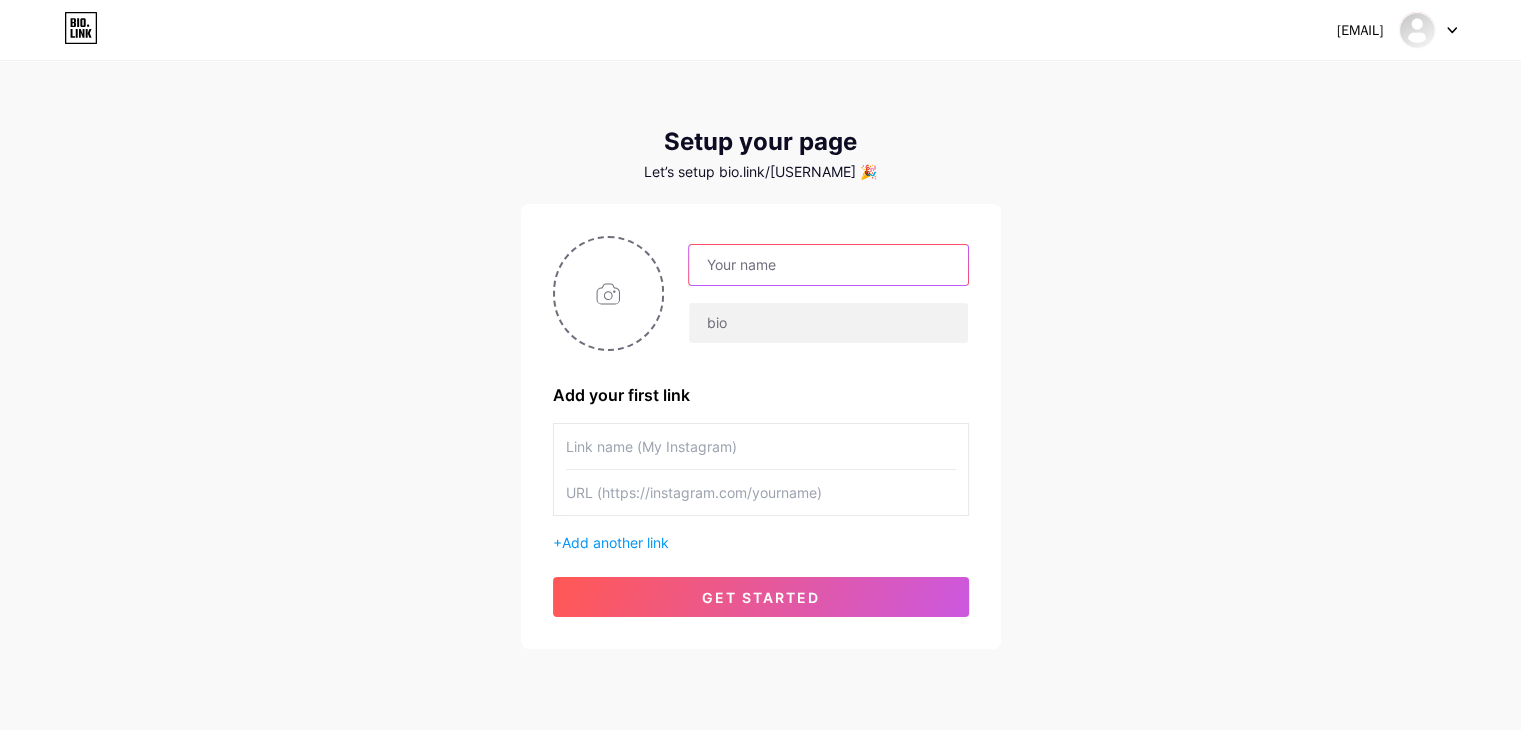 click at bounding box center [828, 265] 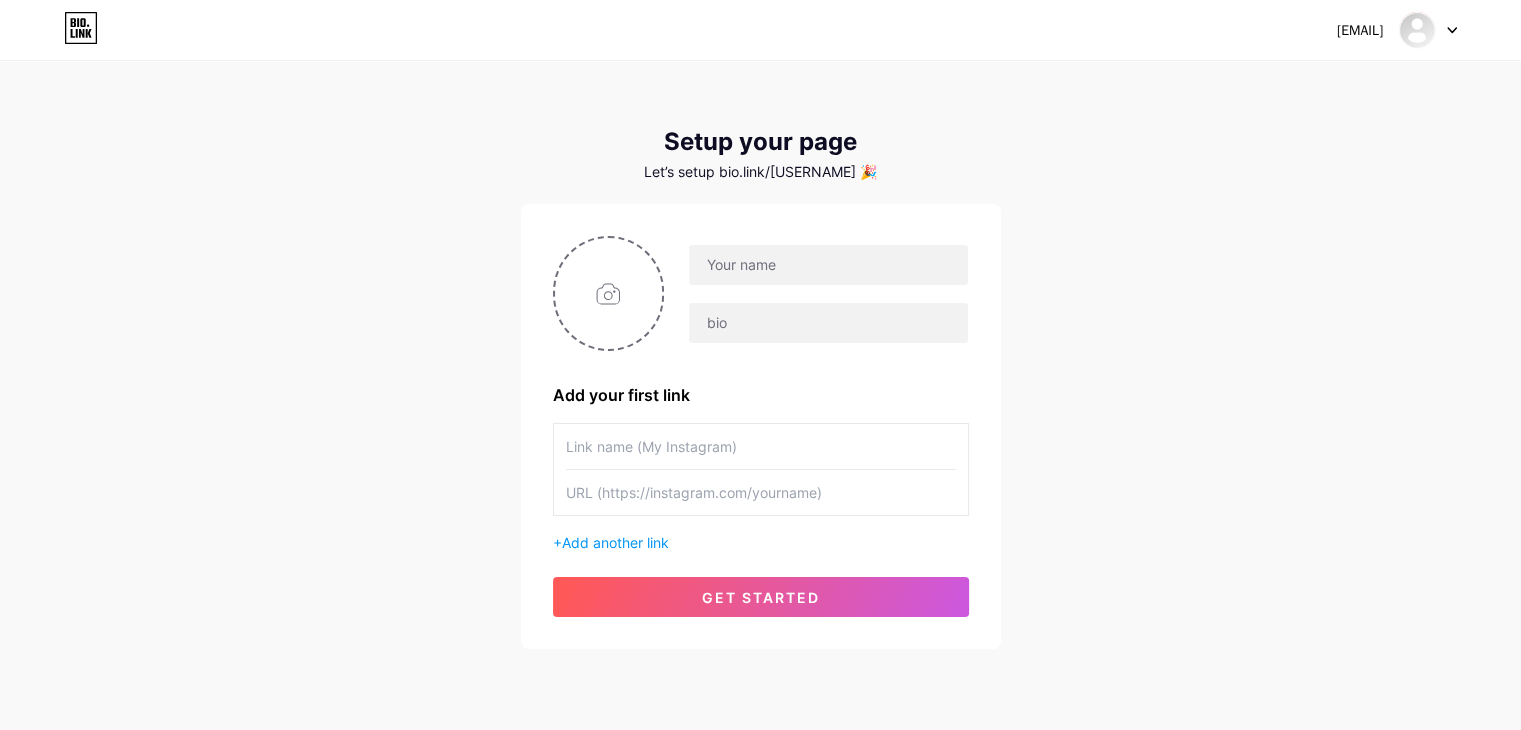 click on "chitvss181016@fpt.edu.vn           Dashboard     Logout   Setup your page   Let’s setup bio.link/tranvancuz 🎉                       Add your first link
+  Add another link     get started" at bounding box center [760, 356] 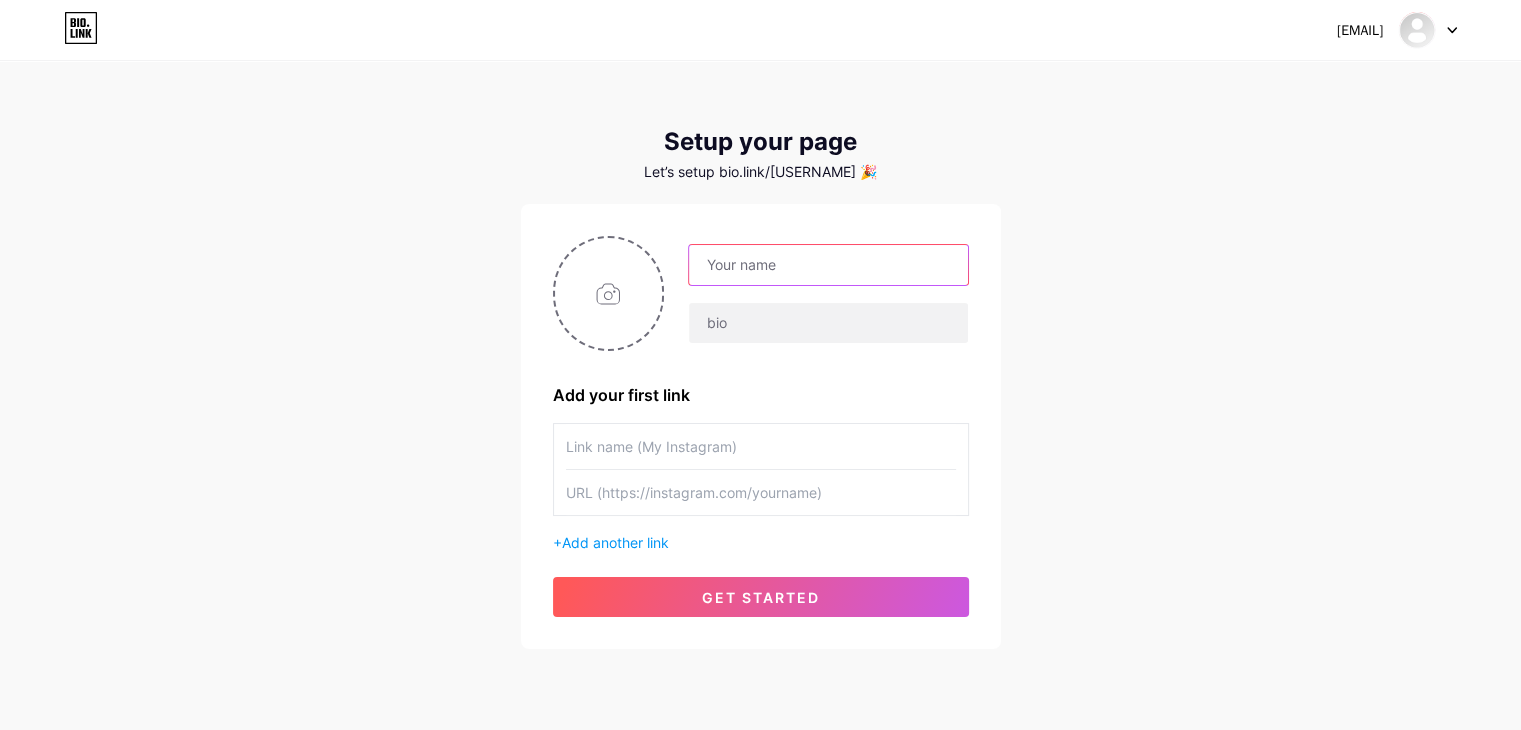 click at bounding box center (828, 265) 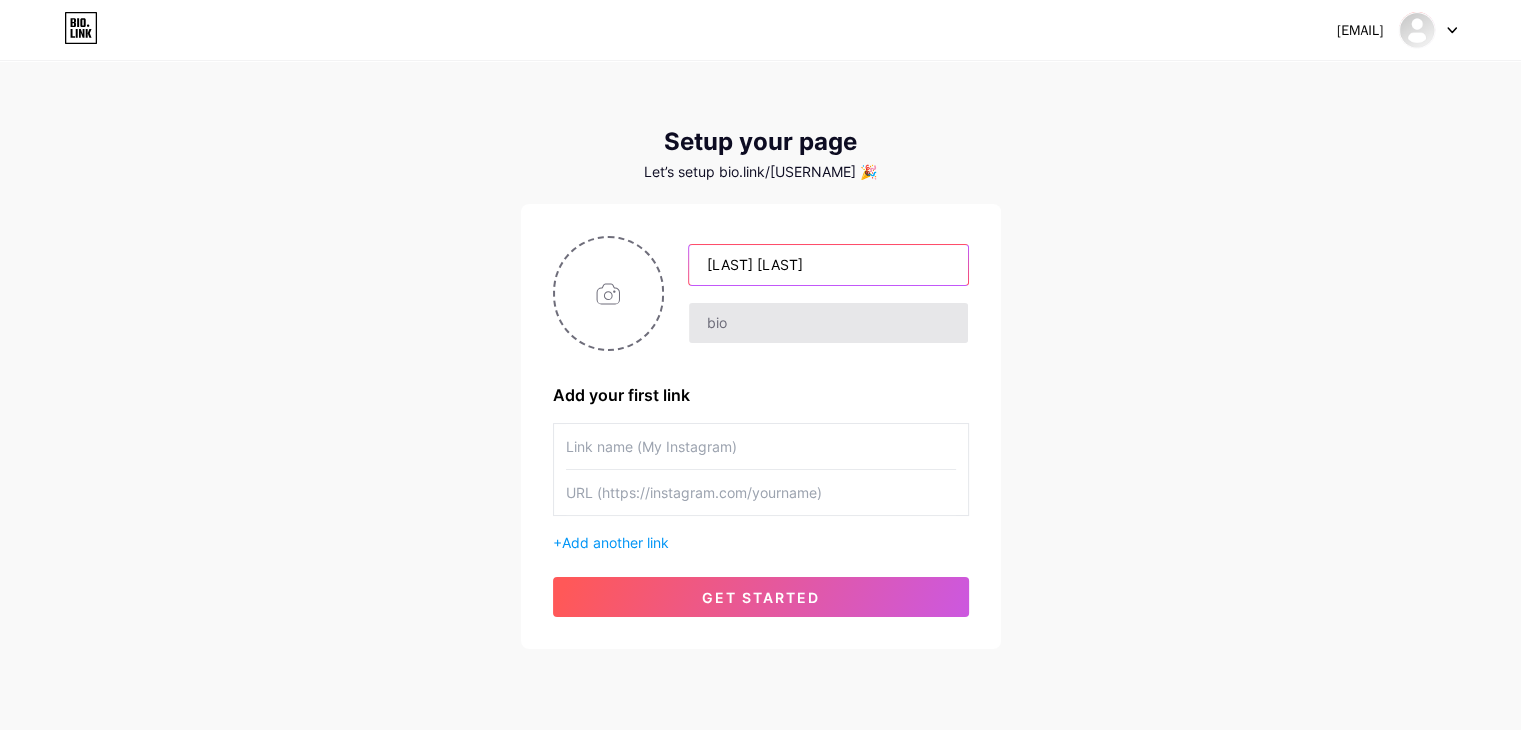 type on "Trần Văn" 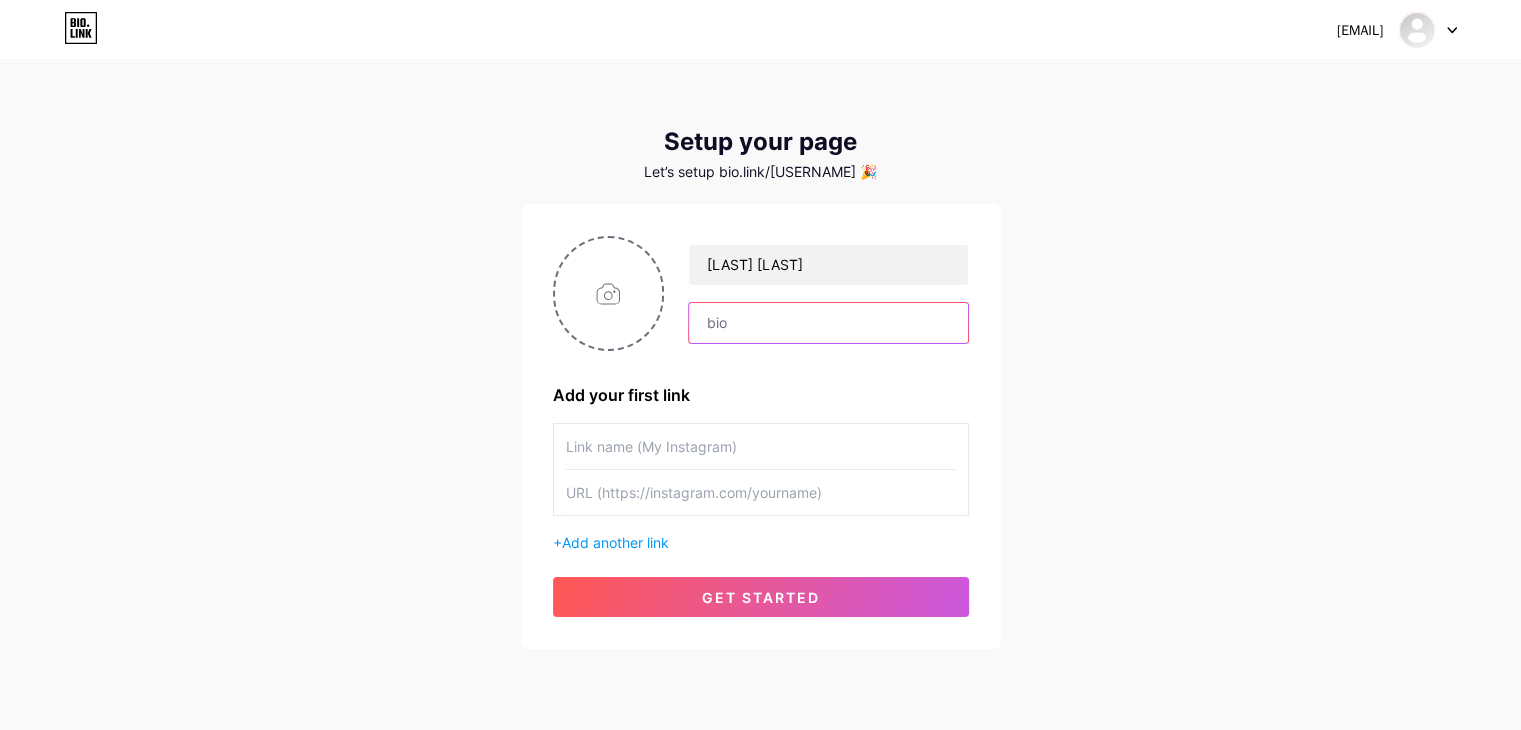 click at bounding box center [828, 323] 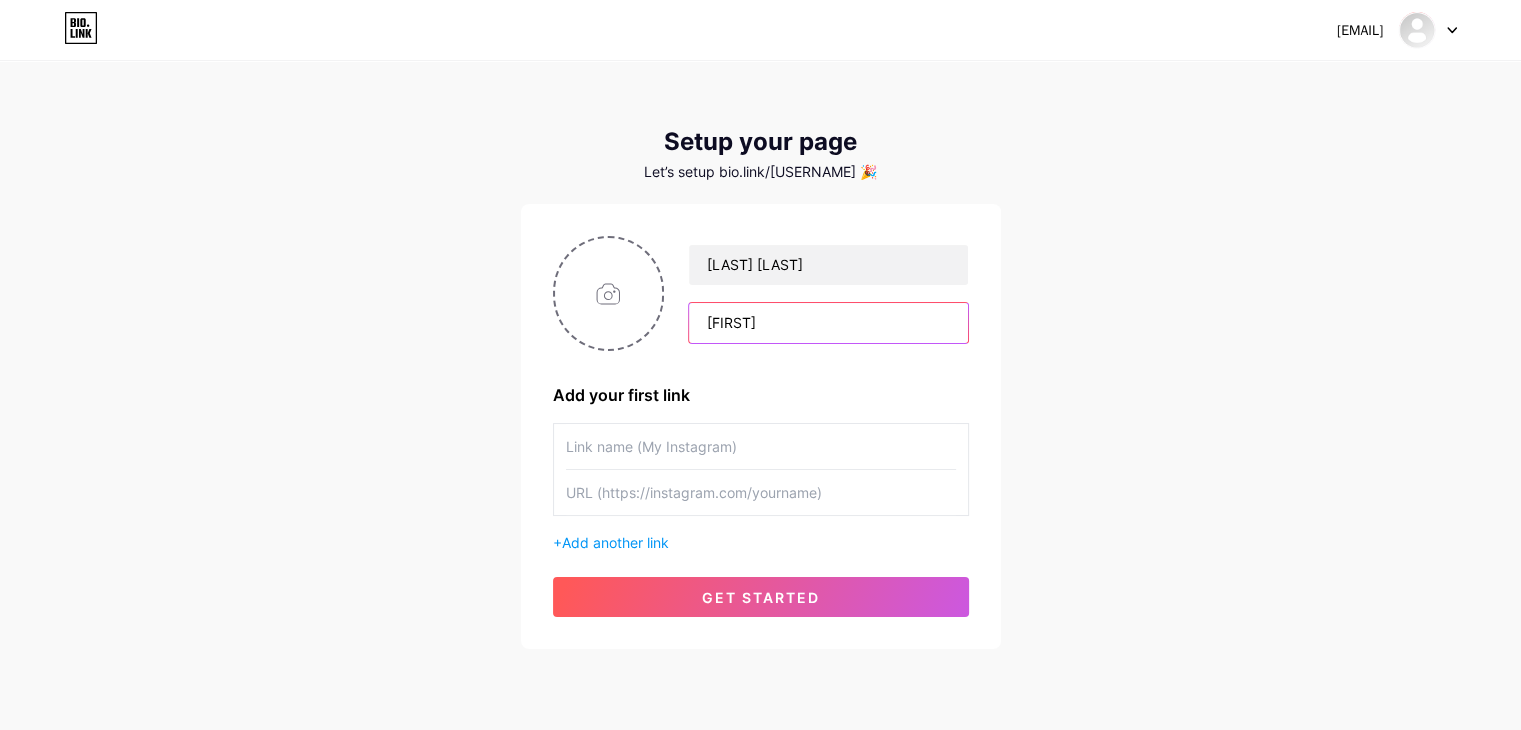type on "Chí" 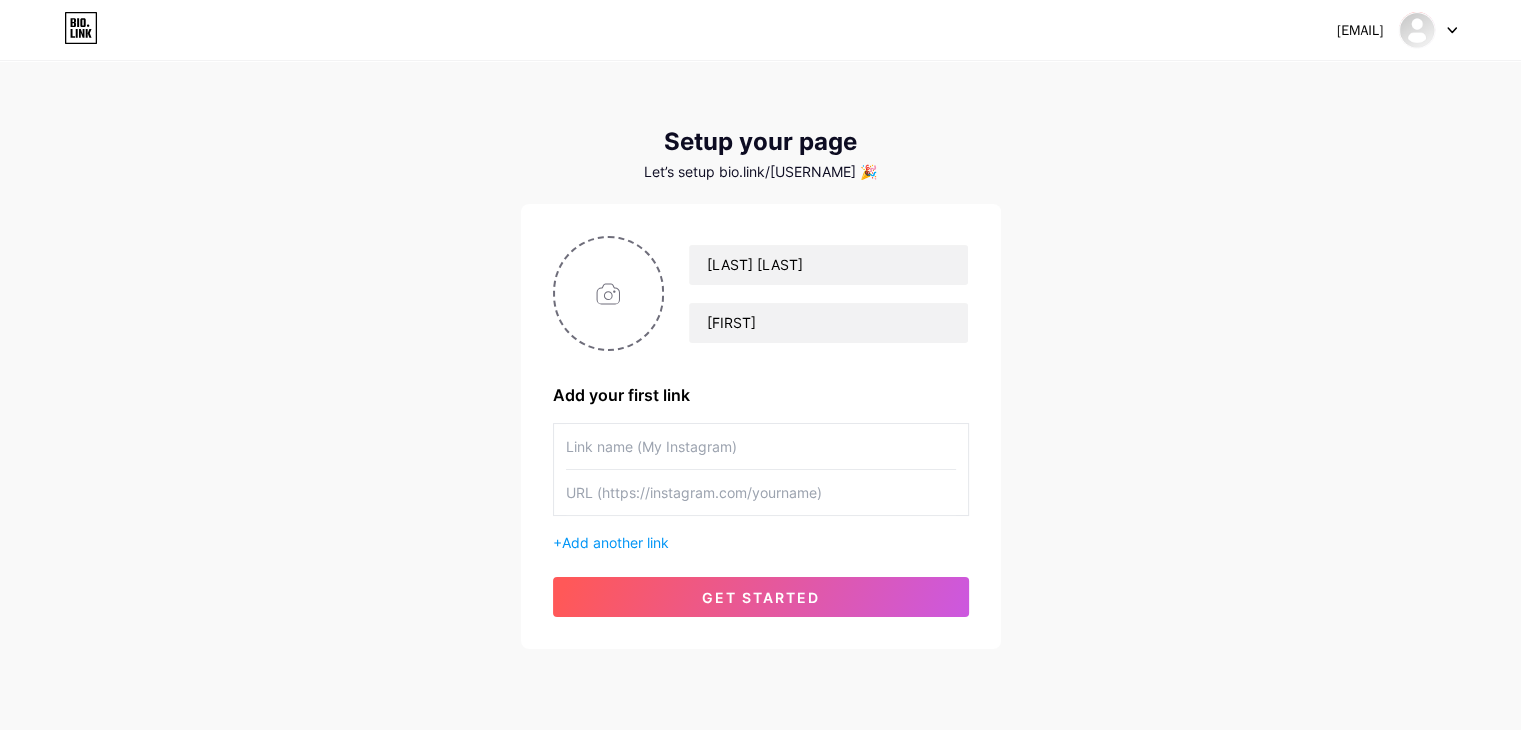 click at bounding box center (761, 446) 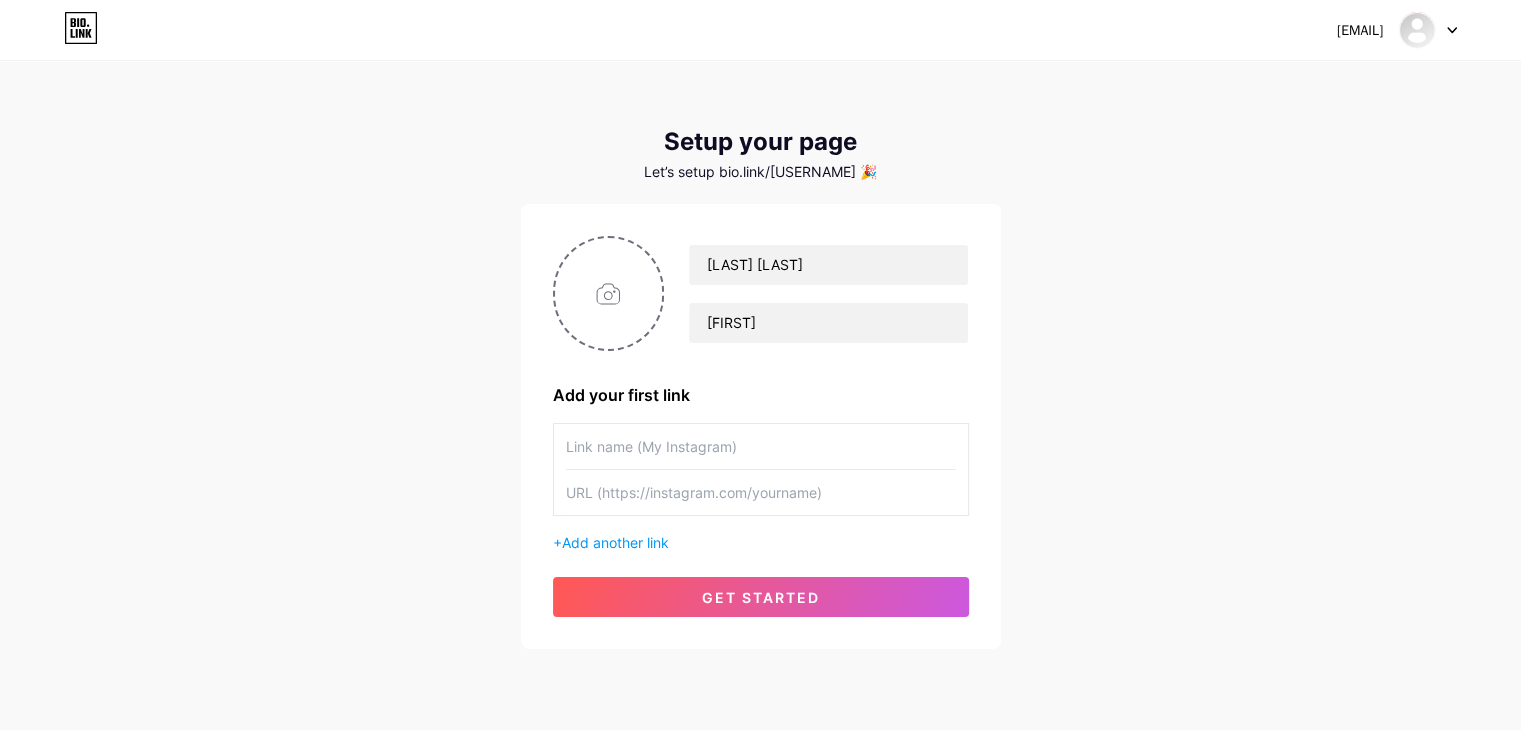 click at bounding box center (761, 446) 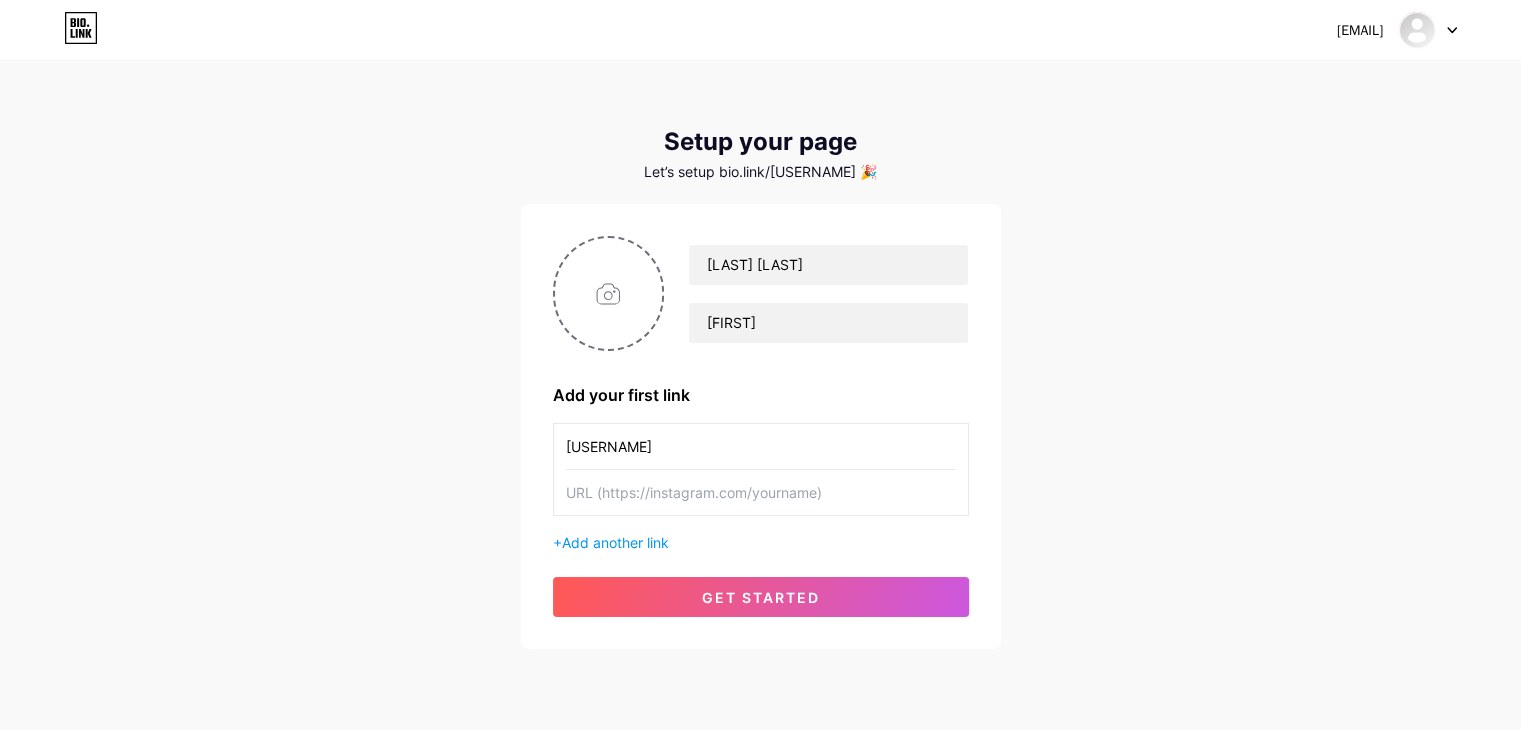 type on "chi_toc_xoan" 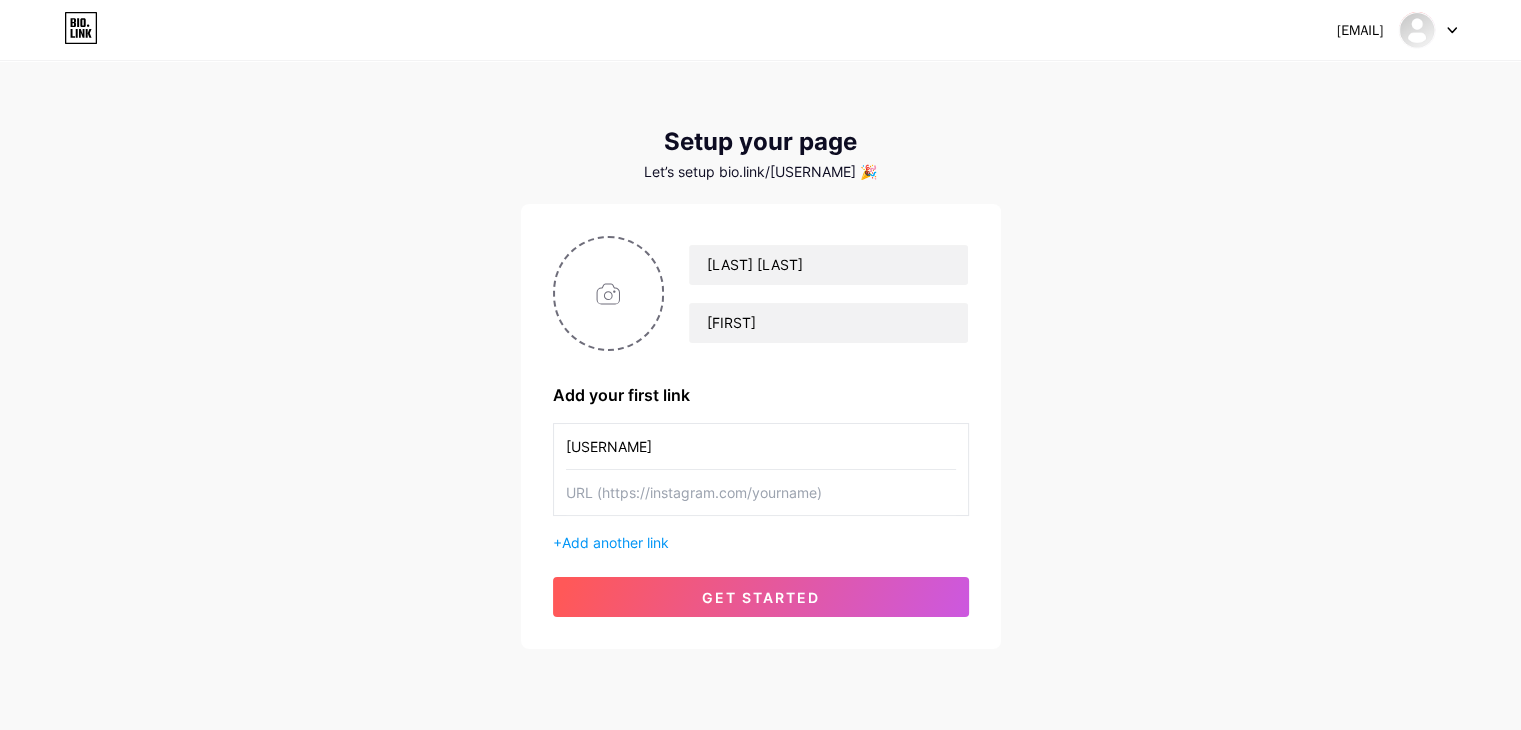 click at bounding box center [761, 492] 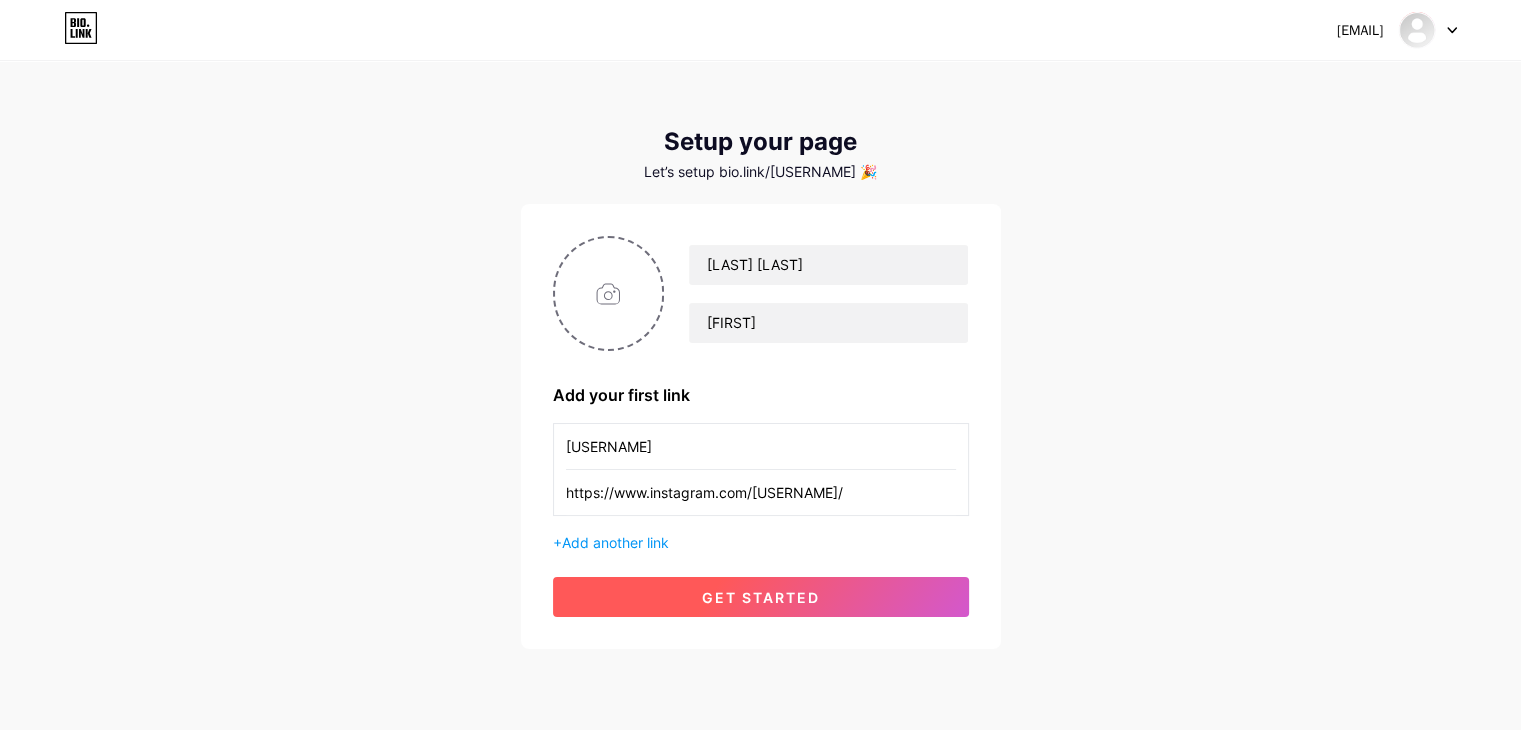 type on "https://www.instagram.com/chi_toc_xoan/" 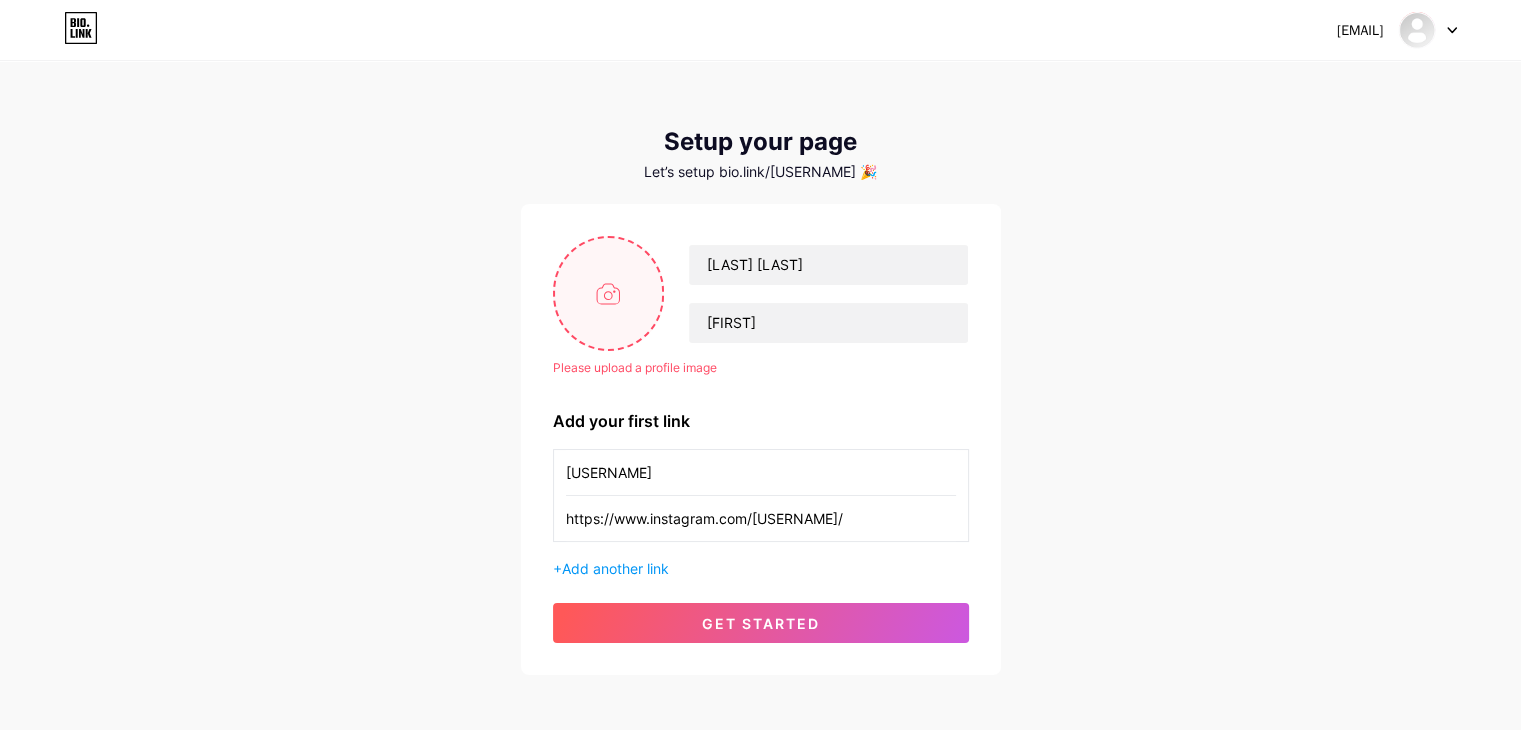 click at bounding box center (609, 293) 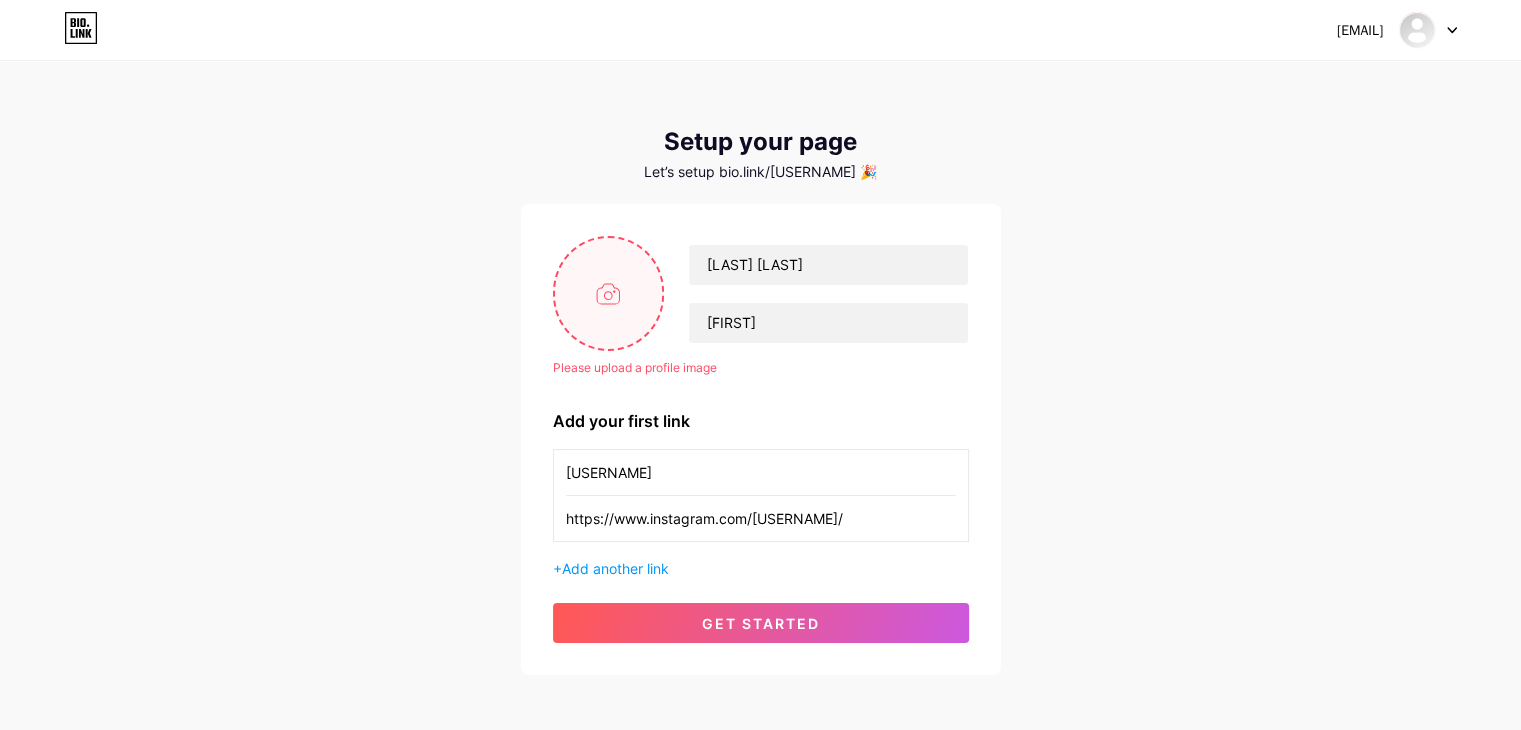type on "C:\fakepath\z6864731661580_5aab0bd6575927d6c6b79566c17bfcfc.jpg" 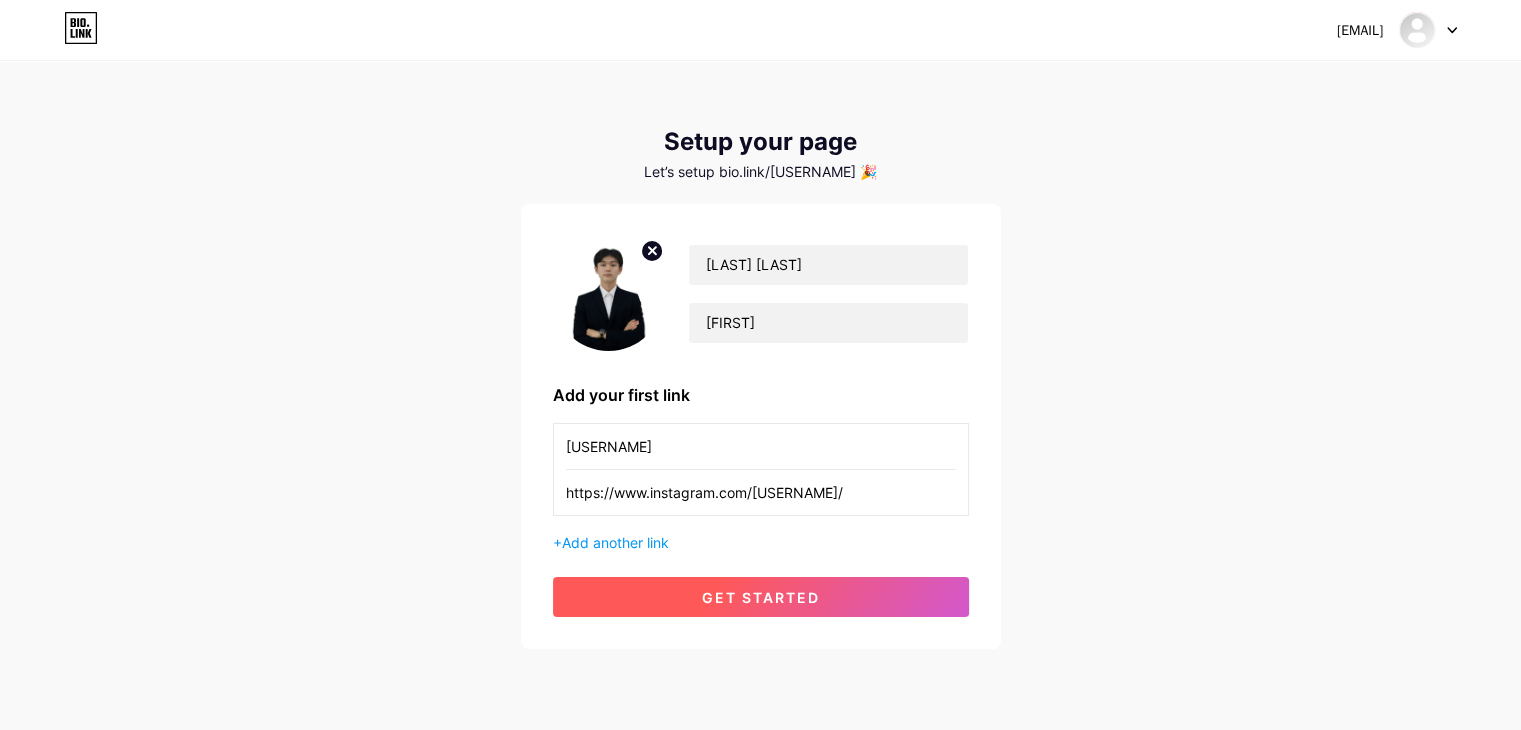 click on "get started" at bounding box center [761, 597] 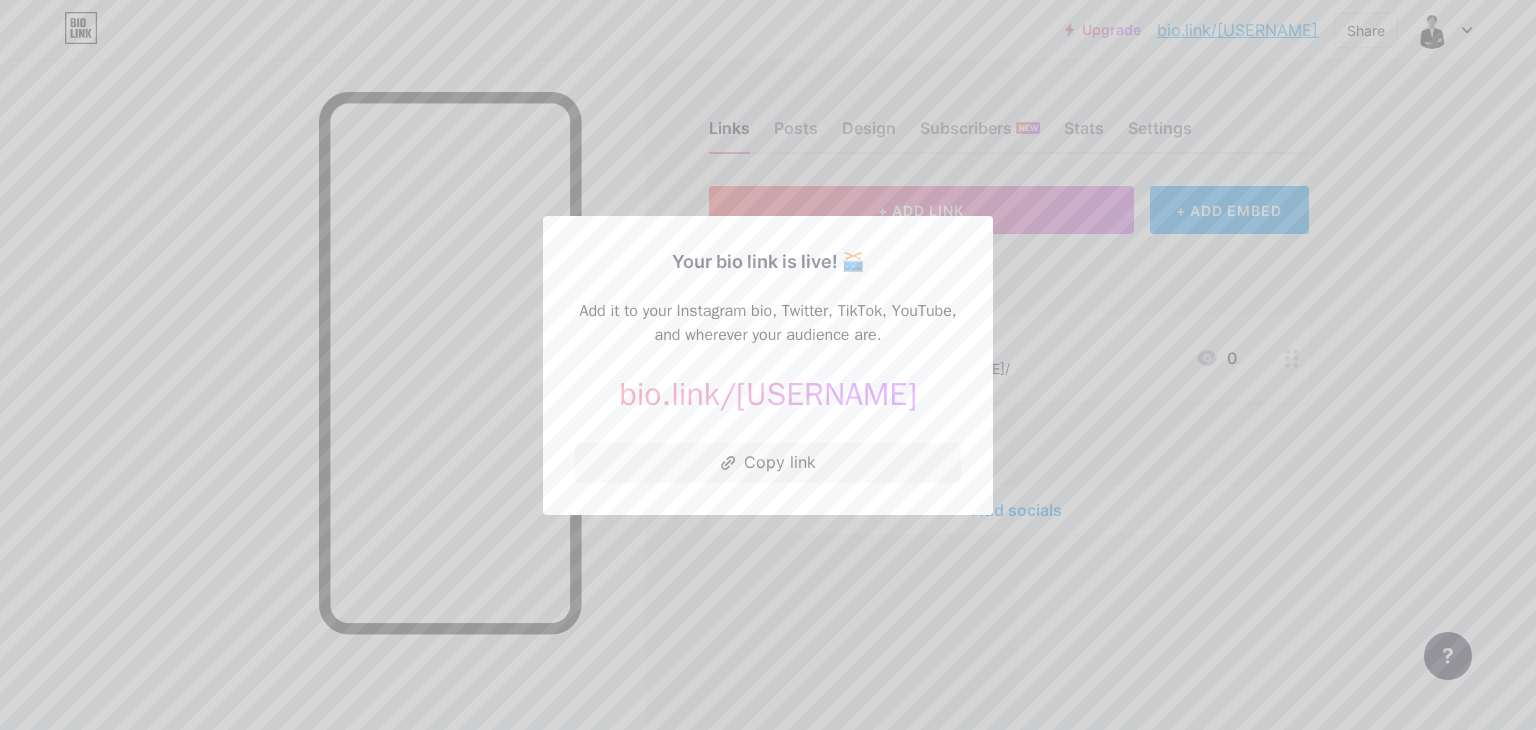 click at bounding box center (768, 365) 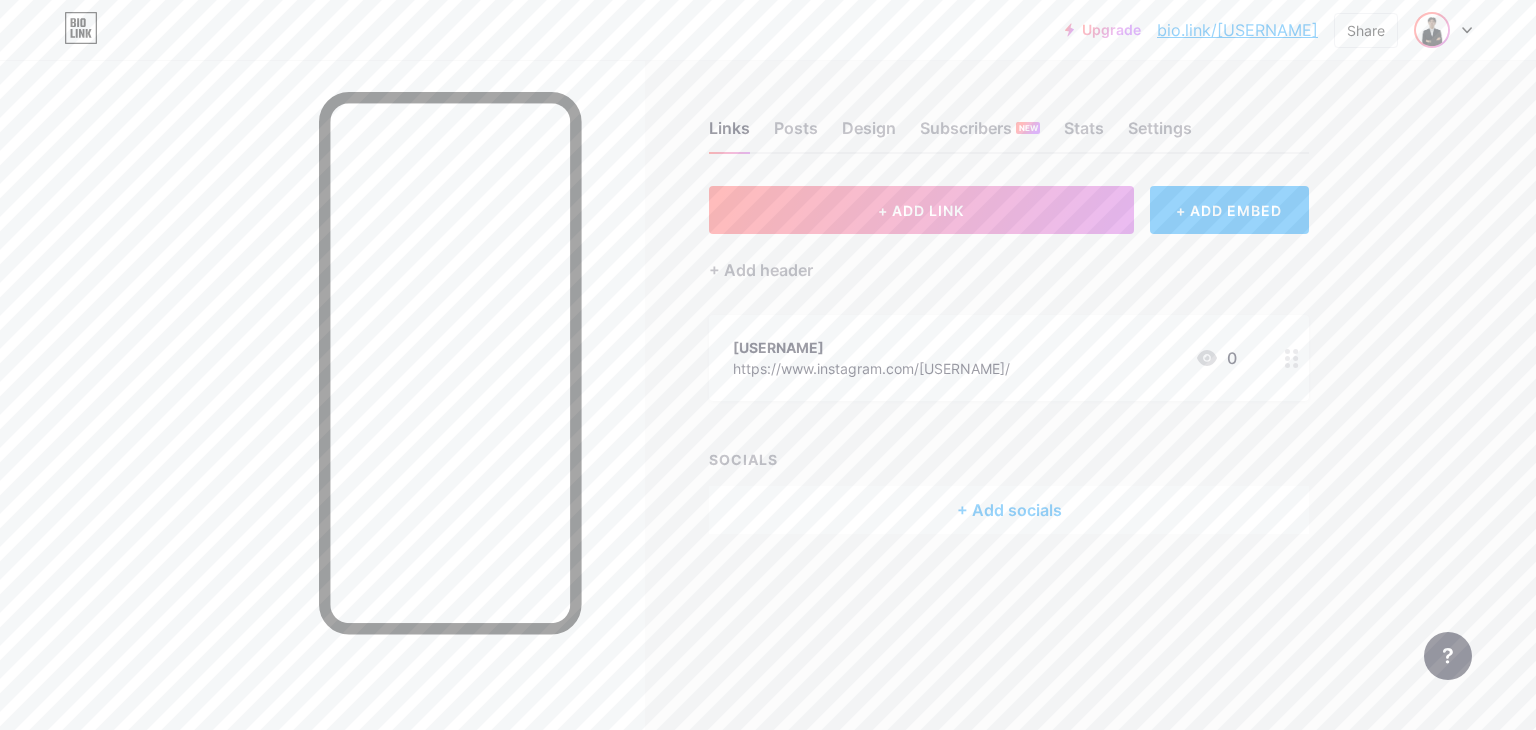 click at bounding box center (1432, 30) 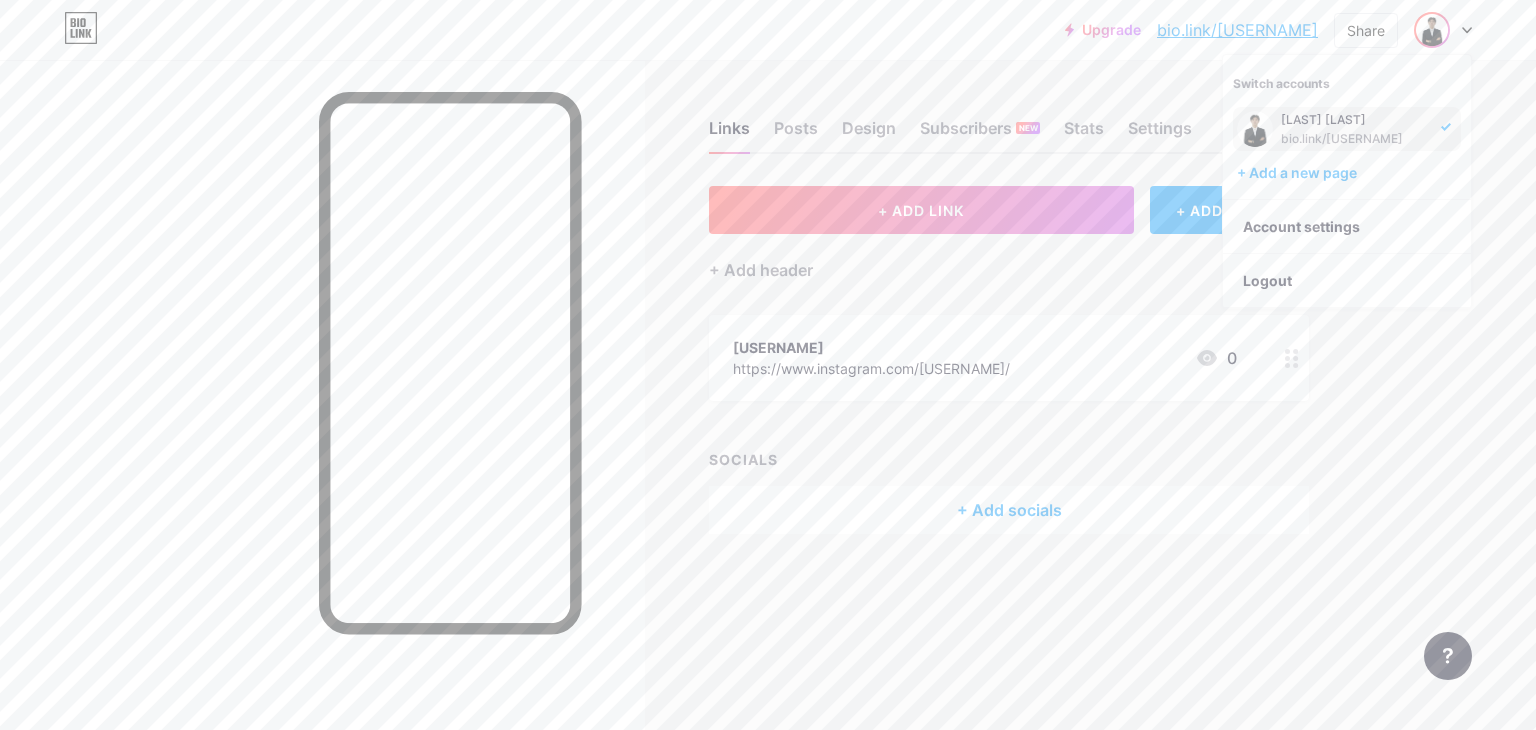 click on "Trần Văn   bio.link/tranvancuz" at bounding box center [1355, 129] 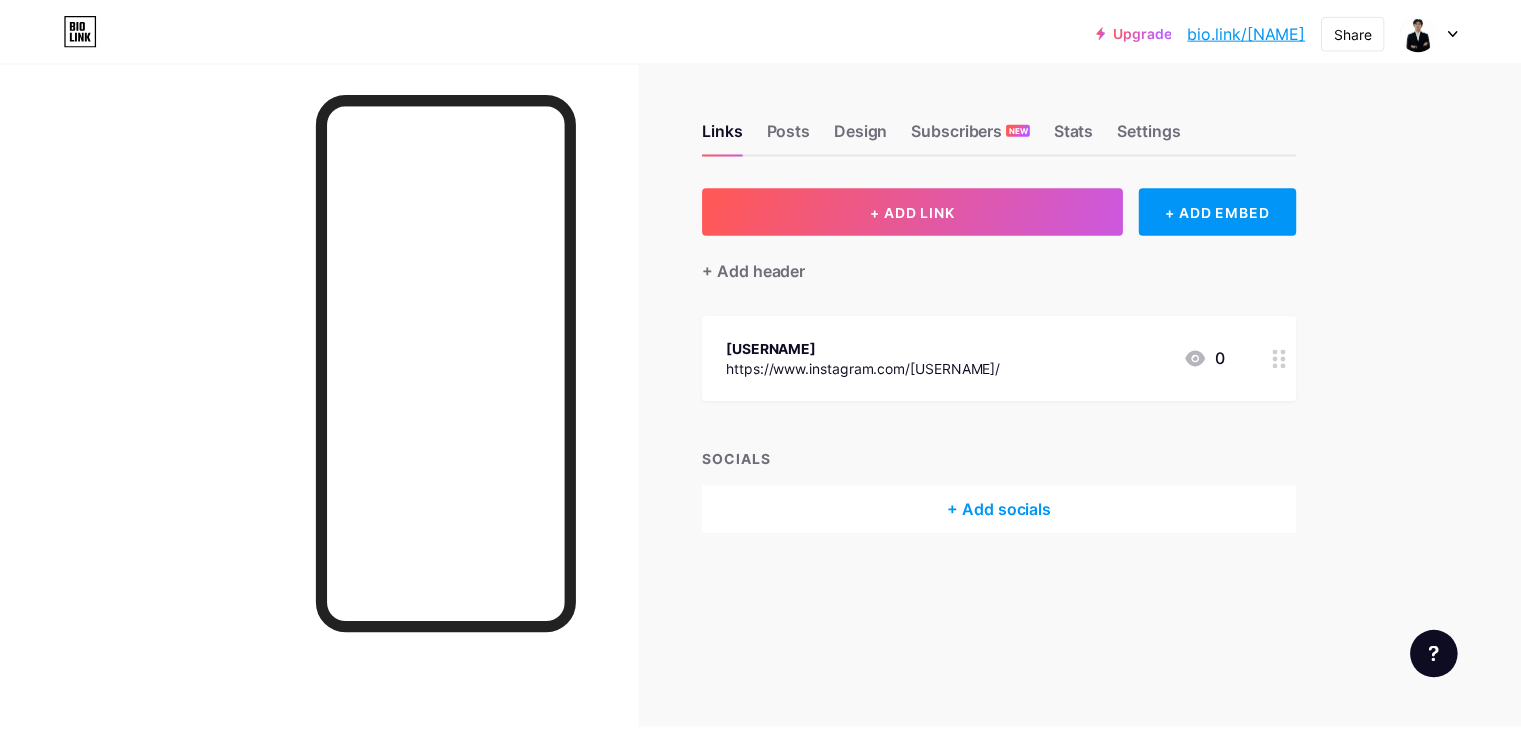 scroll, scrollTop: 0, scrollLeft: 0, axis: both 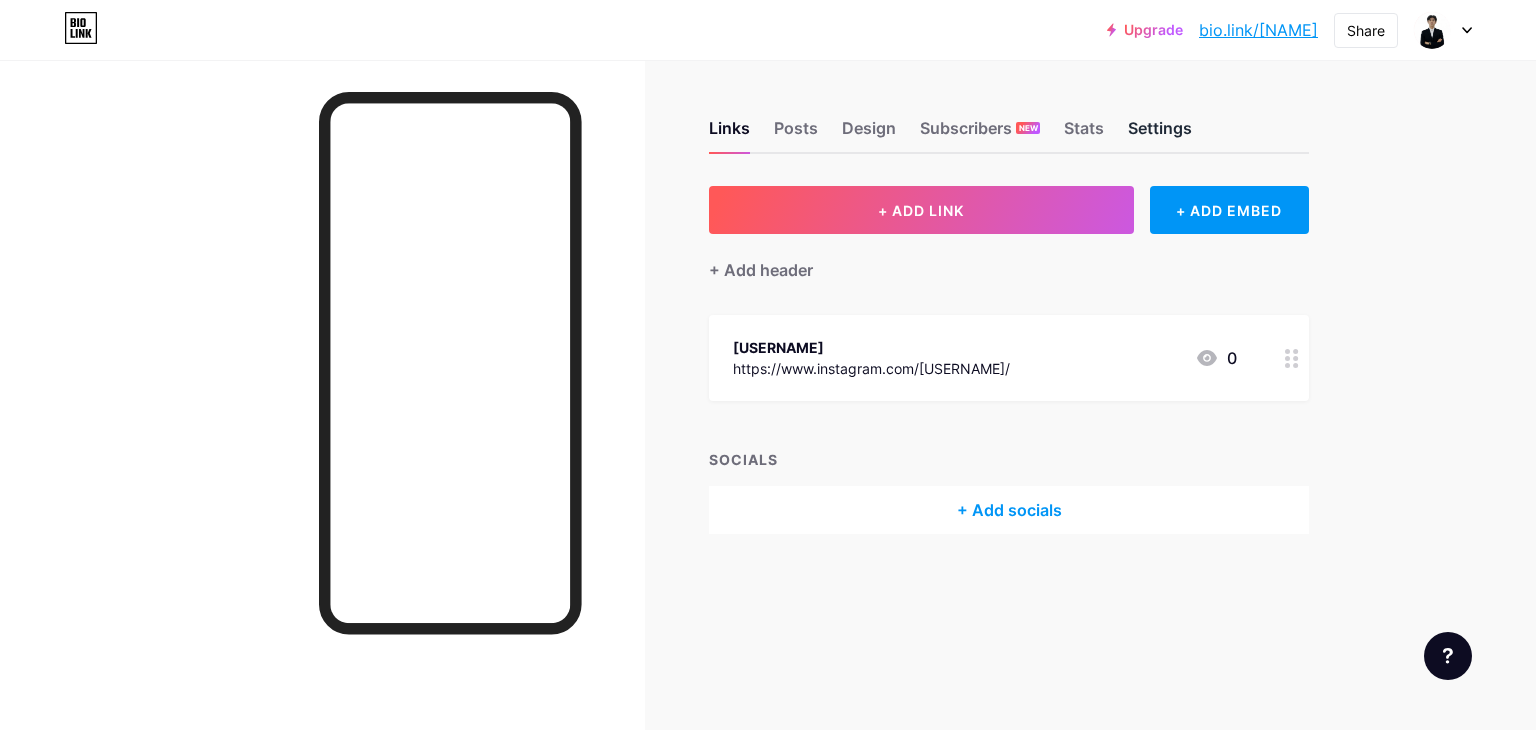 click on "Settings" at bounding box center [1160, 134] 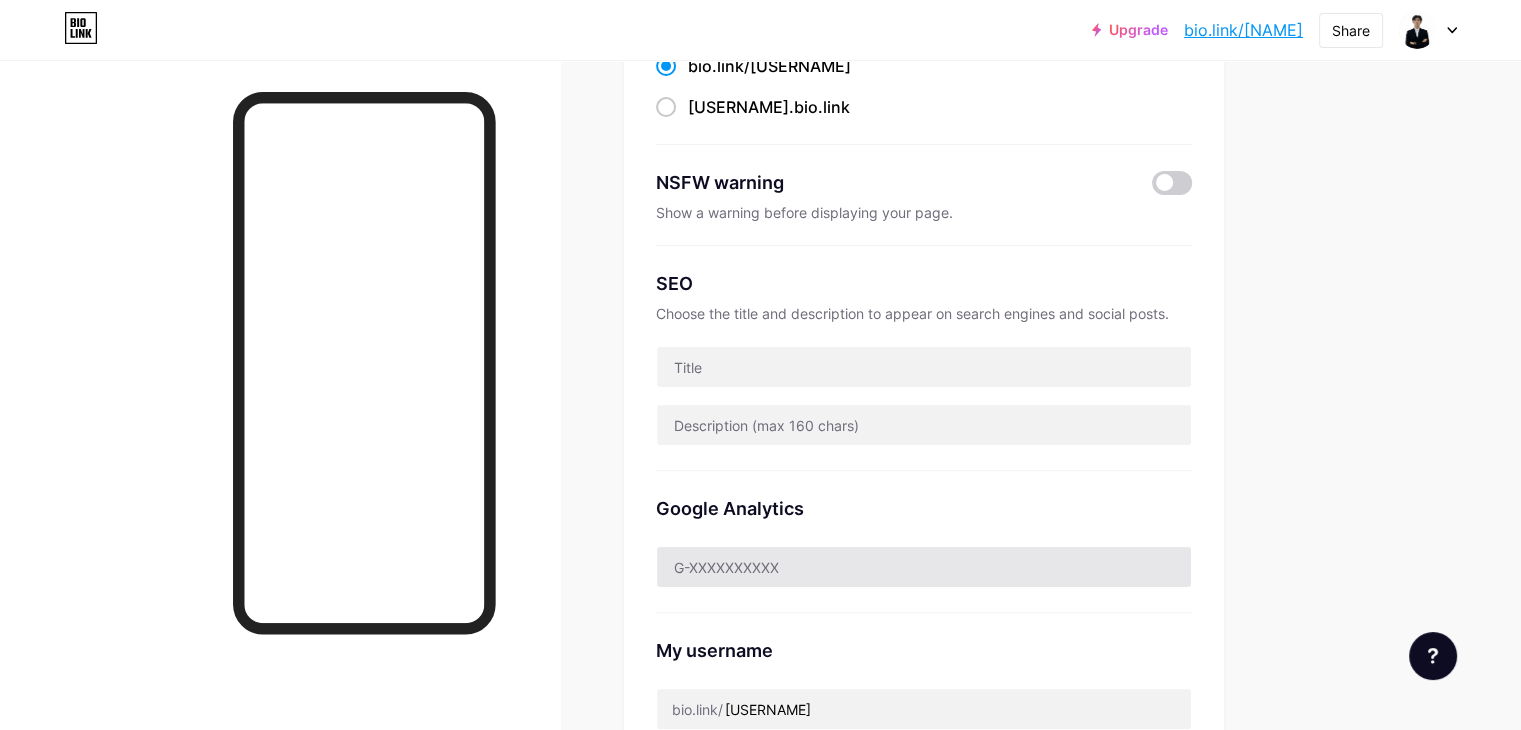 scroll, scrollTop: 0, scrollLeft: 0, axis: both 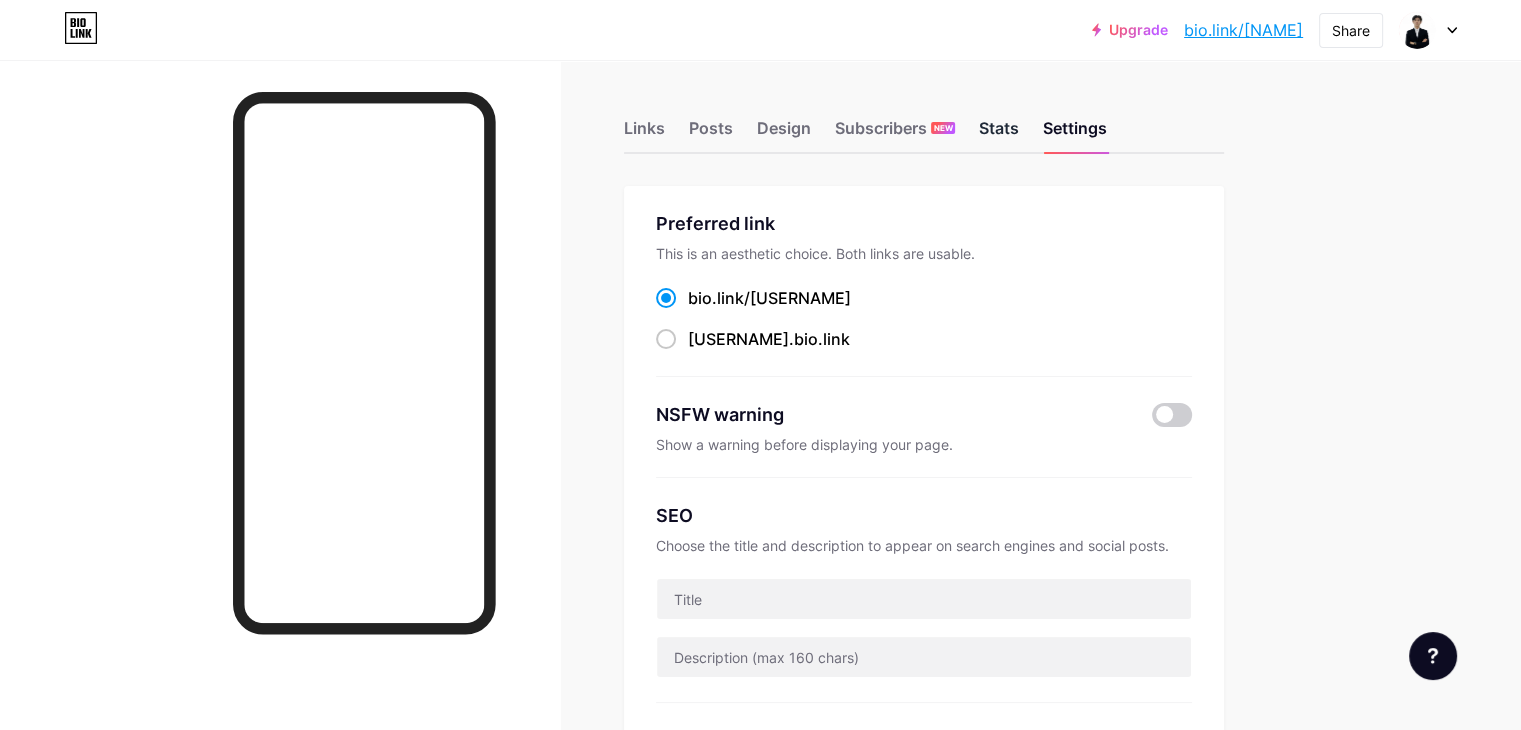 click on "Stats" at bounding box center [999, 134] 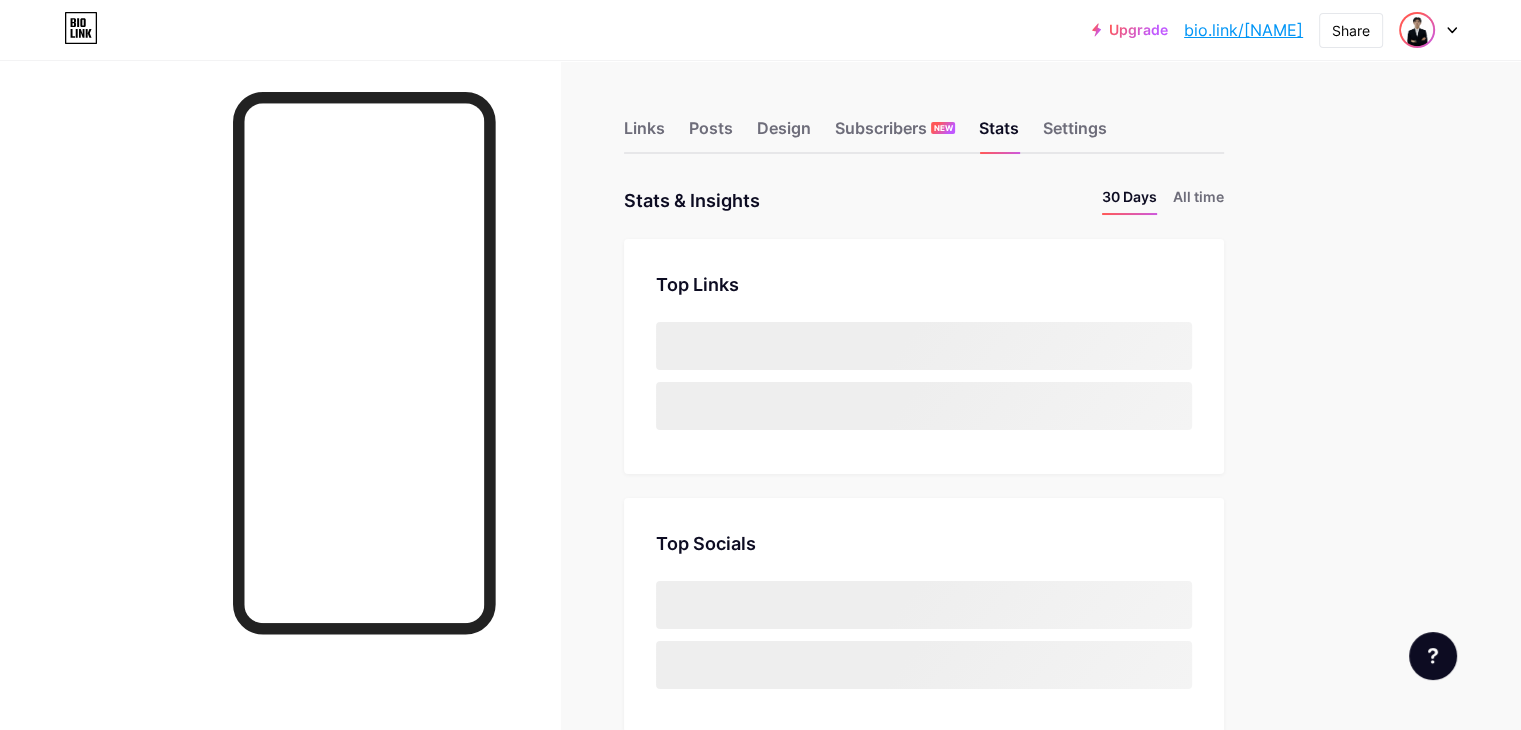 click at bounding box center [1417, 30] 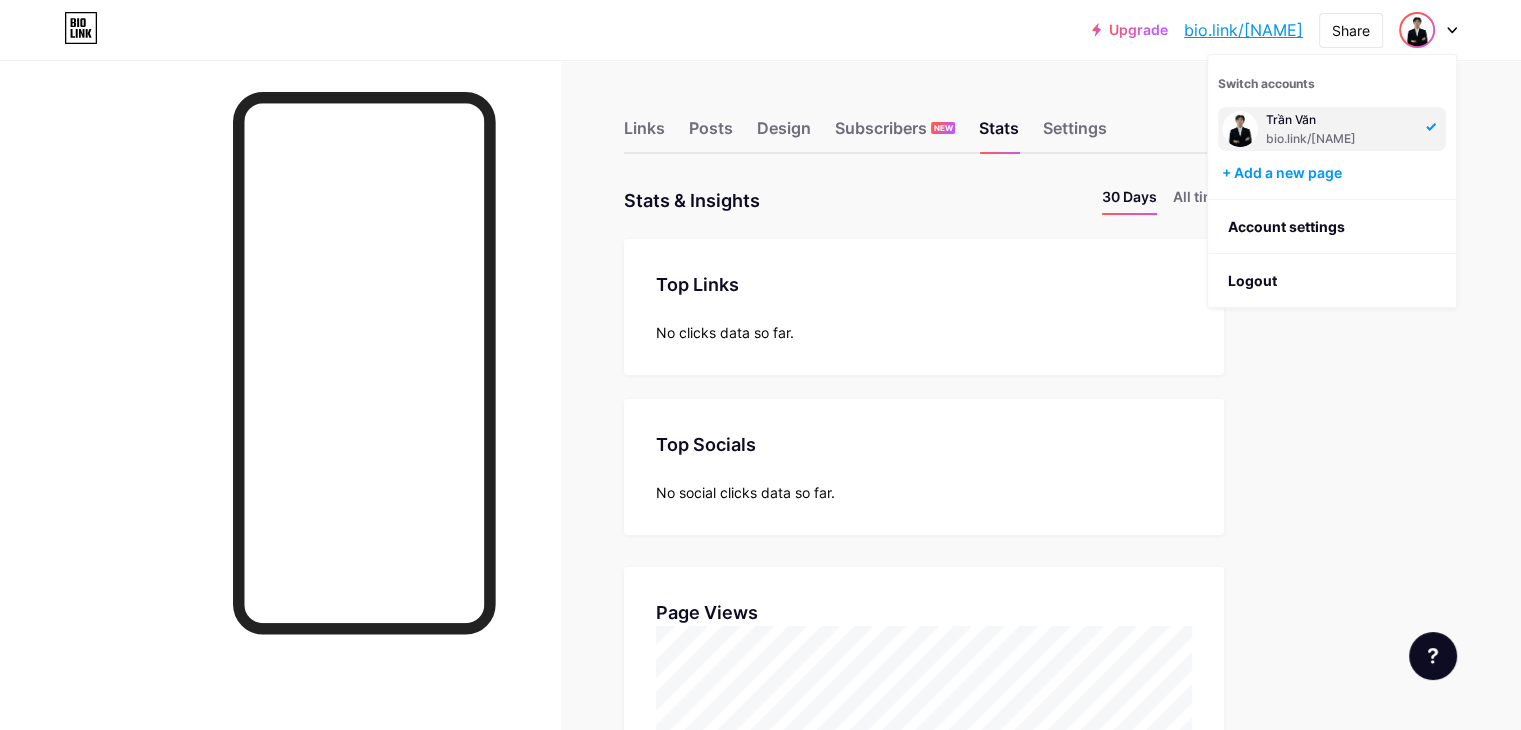scroll, scrollTop: 999270, scrollLeft: 998479, axis: both 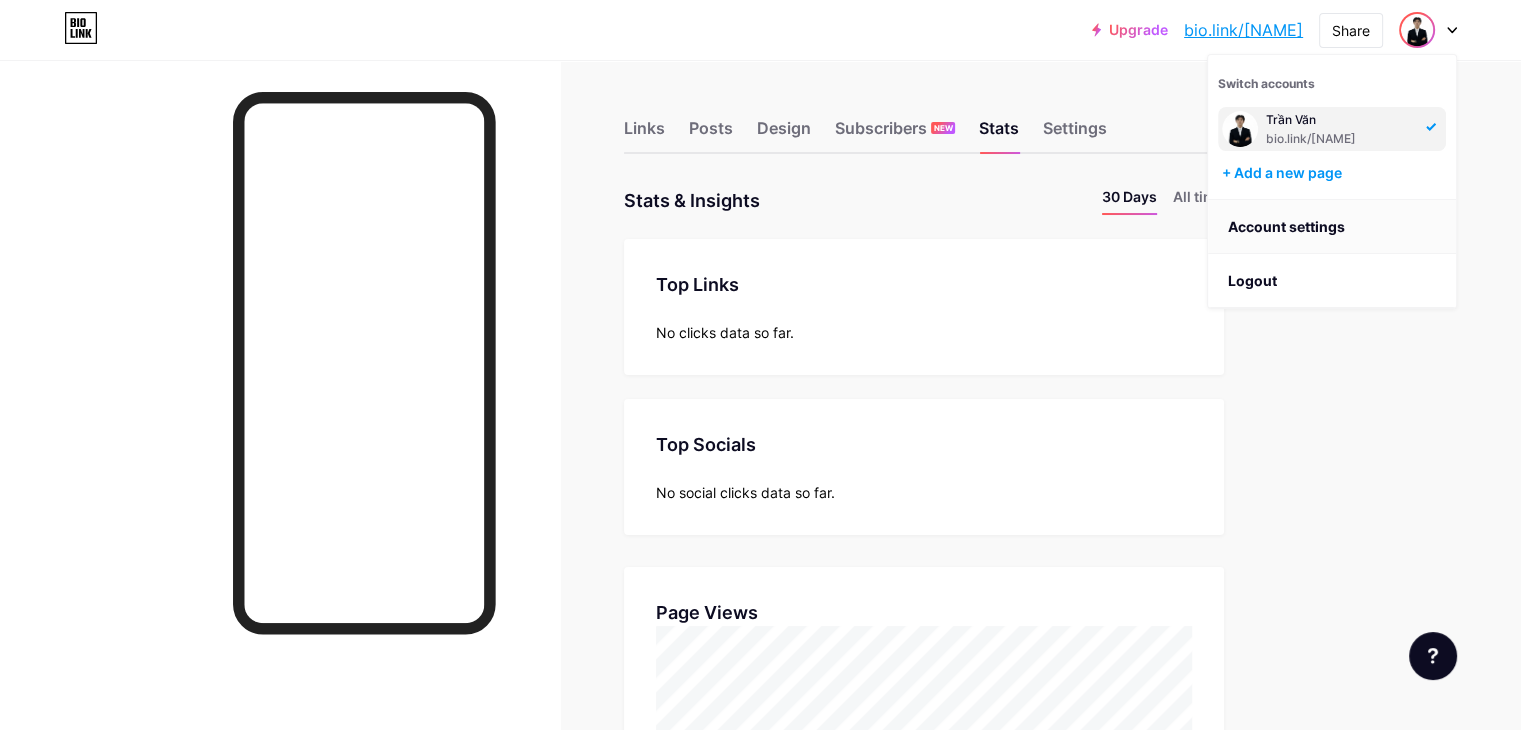 click on "Account settings" at bounding box center (1332, 227) 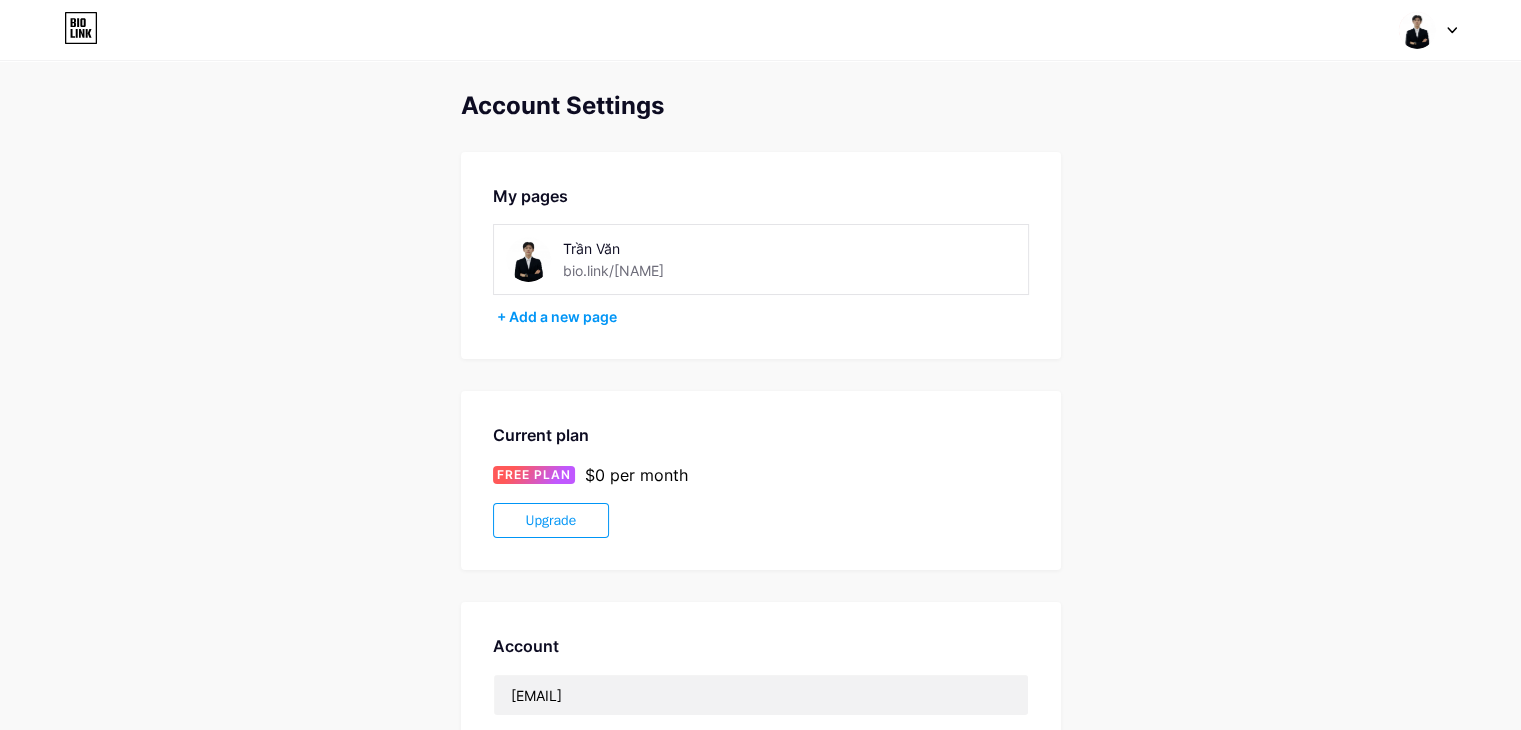 click on "Trần Văn" at bounding box center (642, 248) 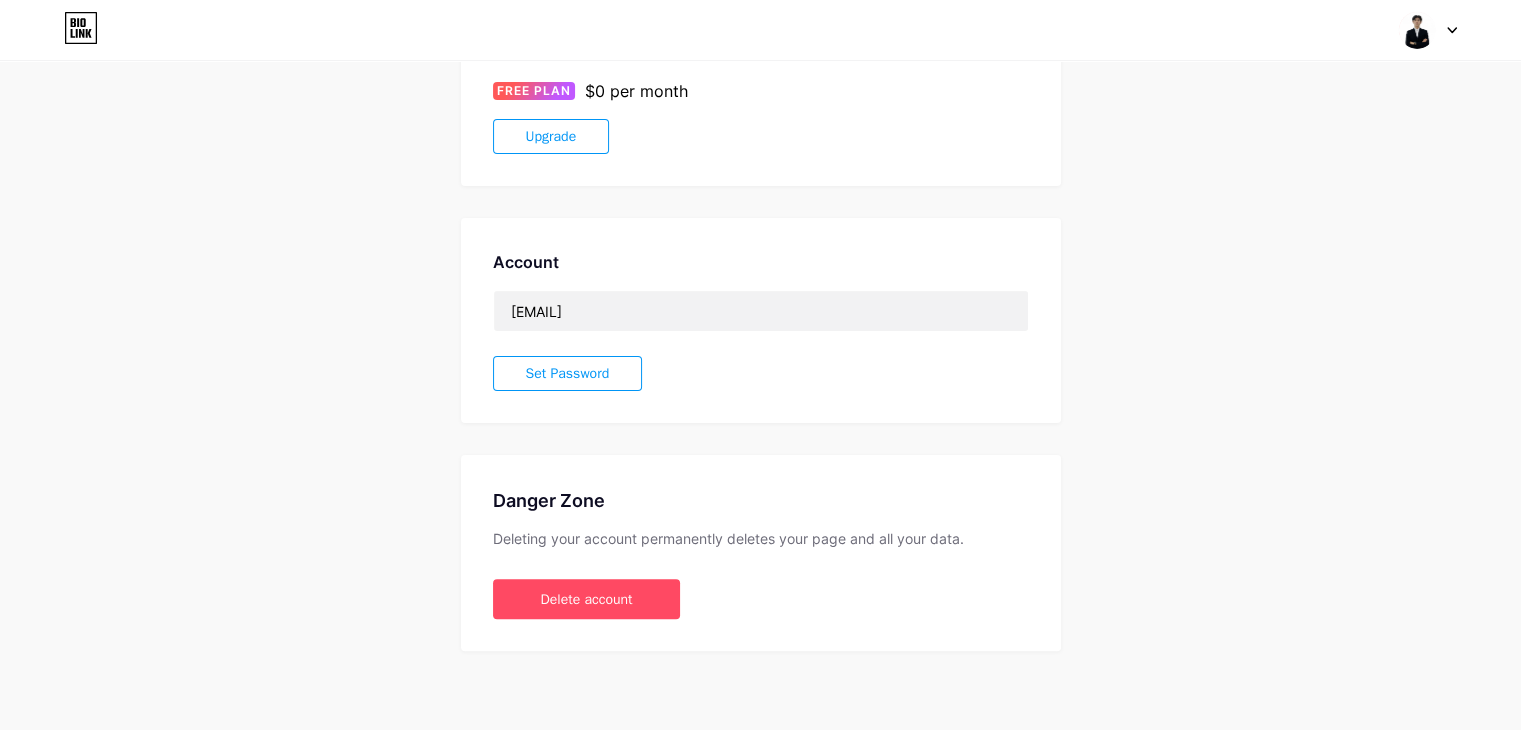 scroll, scrollTop: 0, scrollLeft: 0, axis: both 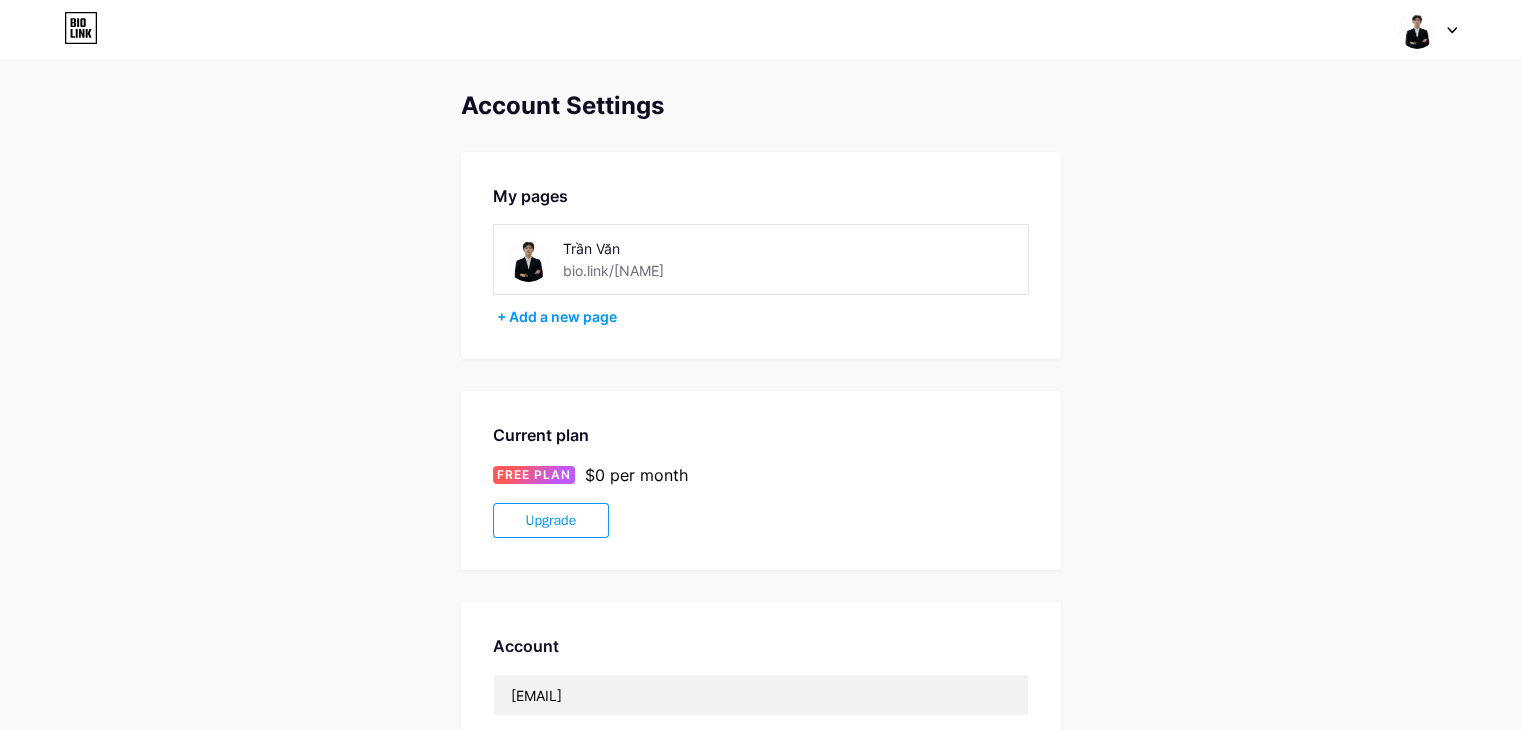 drag, startPoint x: 637, startPoint y: 257, endPoint x: 623, endPoint y: 250, distance: 15.652476 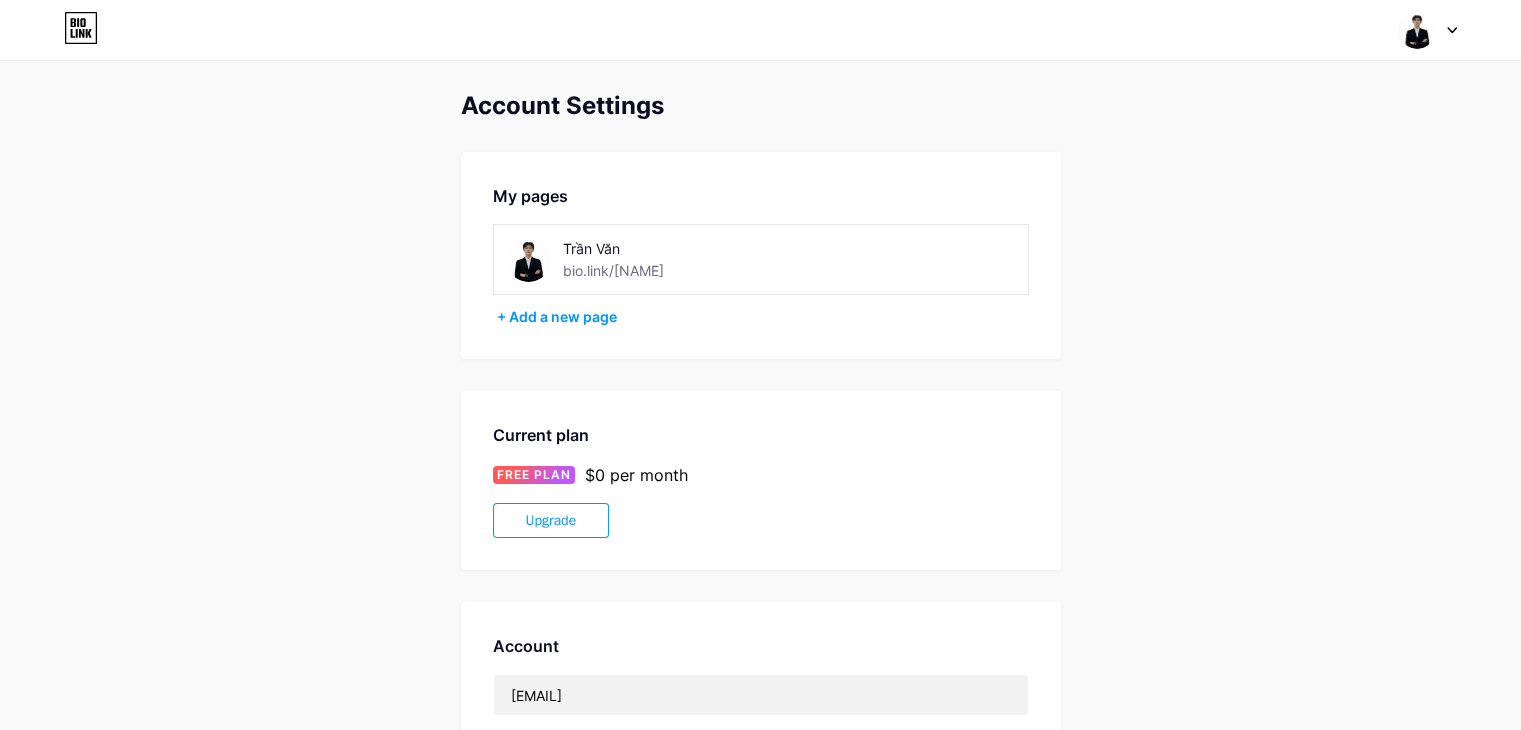 drag, startPoint x: 621, startPoint y: 249, endPoint x: 565, endPoint y: 245, distance: 56.142673 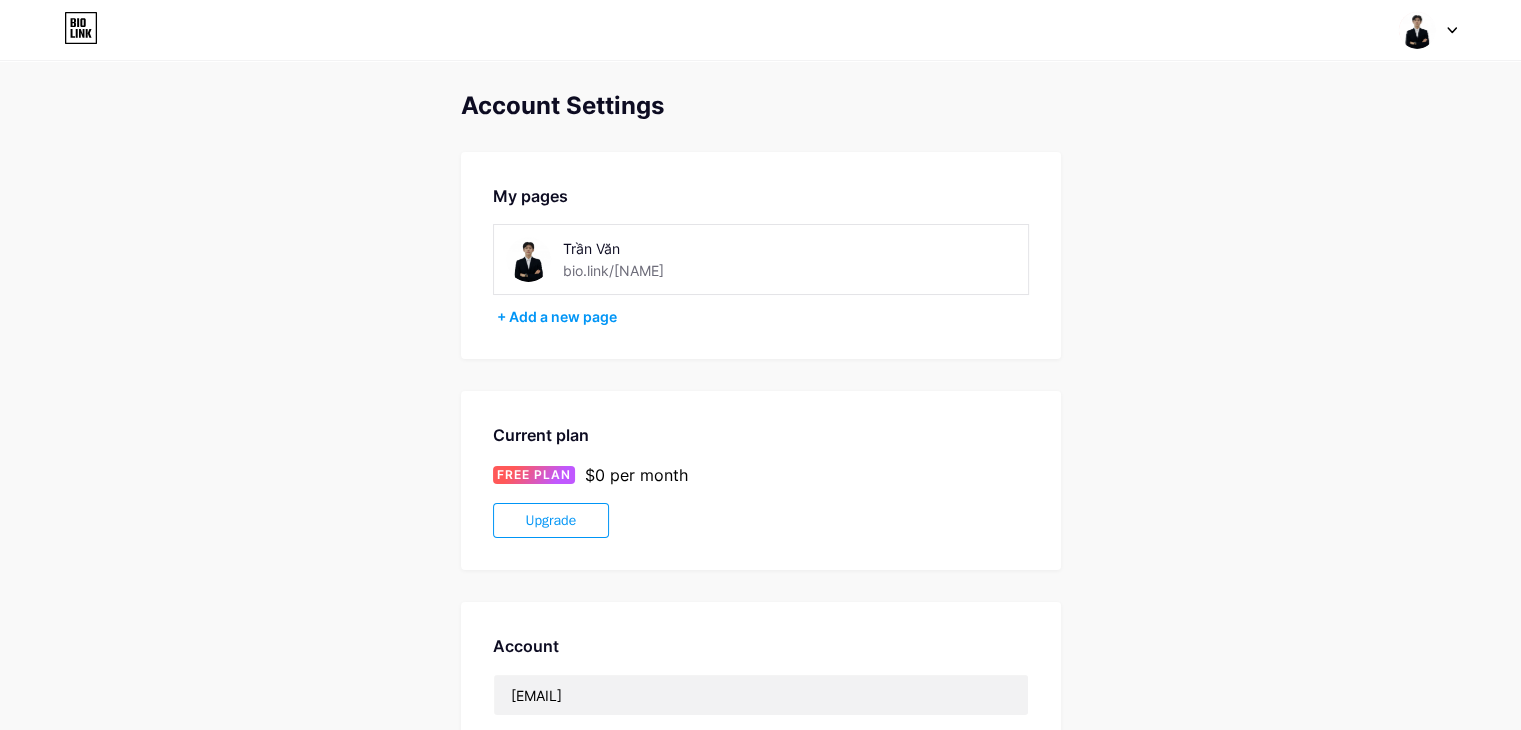 click on "Trần Văn" at bounding box center (642, 248) 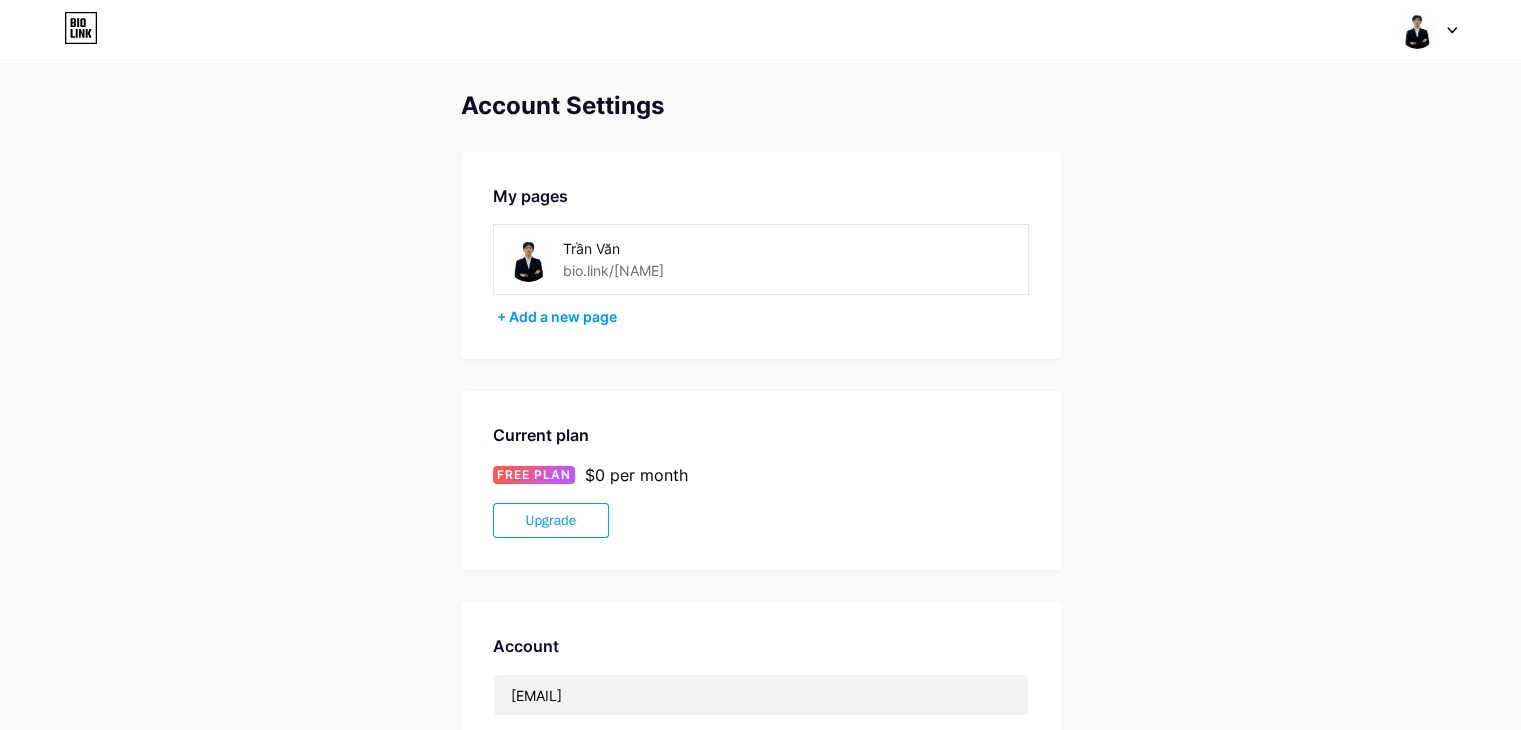 drag, startPoint x: 516, startPoint y: 236, endPoint x: 526, endPoint y: 253, distance: 19.723083 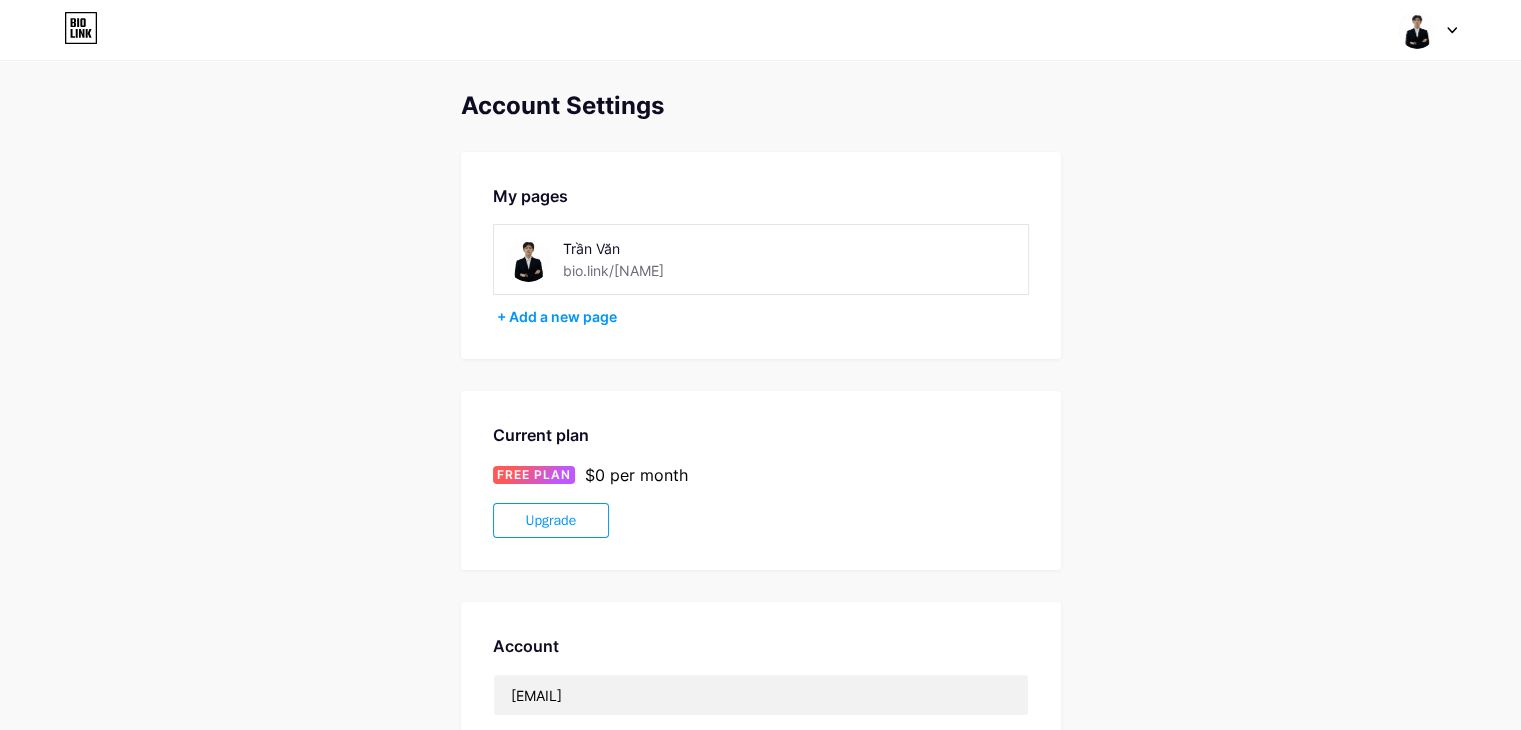 click at bounding box center [528, 259] 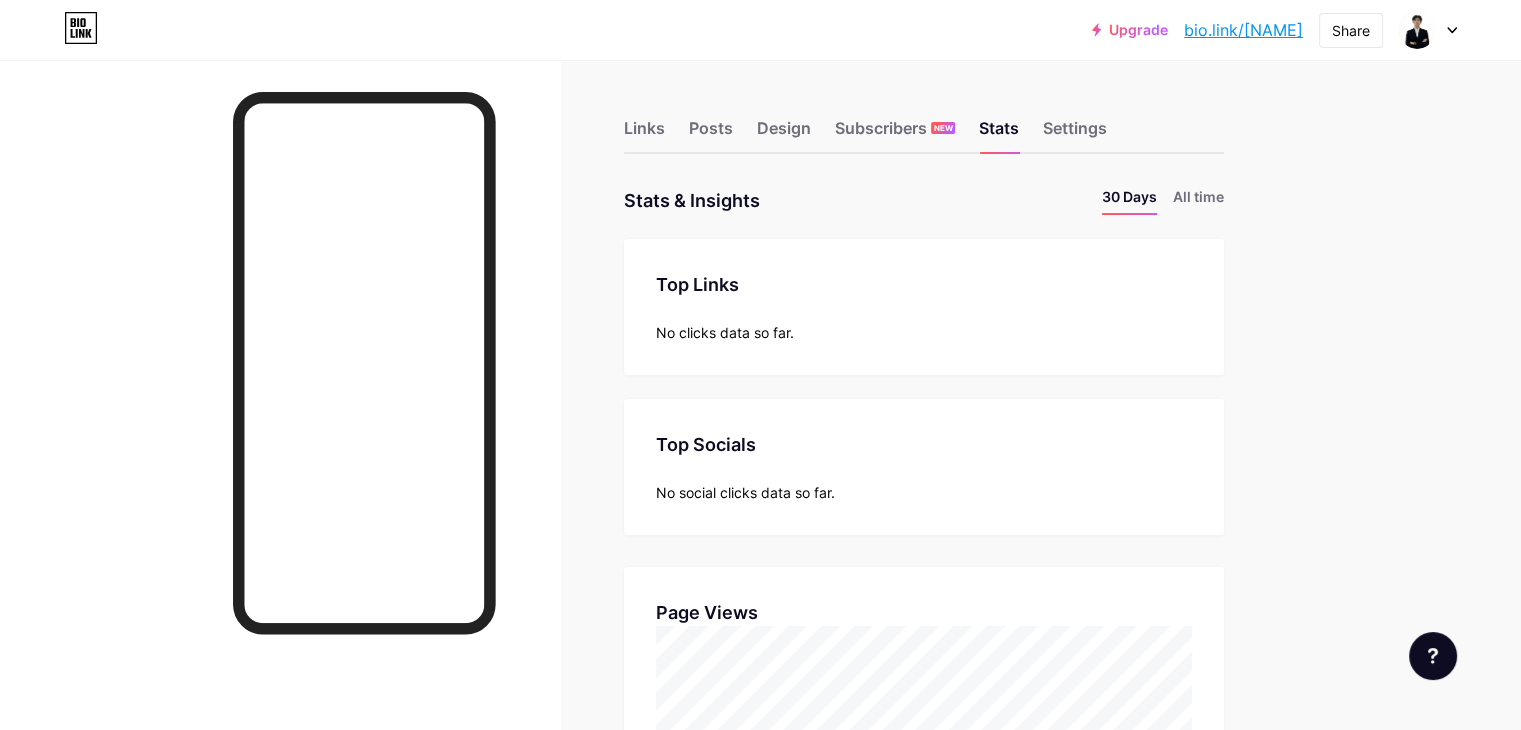 scroll, scrollTop: 999270, scrollLeft: 998479, axis: both 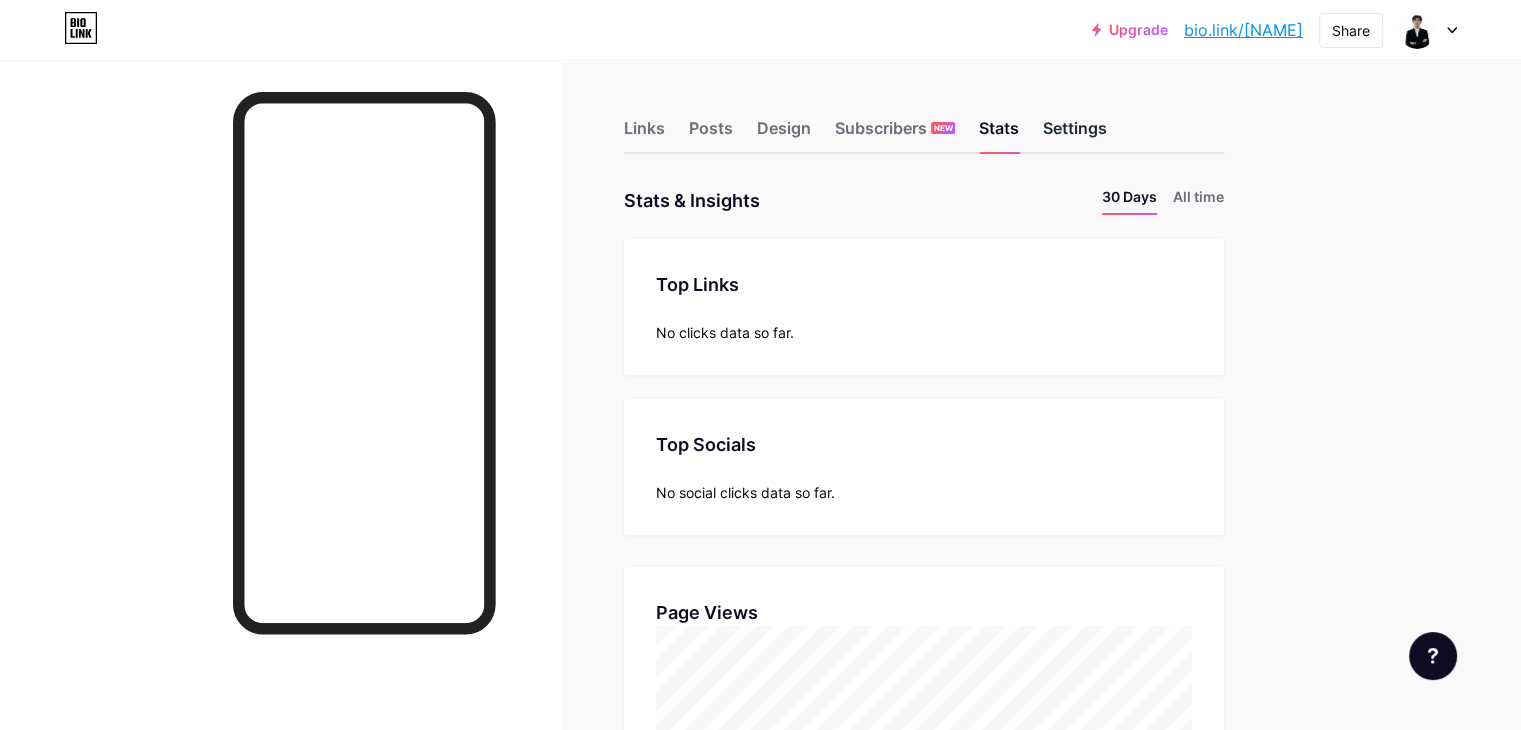click on "Settings" at bounding box center [1075, 134] 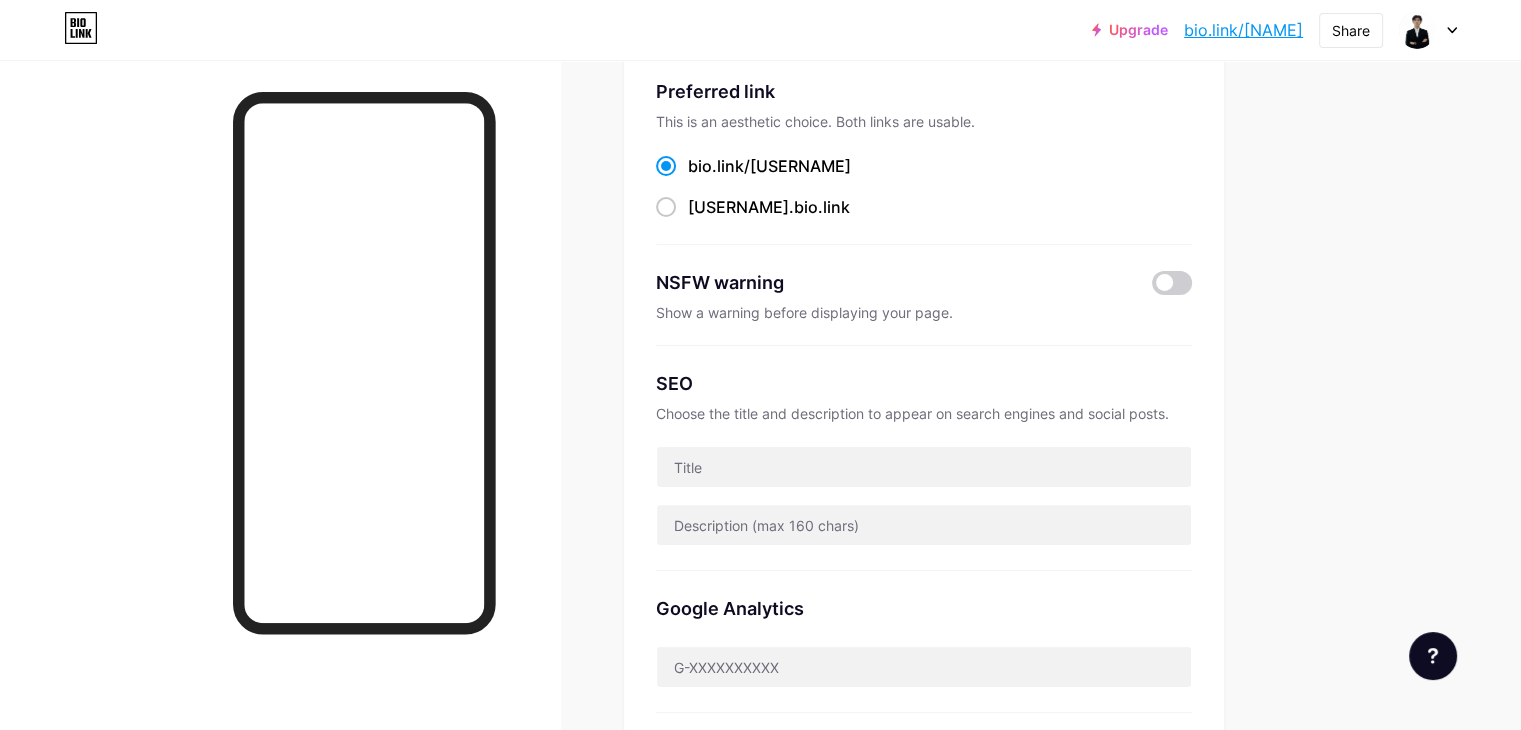 scroll, scrollTop: 0, scrollLeft: 0, axis: both 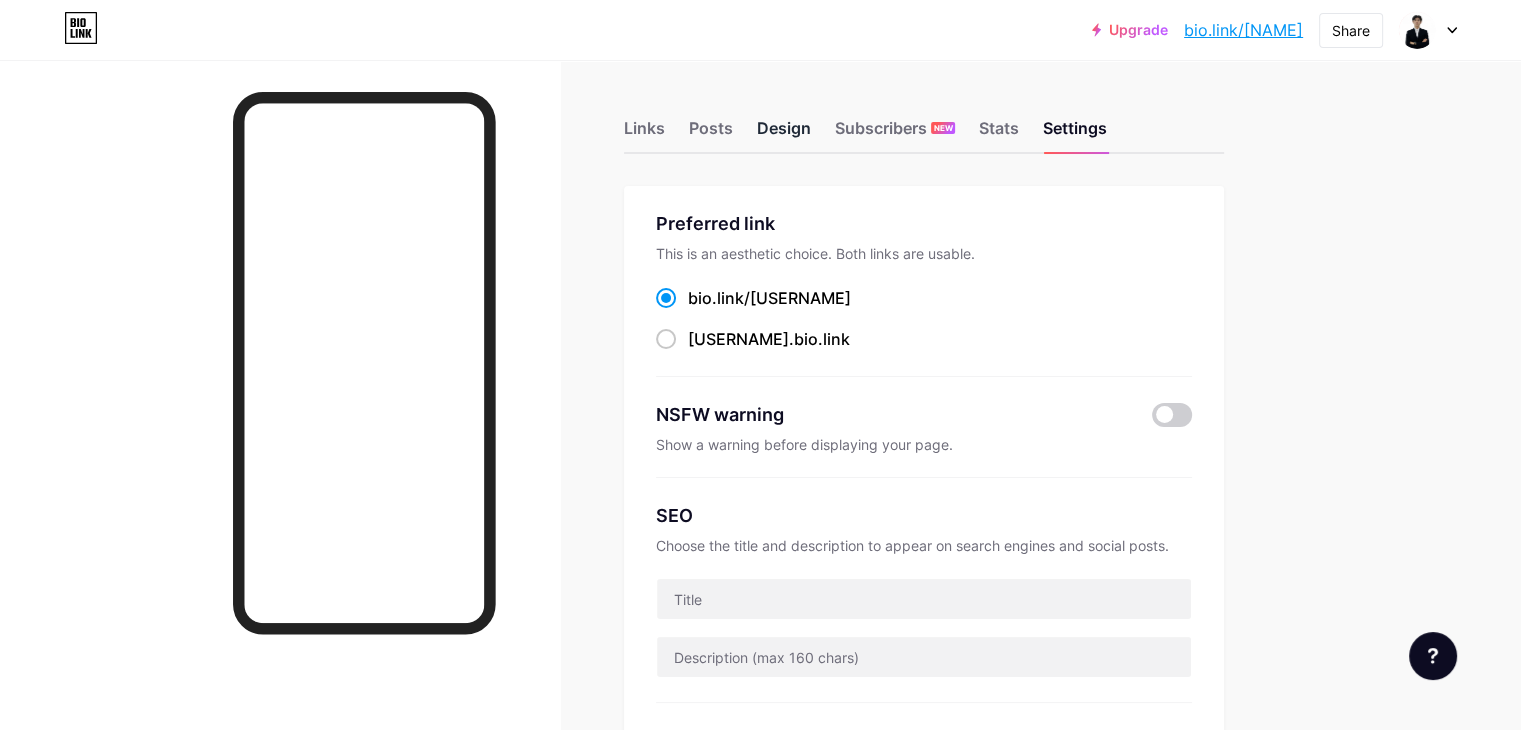 click on "Design" at bounding box center [784, 134] 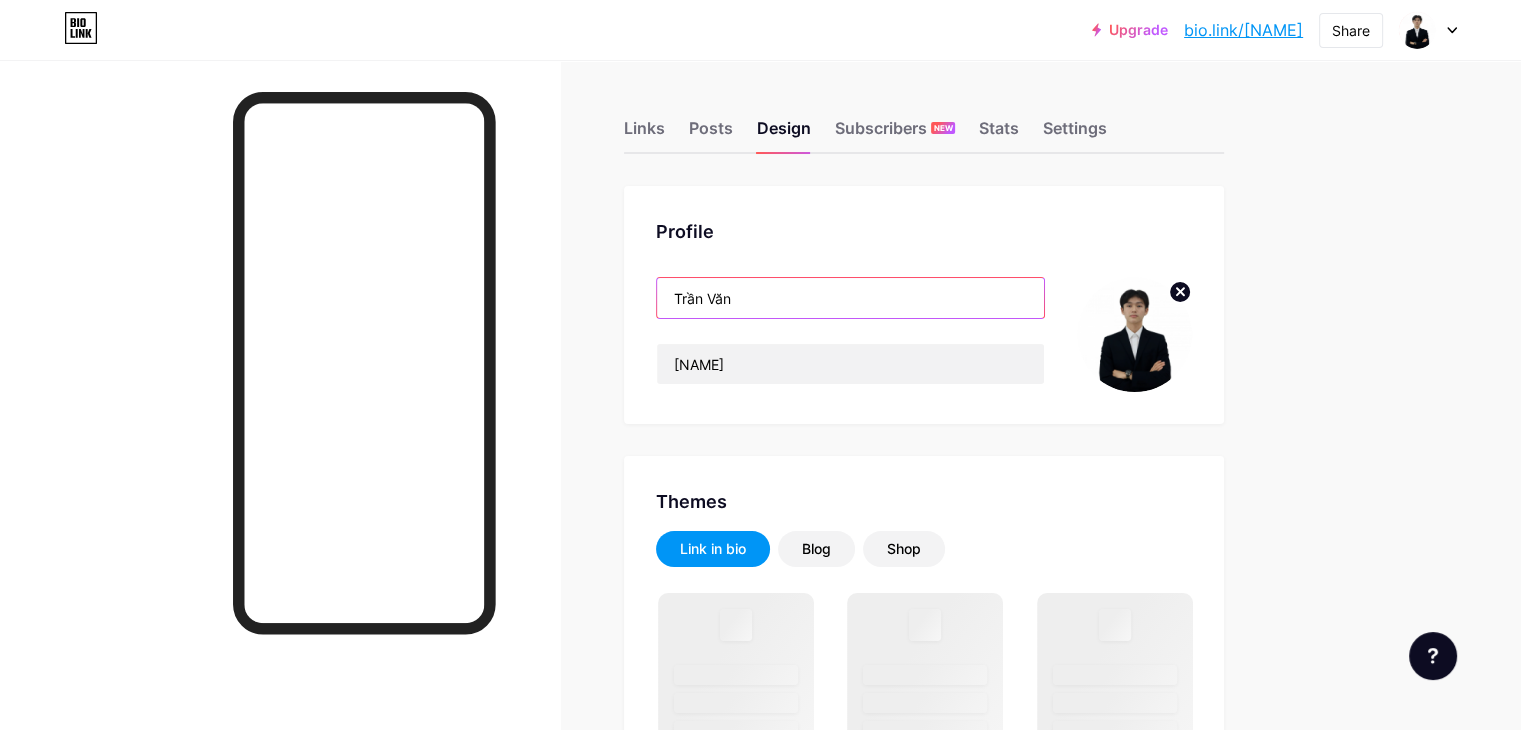 click on "Trần Văn" at bounding box center [850, 298] 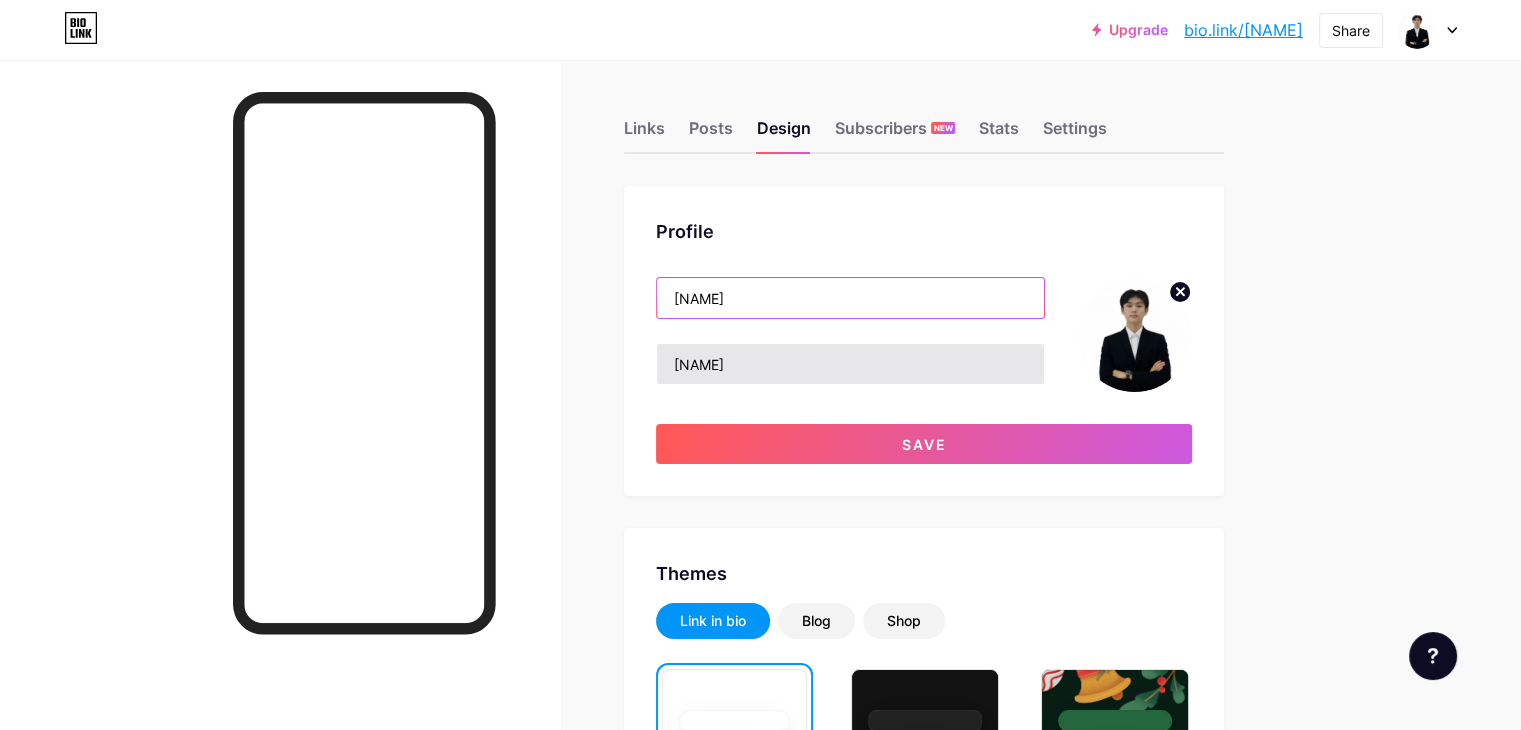 type on "Trần Văn Chí" 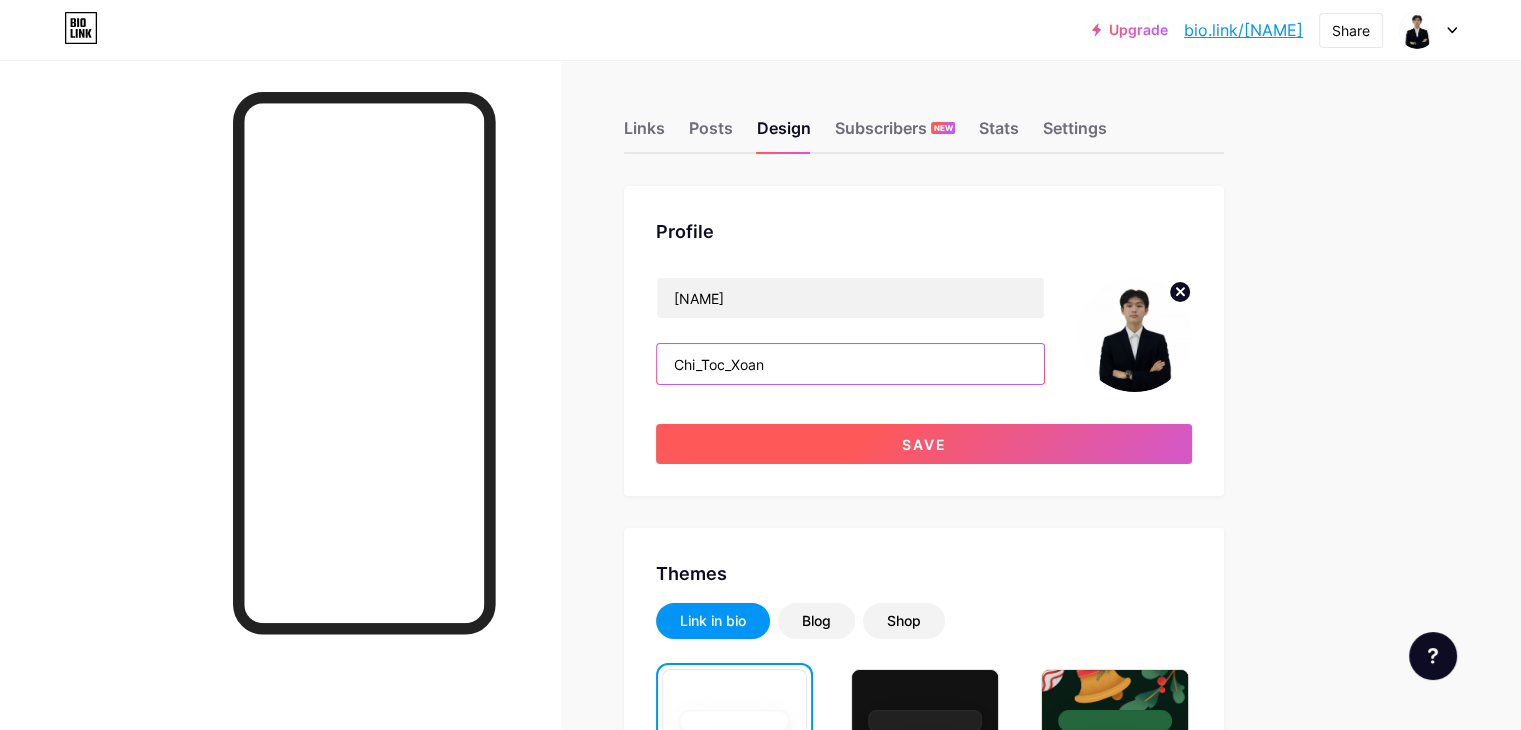 type on "Chi_Toc_Xoan" 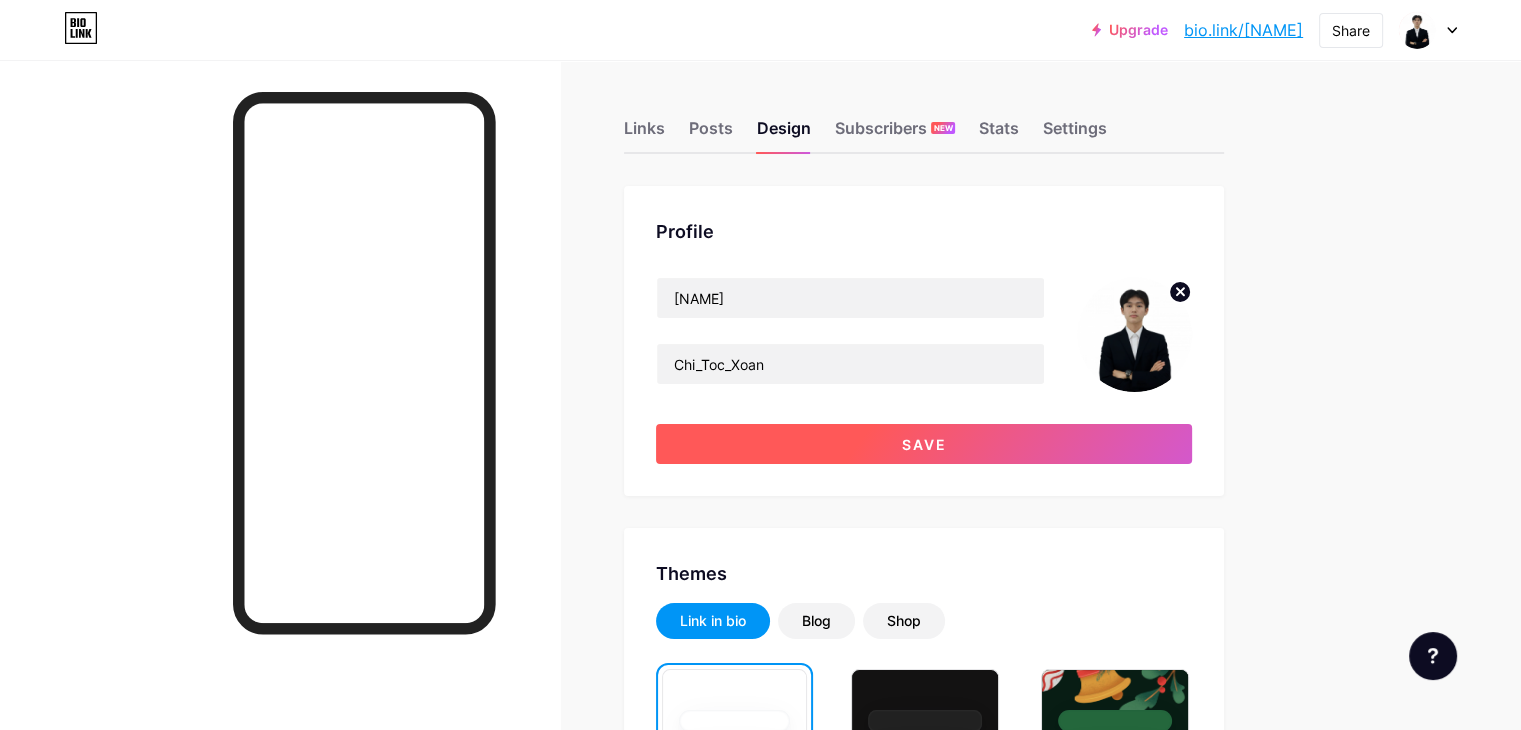 click on "Save" at bounding box center (924, 444) 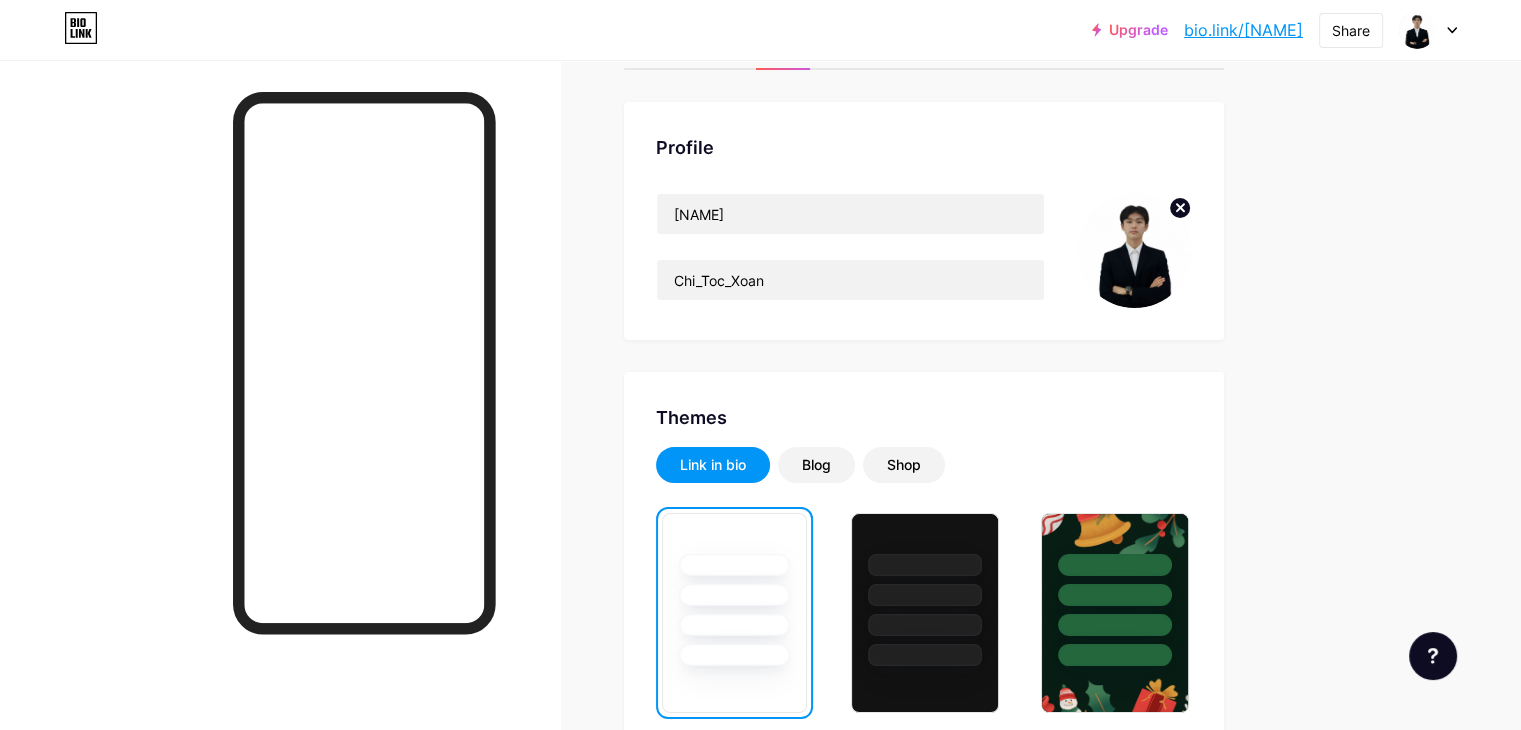 scroll, scrollTop: 200, scrollLeft: 0, axis: vertical 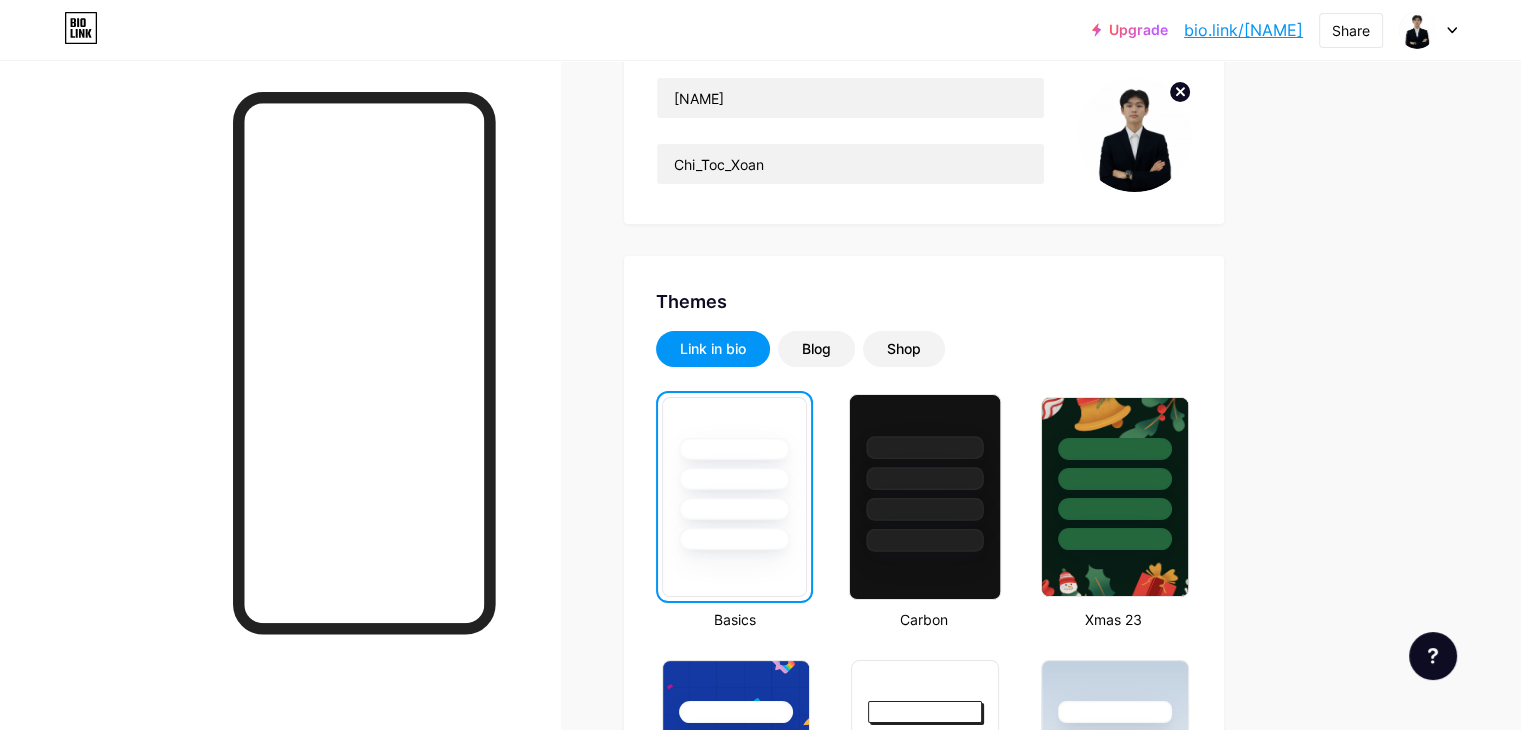 click at bounding box center [925, 473] 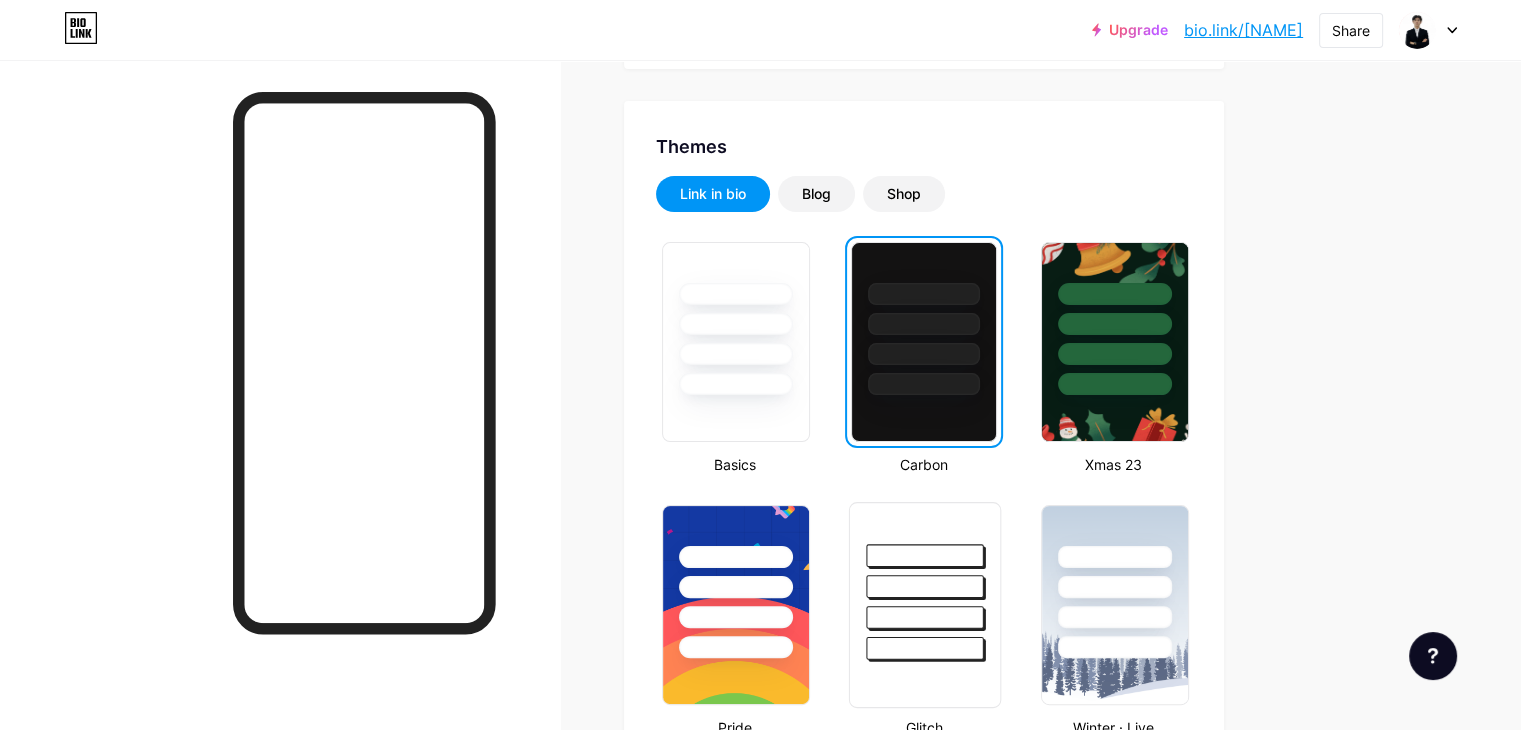 scroll, scrollTop: 500, scrollLeft: 0, axis: vertical 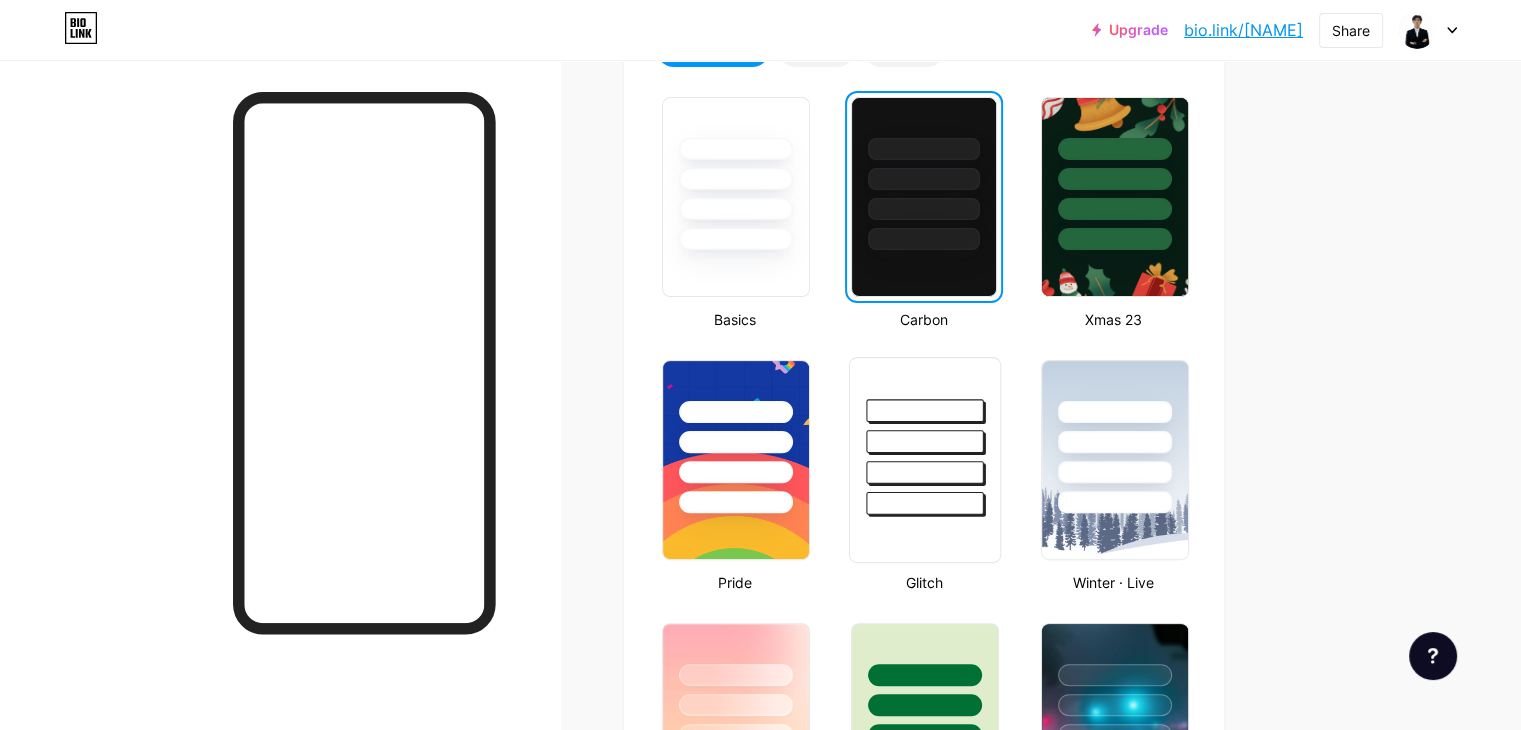 click at bounding box center (925, 472) 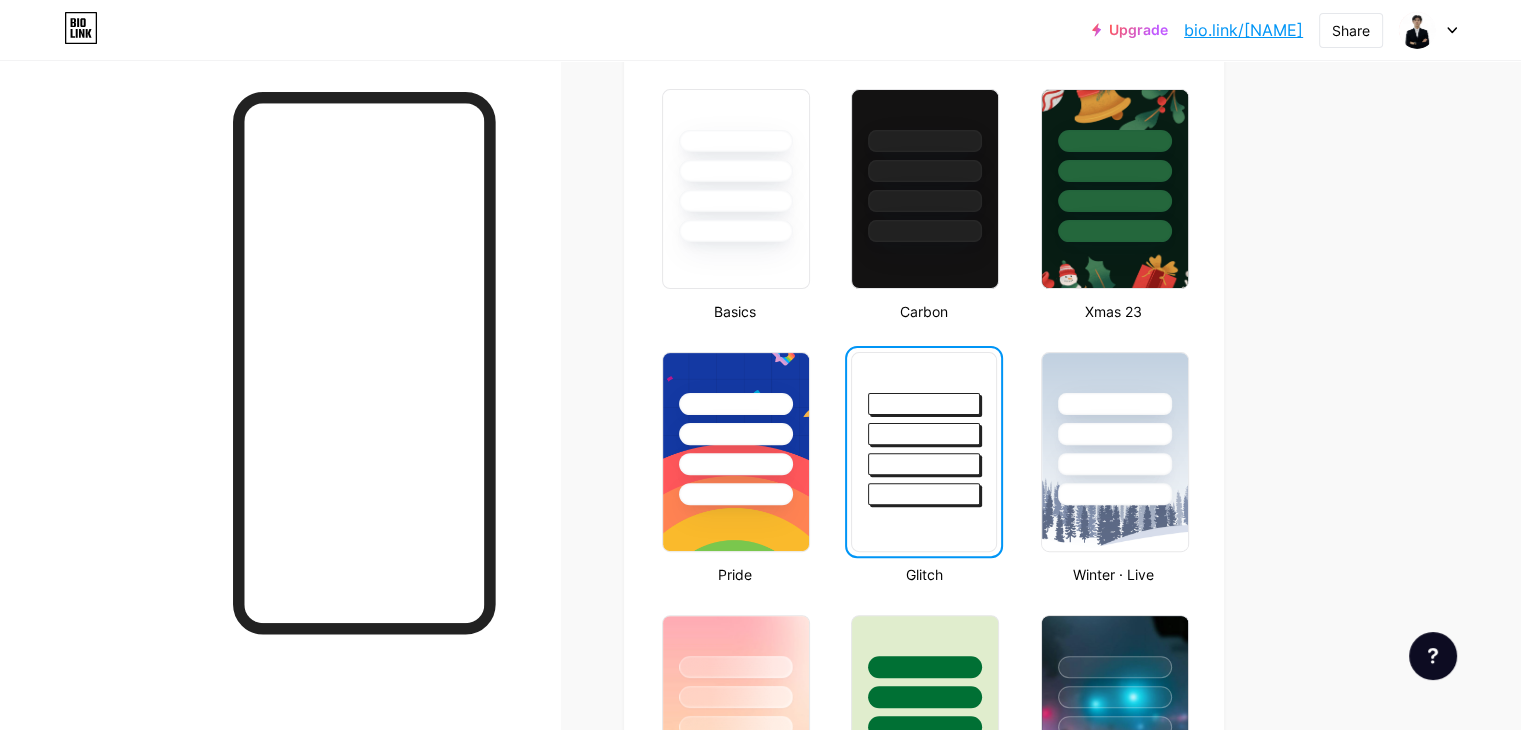 scroll, scrollTop: 360, scrollLeft: 0, axis: vertical 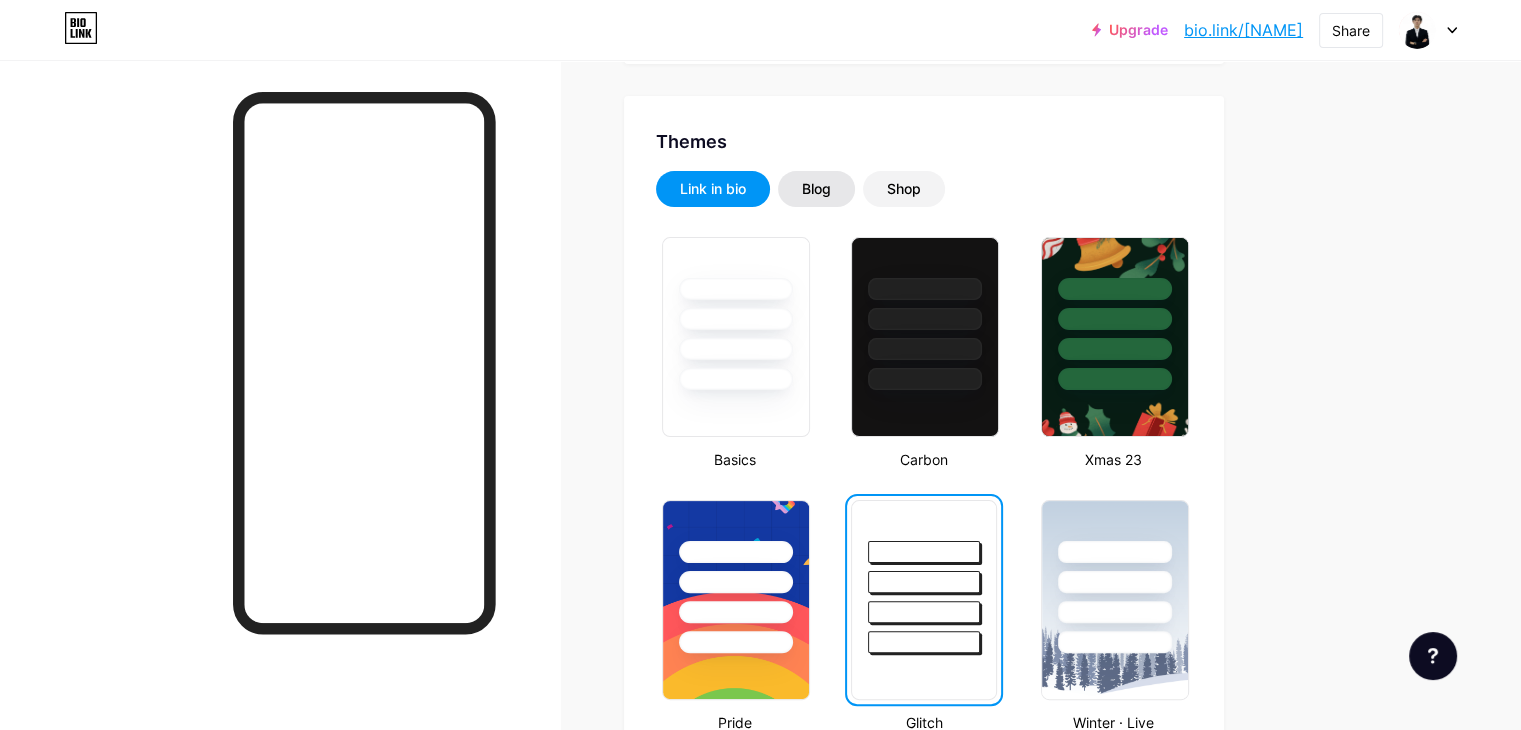 click on "Blog" at bounding box center [816, 189] 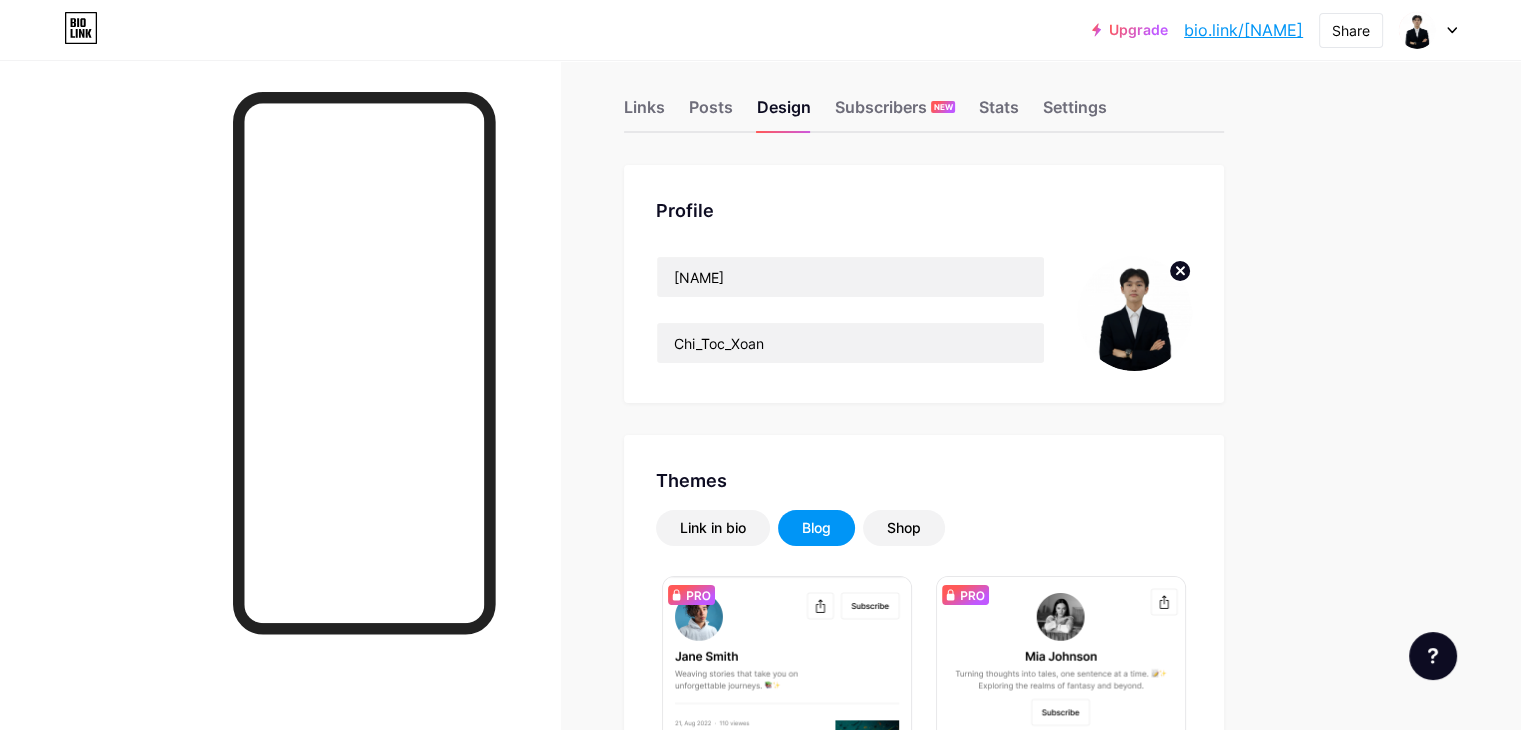 scroll, scrollTop: 0, scrollLeft: 0, axis: both 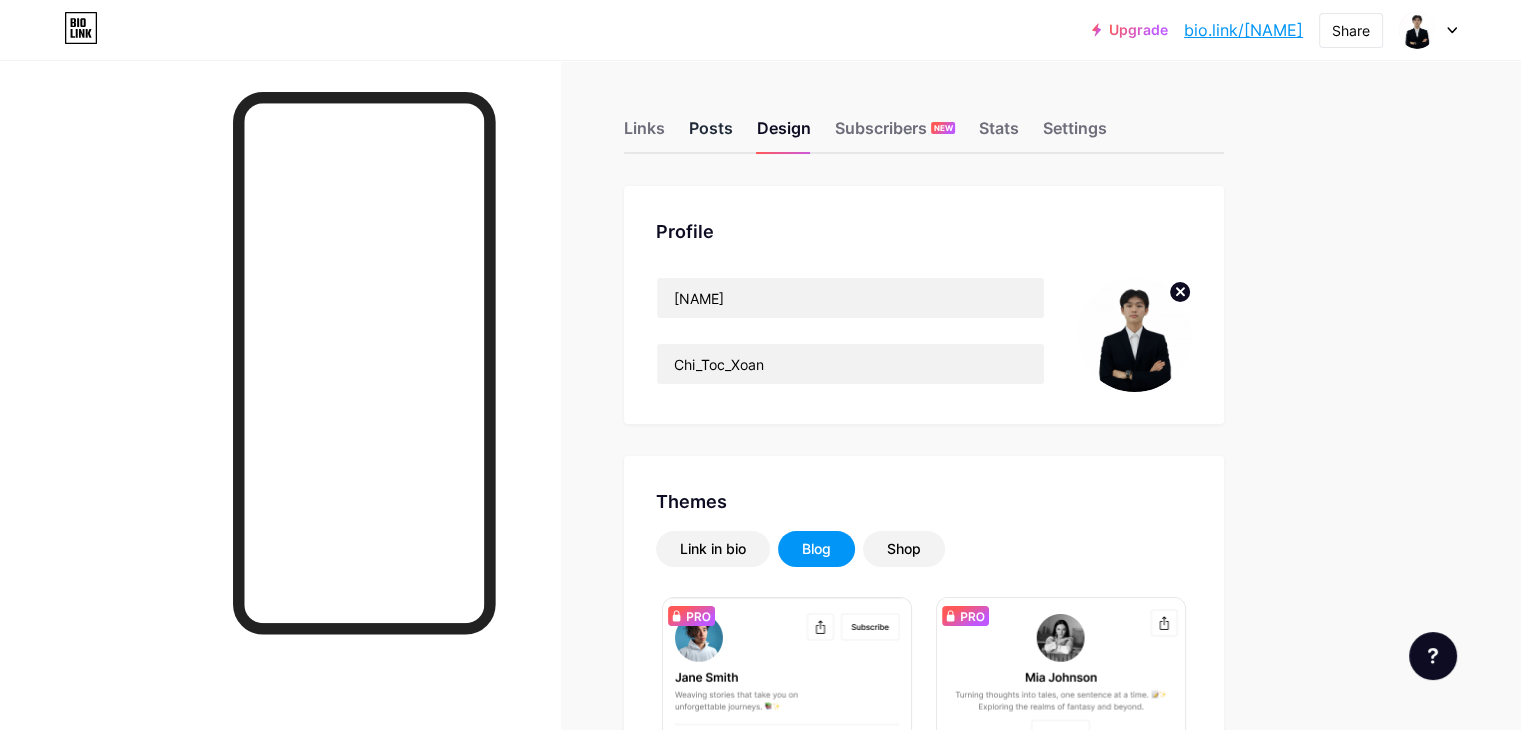 click on "Posts" at bounding box center [711, 134] 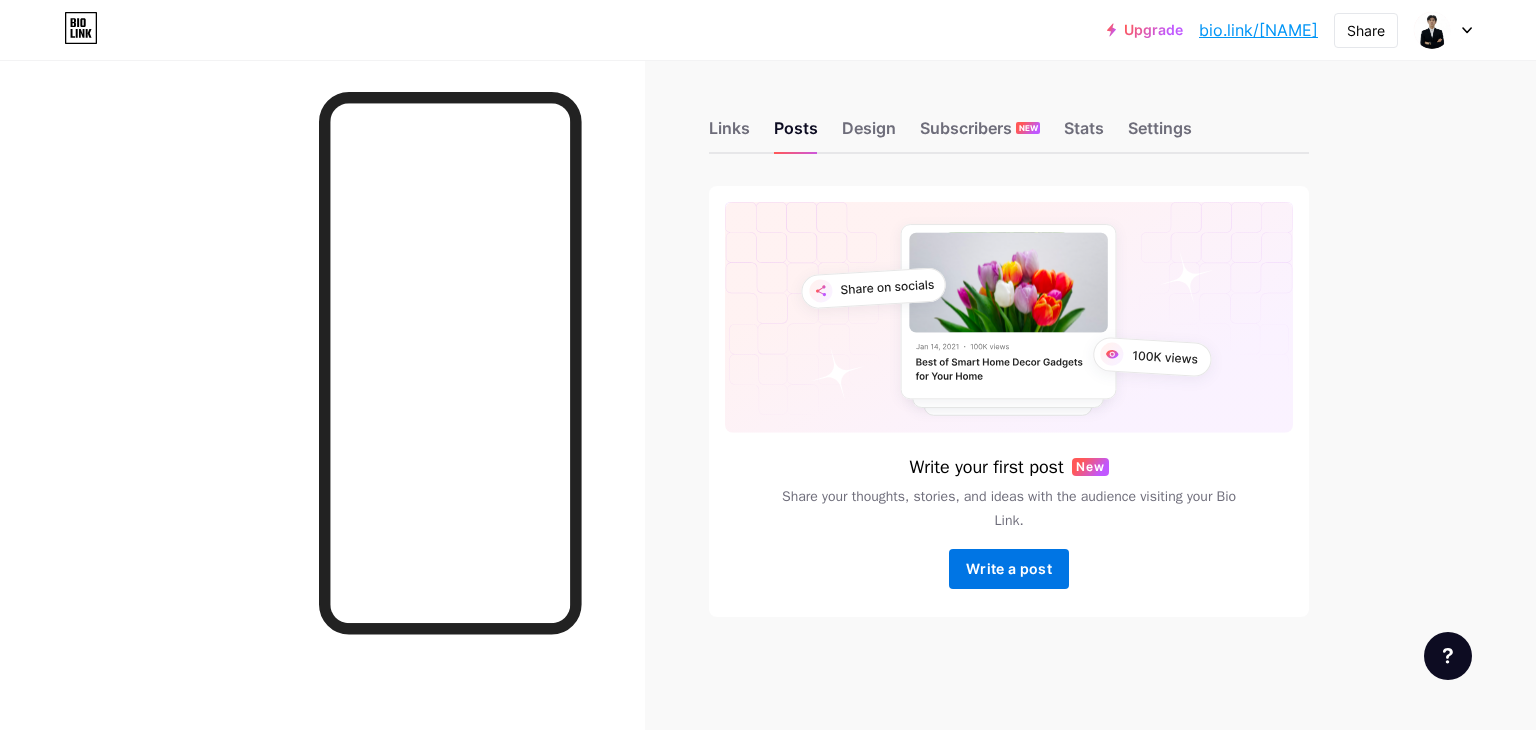 click on "Write a post" at bounding box center [1009, 568] 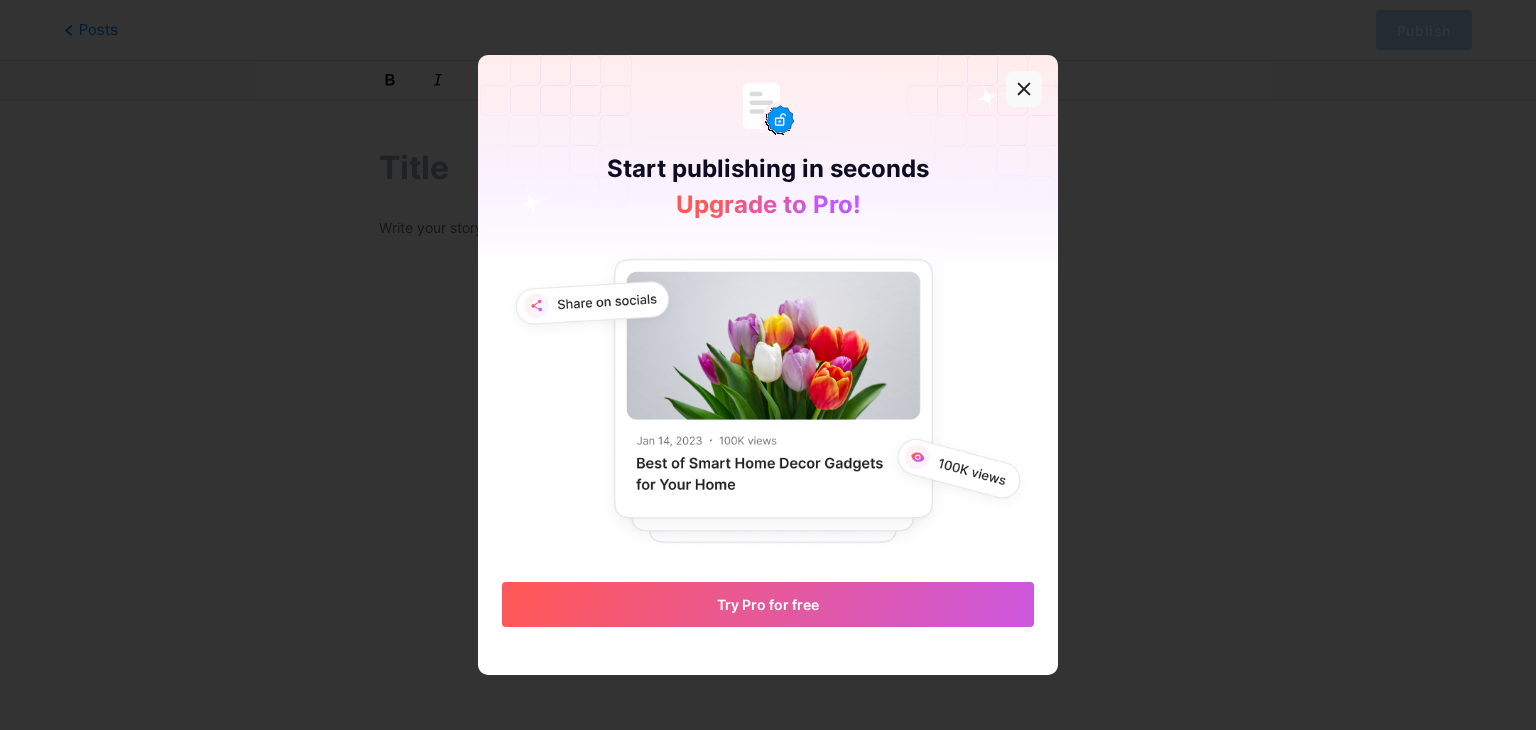 click 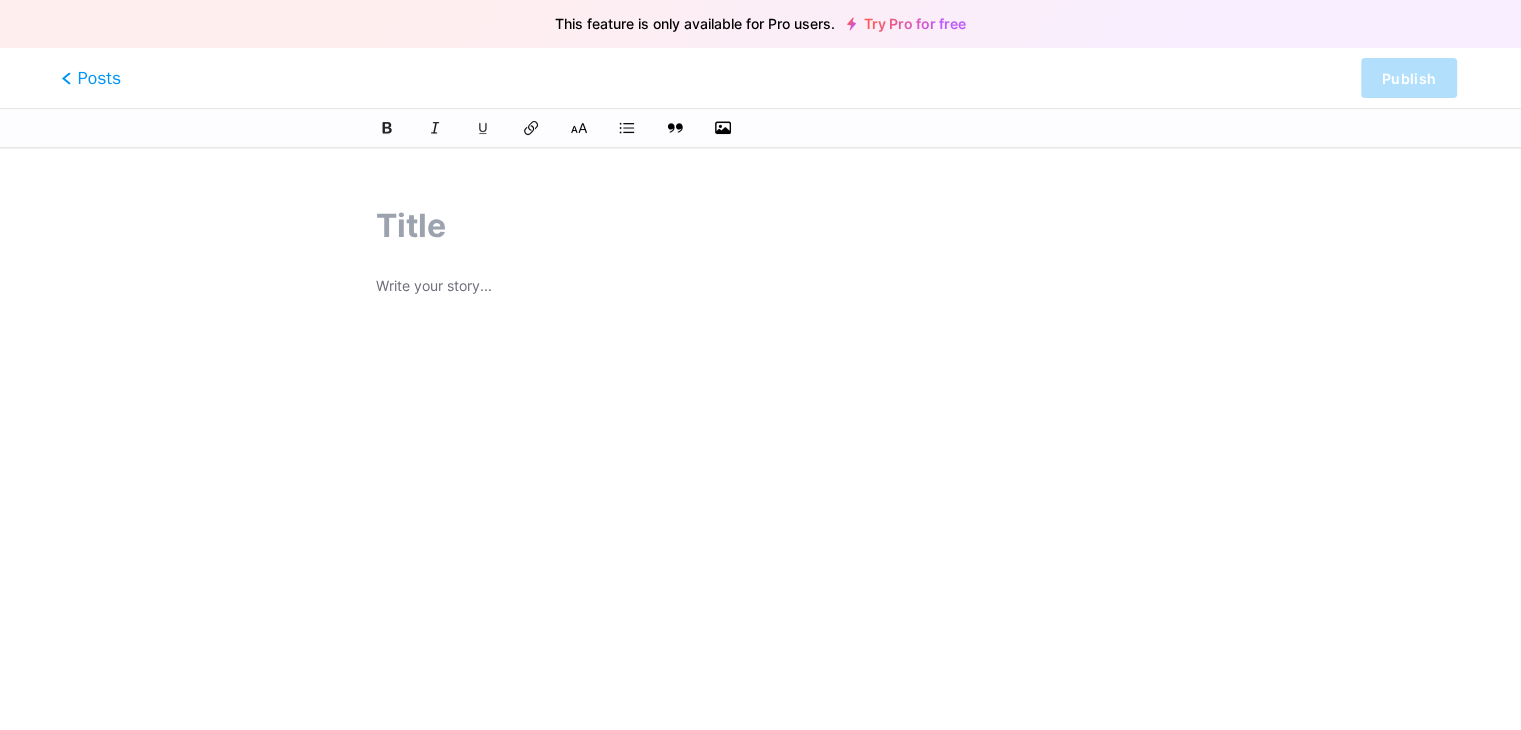 click 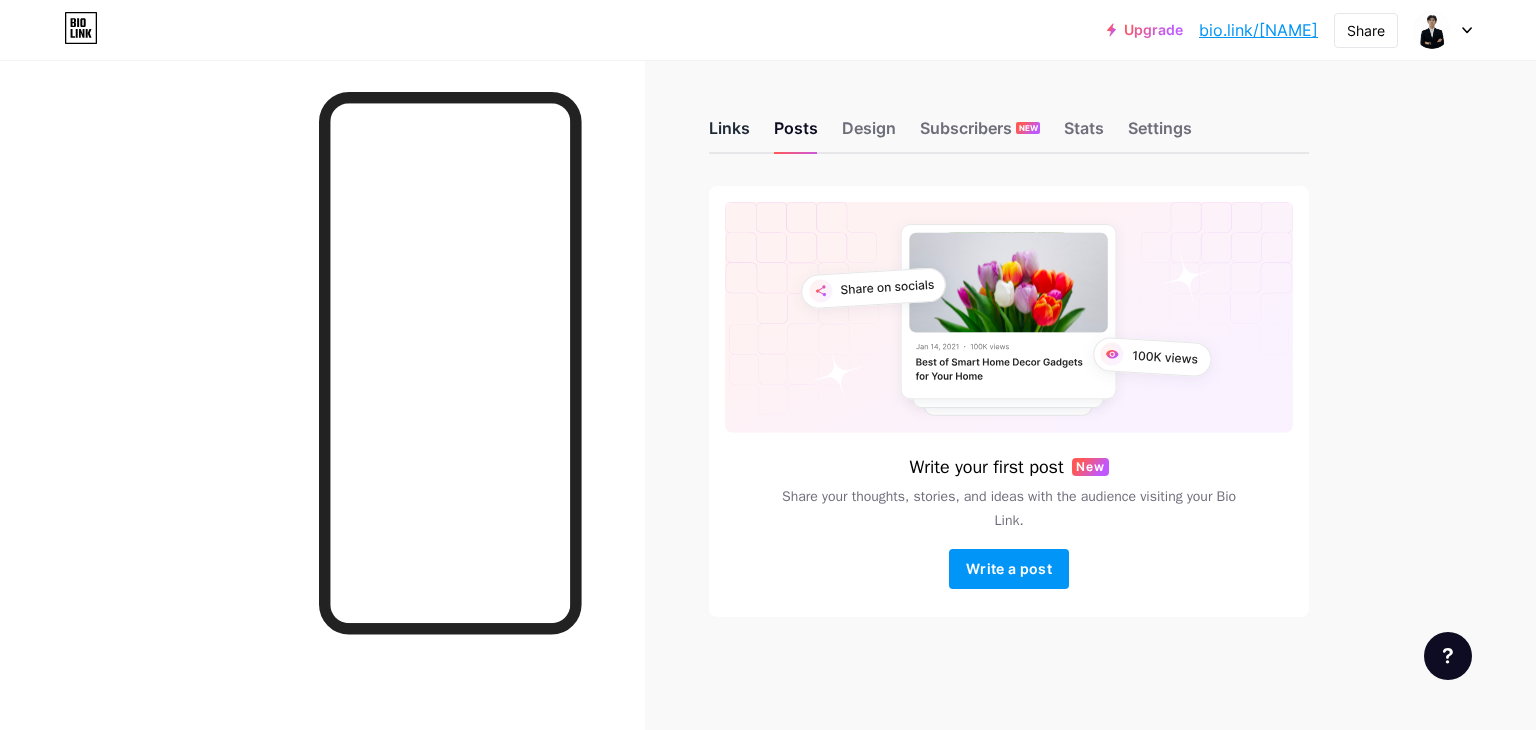click on "Links" at bounding box center (729, 134) 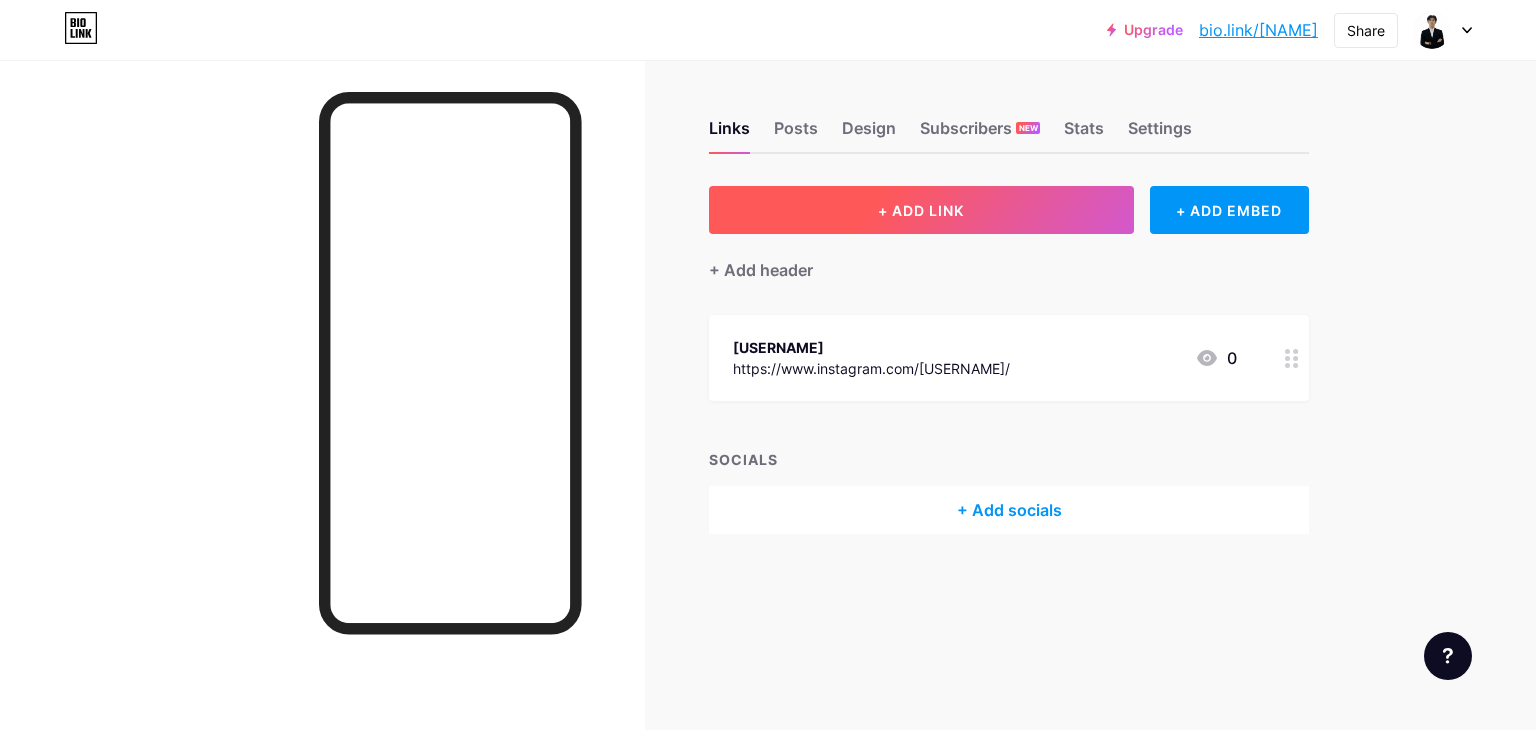 click on "+ ADD LINK" at bounding box center [921, 210] 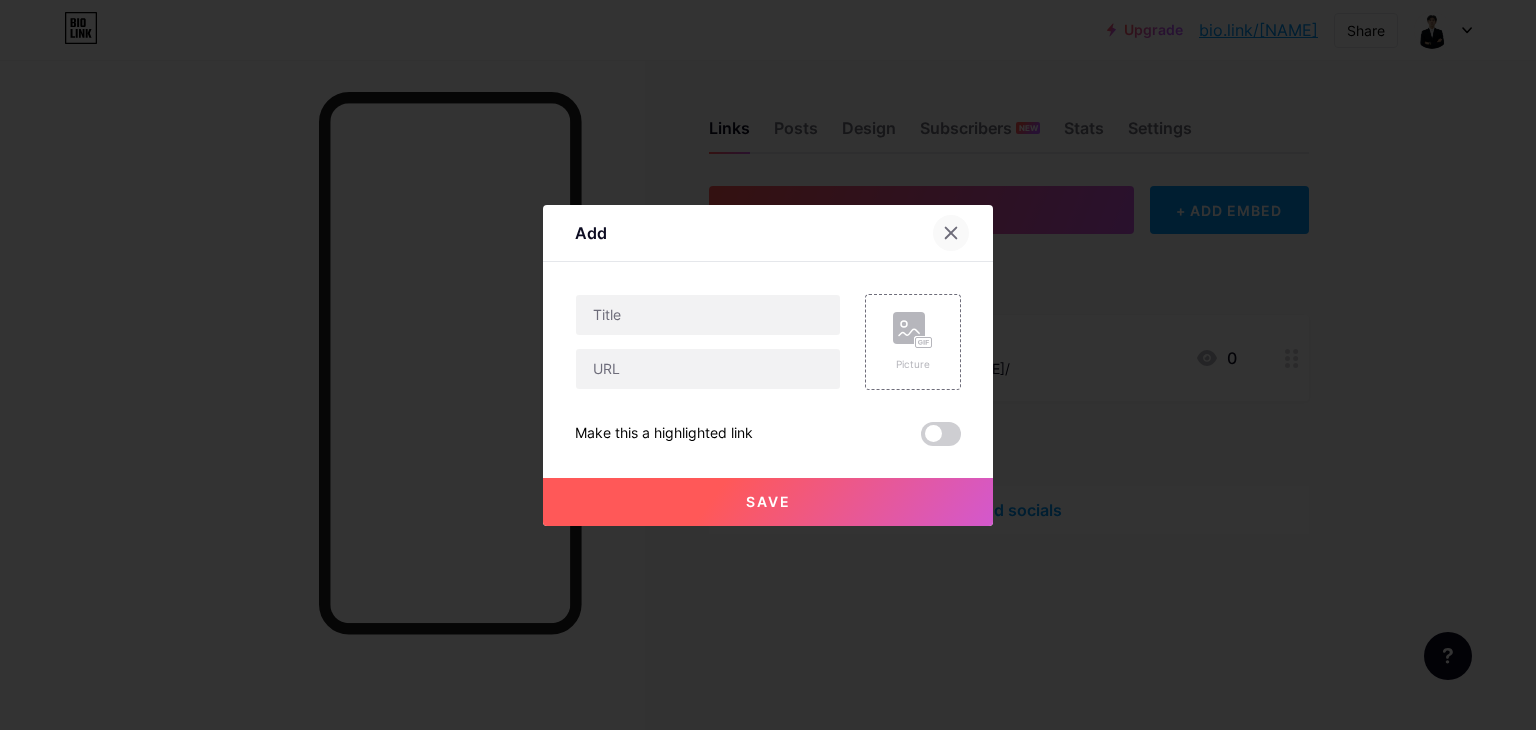 click at bounding box center (951, 233) 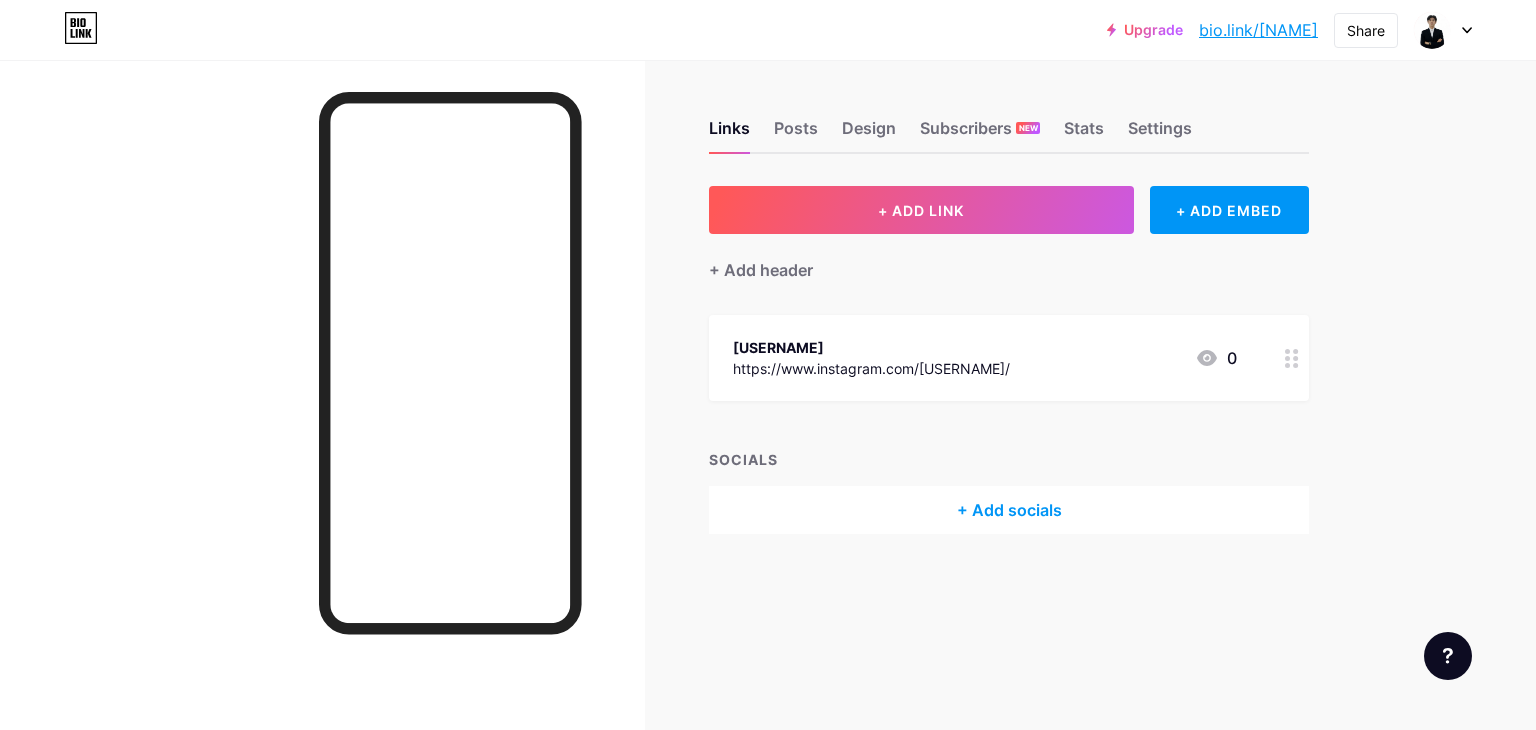 click 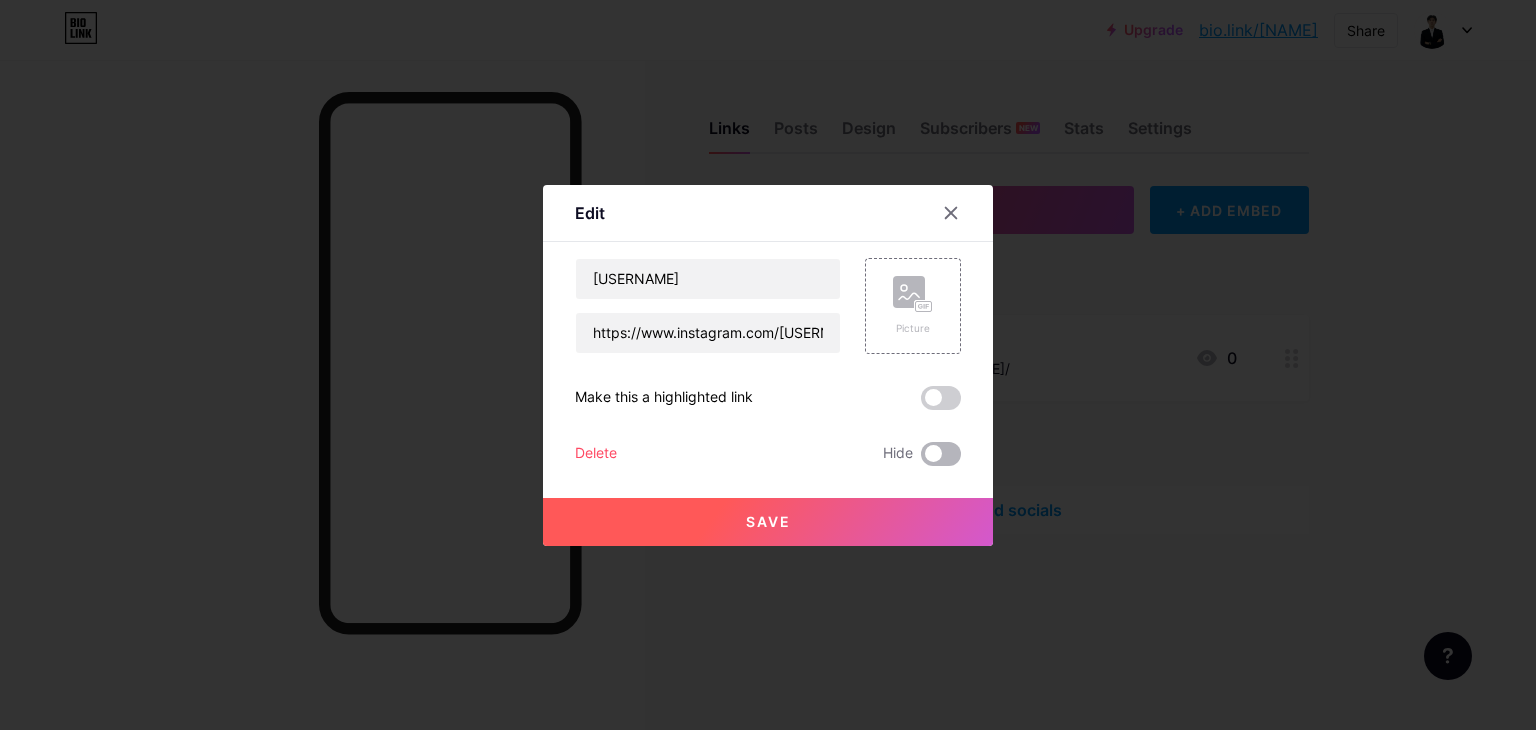 click at bounding box center (941, 454) 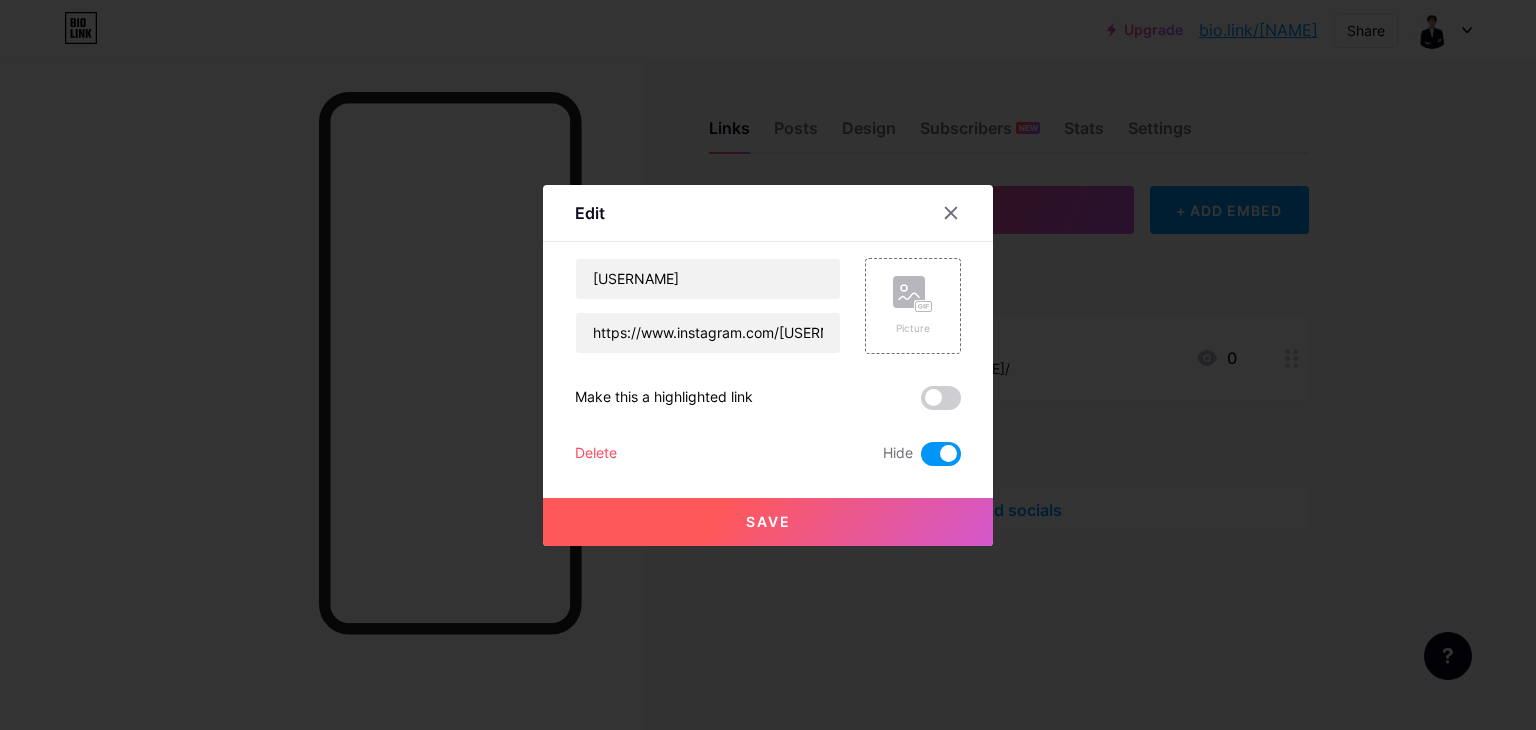 click on "Save" at bounding box center [768, 522] 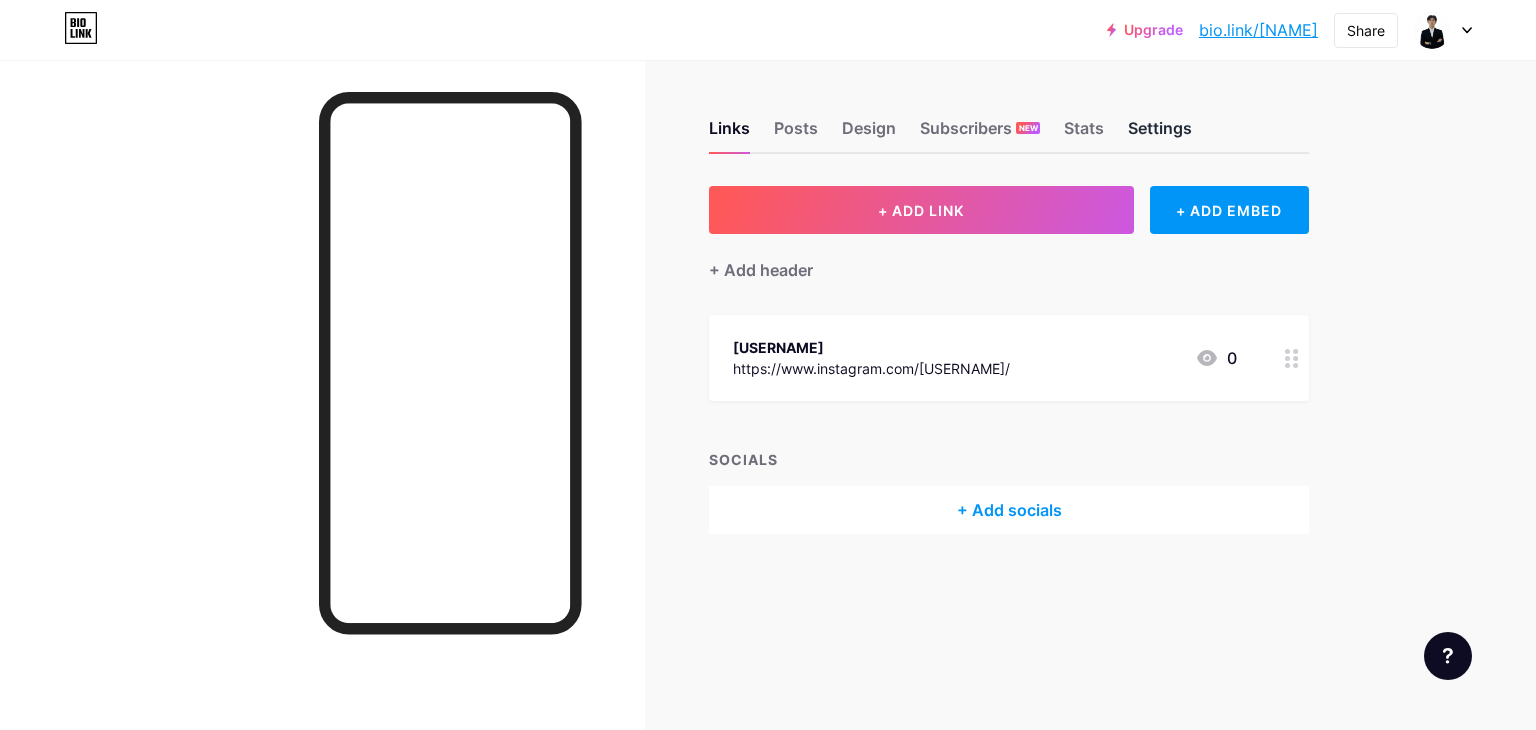 click on "Settings" at bounding box center [1160, 134] 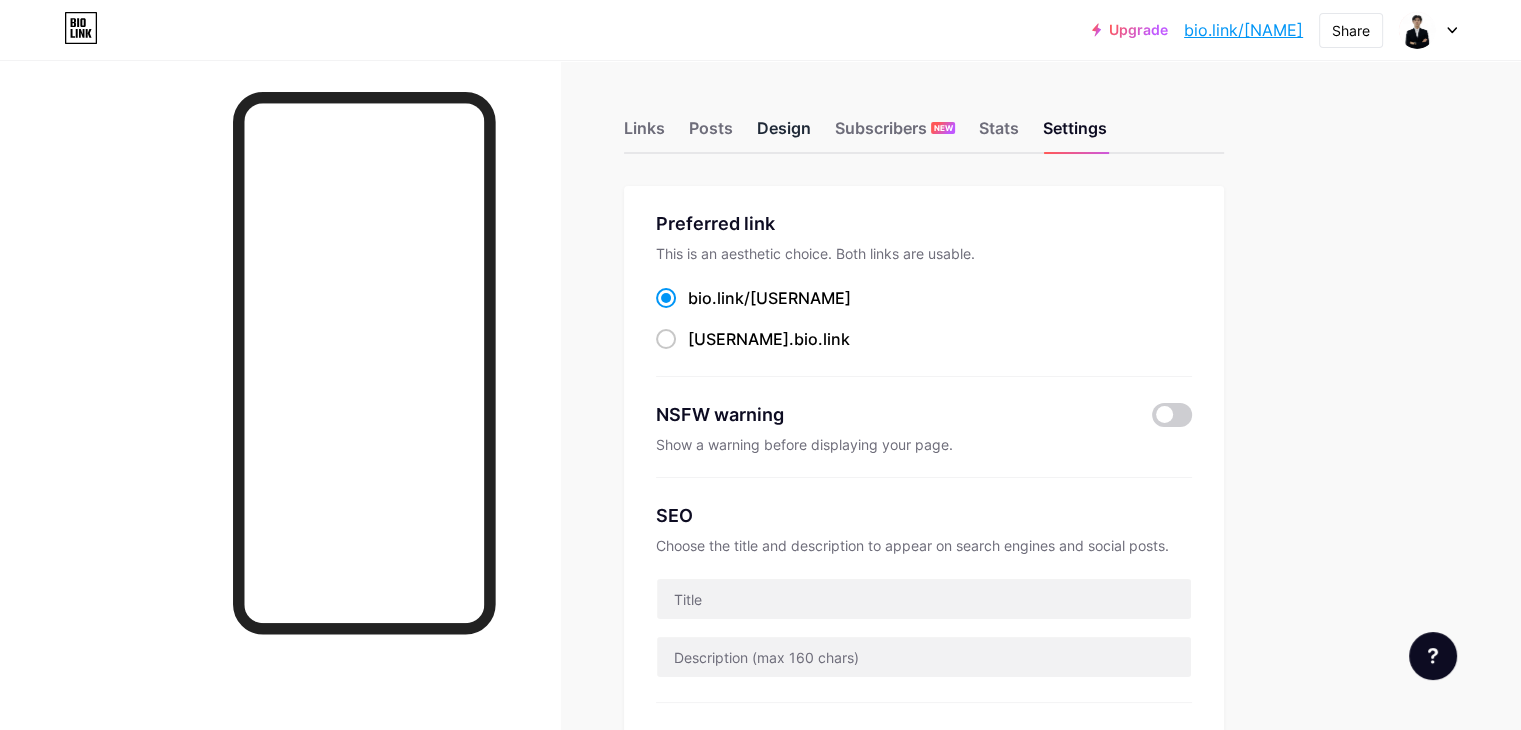 click on "Design" at bounding box center (784, 134) 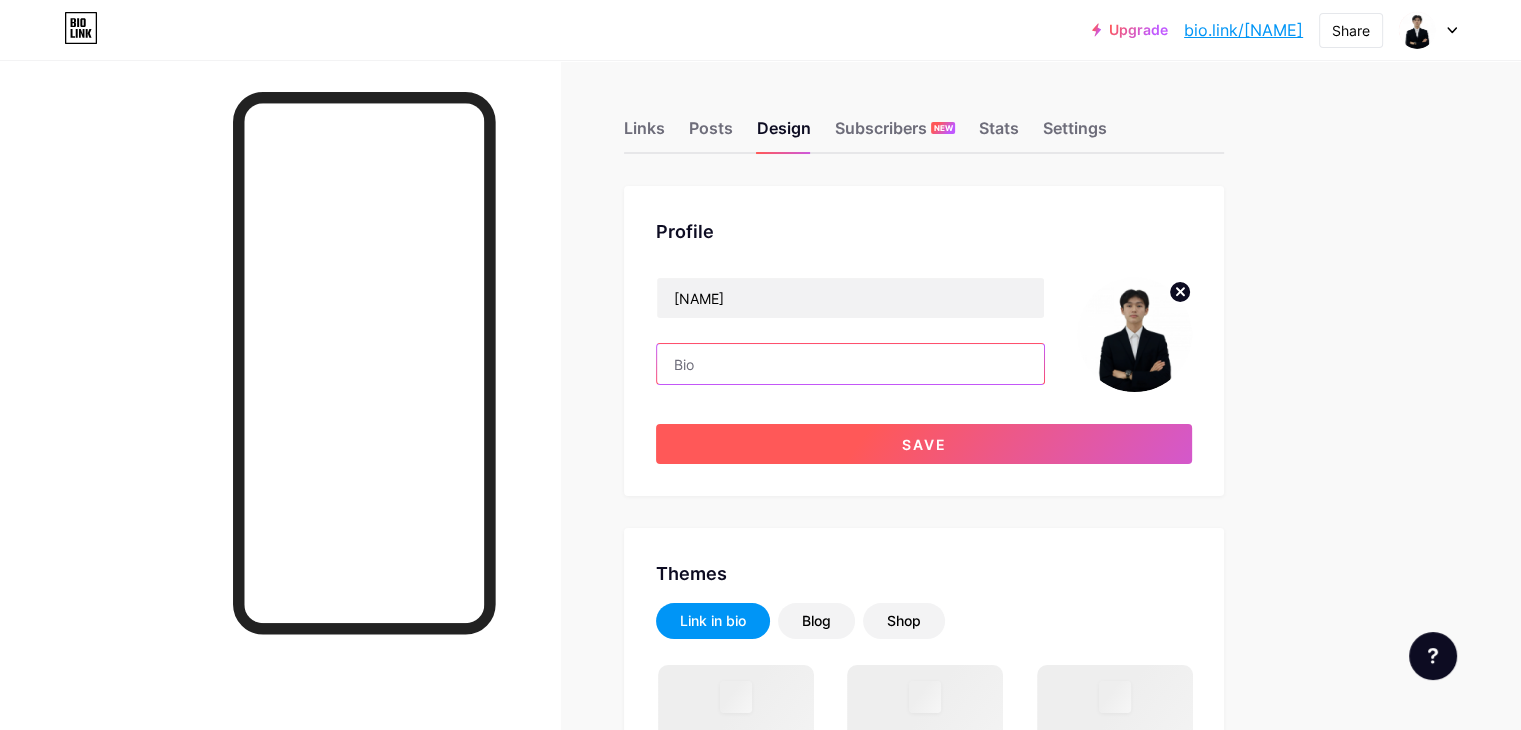 type 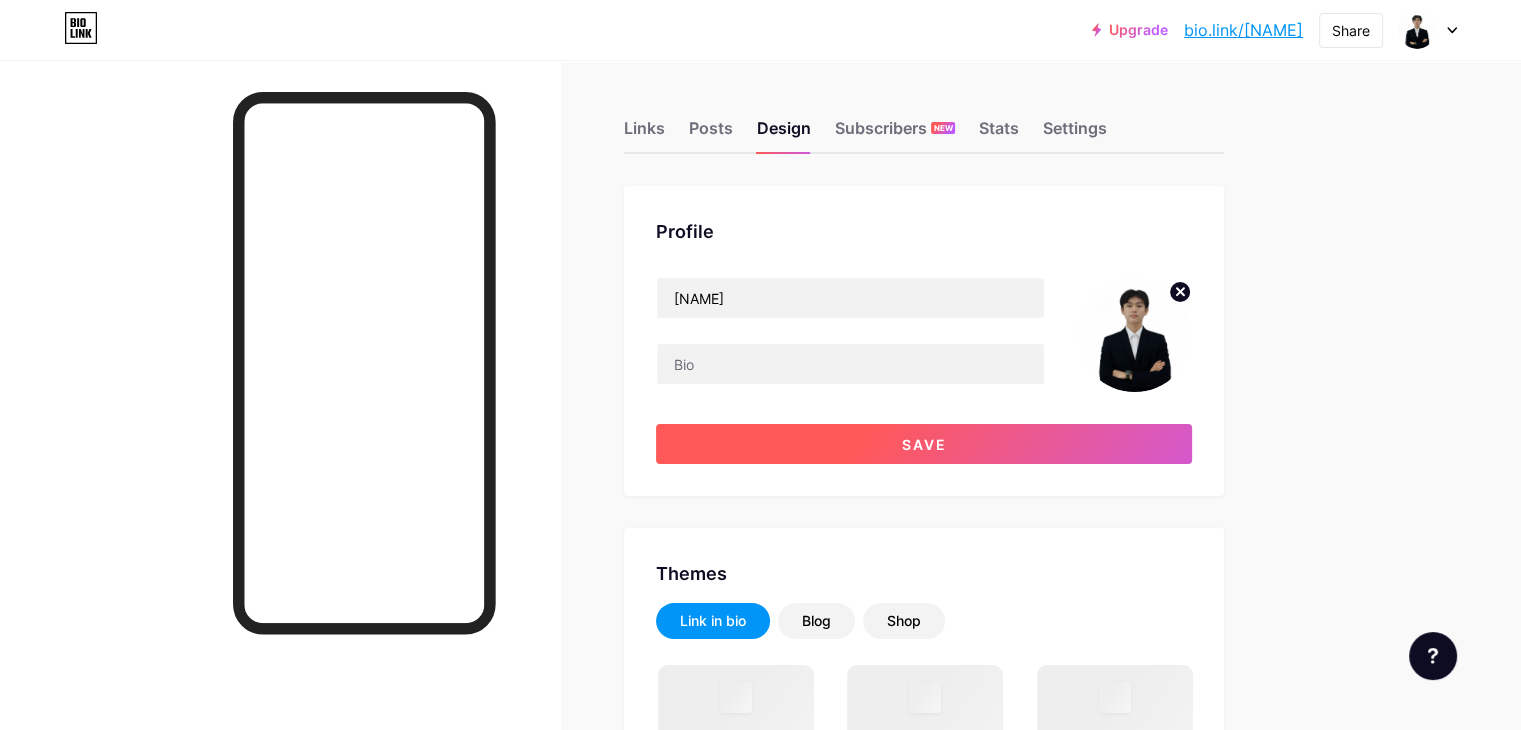 click on "Save" at bounding box center [924, 444] 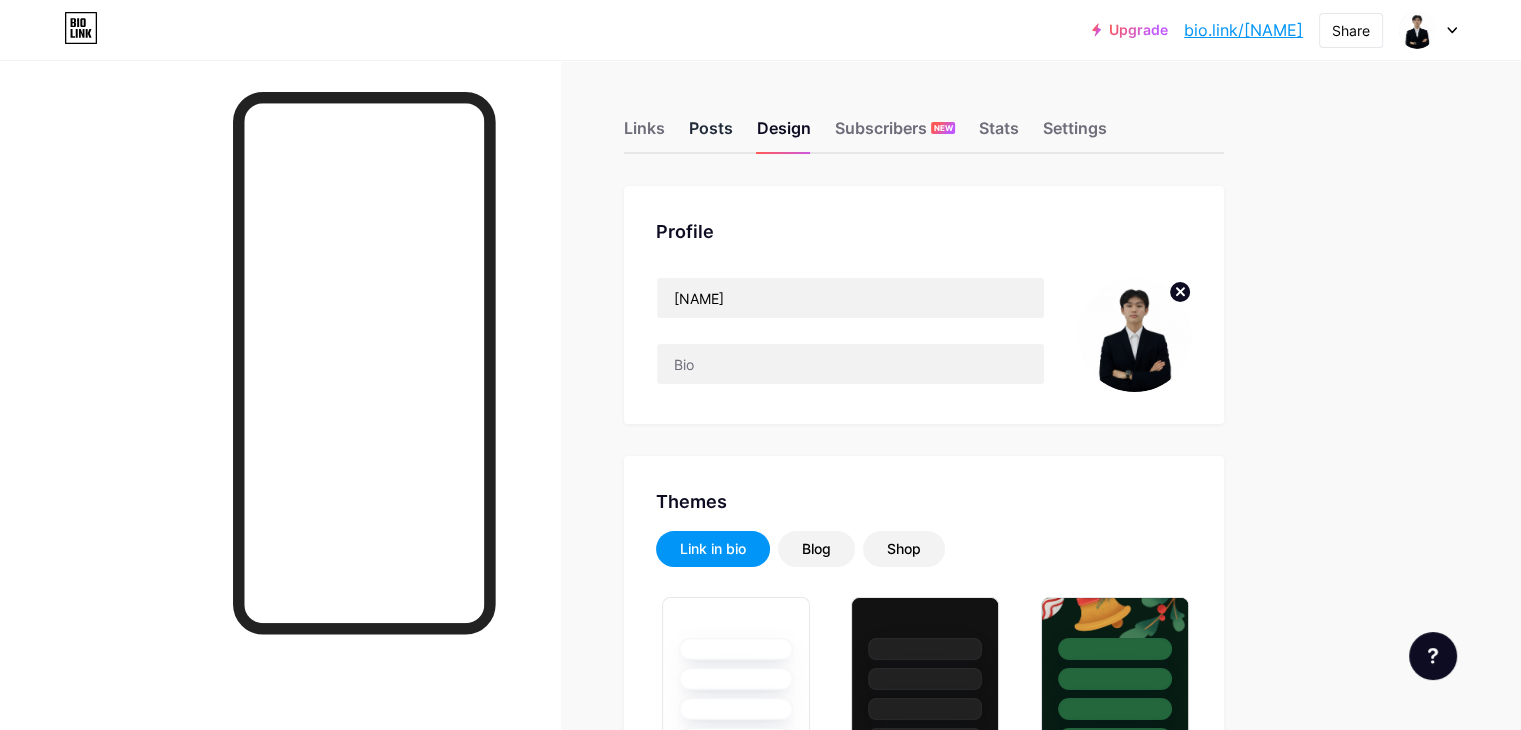 click on "Posts" at bounding box center (711, 134) 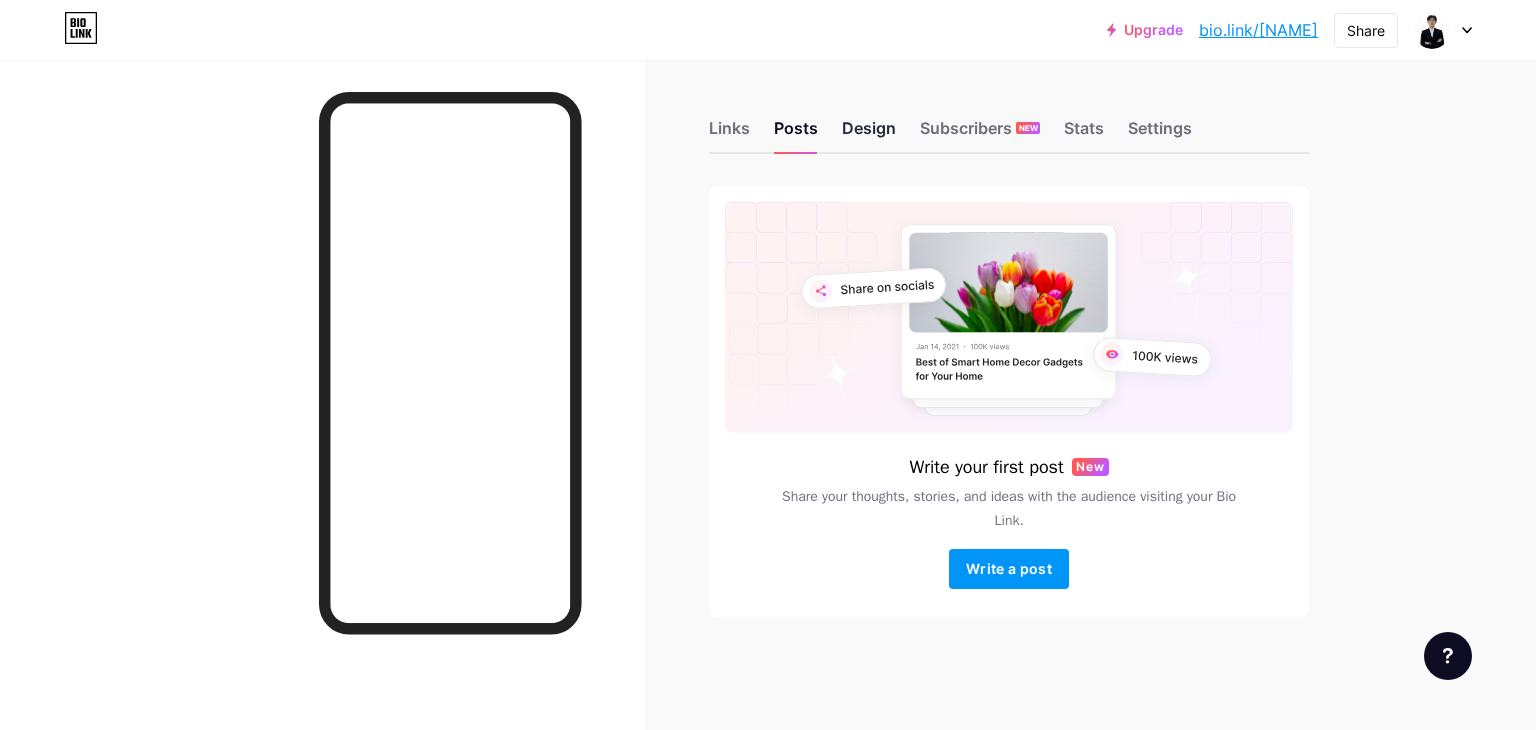 click on "Design" at bounding box center (869, 134) 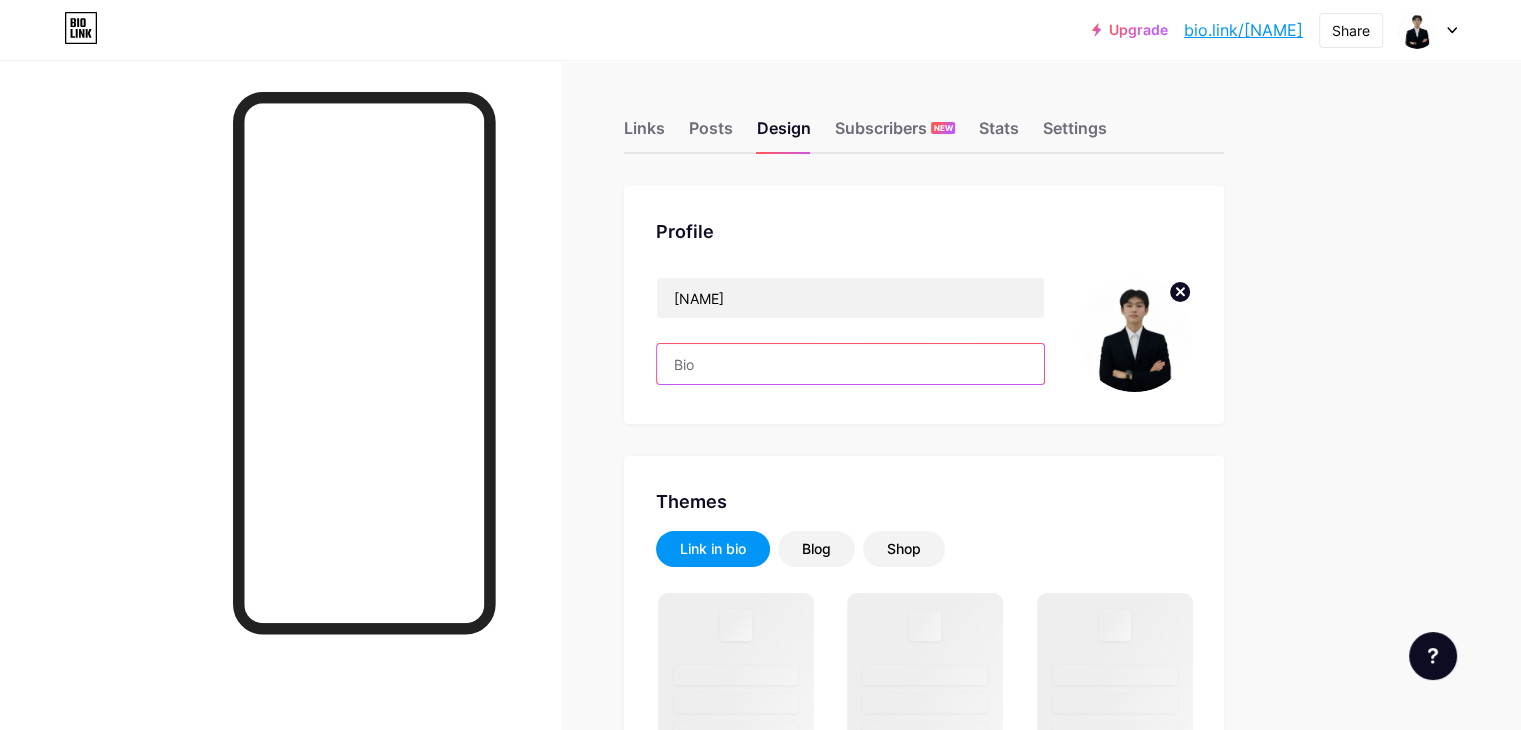click at bounding box center (850, 364) 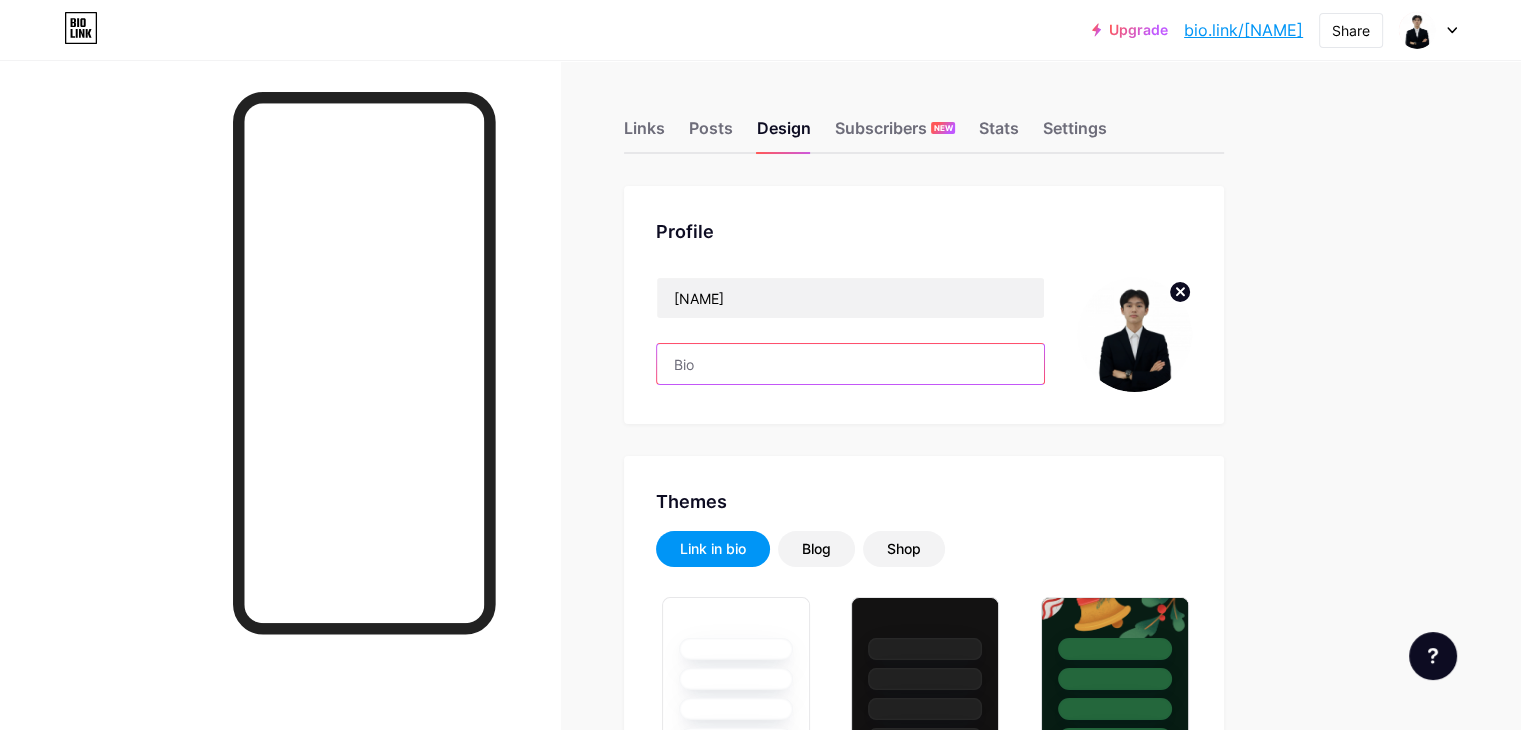 type on "Chi_Toc_Xoan" 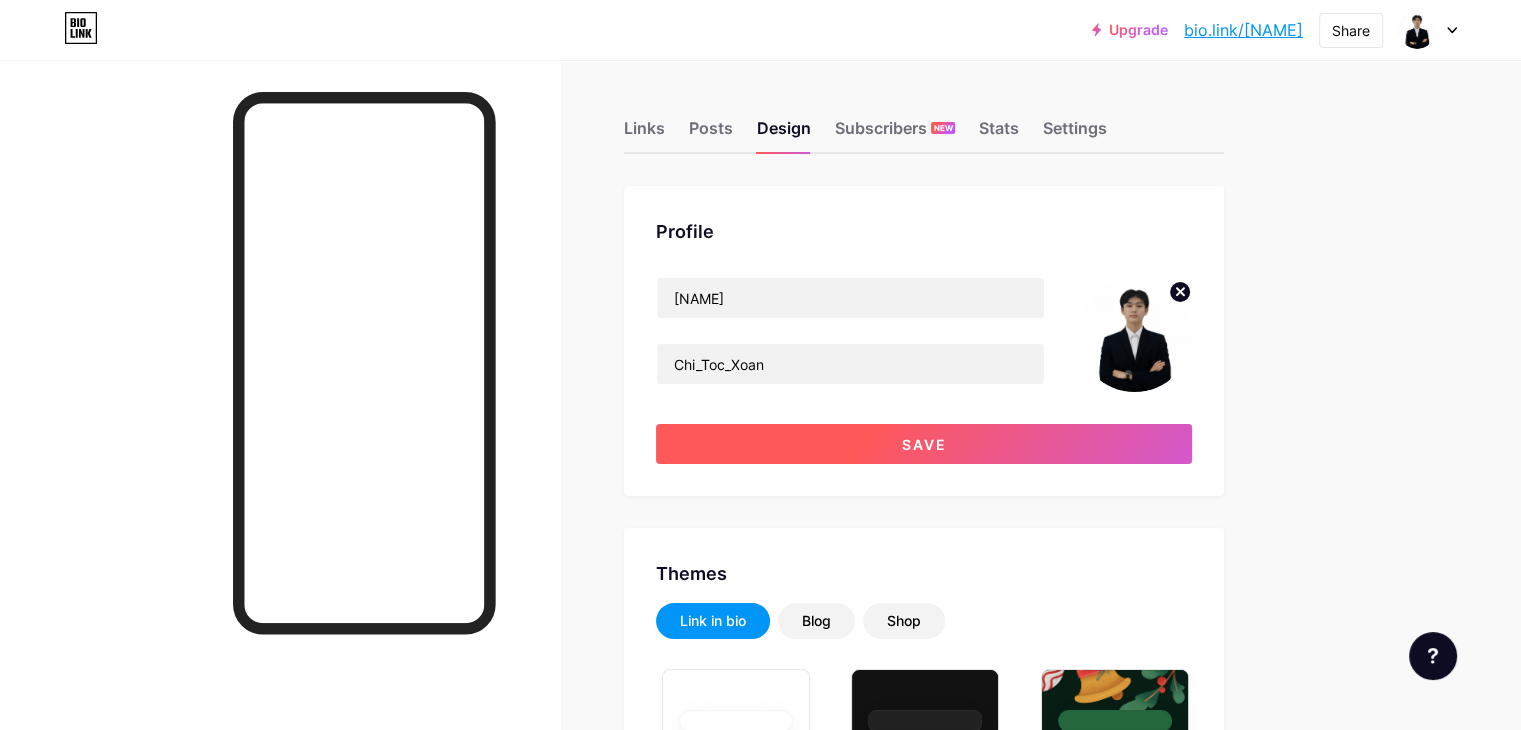 click on "Save" at bounding box center [924, 444] 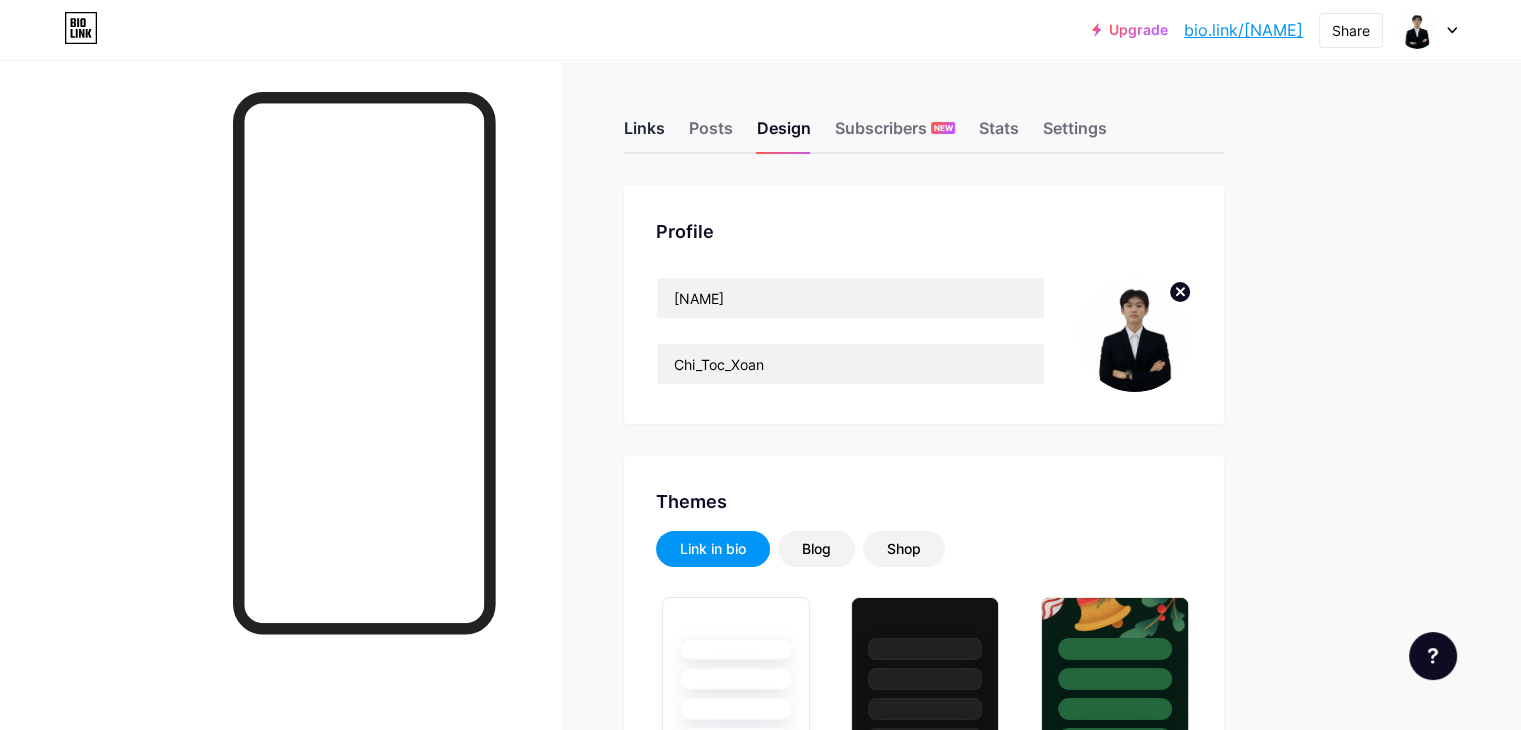 click on "Links" at bounding box center [644, 134] 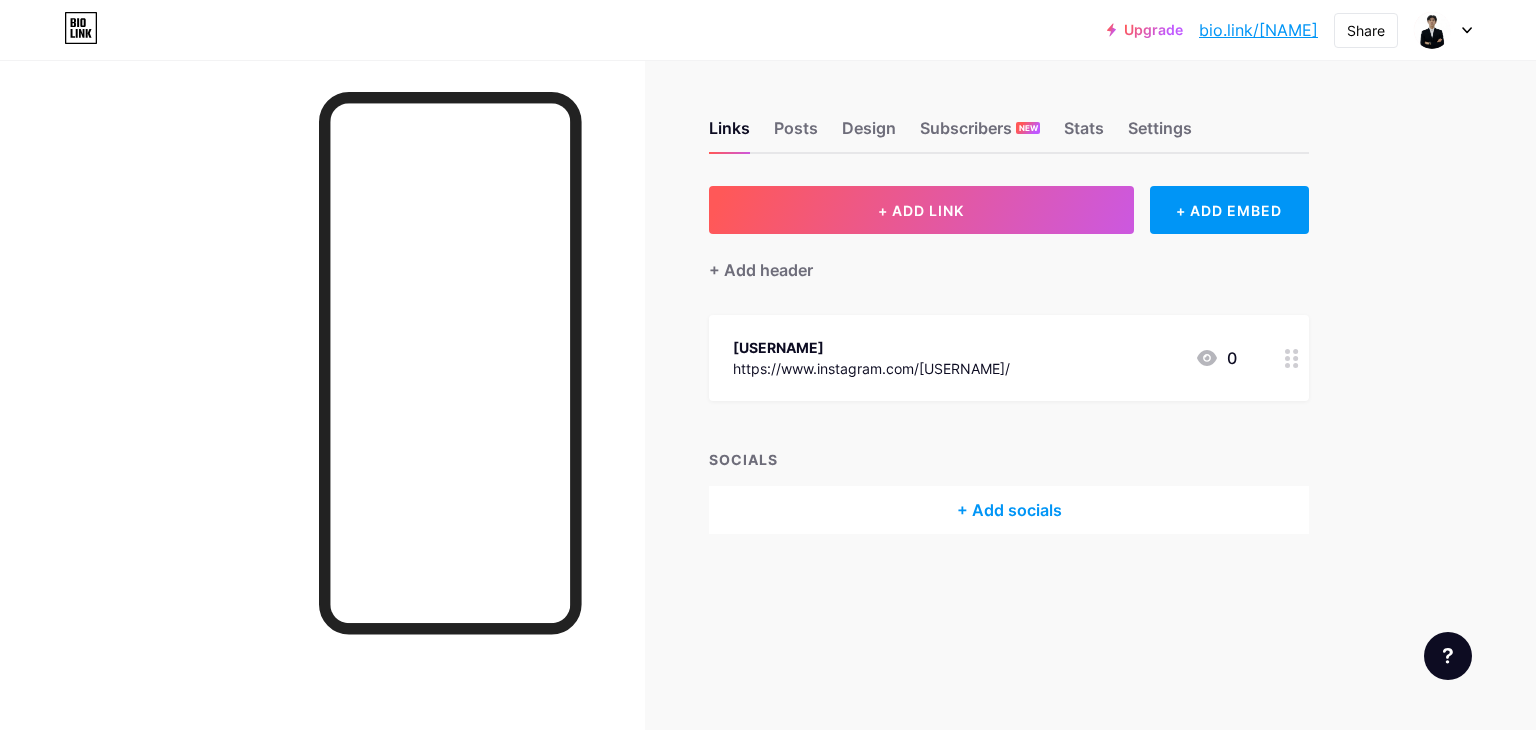 click on "Upgrade   bio.link/tranva...   bio.link/tranvancuz   Share               Switch accounts     Trần Văn Chí   bio.link/tranvancuz       + Add a new page        Account settings   Logout   Link Copied
Links
Posts
Design
Subscribers
NEW
Stats
Settings       + ADD LINK     + ADD EMBED
+ Add header
chi_toc_xoan
https://www.instagram.com/chi_toc_xoan/
0
SOCIALS     + Add socials                       Feature requests             Help center         Contact support" at bounding box center [768, 365] 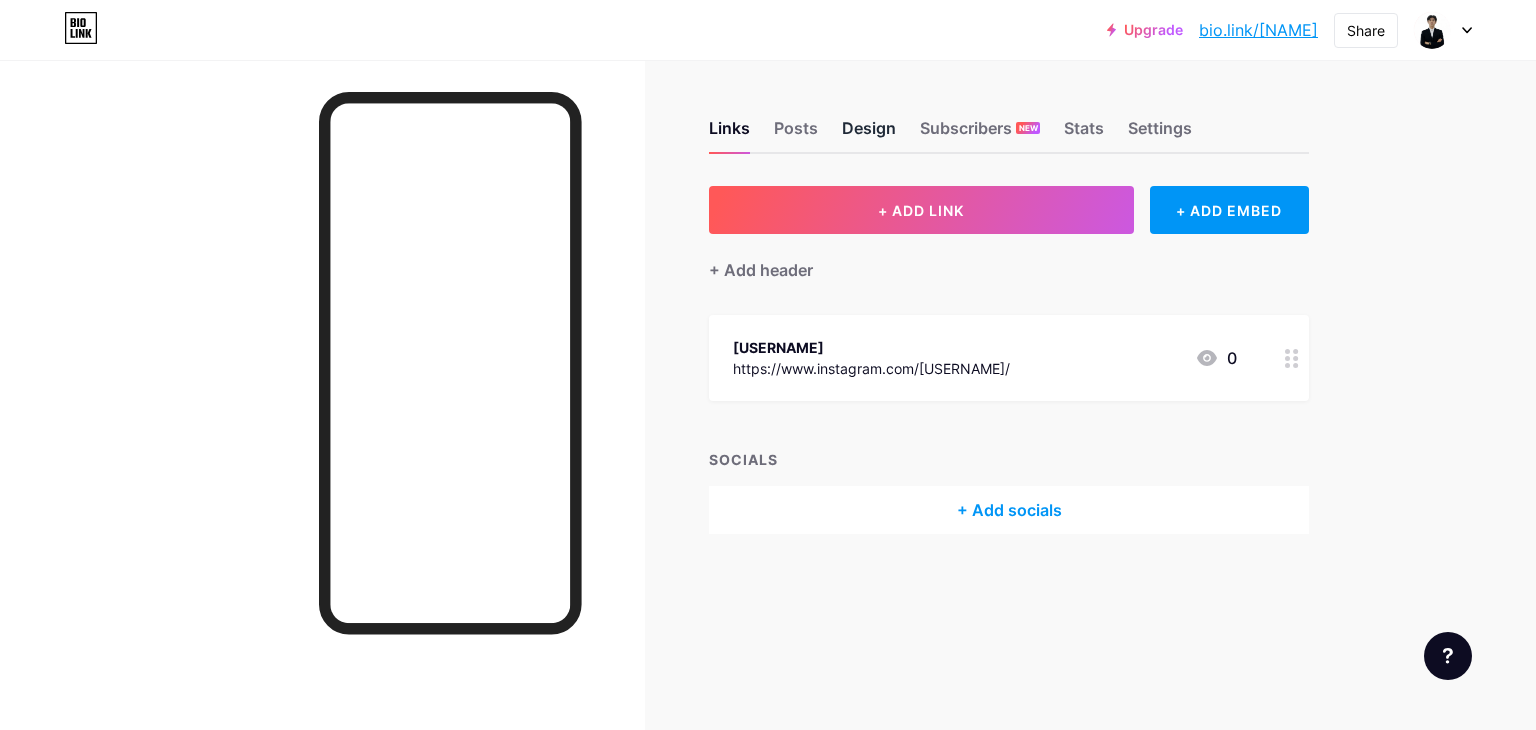 click on "Design" at bounding box center [869, 134] 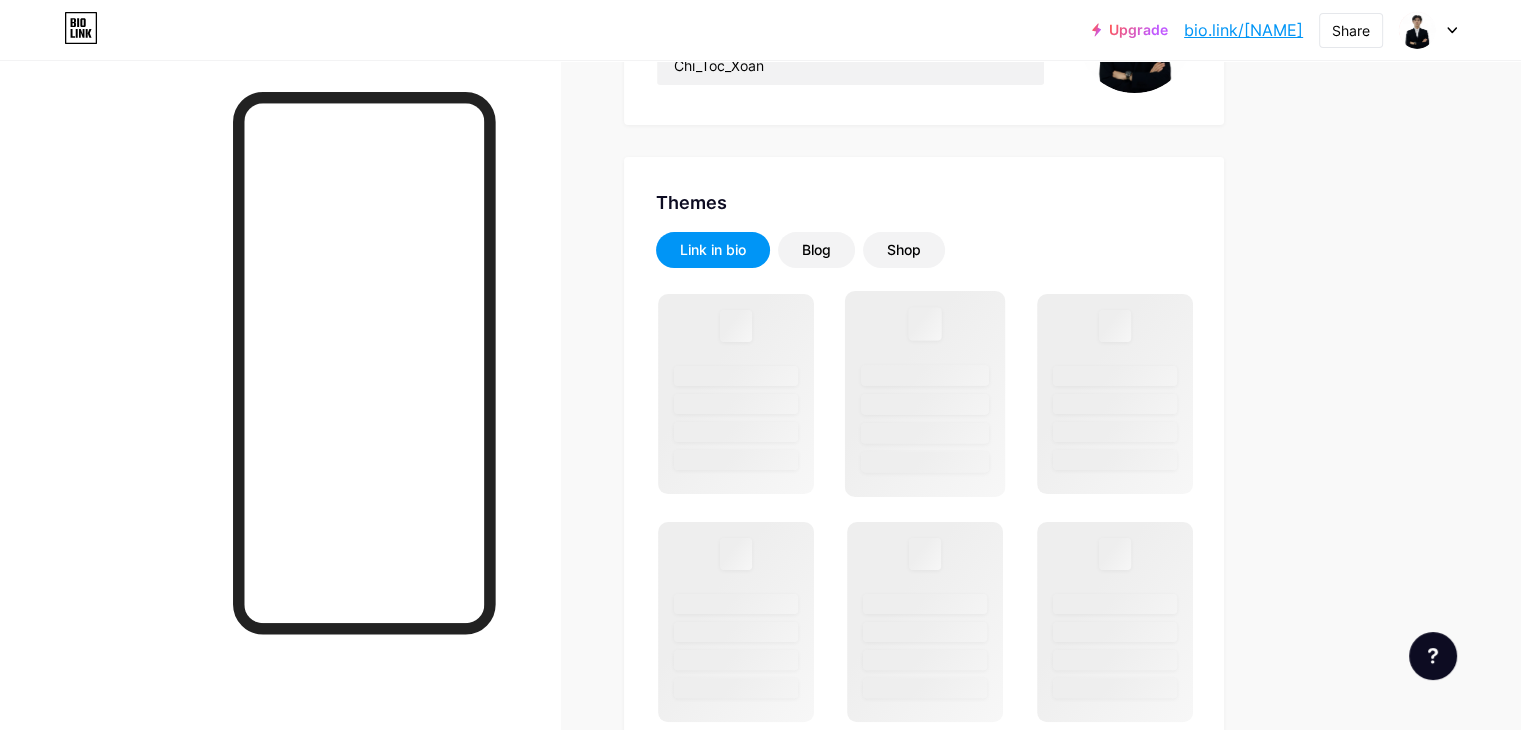 scroll, scrollTop: 300, scrollLeft: 0, axis: vertical 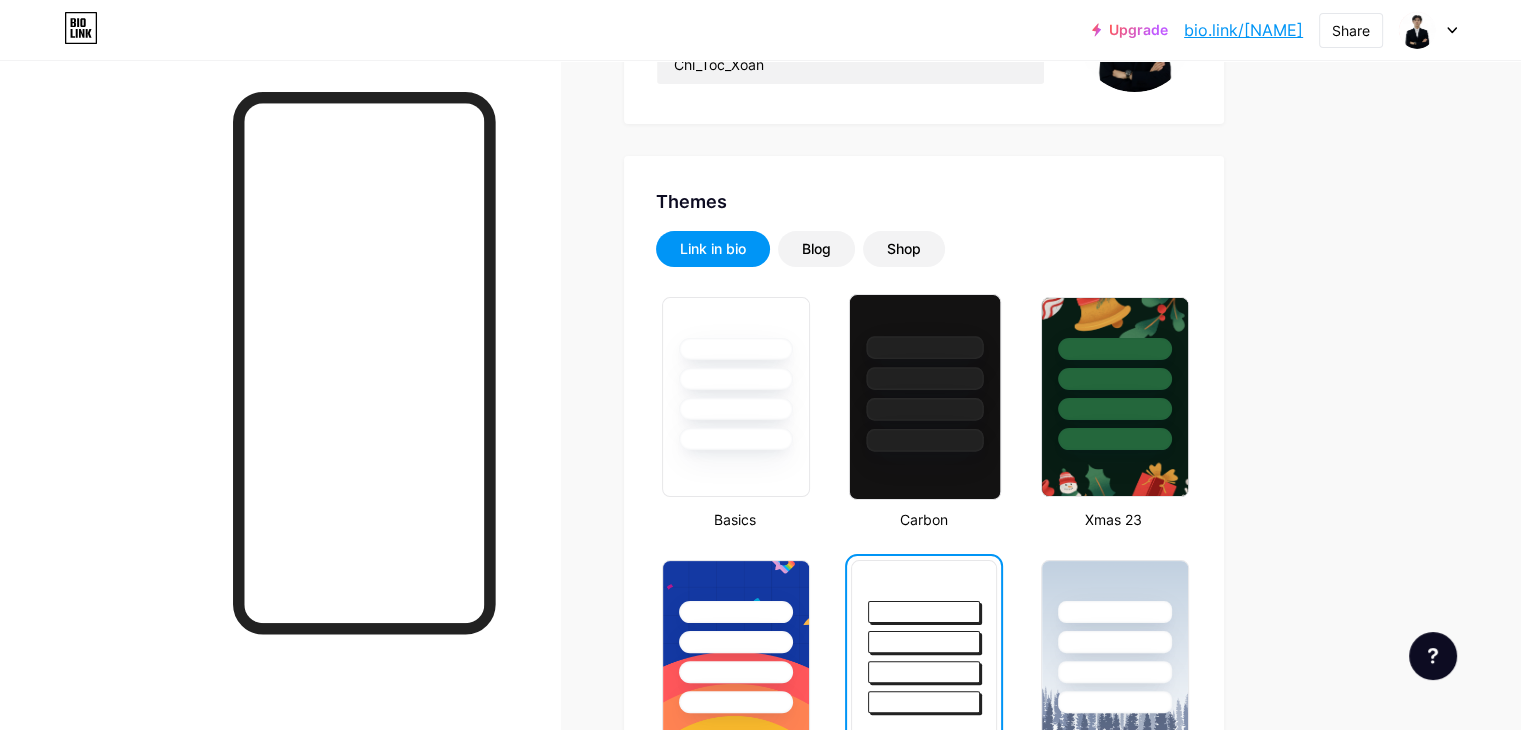 click at bounding box center [925, 373] 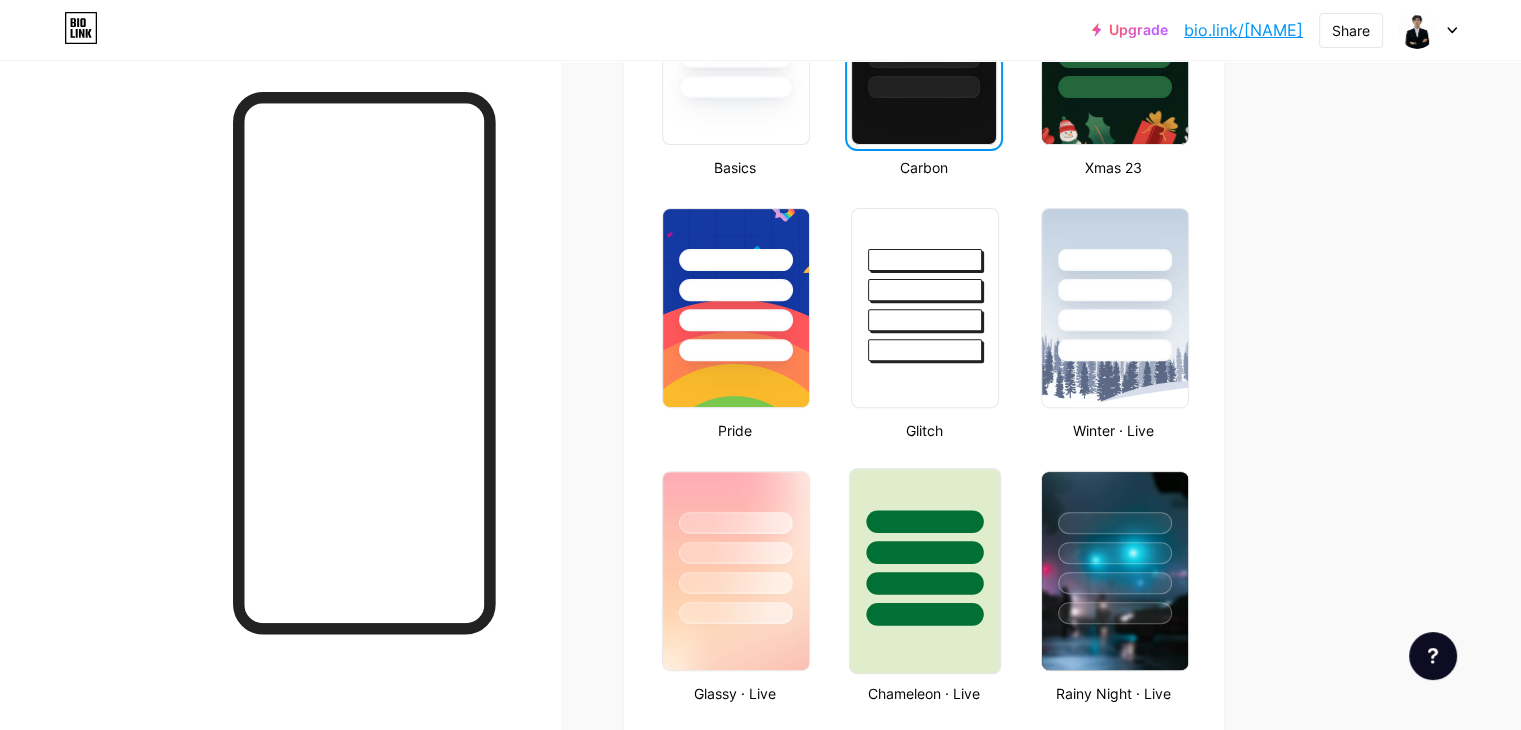scroll, scrollTop: 900, scrollLeft: 0, axis: vertical 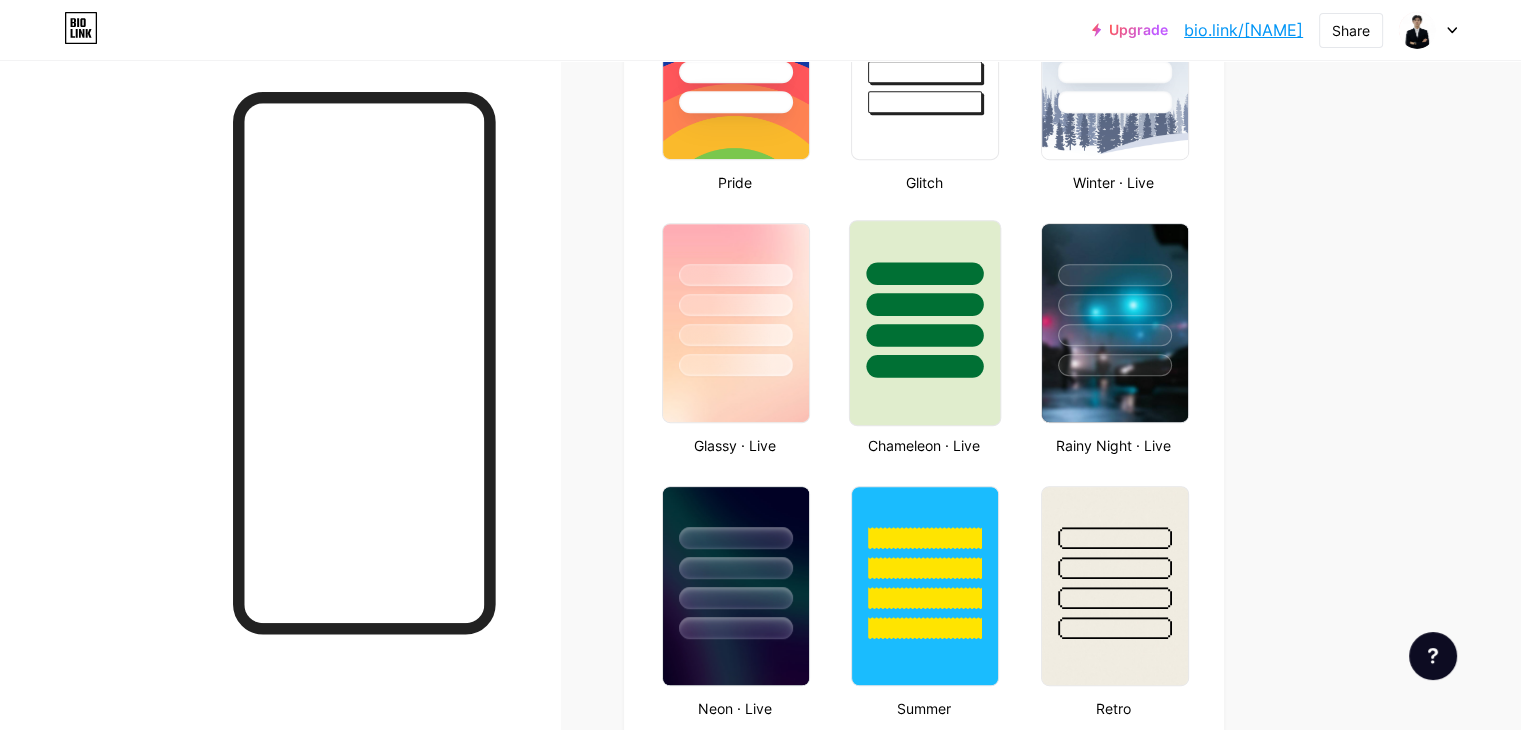 click at bounding box center [925, 366] 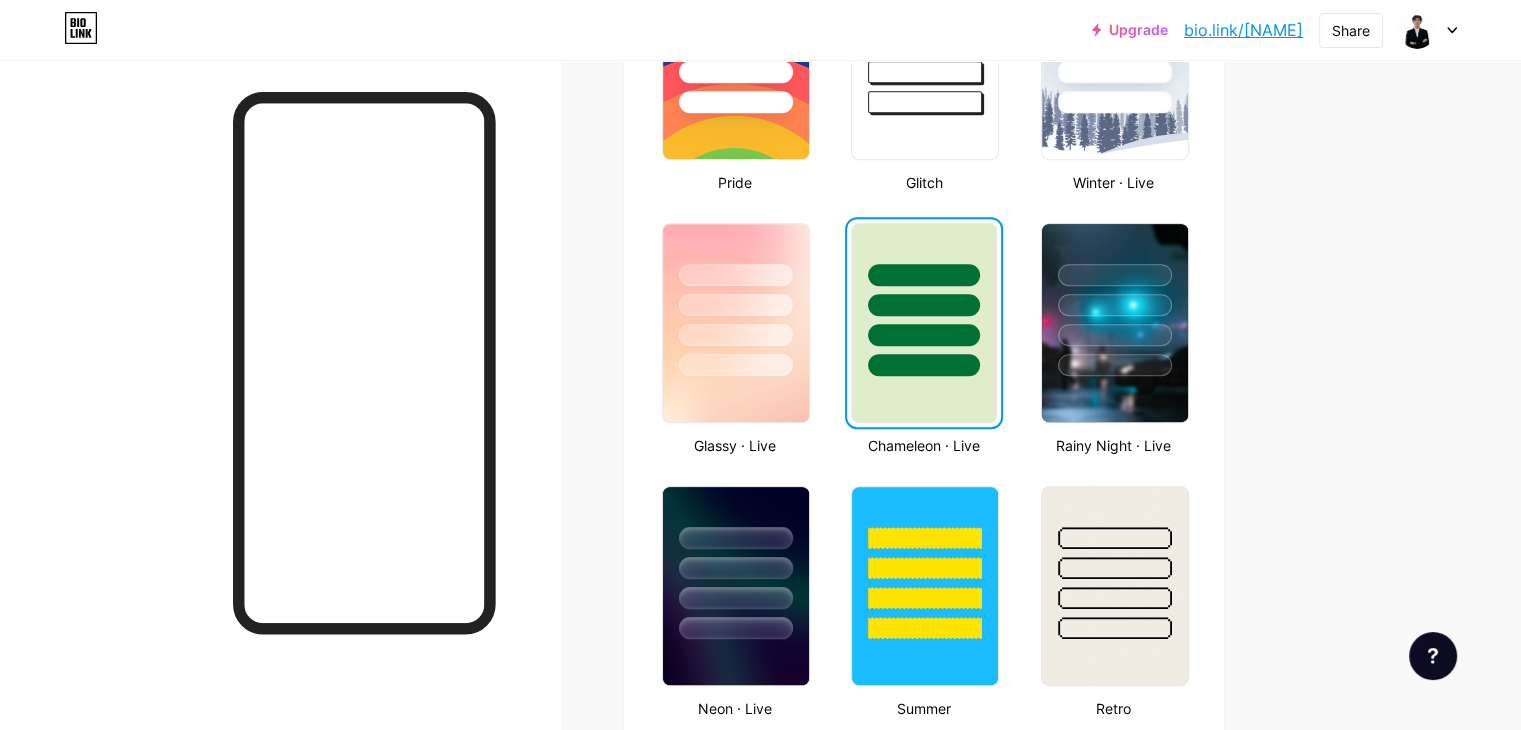 click on "Links
Posts
Design
Subscribers
NEW
Stats
Settings     Profile   Trần Văn Chí     Chi_Toc_Xoan                   Themes   Link in bio   Blog   Shop       Basics       Carbon       Xmas 23       Pride       Glitch       Winter · Live       Glassy · Live       Chameleon · Live       Rainy Night · Live       Neon · Live       Summer       Retro       Strawberry · Live       Desert       Sunny       Autumn       Leaf       Clear Sky       Blush       Unicorn       Minimal       Cloudy       Shadow     Create your own           Changes saved       Position to display socials                 Top                     Bottom
Disable Bio Link branding
Will hide the Bio Link branding from homepage     Display Share button
Enables social sharing options on your page including a QR code.   Changes saved           Feature requests             Help center         Contact support" at bounding box center [654, 828] 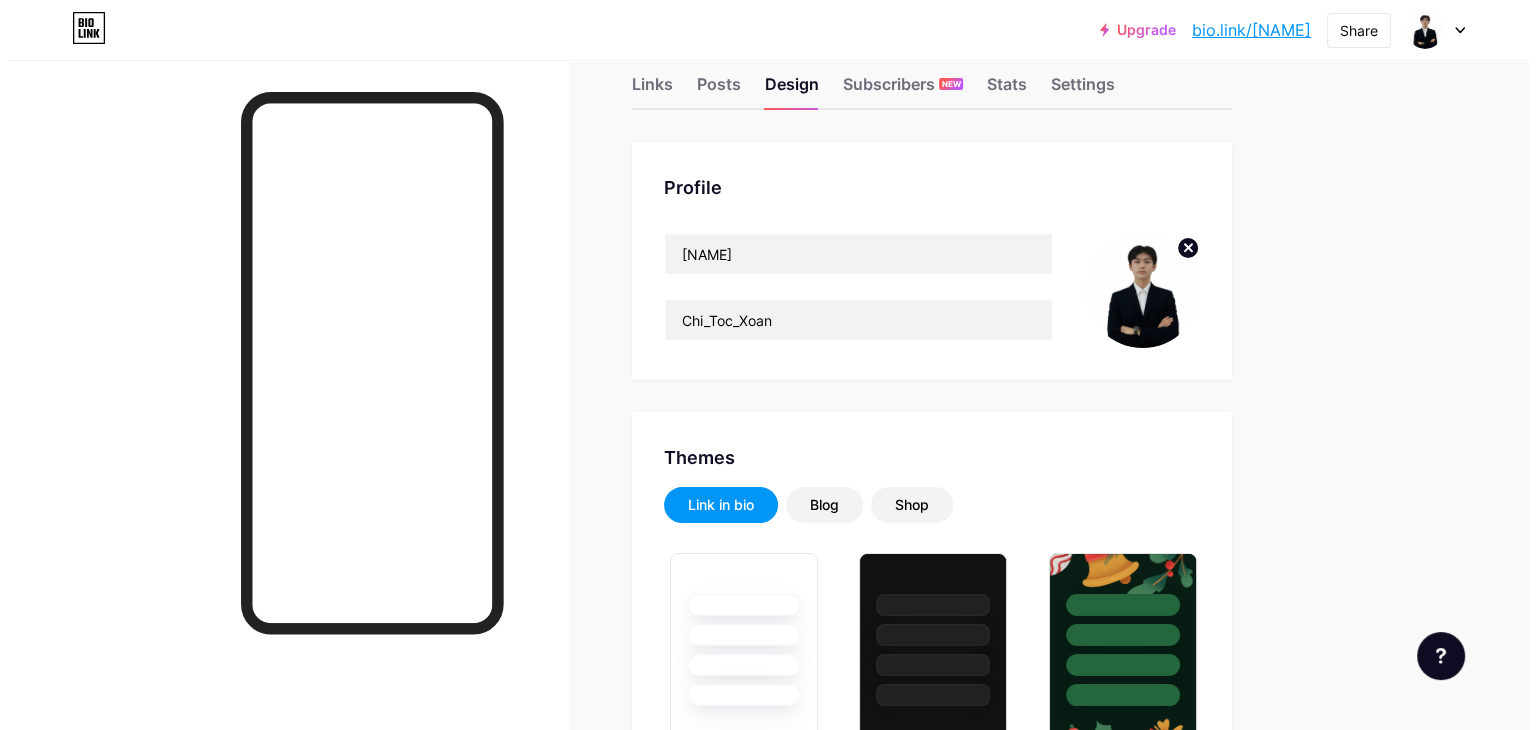 scroll, scrollTop: 0, scrollLeft: 0, axis: both 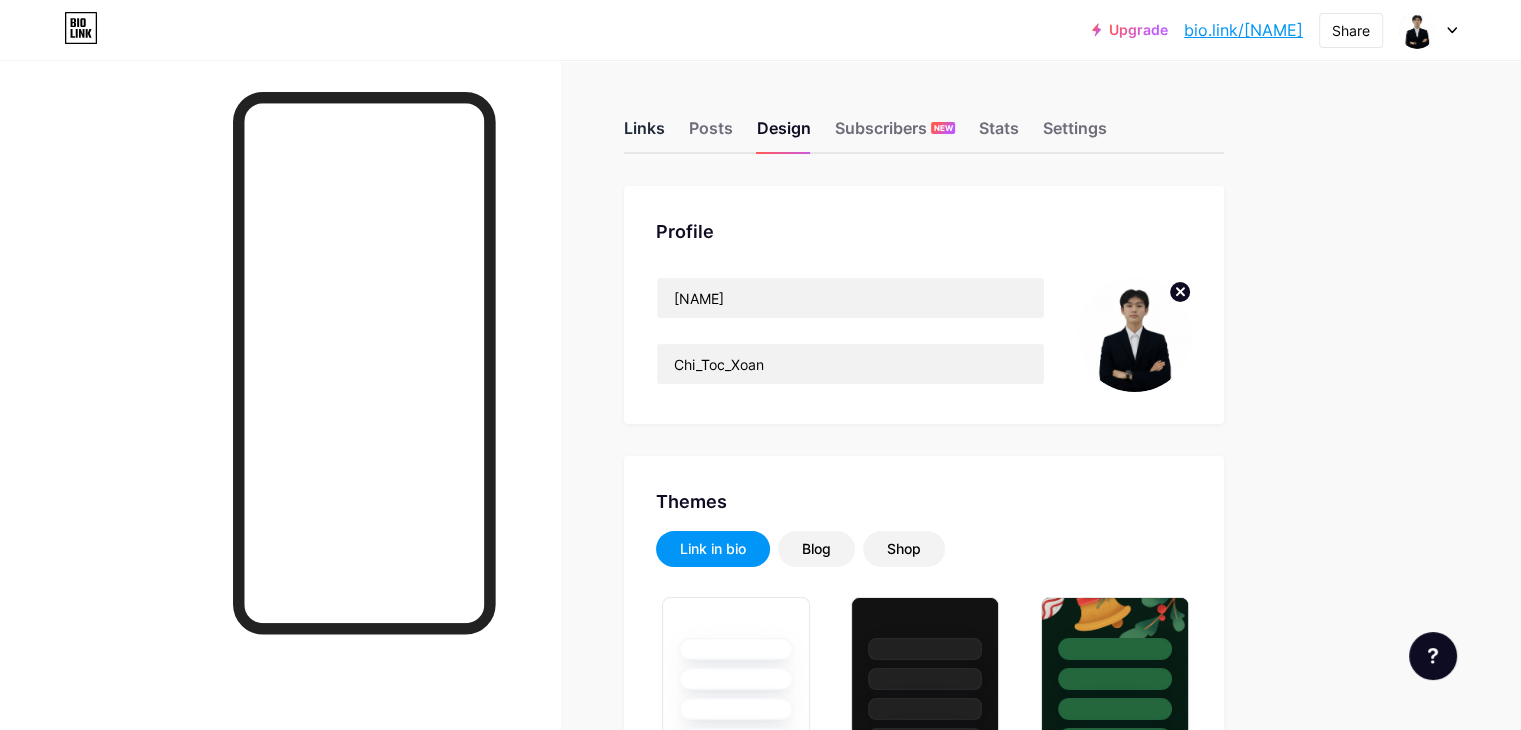click on "Links" at bounding box center [644, 134] 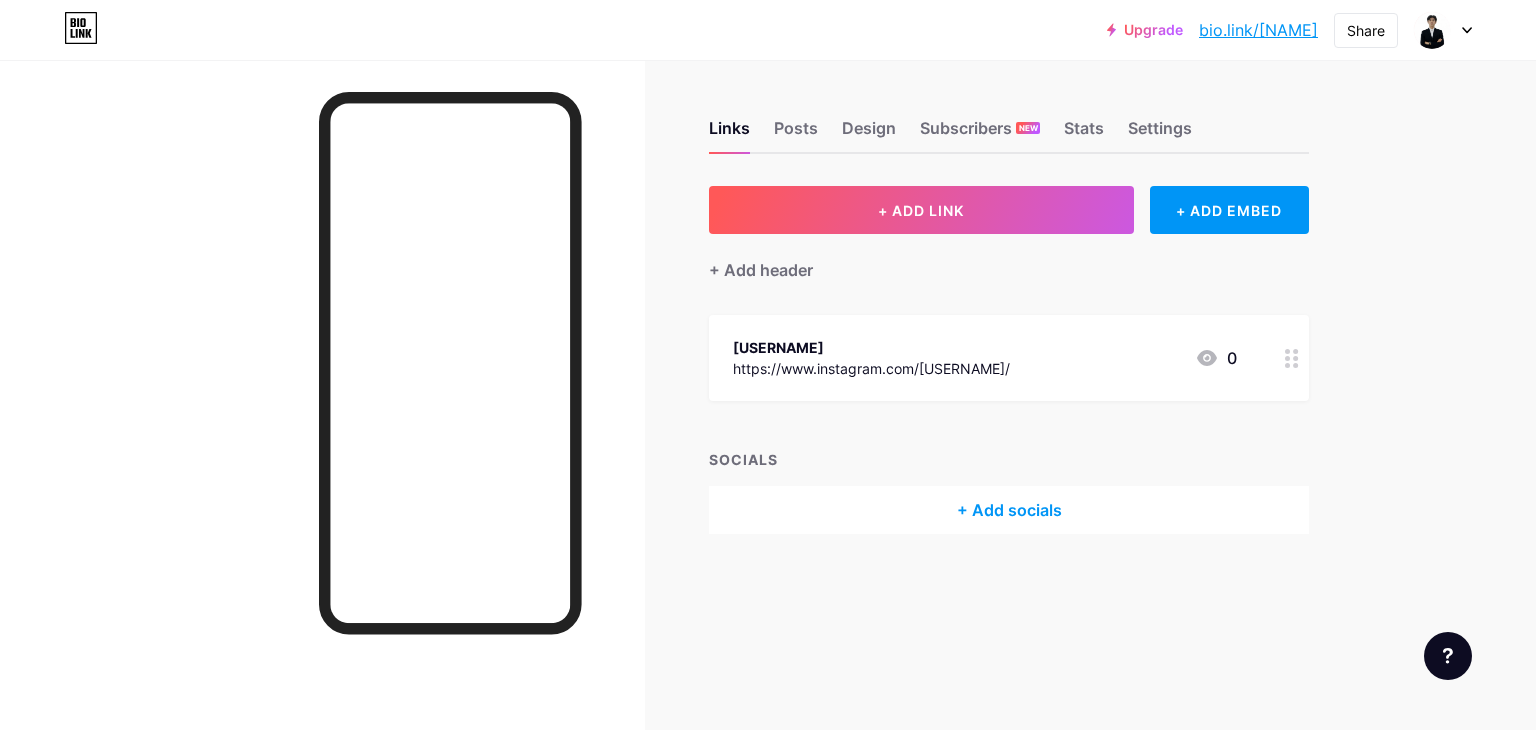 click on "bio.link/tranvancuz" at bounding box center [1258, 30] 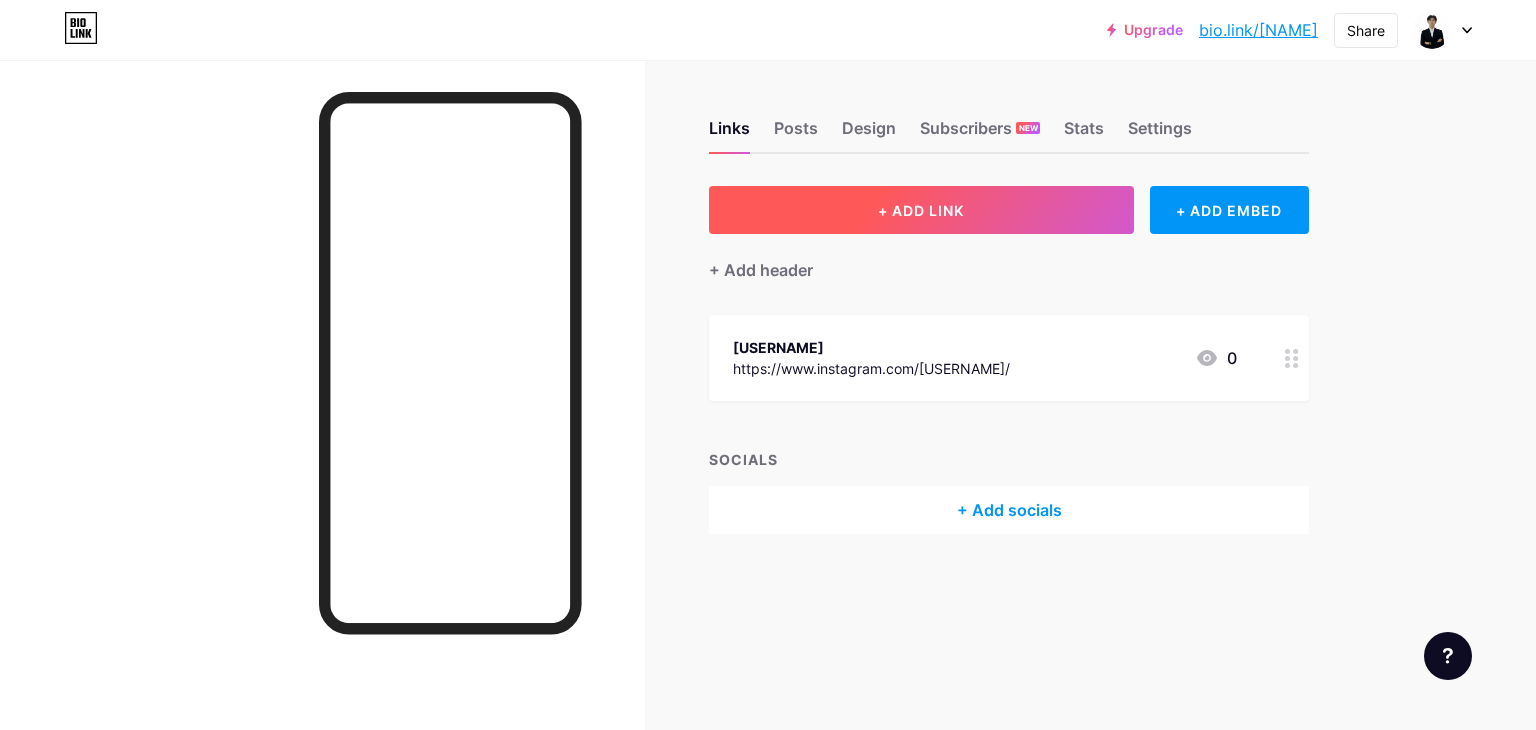 click on "+ ADD LINK" at bounding box center (921, 210) 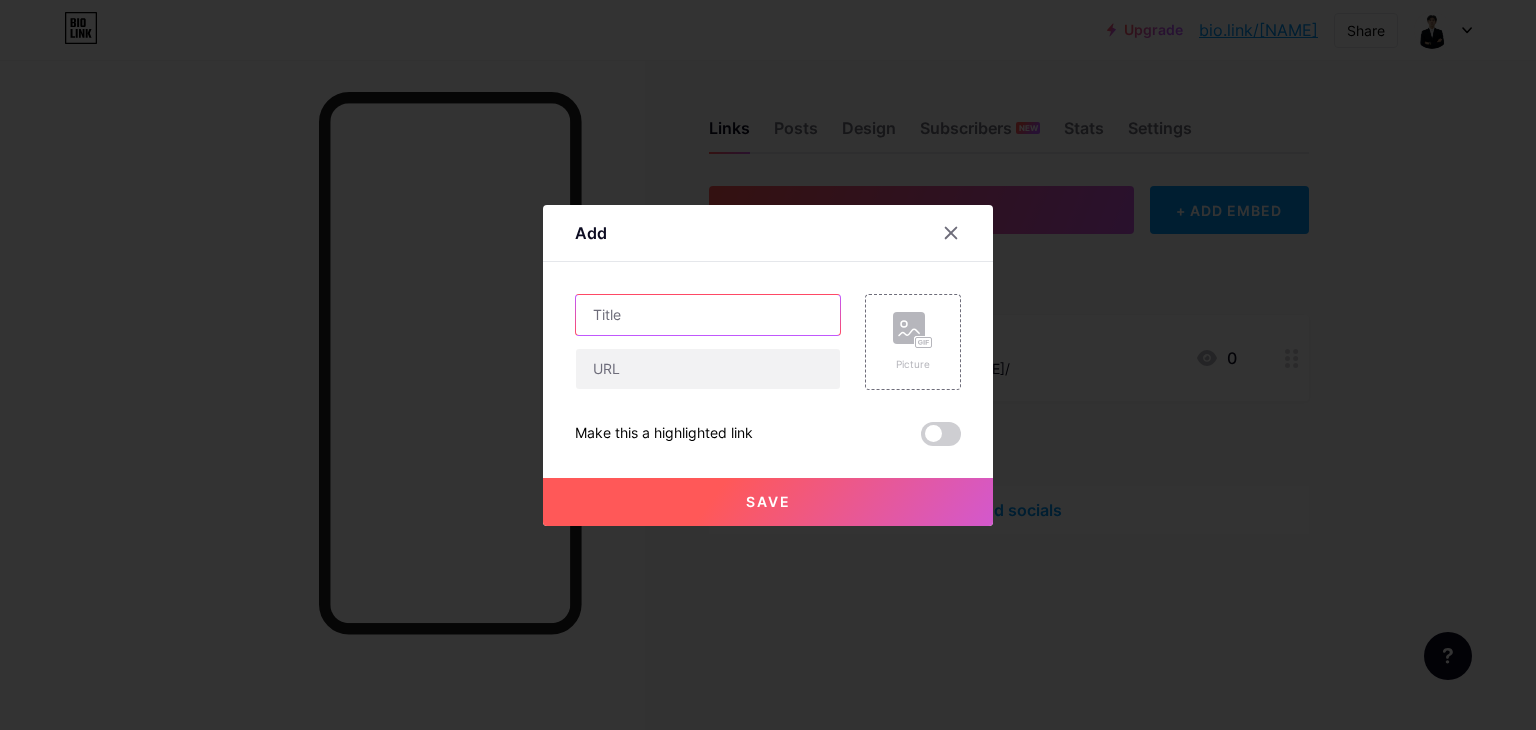 click at bounding box center [708, 315] 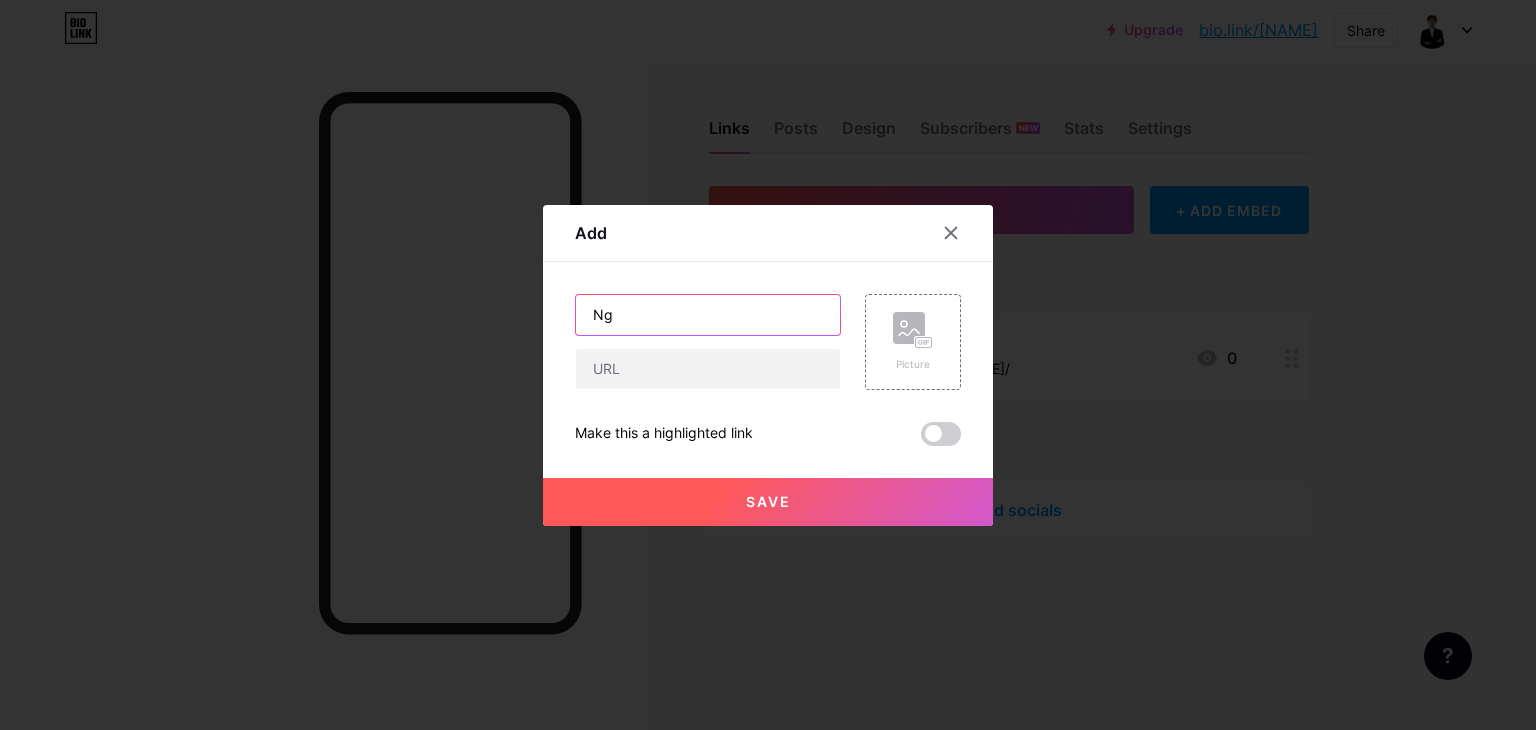 type on "N" 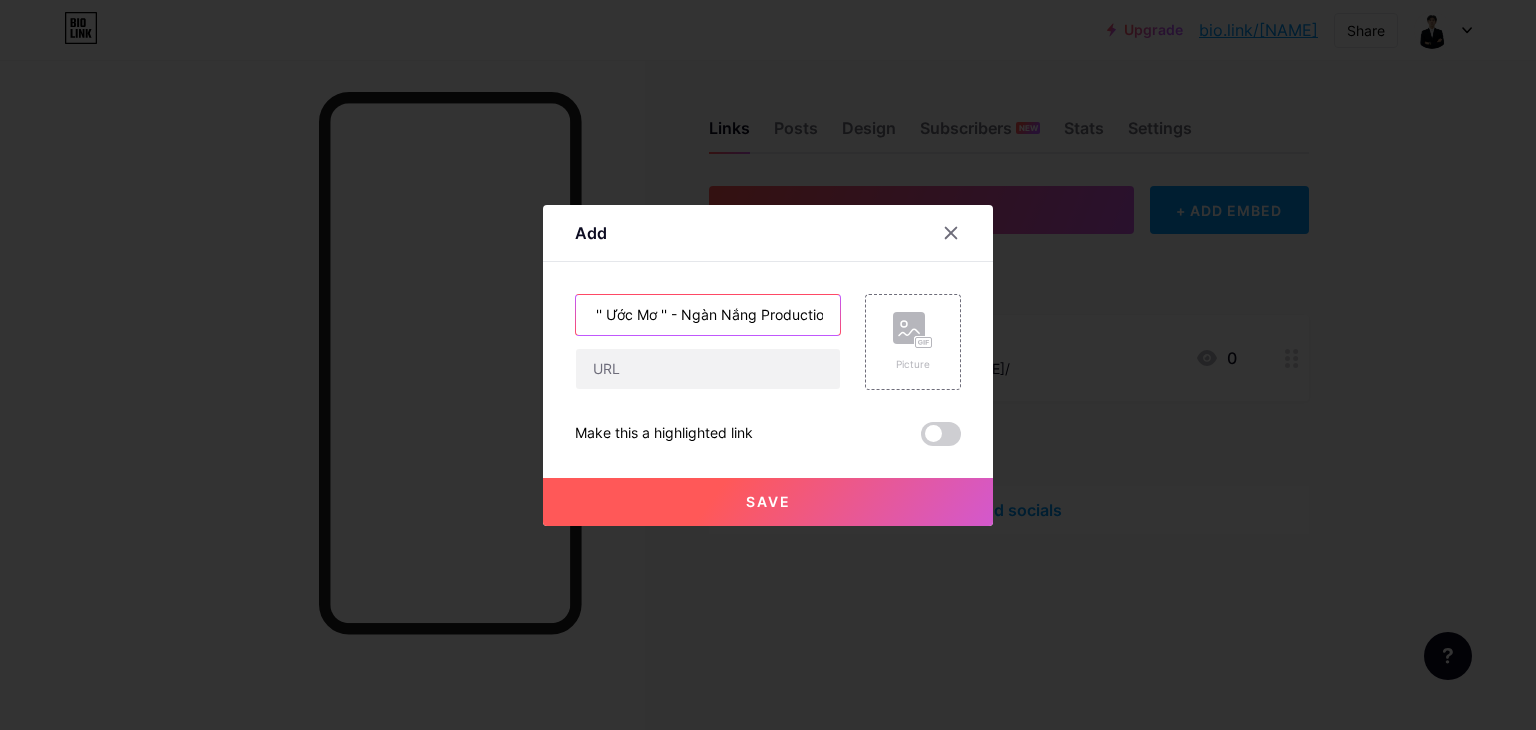 scroll, scrollTop: 0, scrollLeft: 84, axis: horizontal 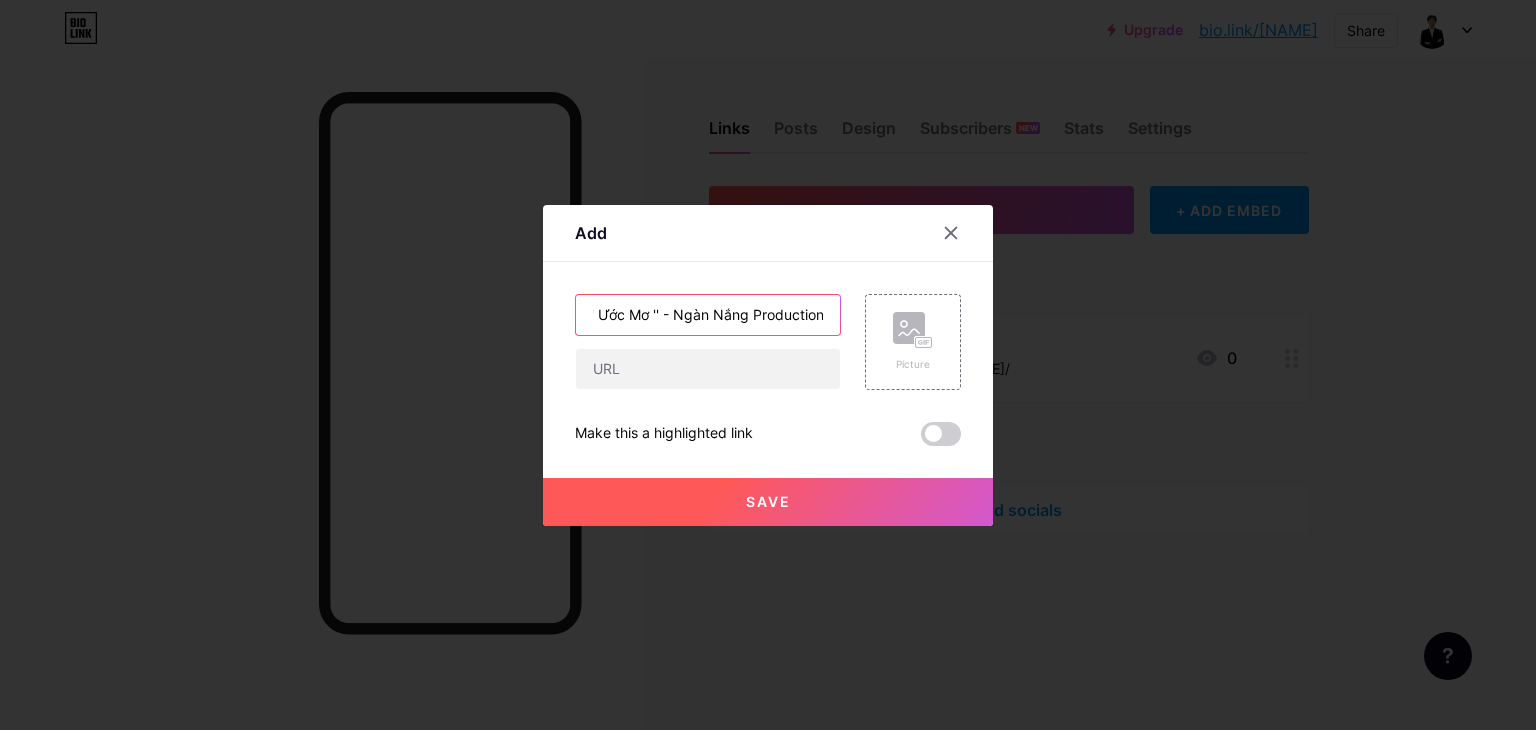 type on "Dự án phim '' Ước Mơ '' - Ngàn Nắng Production" 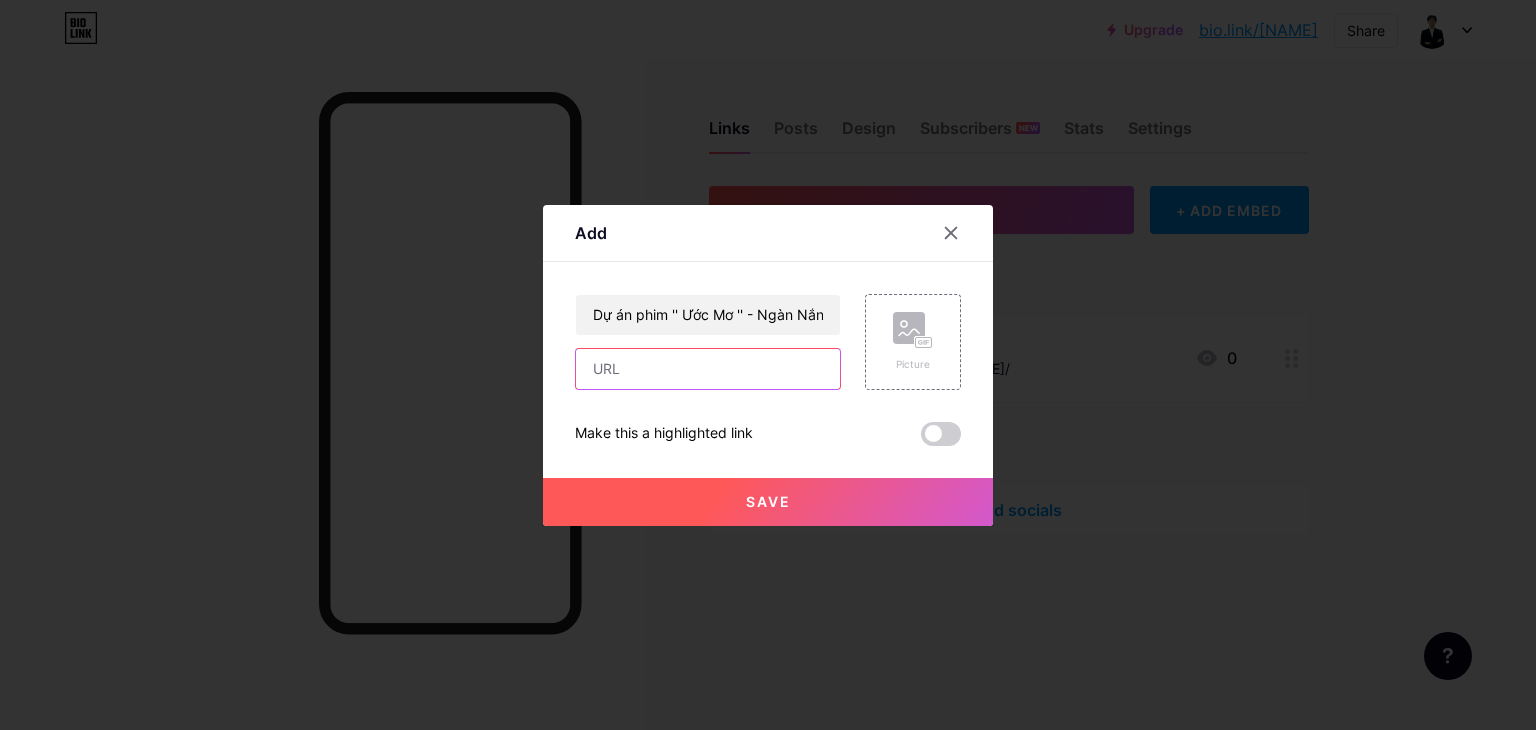 click at bounding box center [708, 369] 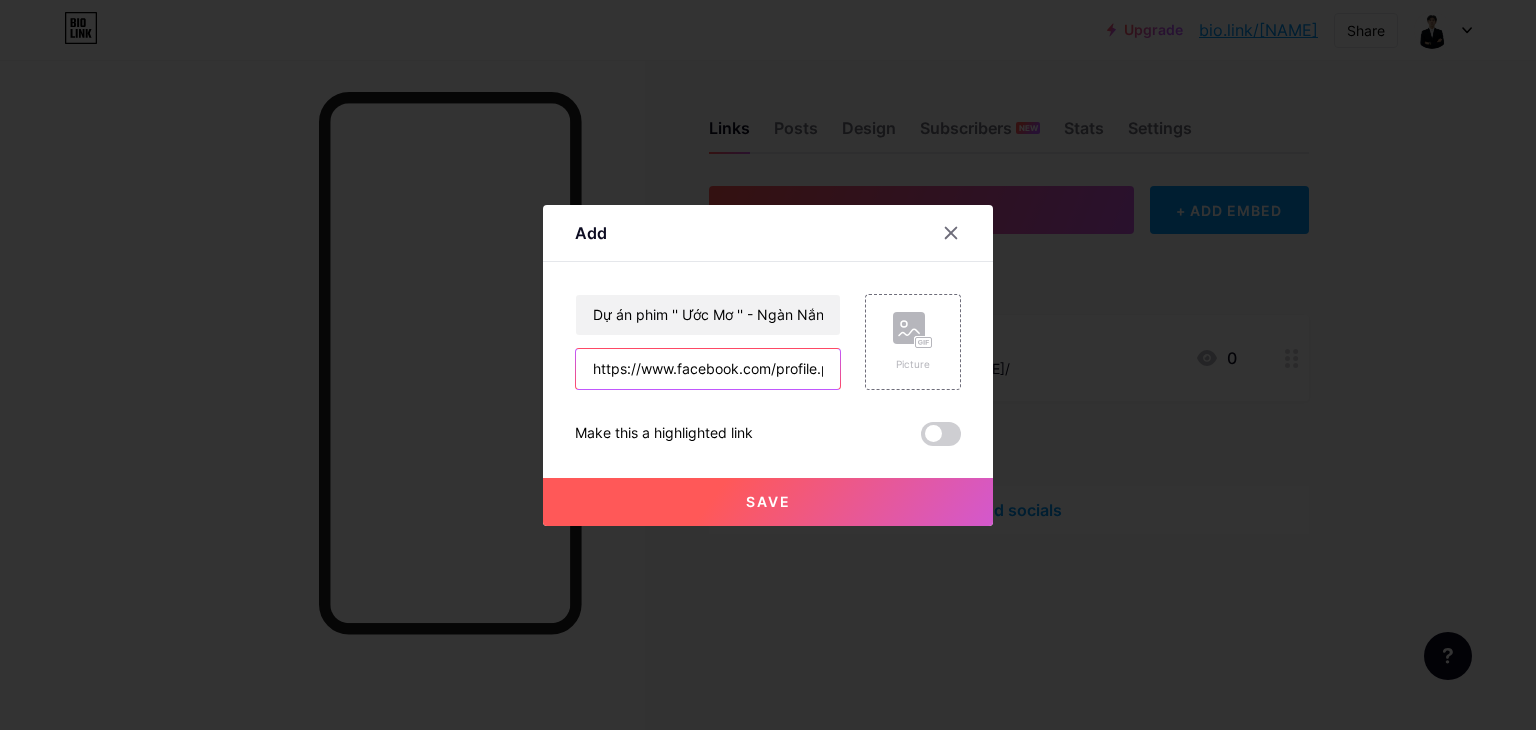 scroll, scrollTop: 0, scrollLeft: 167, axis: horizontal 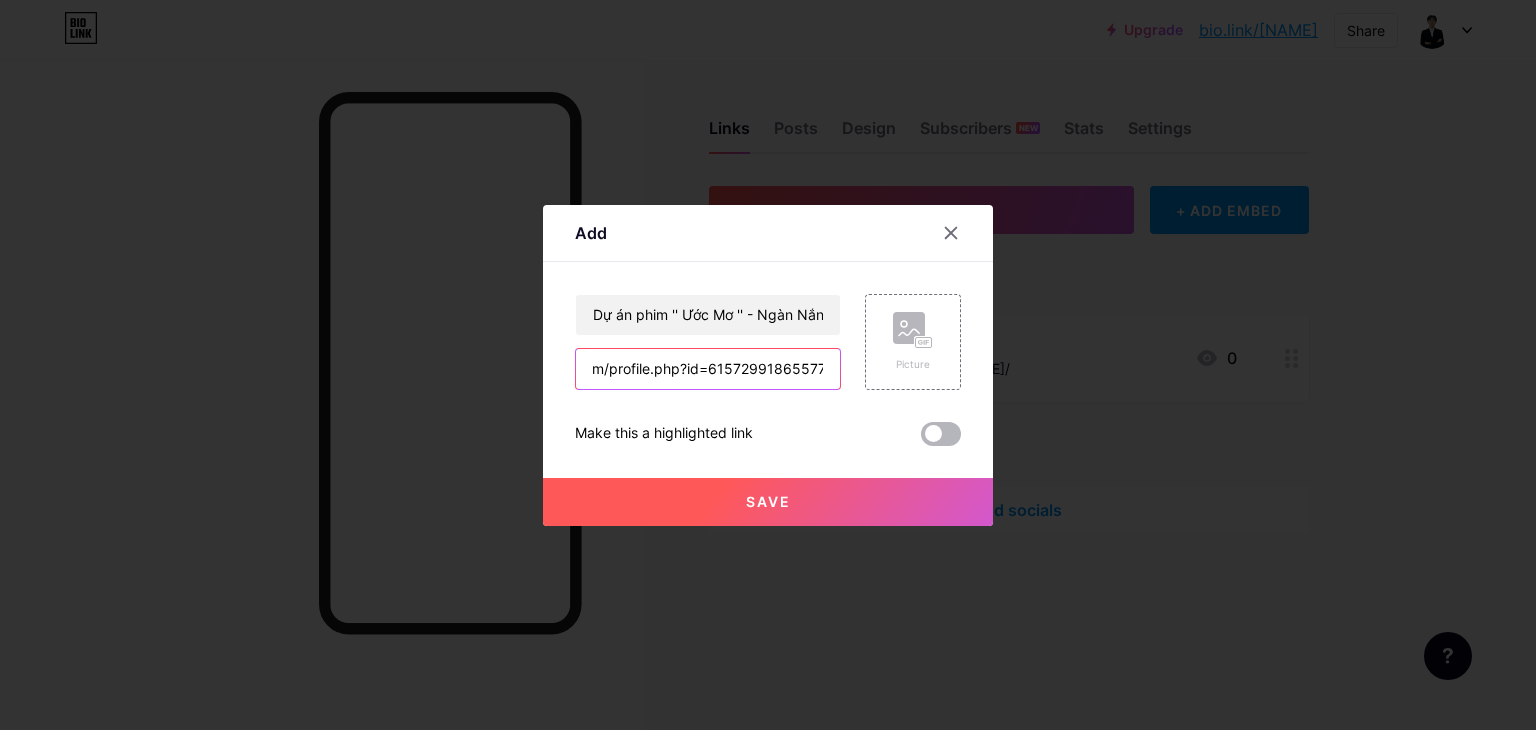 type on "https://www.facebook.com/profile.php?id=61572991865577" 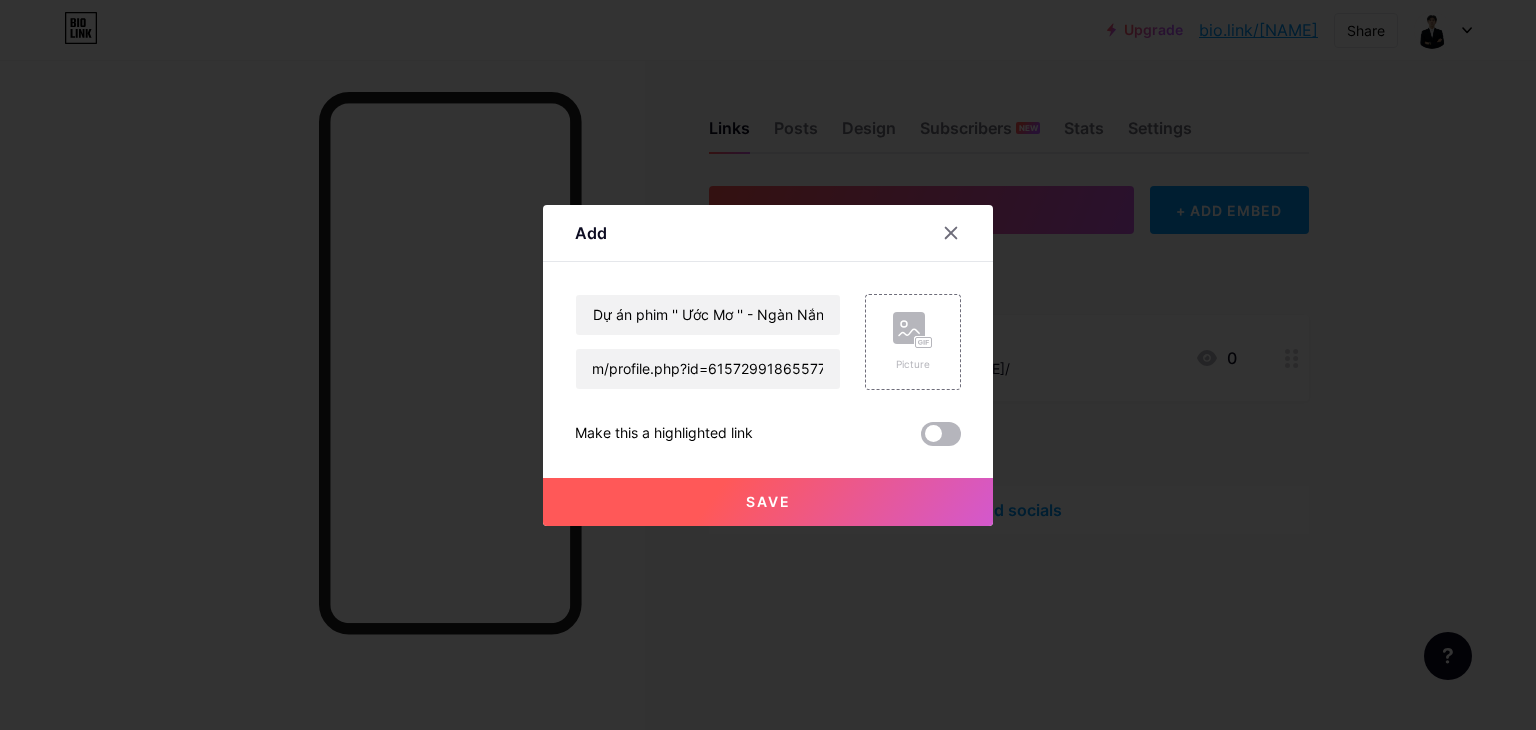 click at bounding box center (941, 434) 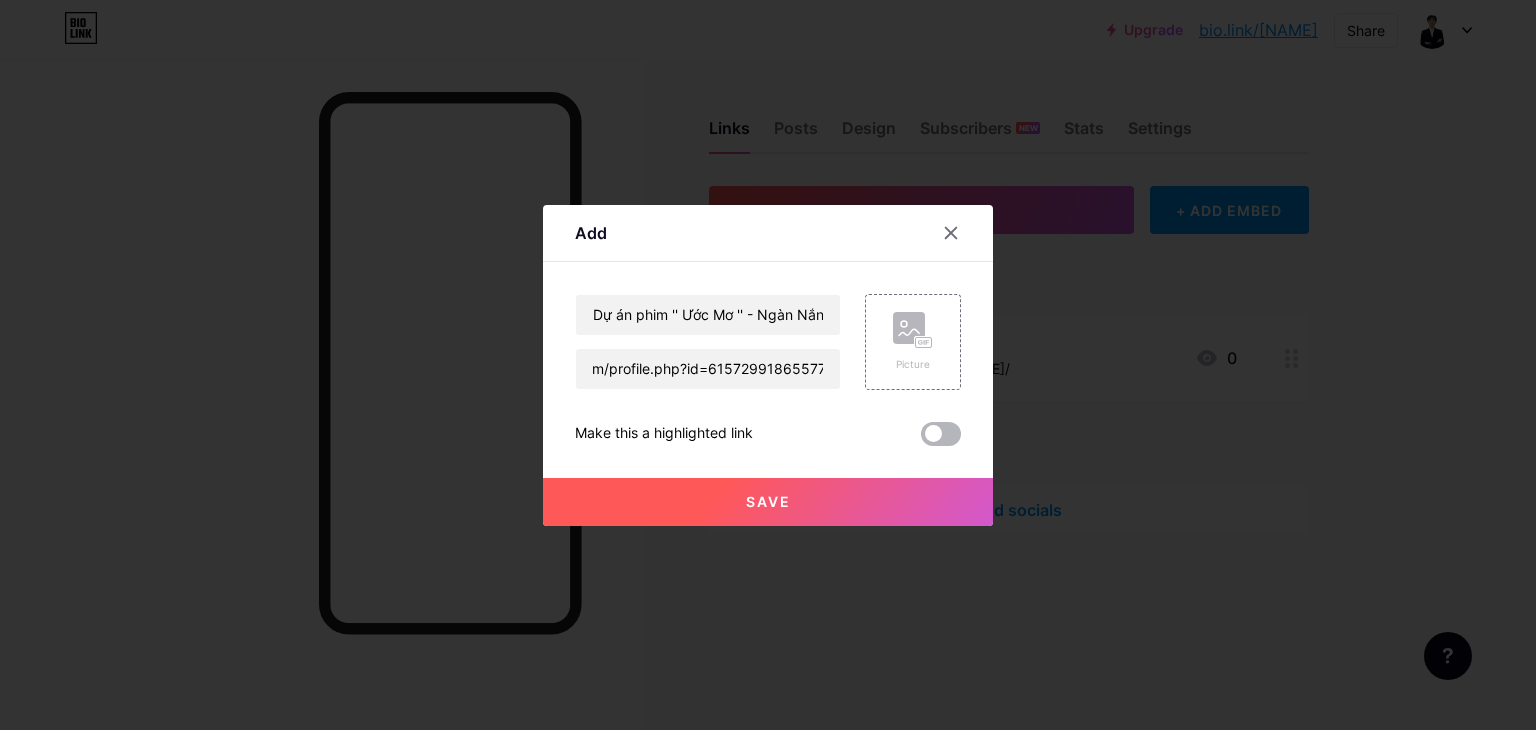 click at bounding box center (921, 439) 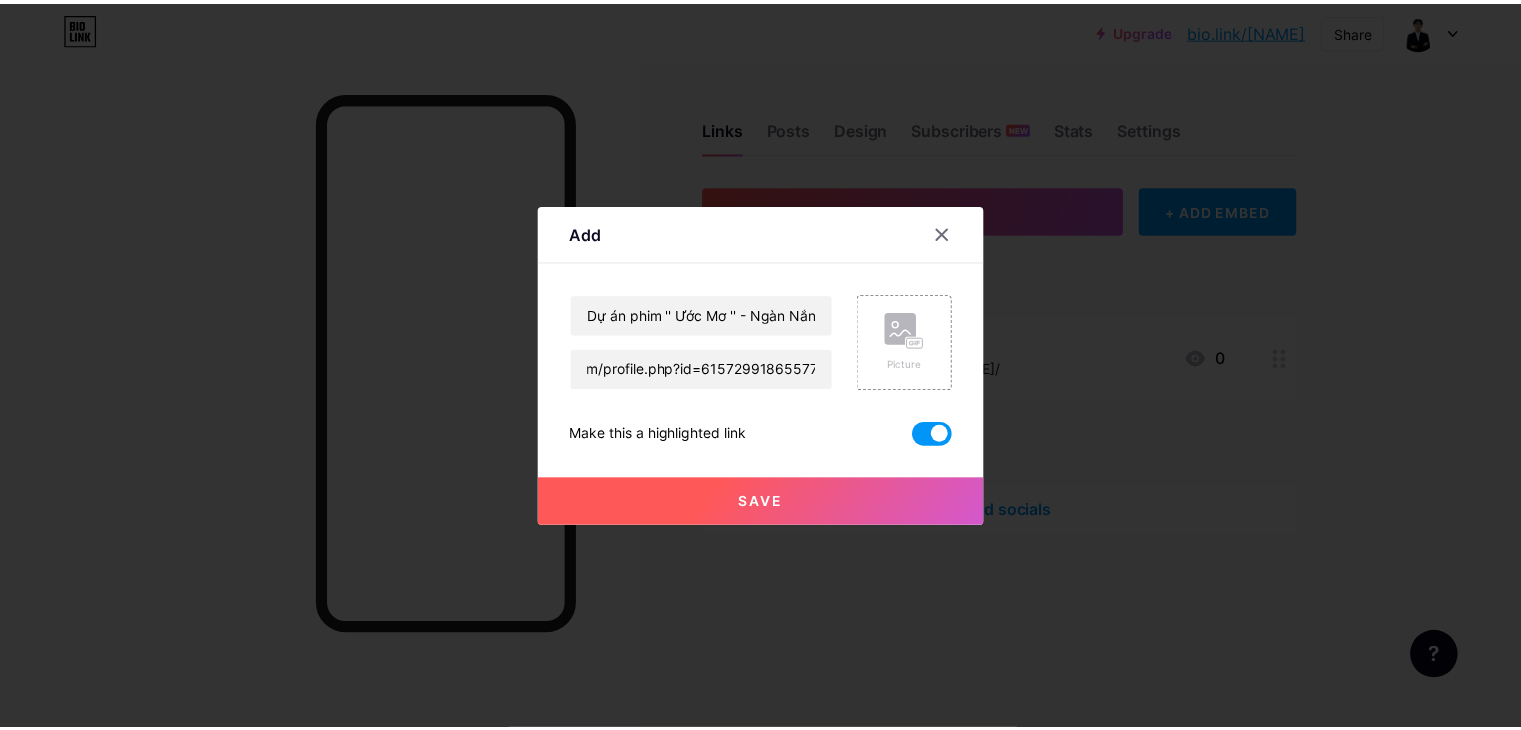 scroll, scrollTop: 0, scrollLeft: 0, axis: both 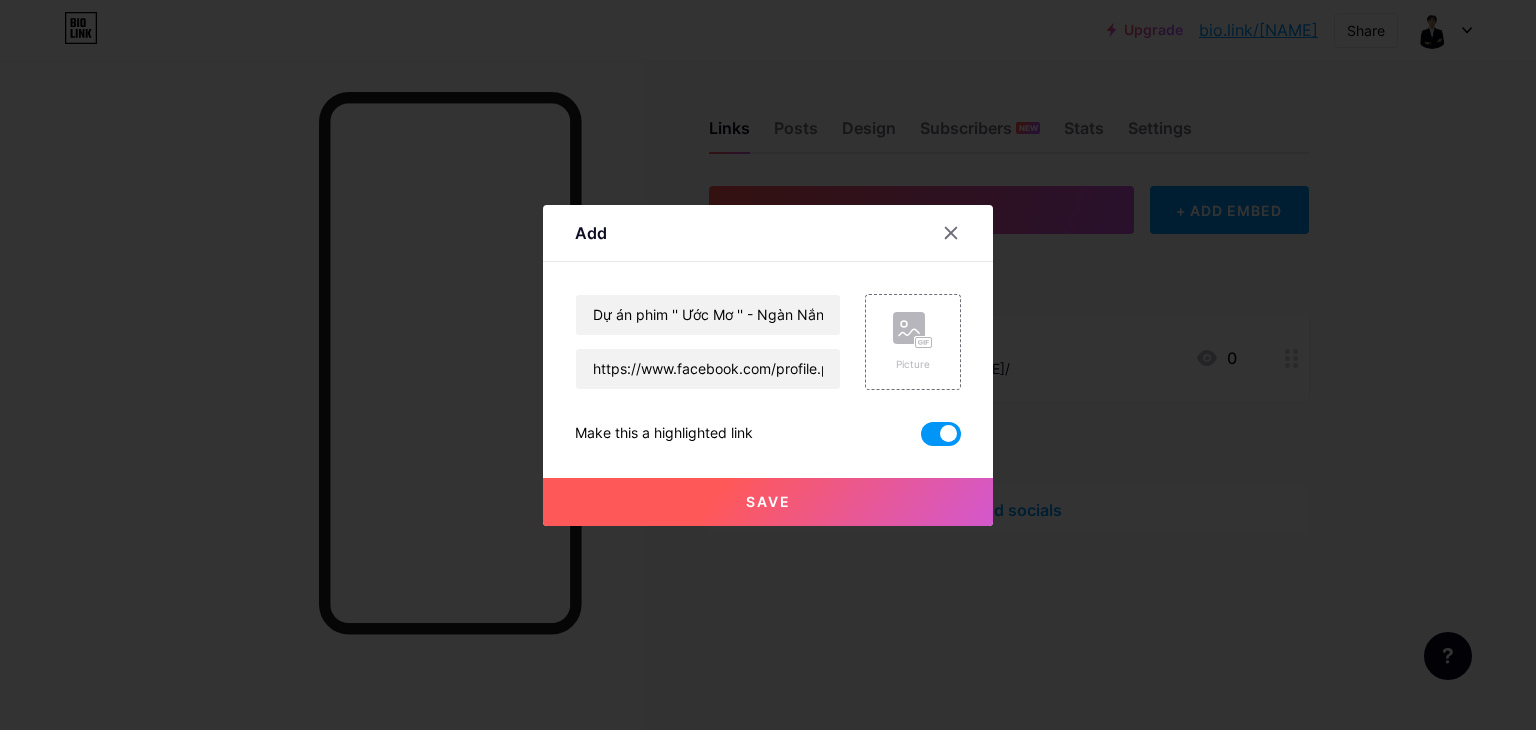 click on "Save" at bounding box center (768, 502) 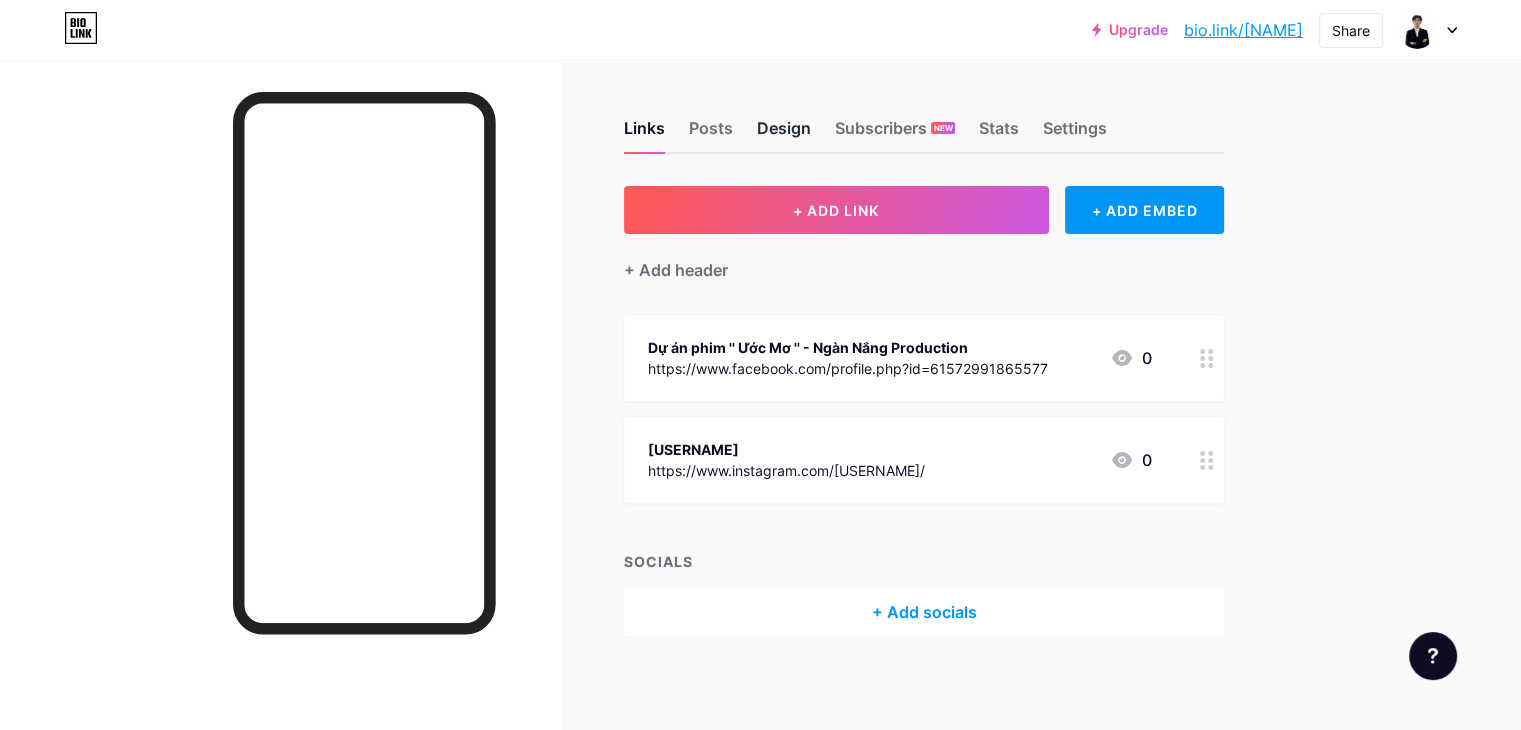 click on "Design" at bounding box center (784, 134) 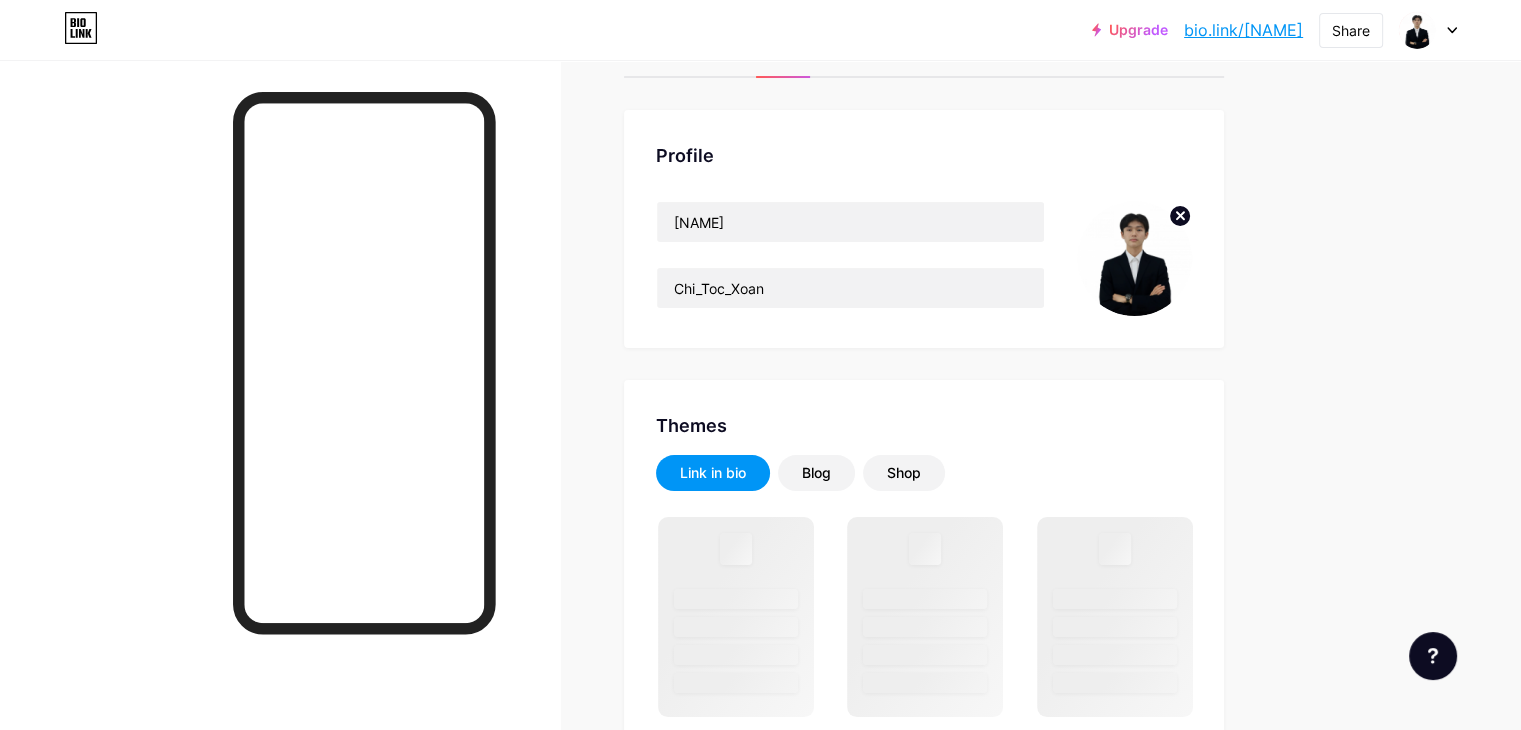 scroll, scrollTop: 400, scrollLeft: 0, axis: vertical 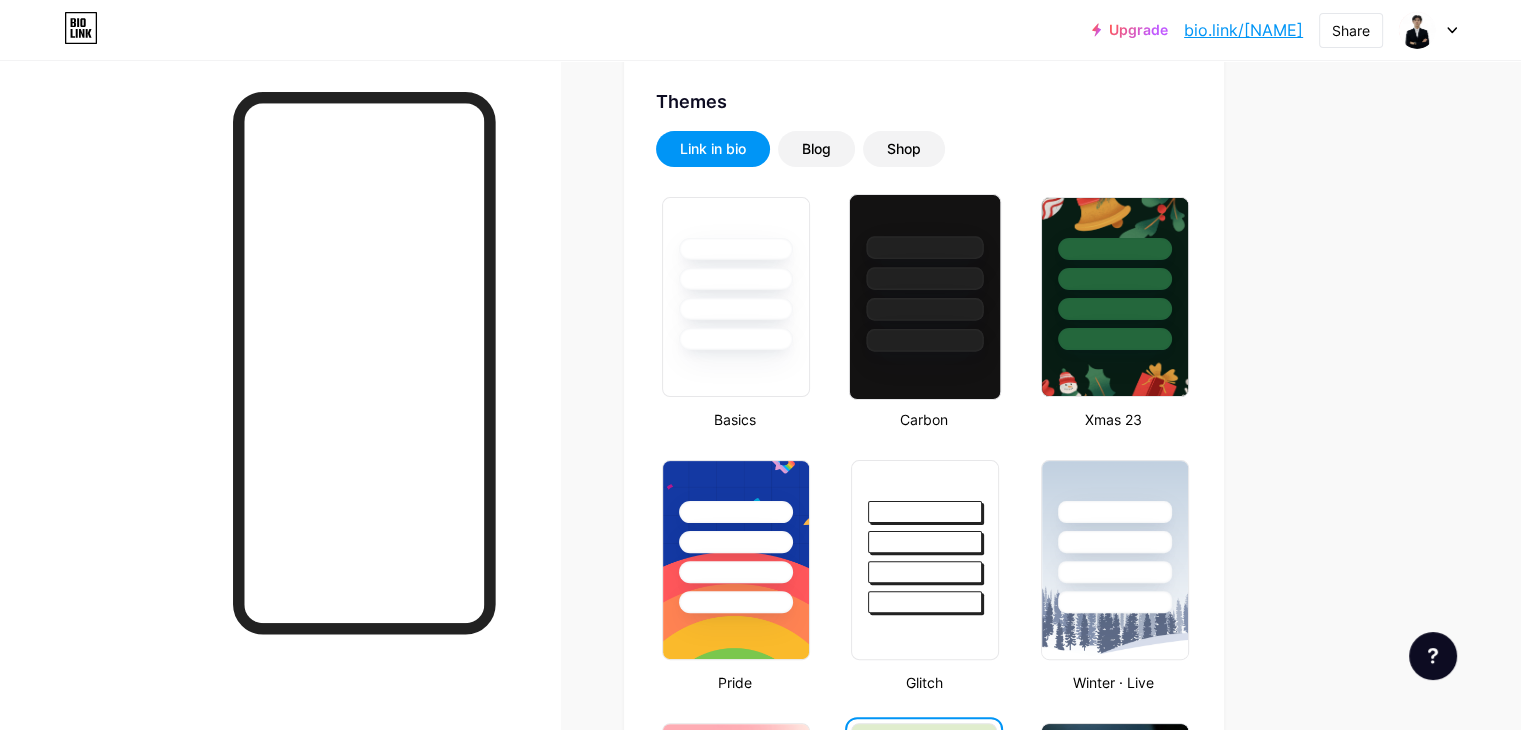 click at bounding box center [925, 340] 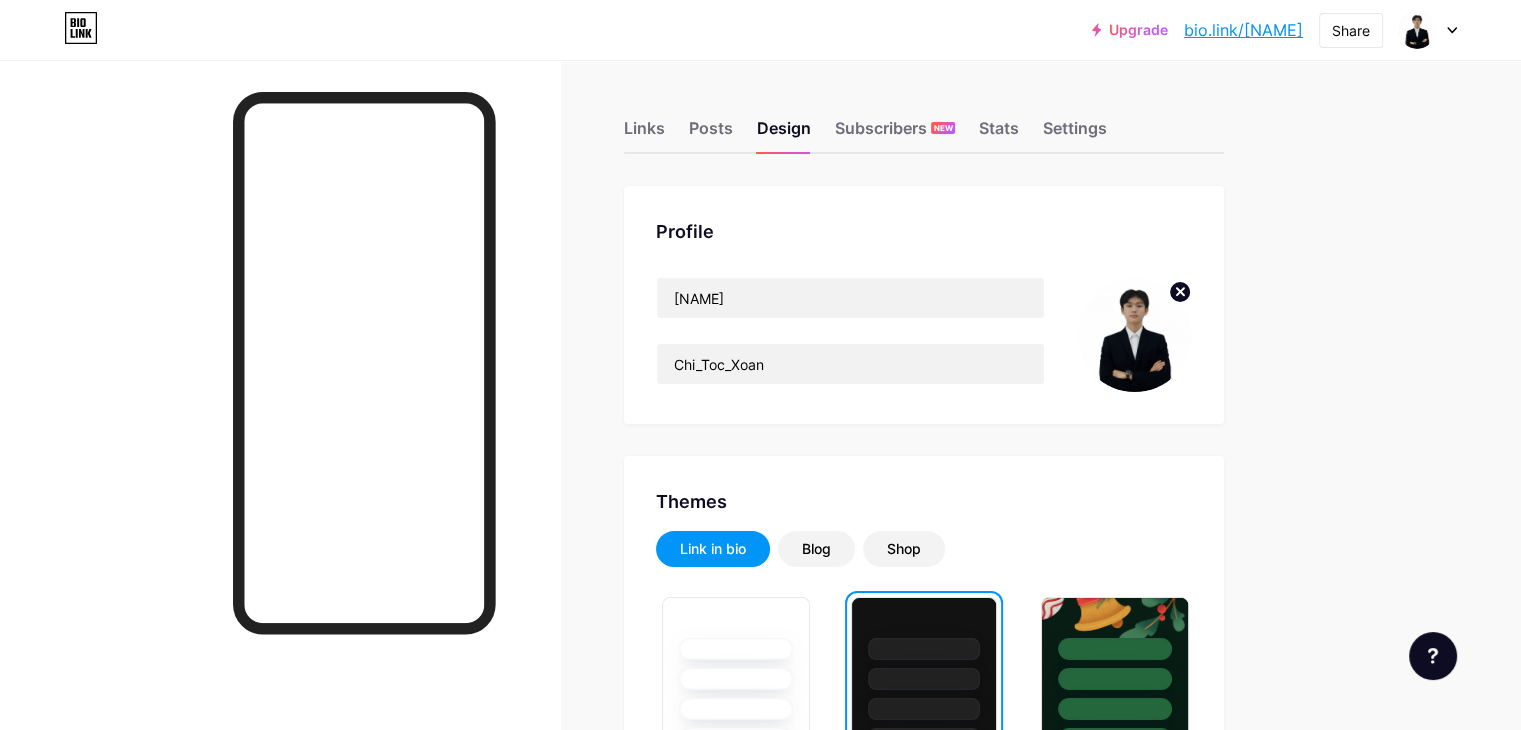 scroll, scrollTop: 0, scrollLeft: 0, axis: both 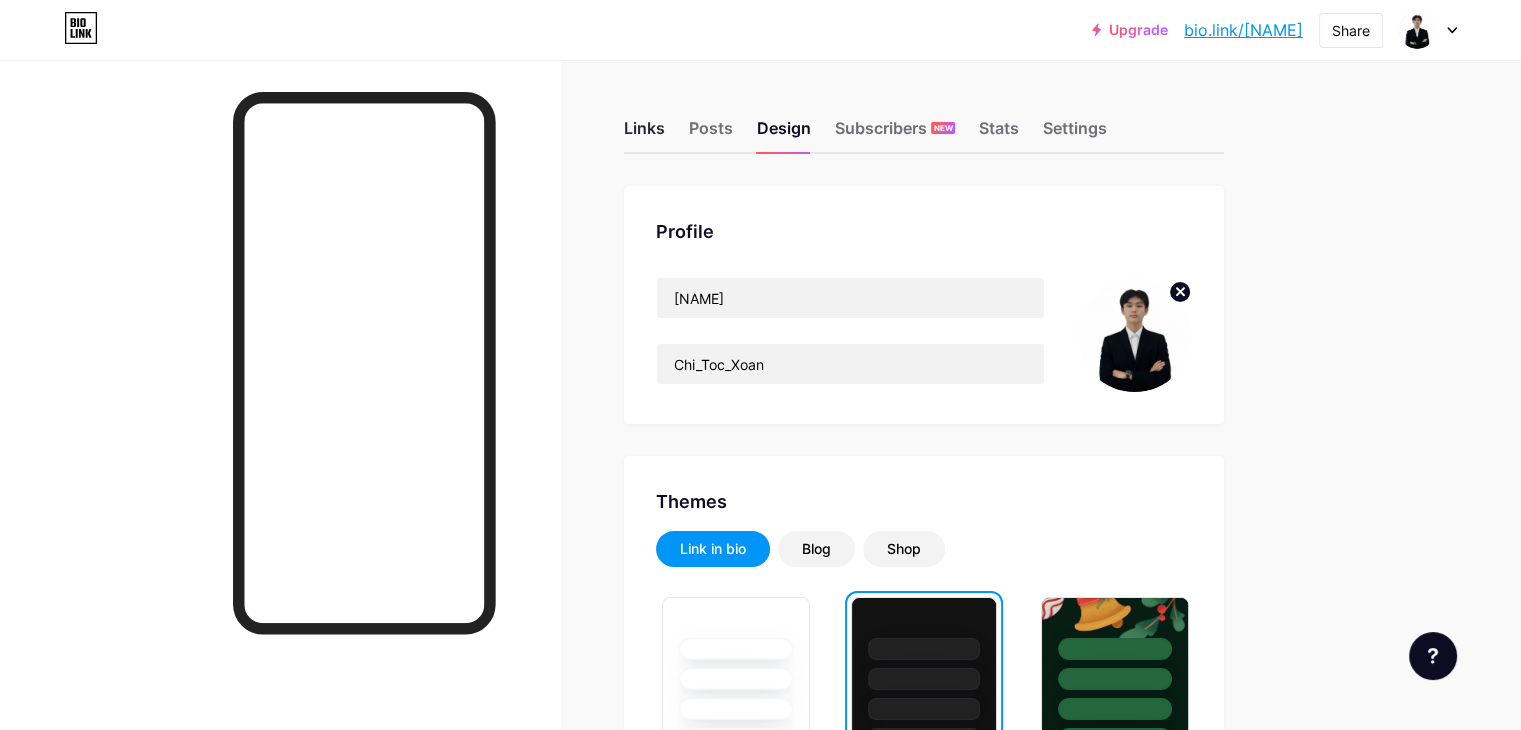 click on "Links" at bounding box center (644, 134) 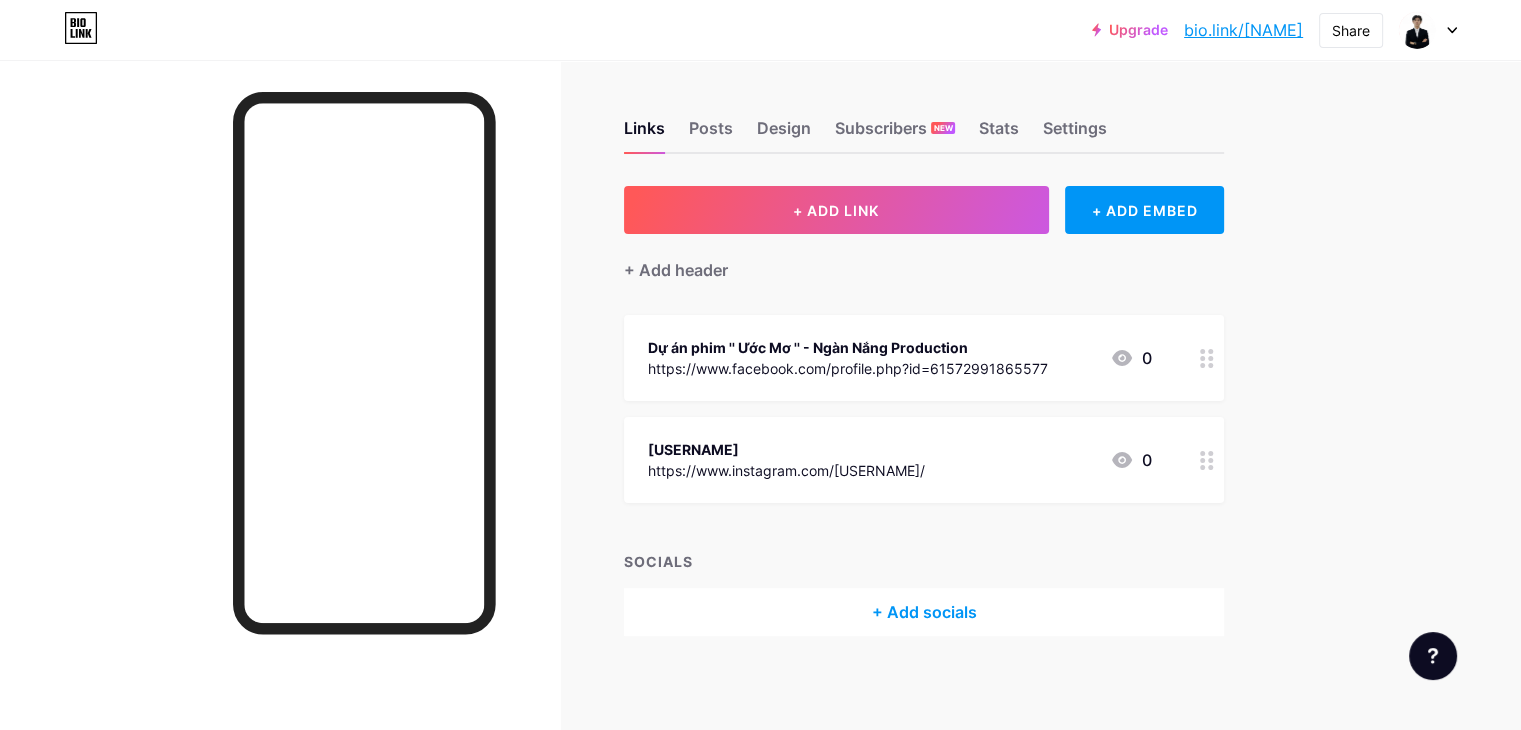 click on "https://www.facebook.com/profile.php?id=61572991865577" at bounding box center [848, 368] 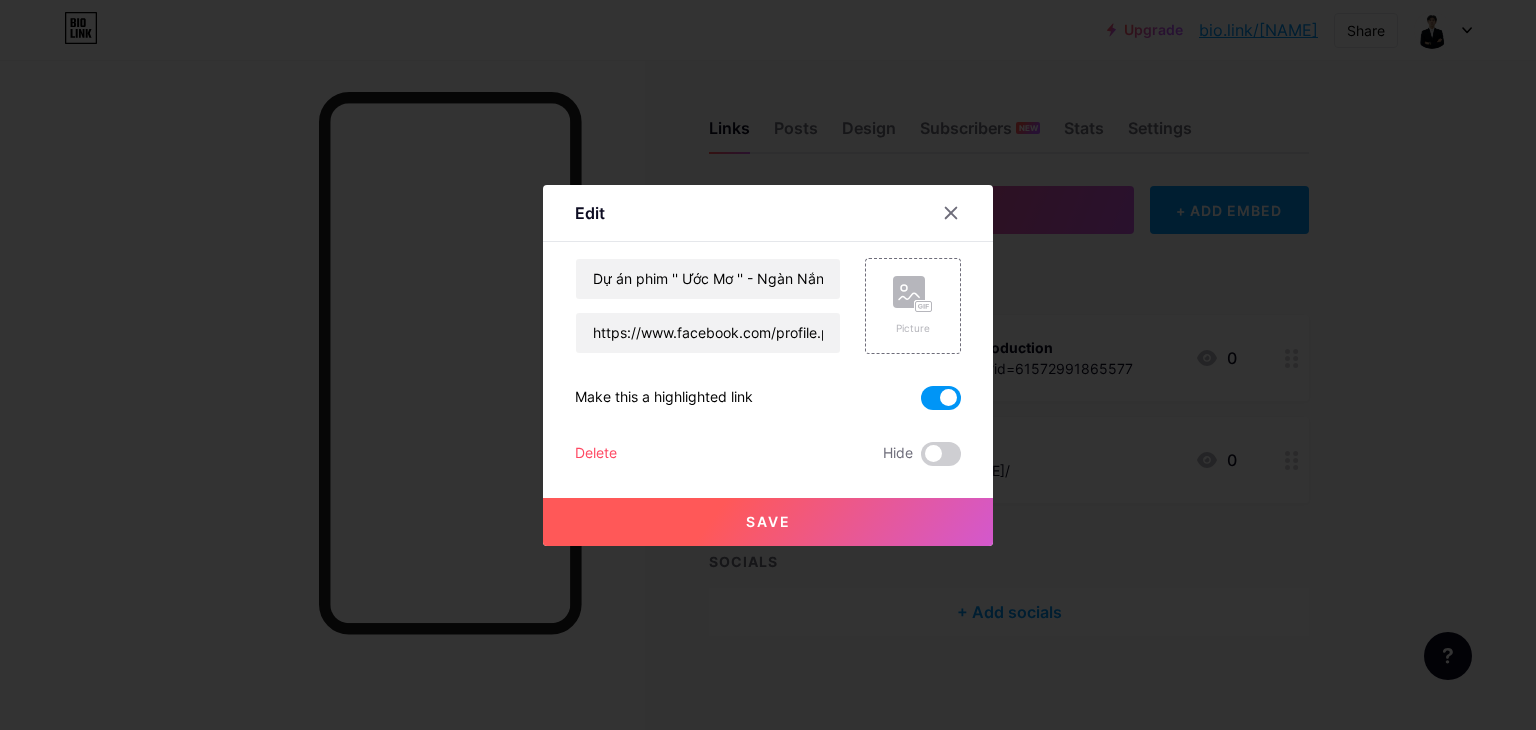 click at bounding box center (941, 398) 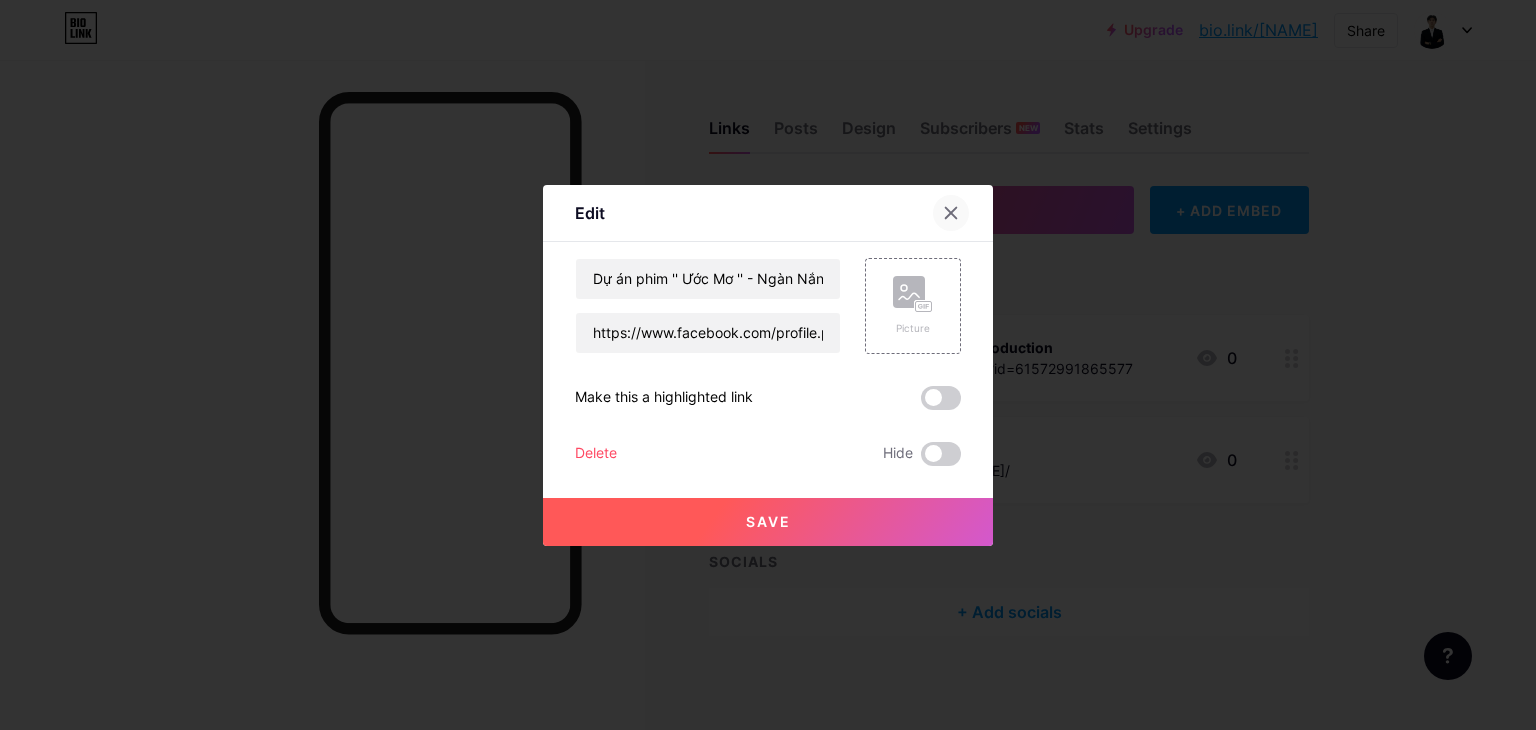click at bounding box center (951, 213) 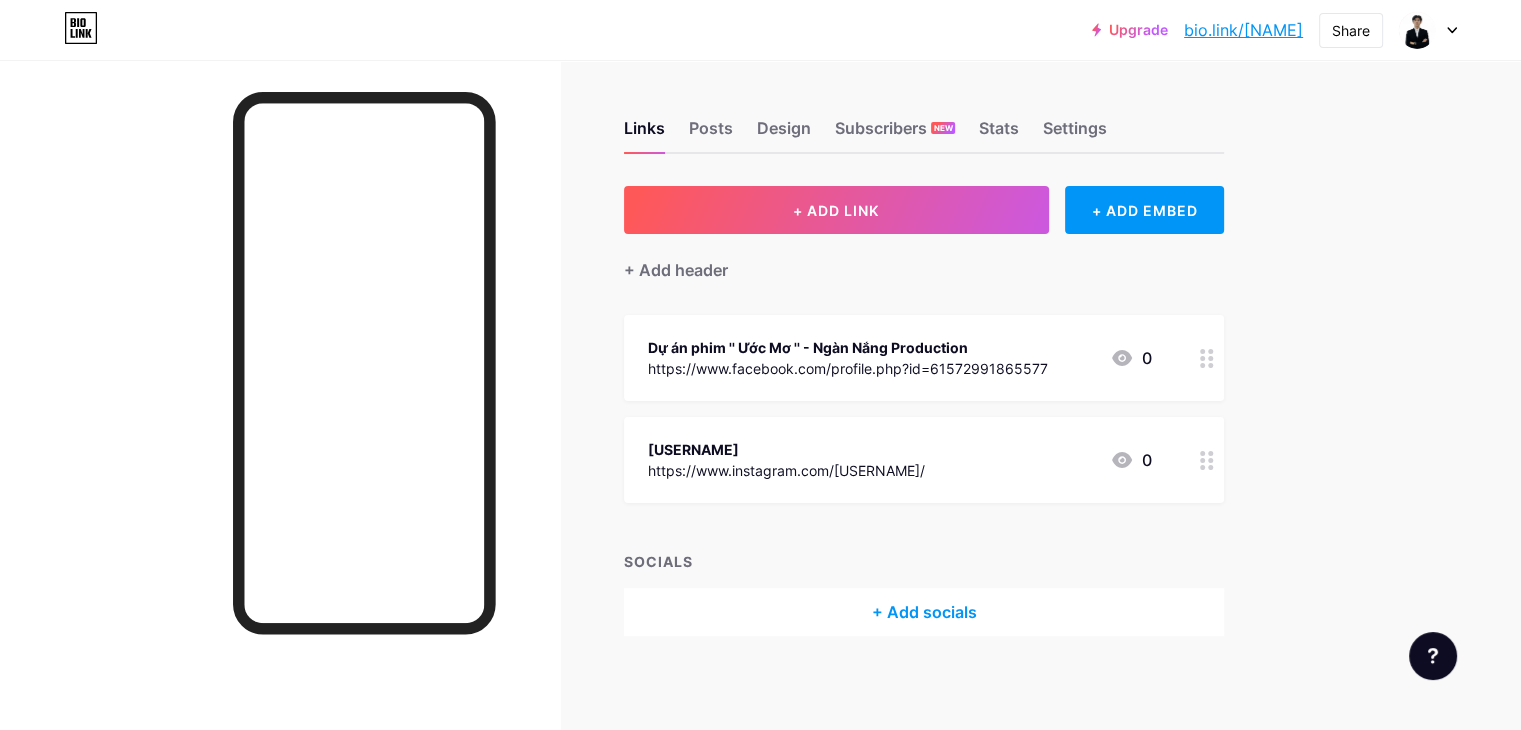 click on "+ ADD LINK" at bounding box center (836, 210) 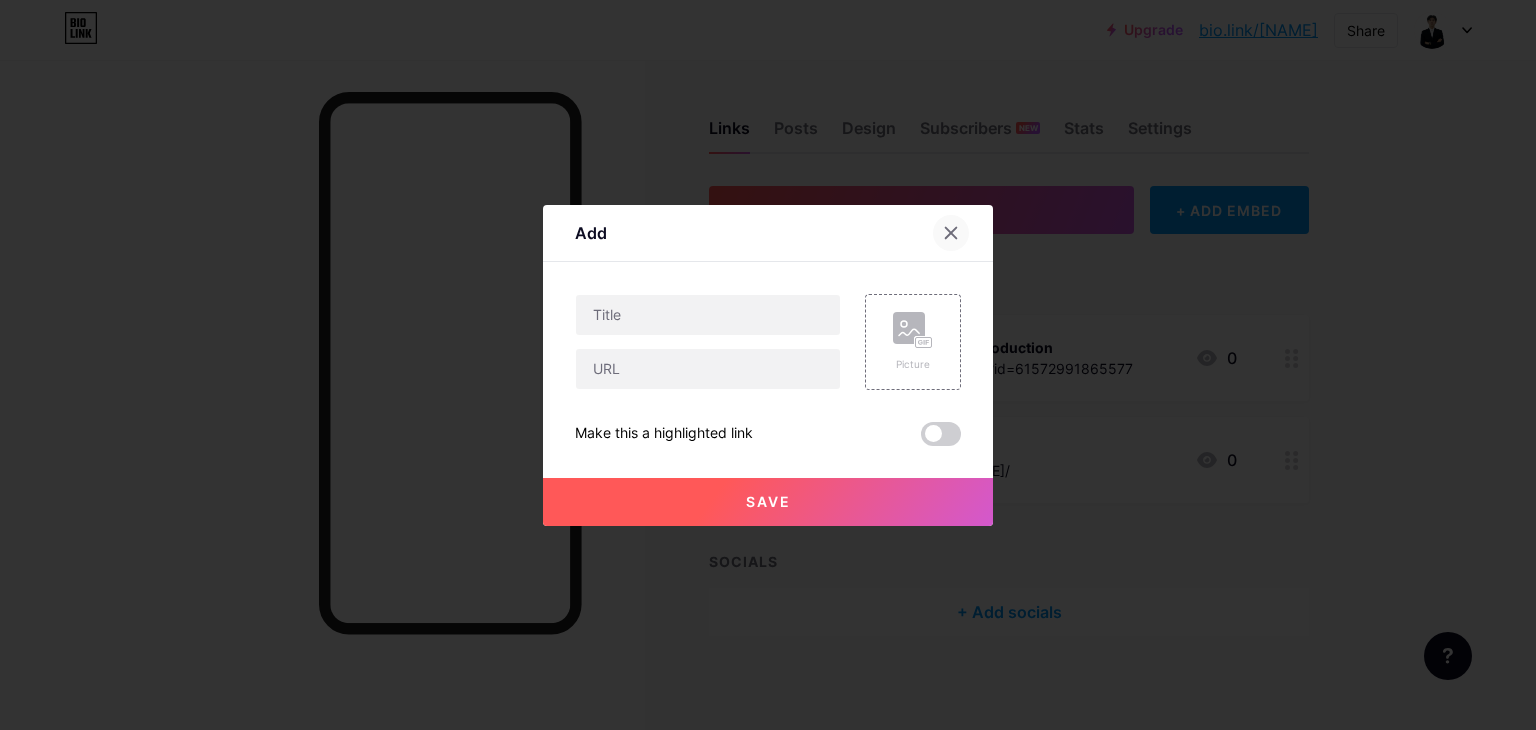 click 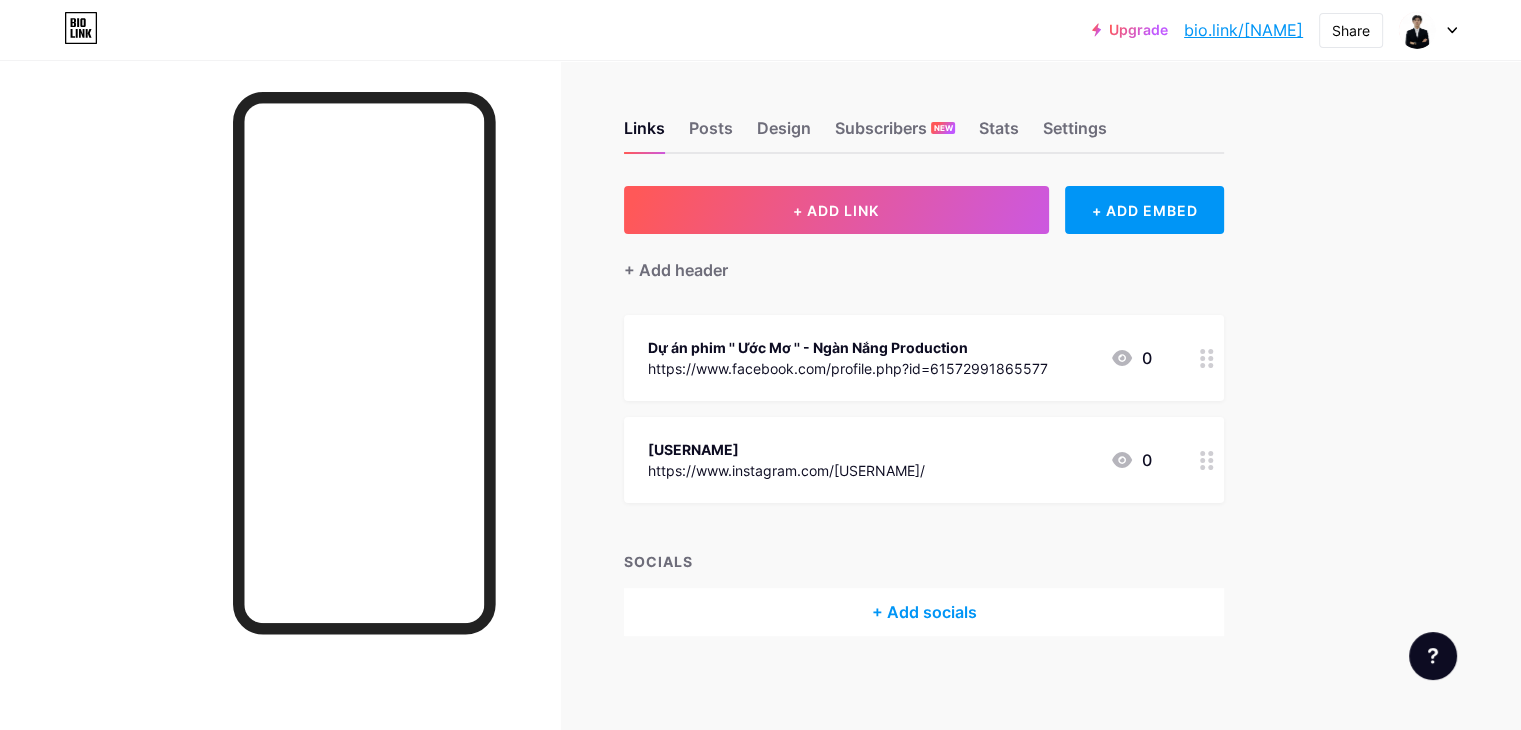 click on "Dự án phim '' Ước Mơ '' - Ngàn Nắng Production
https://www.facebook.com/profile.php?id=61572991865577" at bounding box center (848, 358) 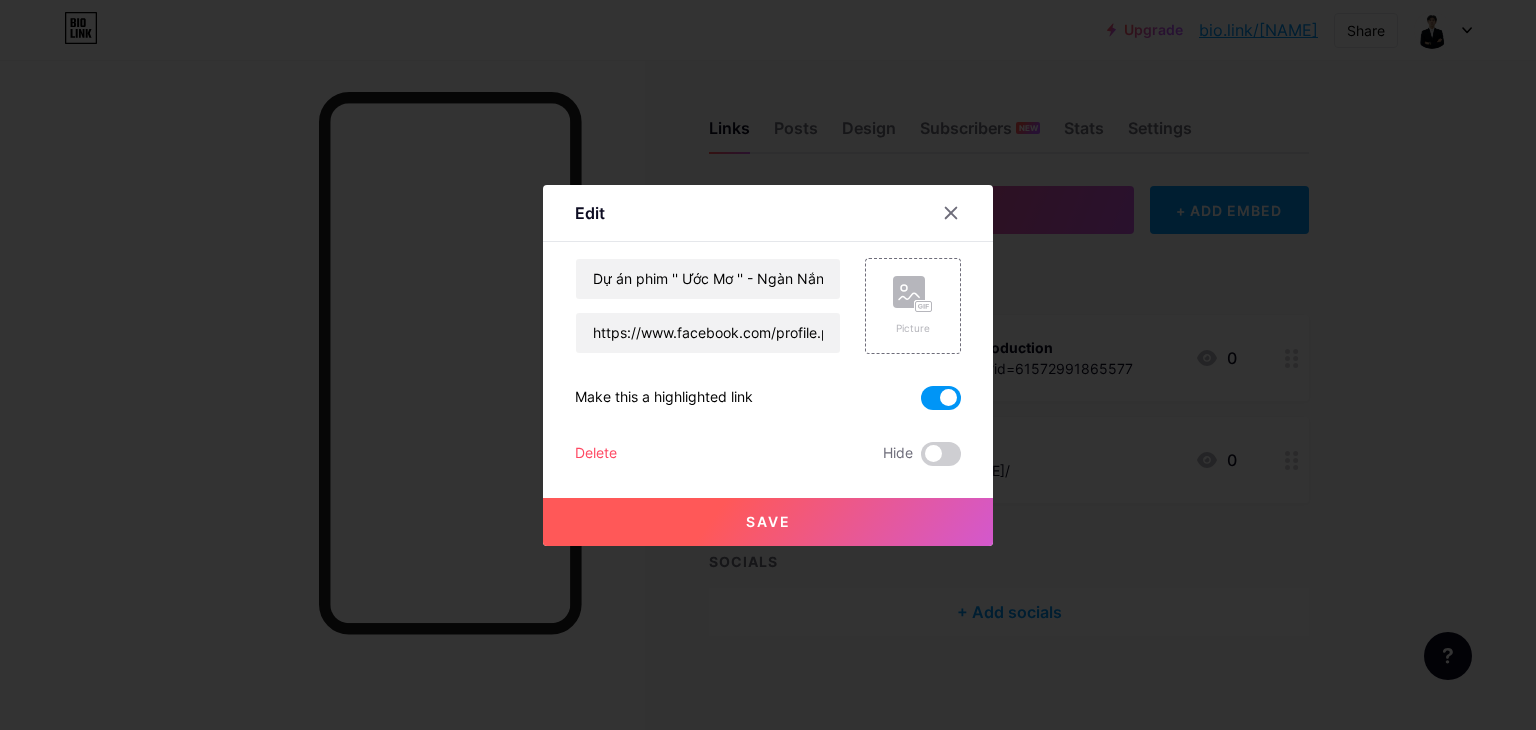 click at bounding box center (941, 398) 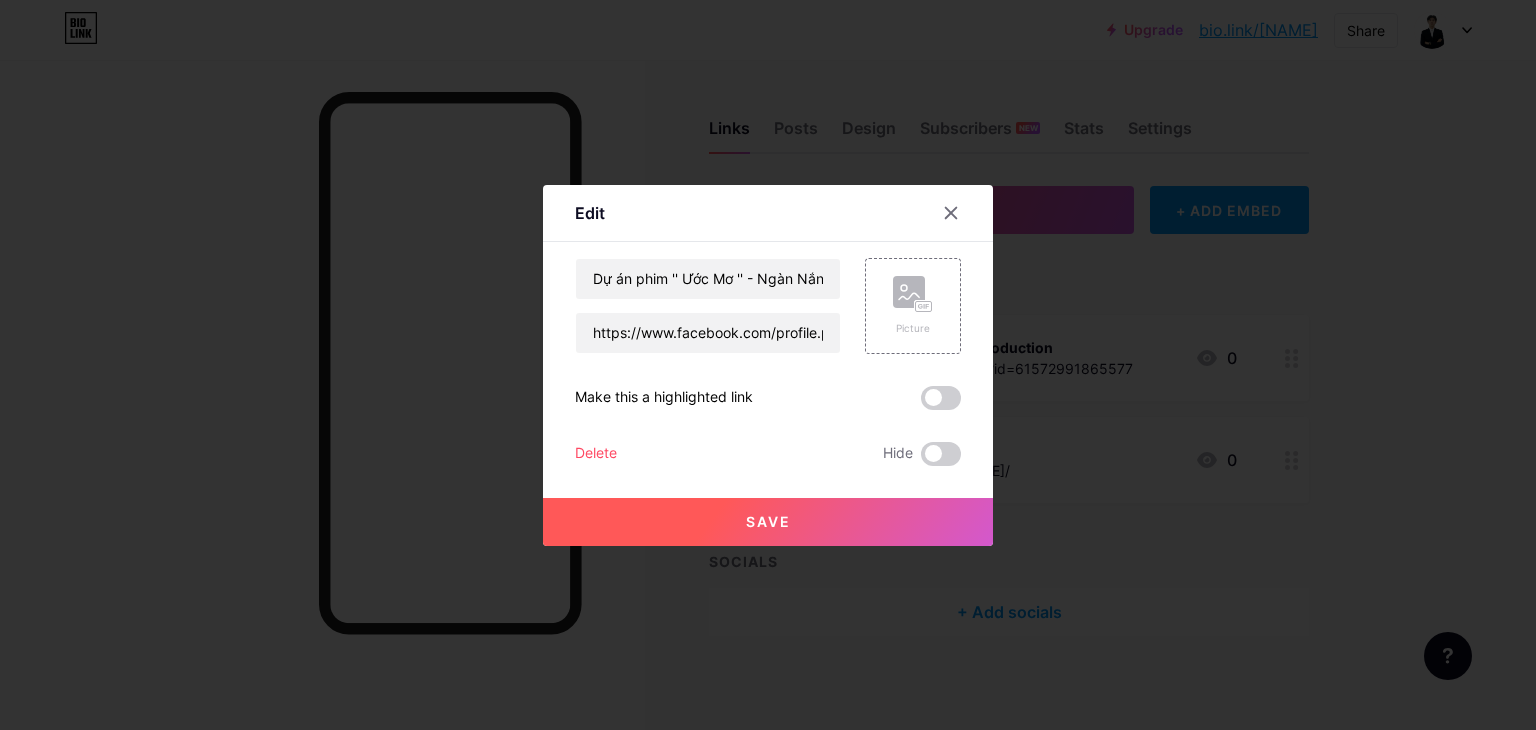 click on "Save" at bounding box center [768, 522] 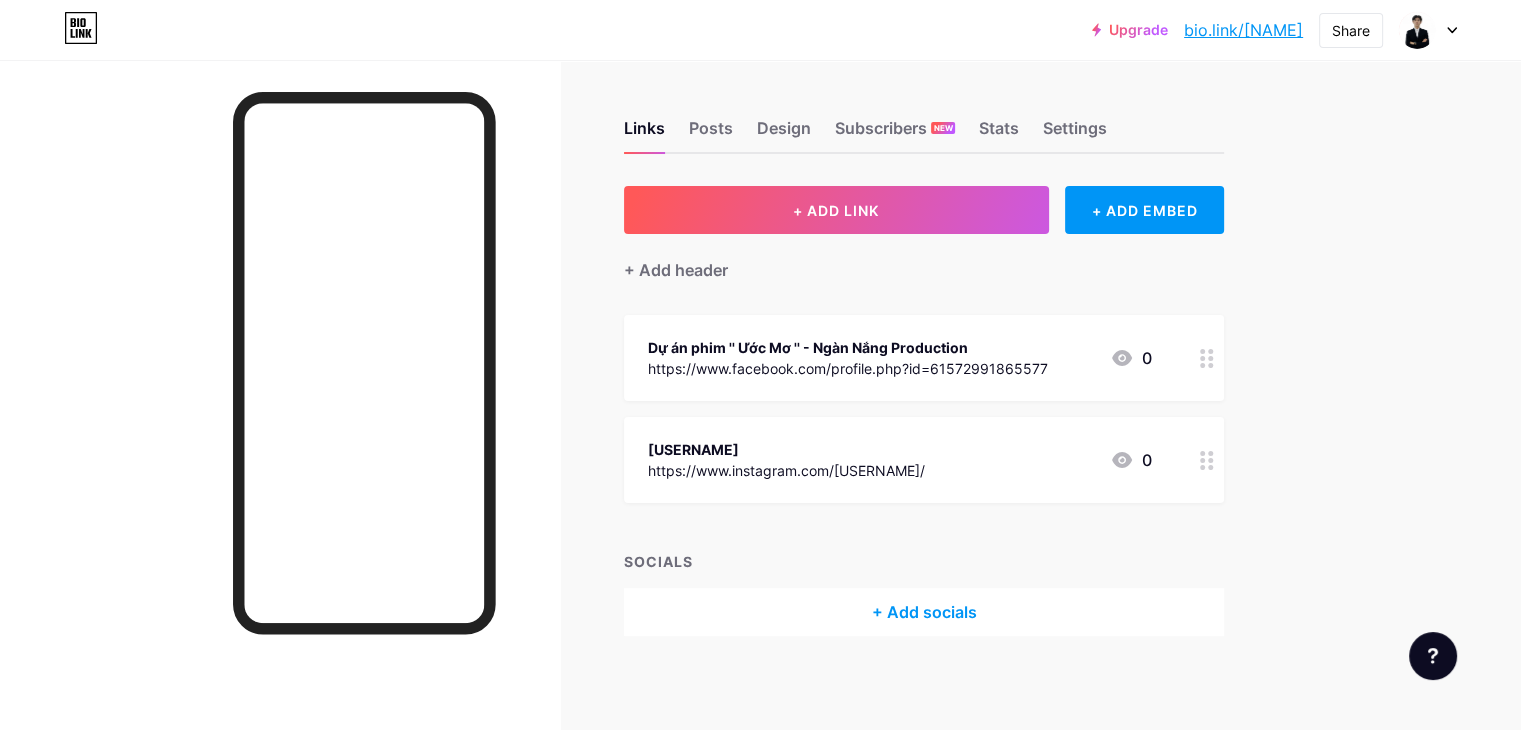 click on "Dự án phim '' Ước Mơ '' - Ngàn Nắng Production" at bounding box center [848, 347] 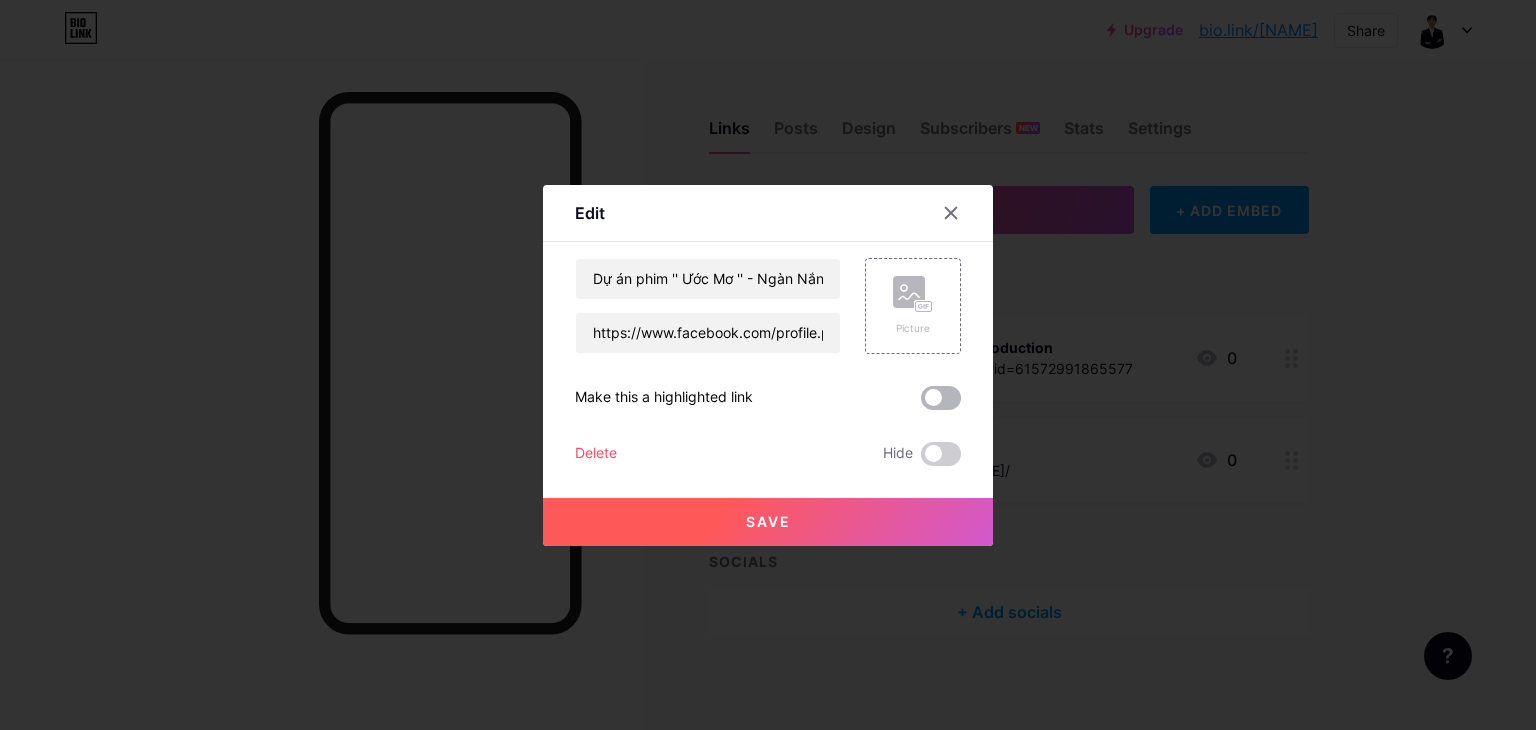 click at bounding box center [941, 398] 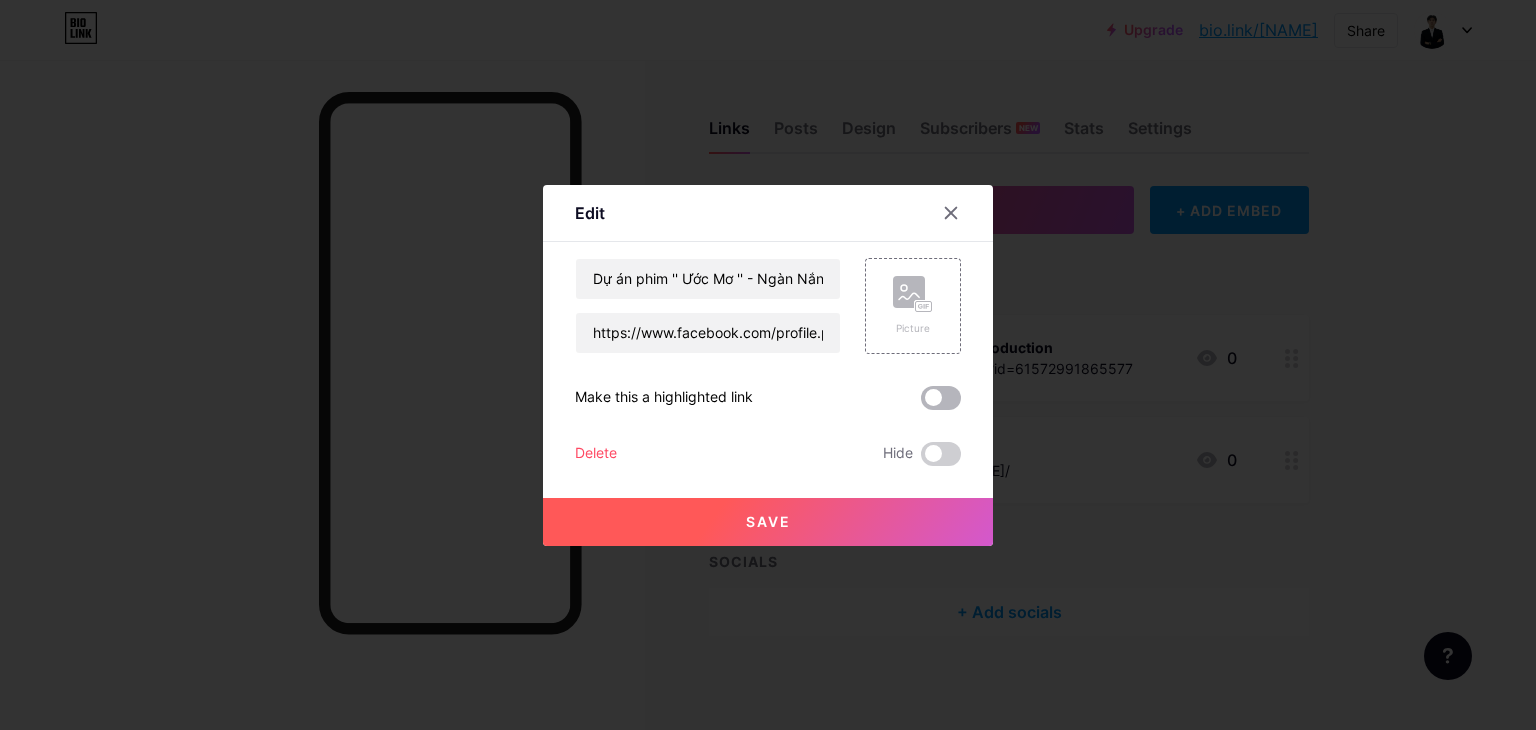 click at bounding box center [921, 403] 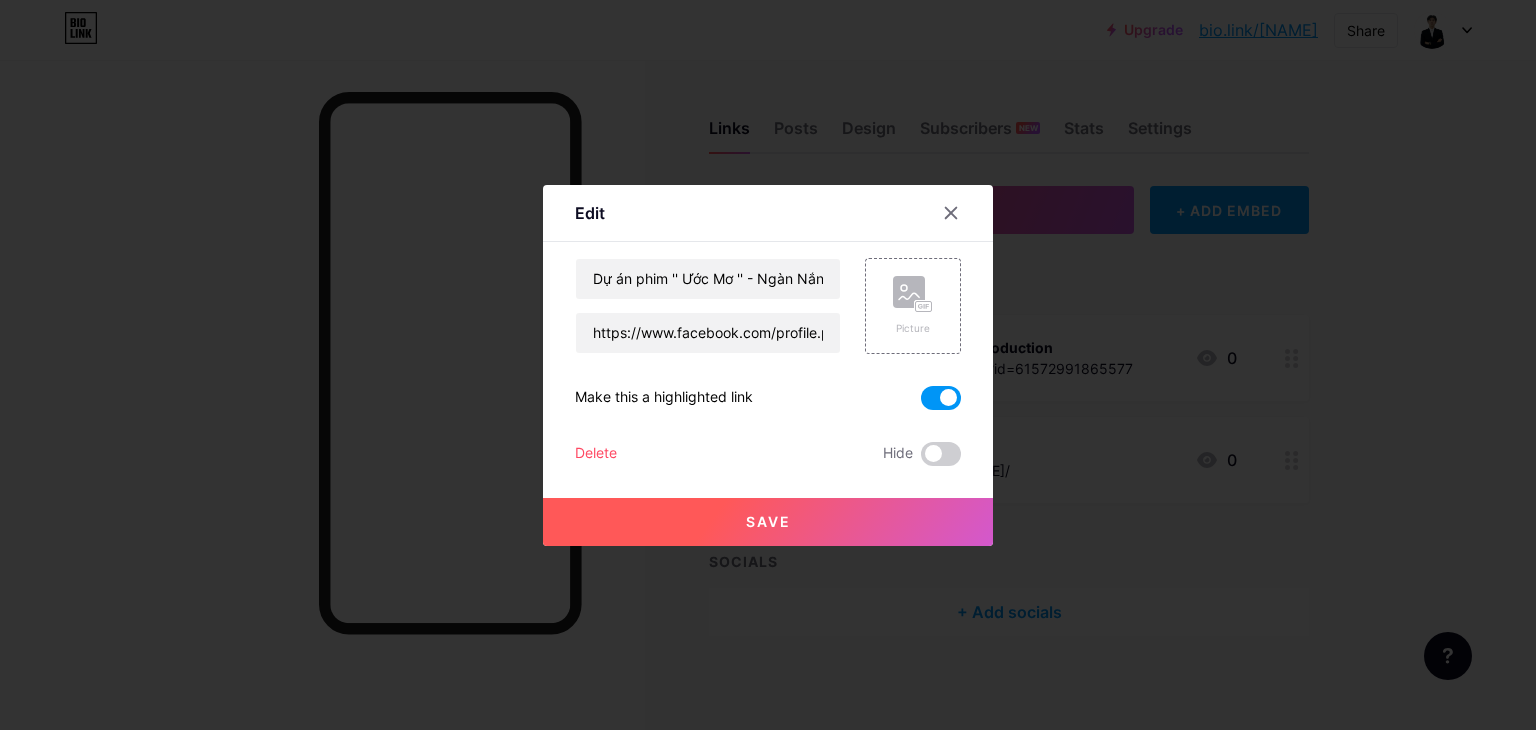 click on "Save" at bounding box center (768, 522) 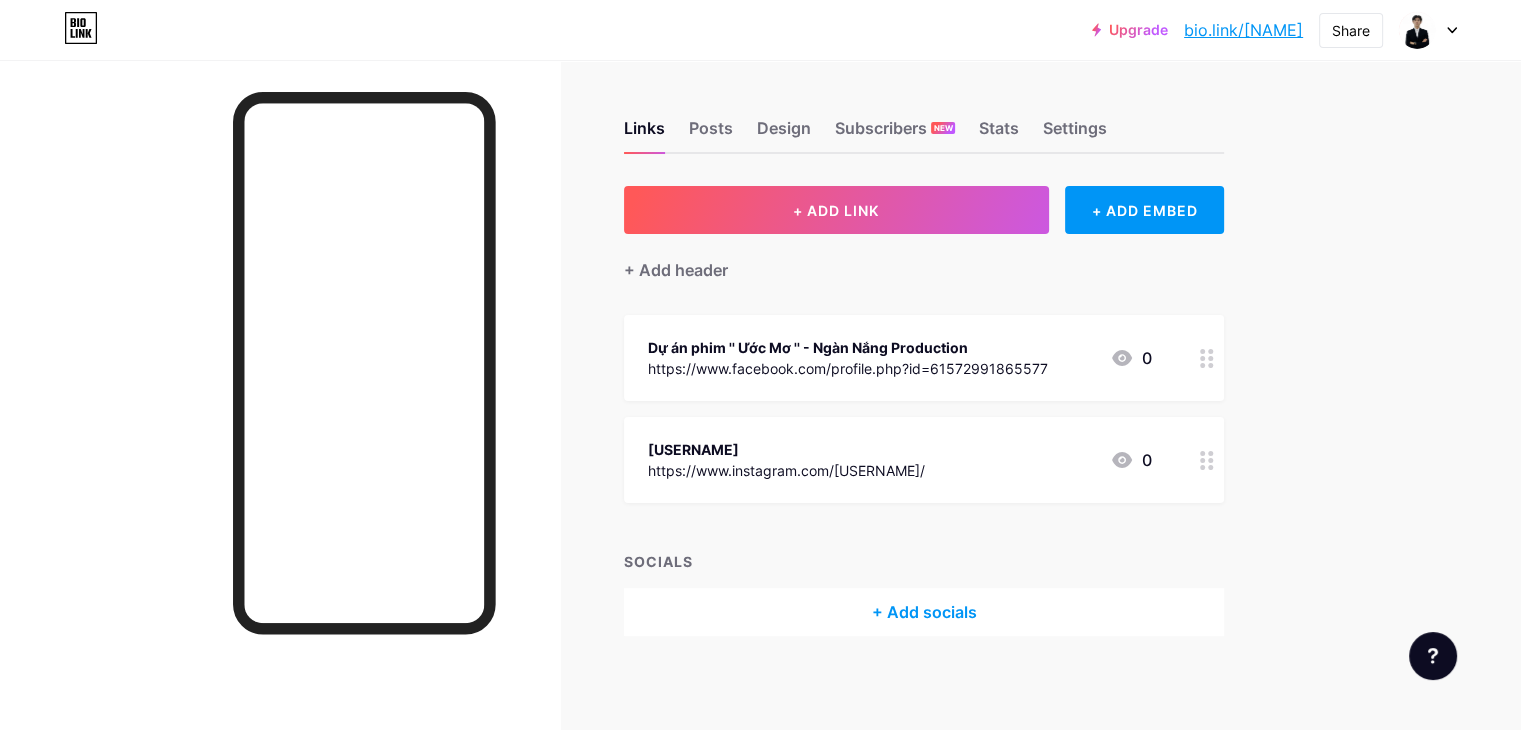 click on "Dự án phim '' Ước Mơ '' - Ngàn Nắng Production" at bounding box center (848, 347) 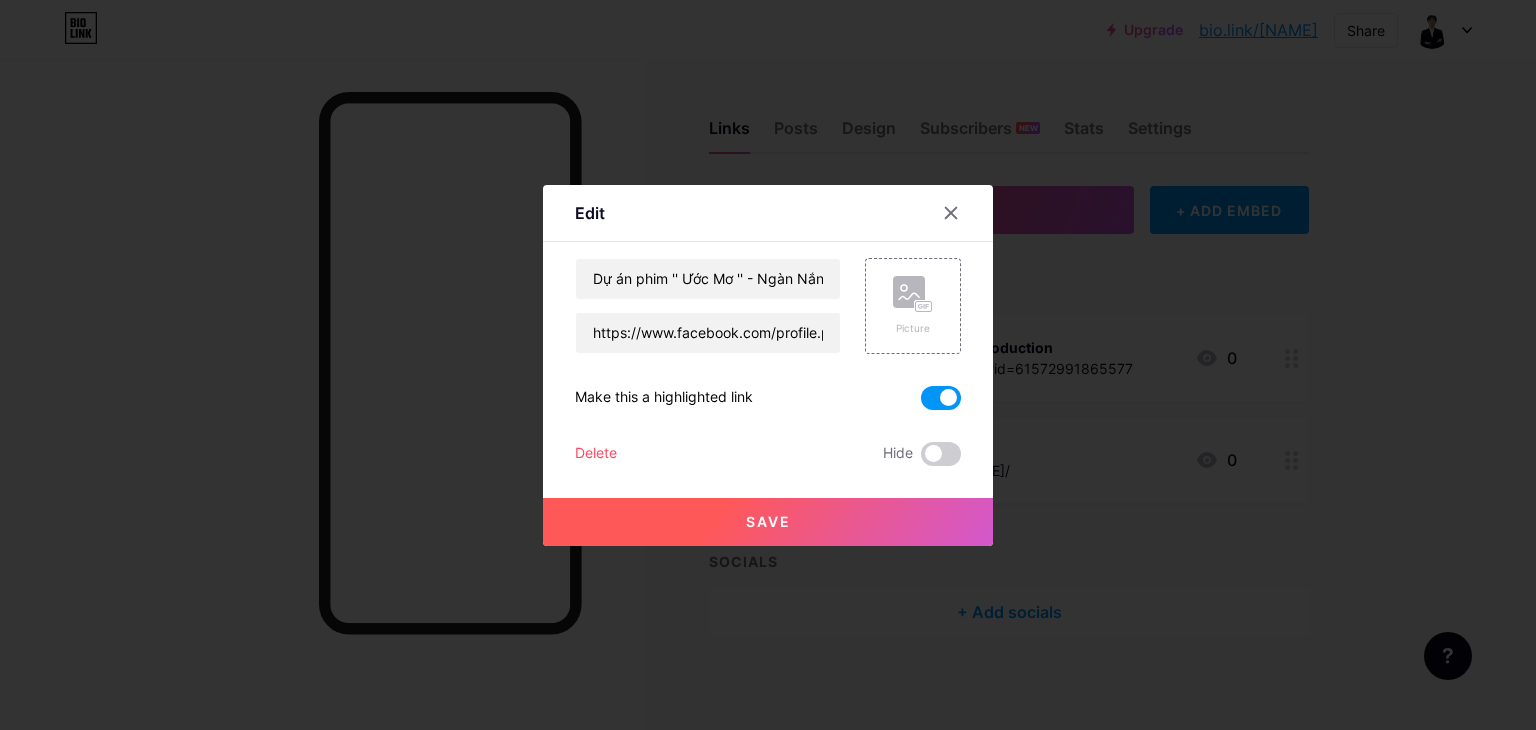 click at bounding box center (941, 398) 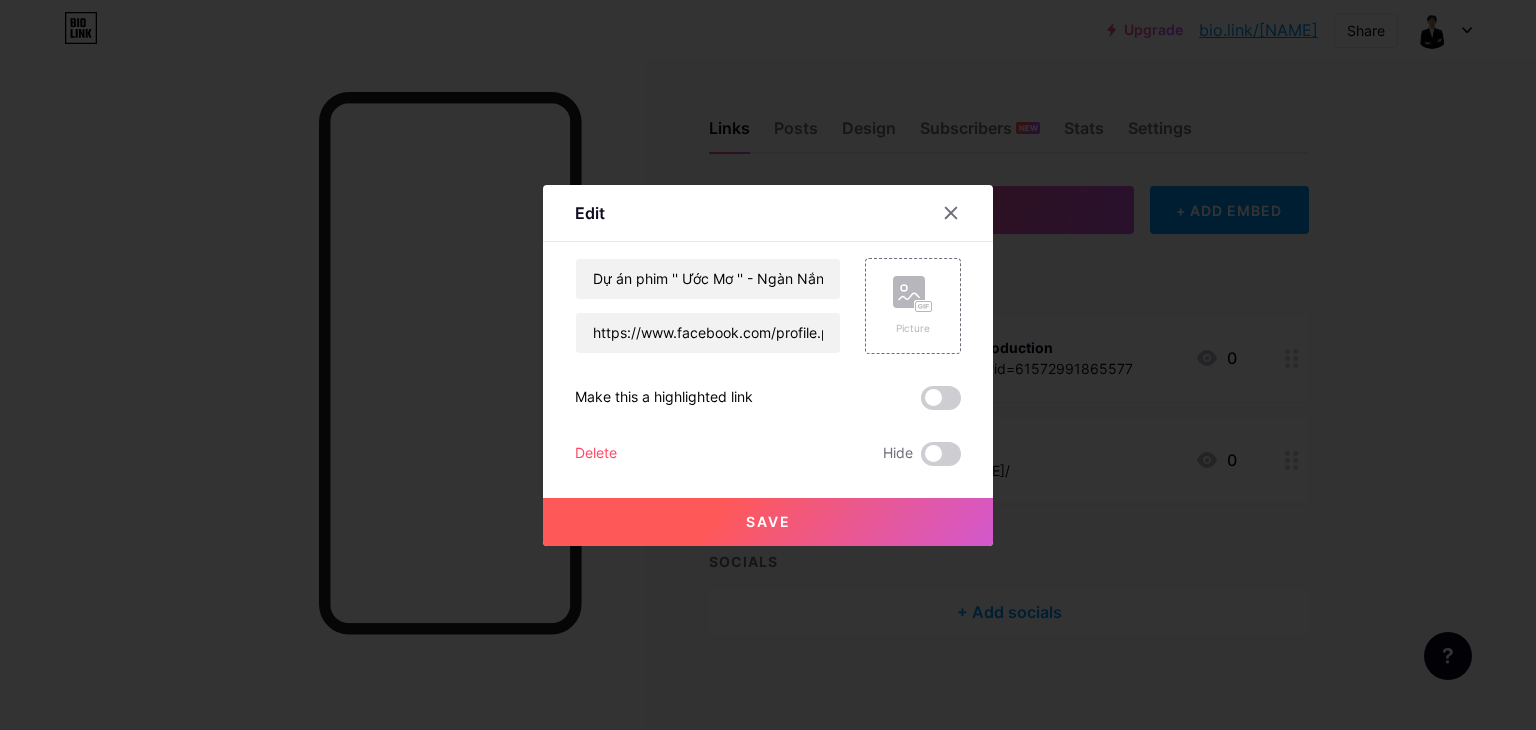 click on "Save" at bounding box center (768, 522) 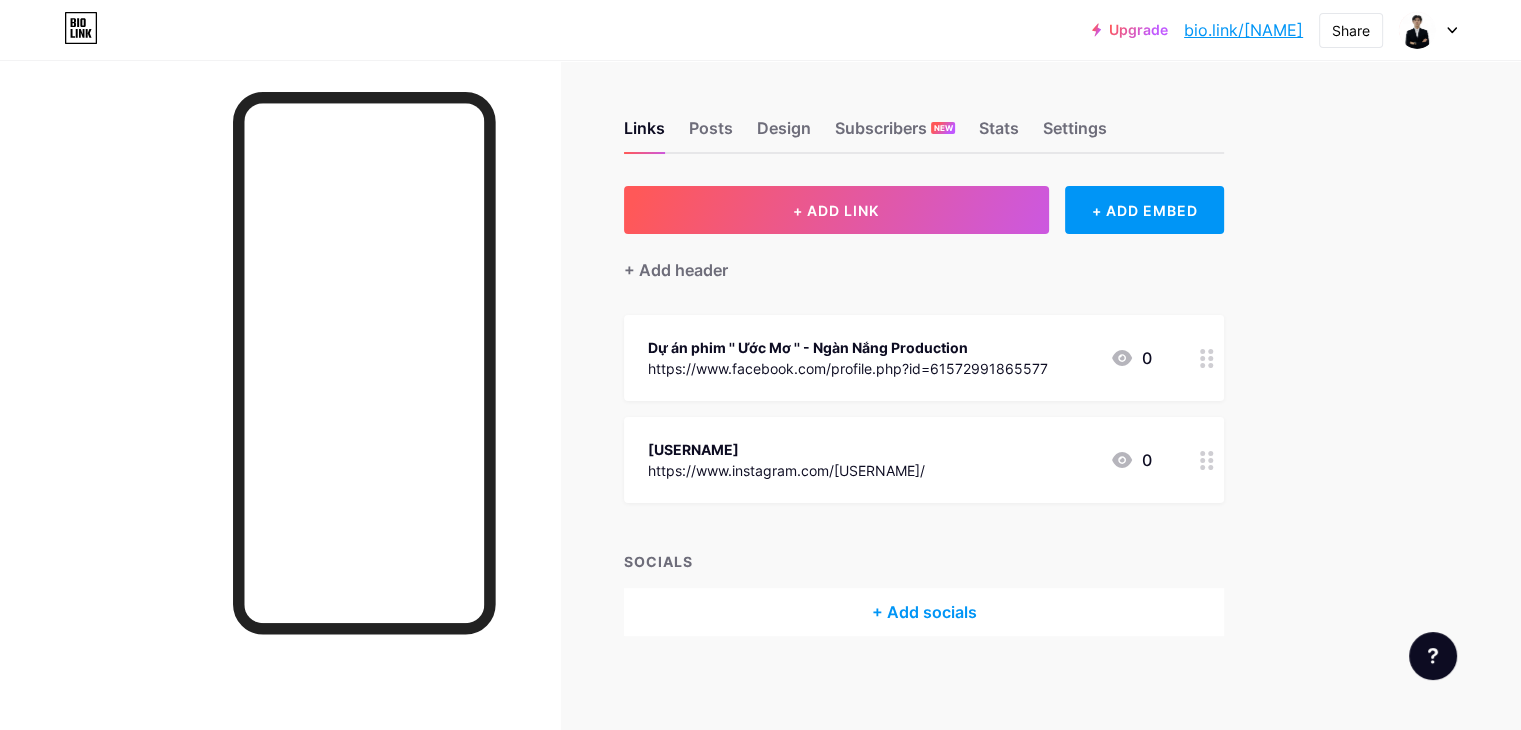 click on "Links
Posts
Design
Subscribers
NEW
Stats
Settings       + ADD LINK     + ADD EMBED
+ Add header
Dự án phim '' Ước Mơ '' - Ngàn Nắng Production
https://www.facebook.com/profile.php?id=61572991865577
0
chi_toc_xoan
https://www.instagram.com/chi_toc_xoan/
0
SOCIALS     + Add socials                       Feature requests             Help center         Contact support" at bounding box center [654, 398] 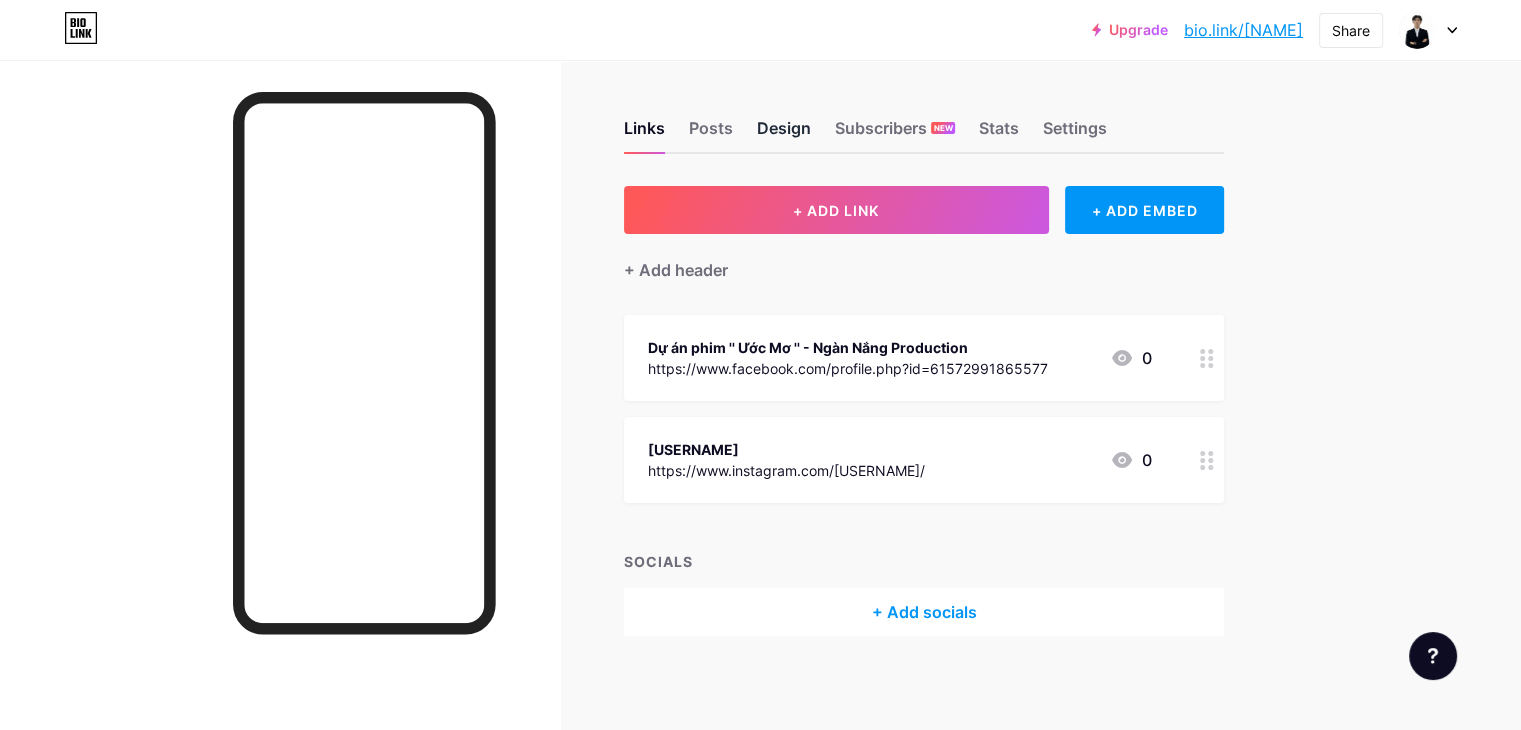 click on "Design" at bounding box center (784, 134) 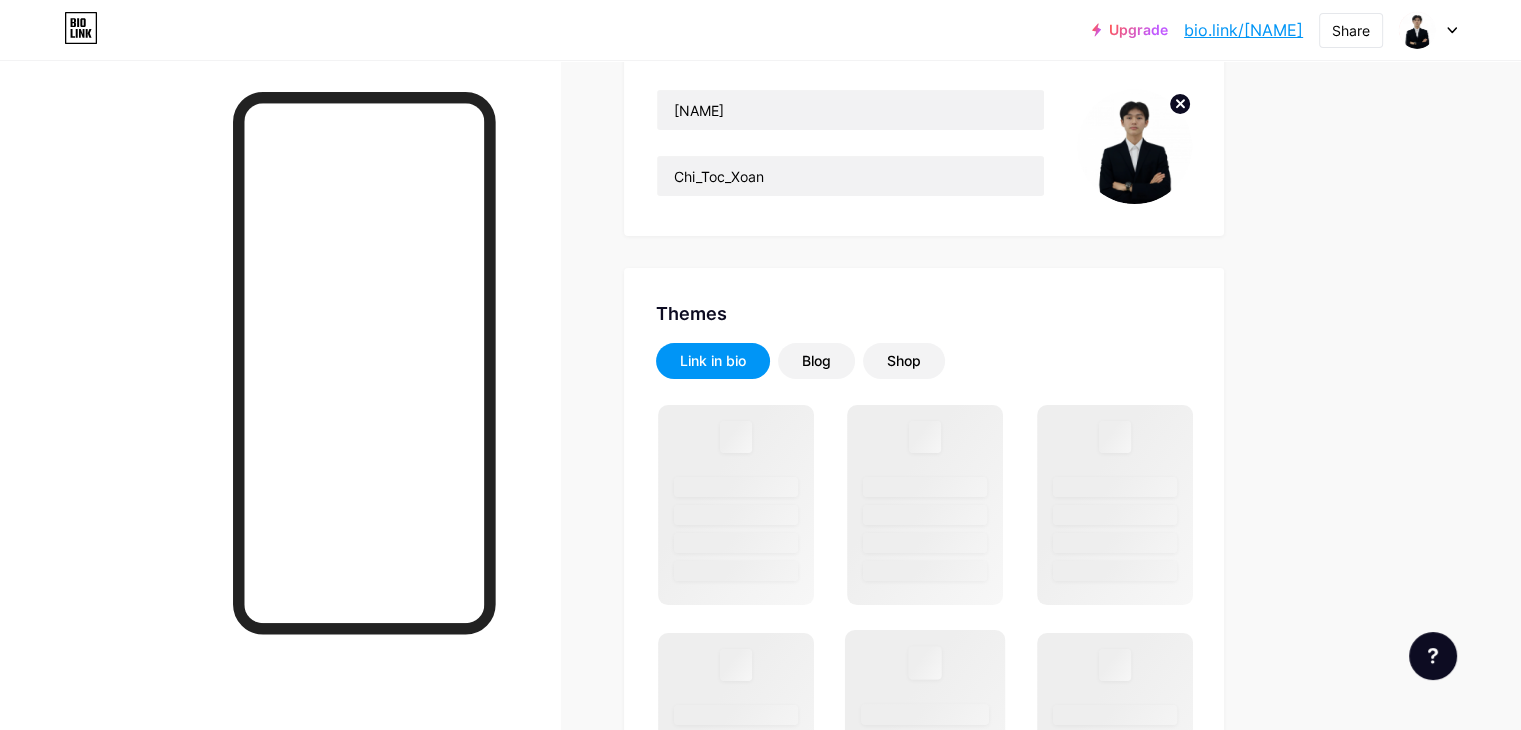scroll, scrollTop: 400, scrollLeft: 0, axis: vertical 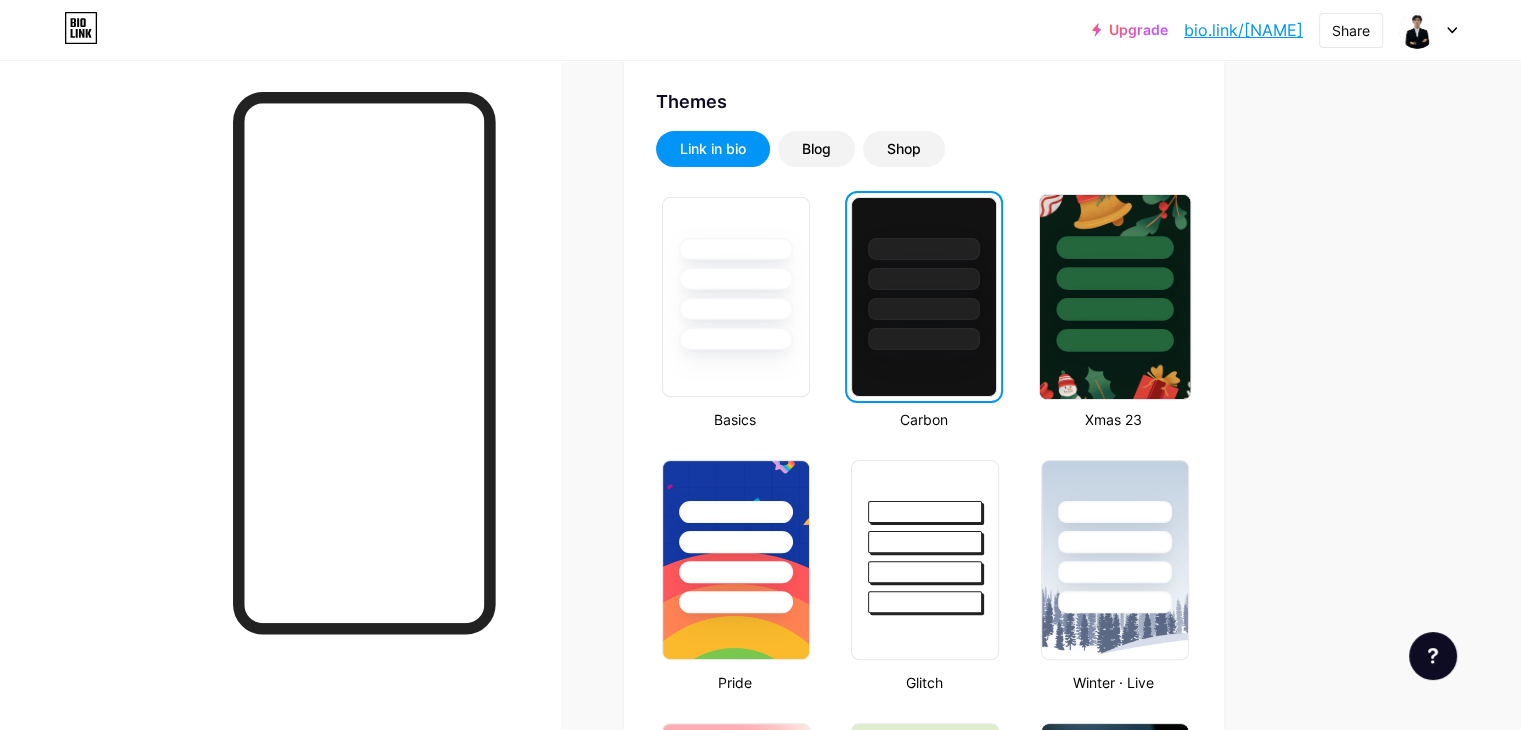 click at bounding box center [1114, 340] 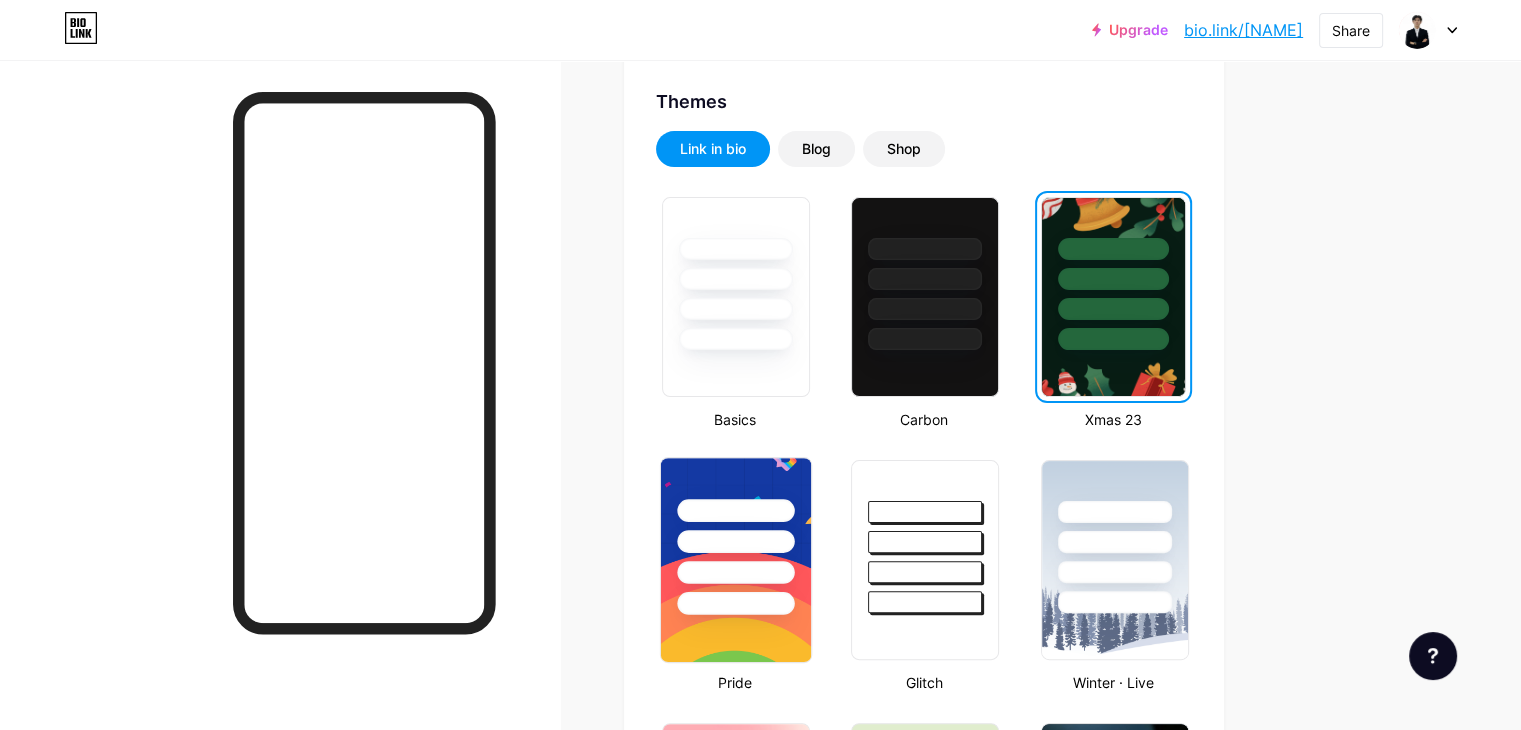 click at bounding box center [735, 541] 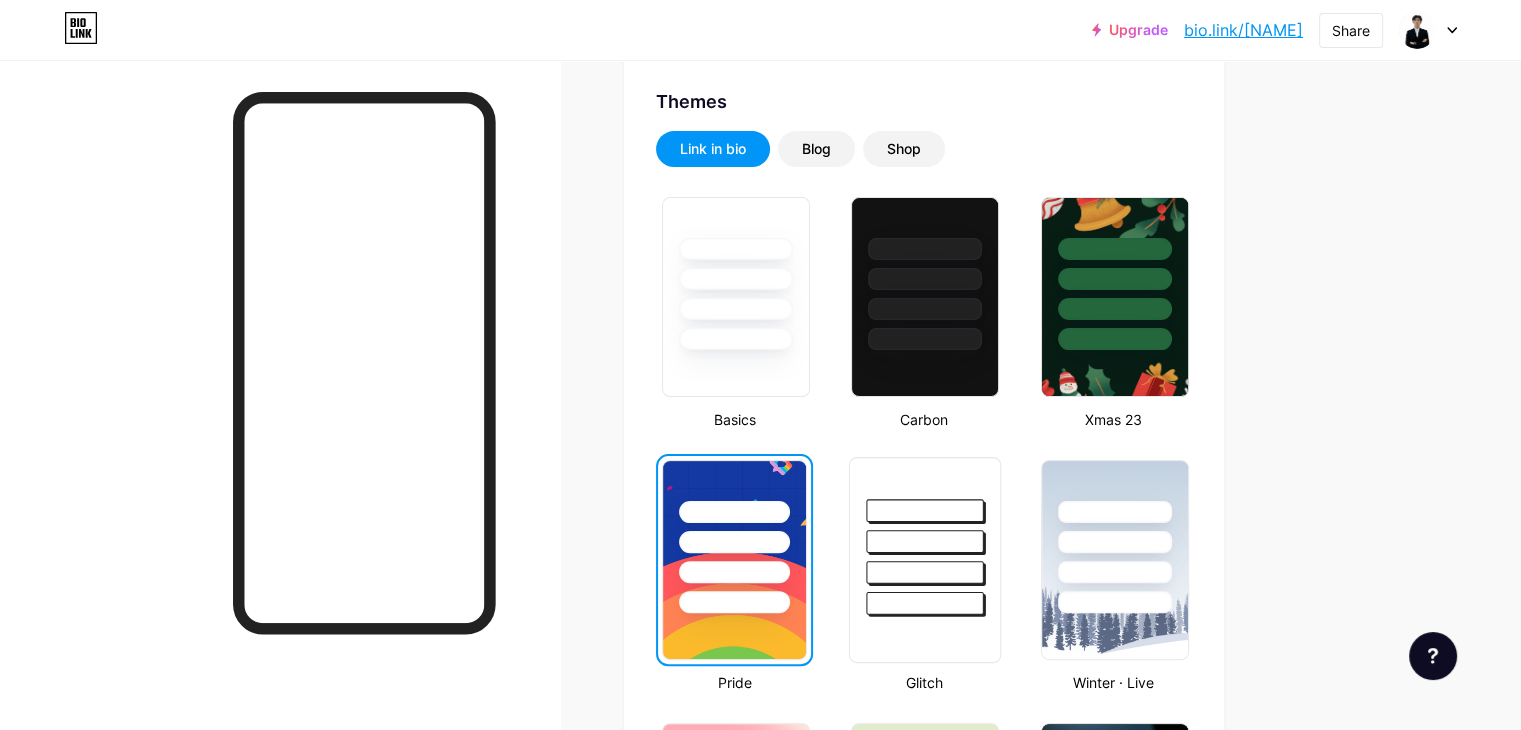 click at bounding box center [925, 541] 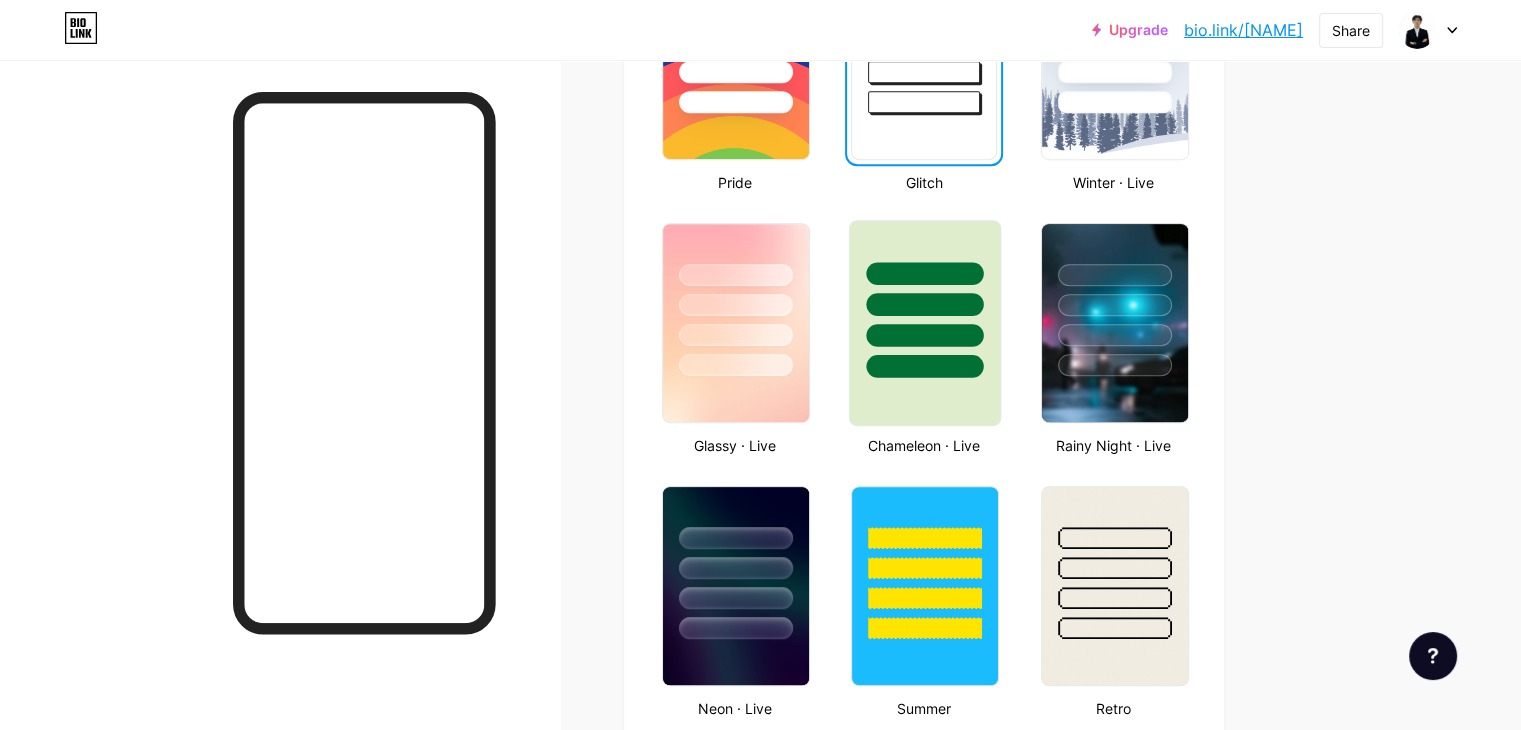 scroll, scrollTop: 1300, scrollLeft: 0, axis: vertical 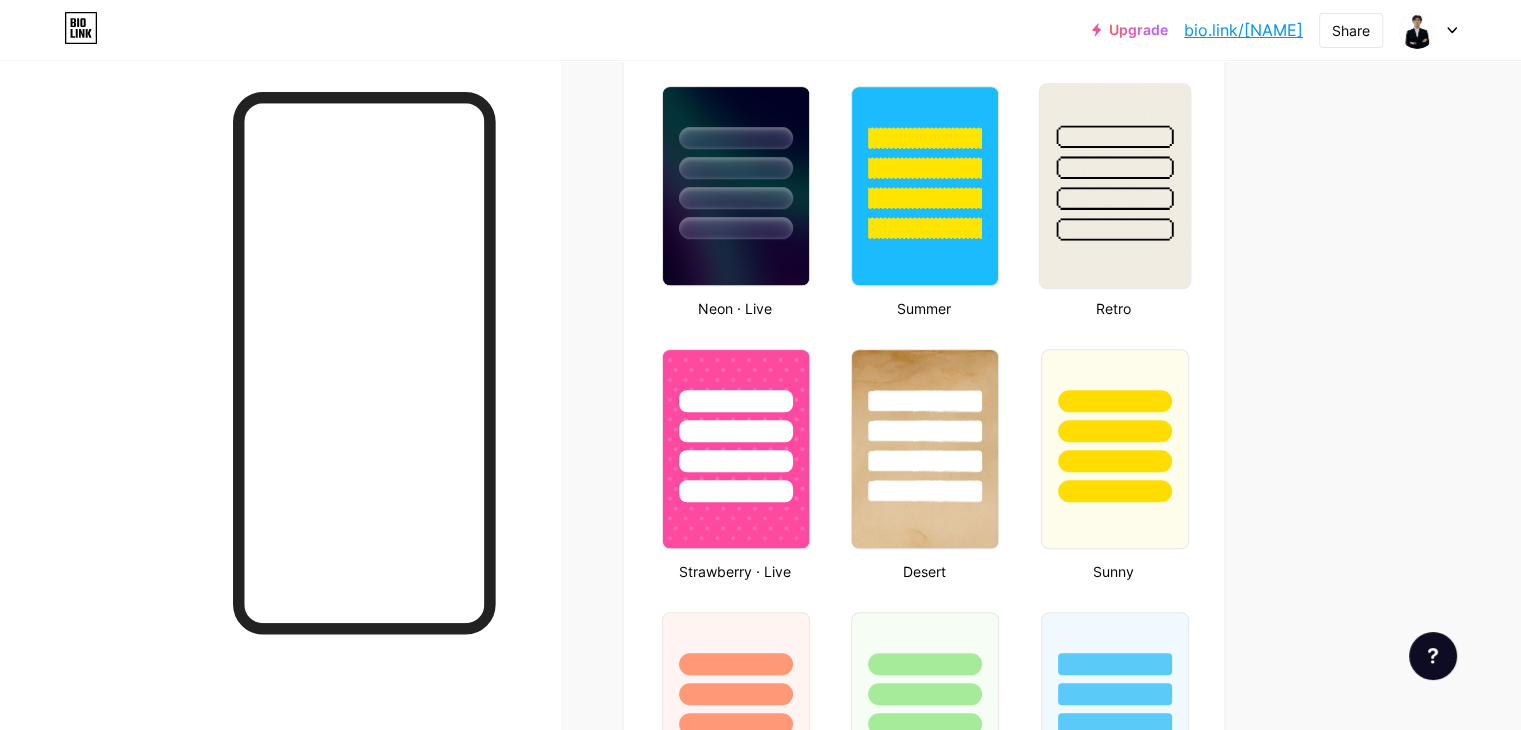click at bounding box center [1114, 229] 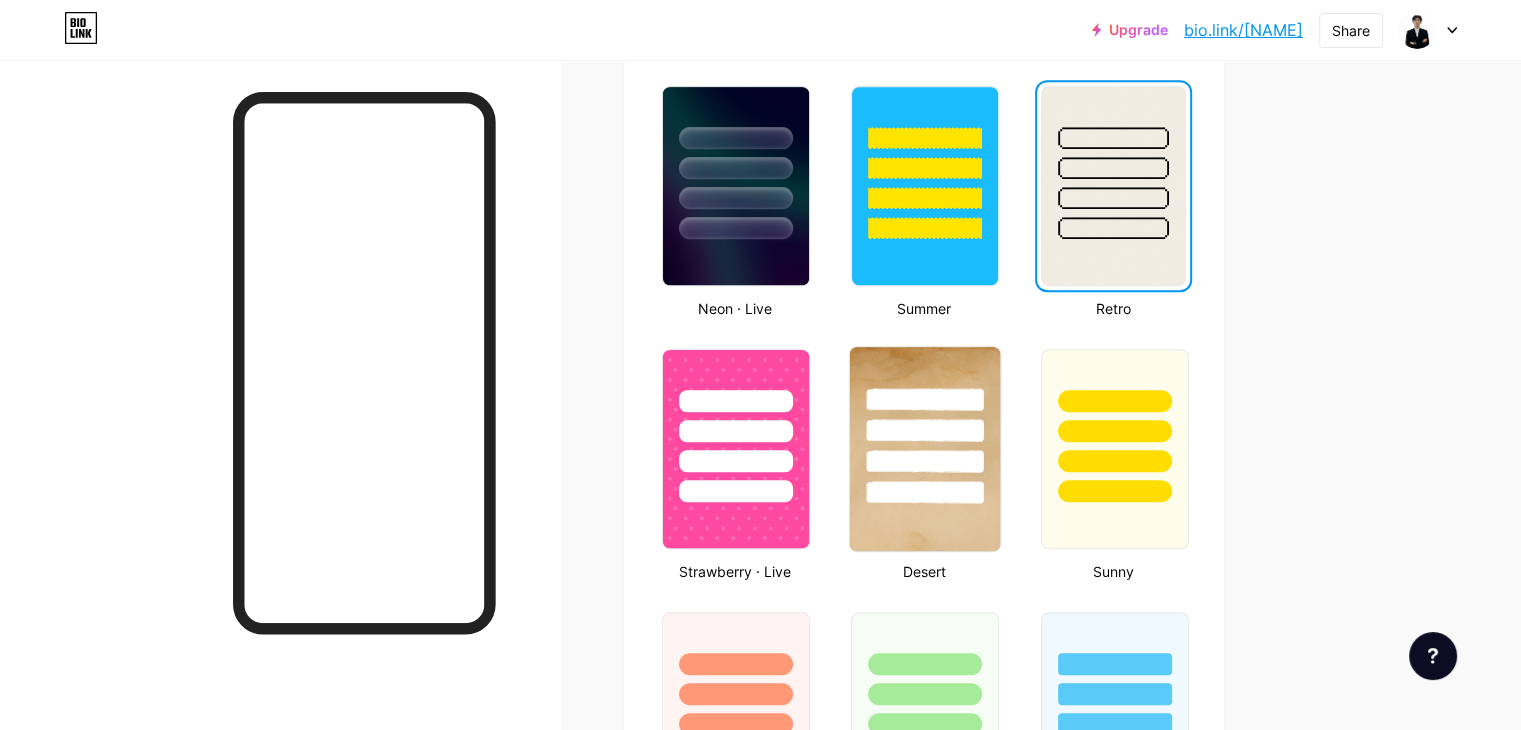 click at bounding box center (925, 430) 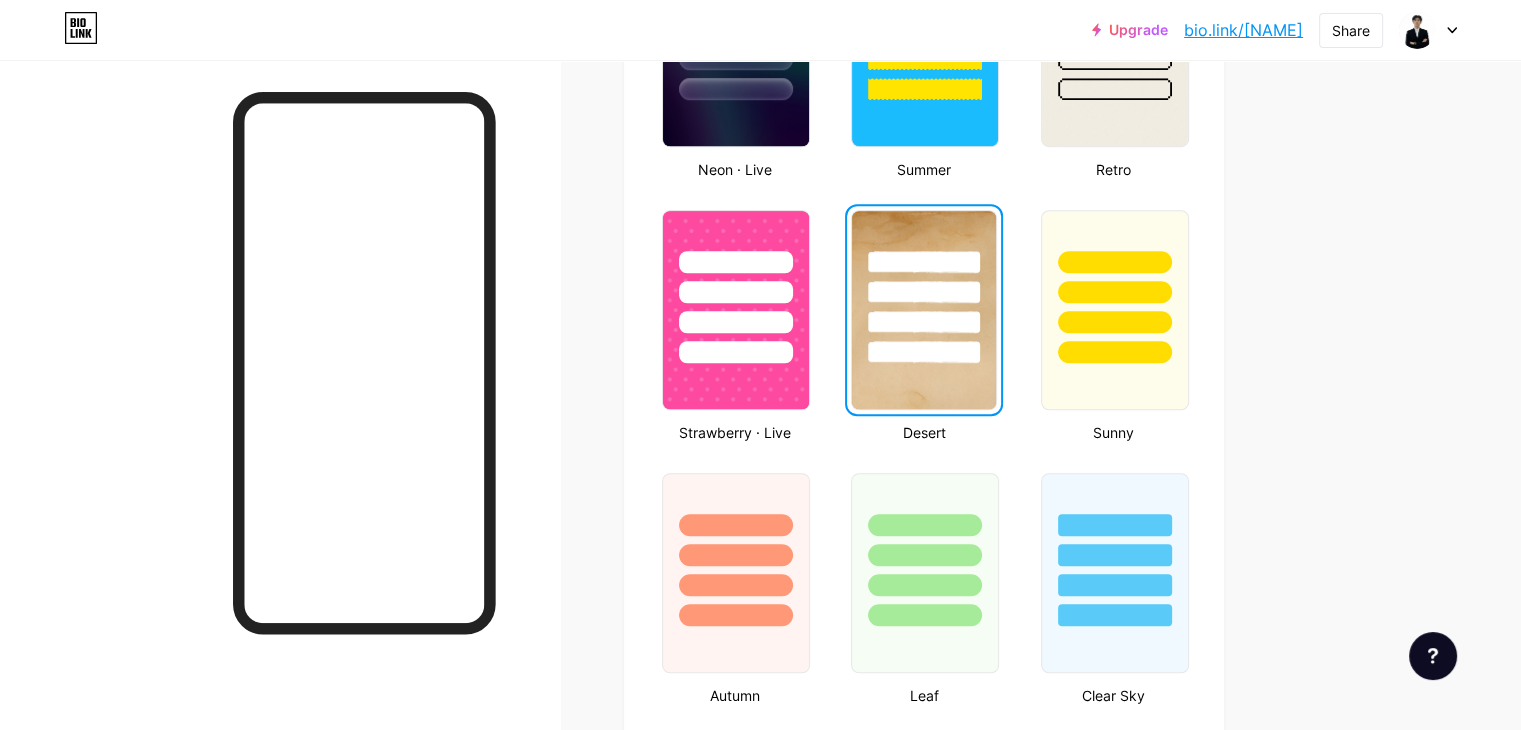 scroll, scrollTop: 1600, scrollLeft: 0, axis: vertical 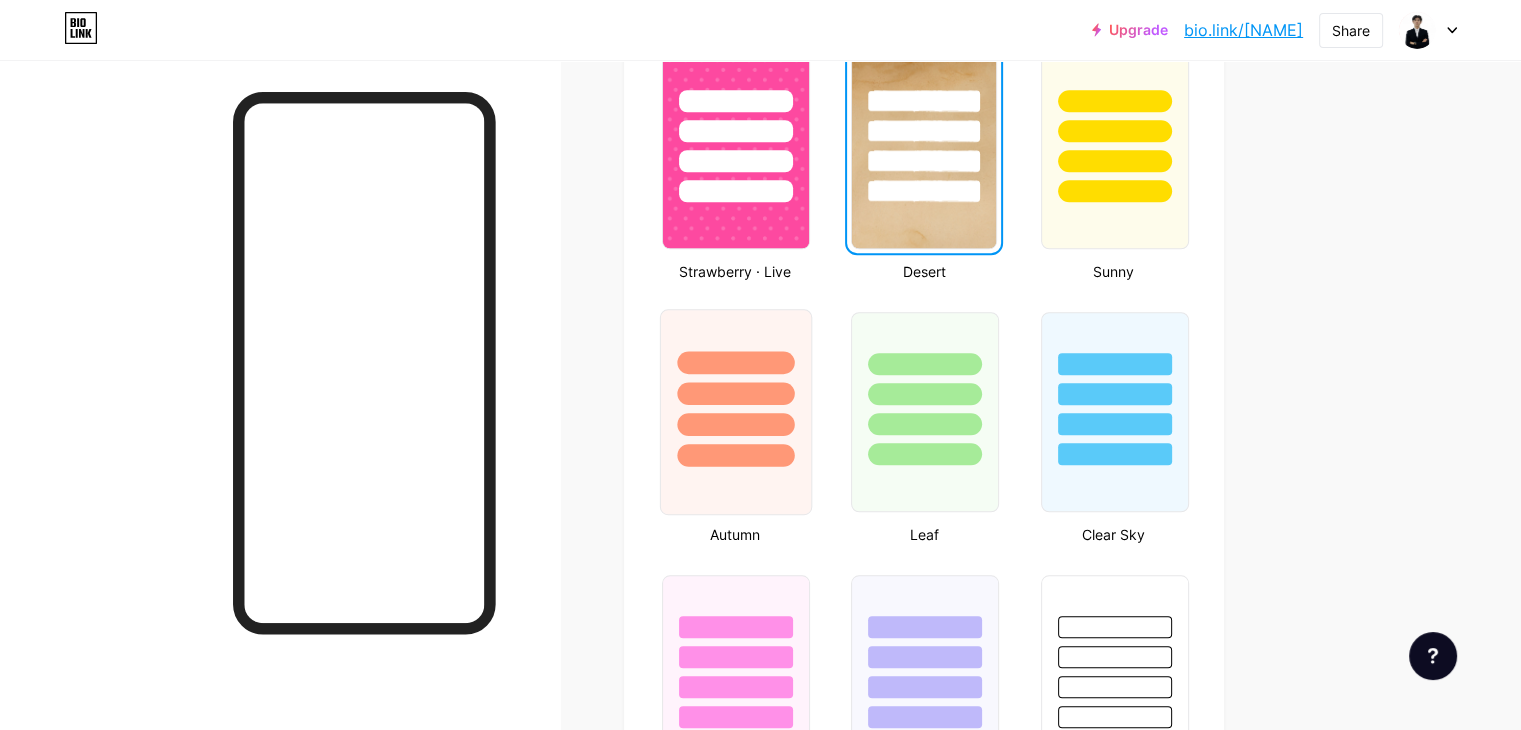 click at bounding box center [735, 424] 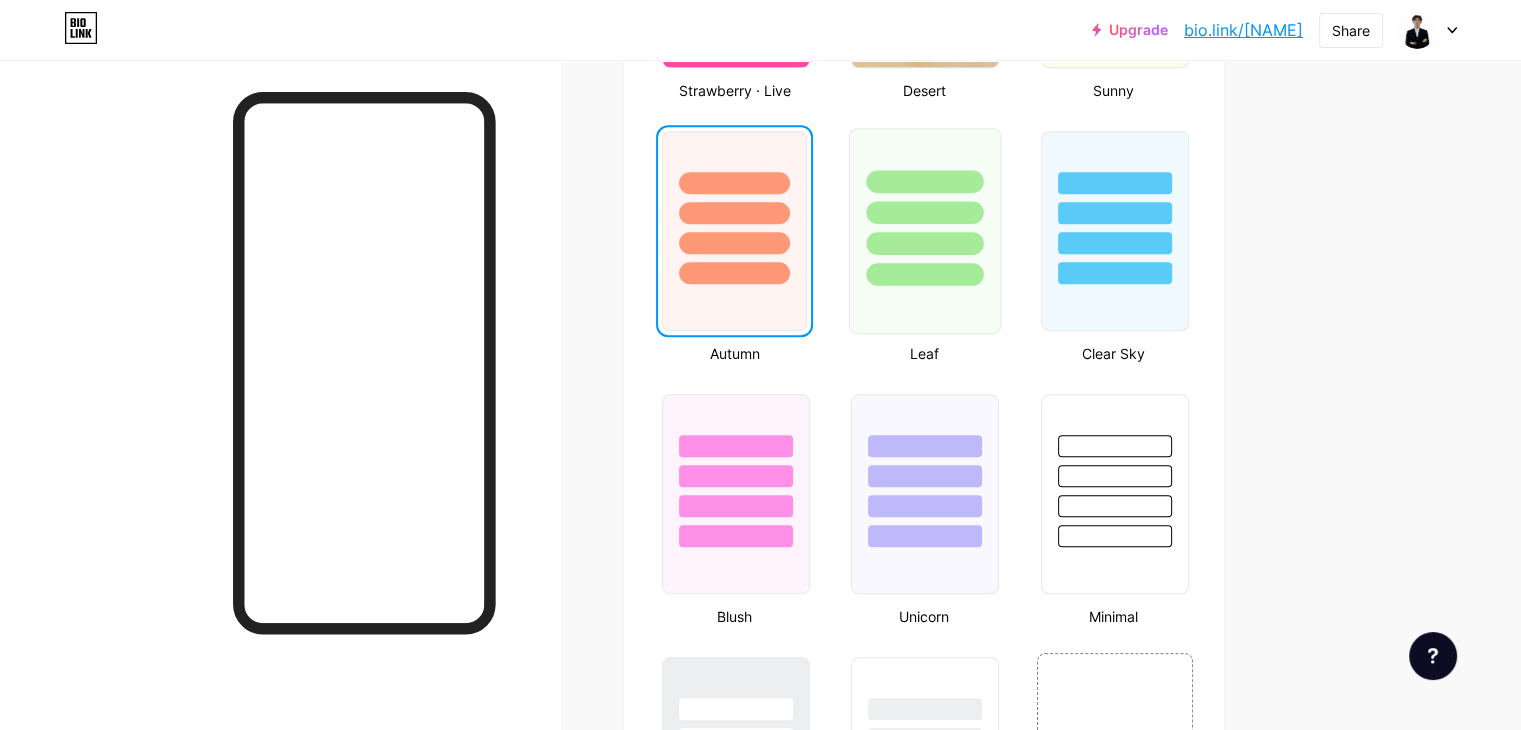 scroll, scrollTop: 1900, scrollLeft: 0, axis: vertical 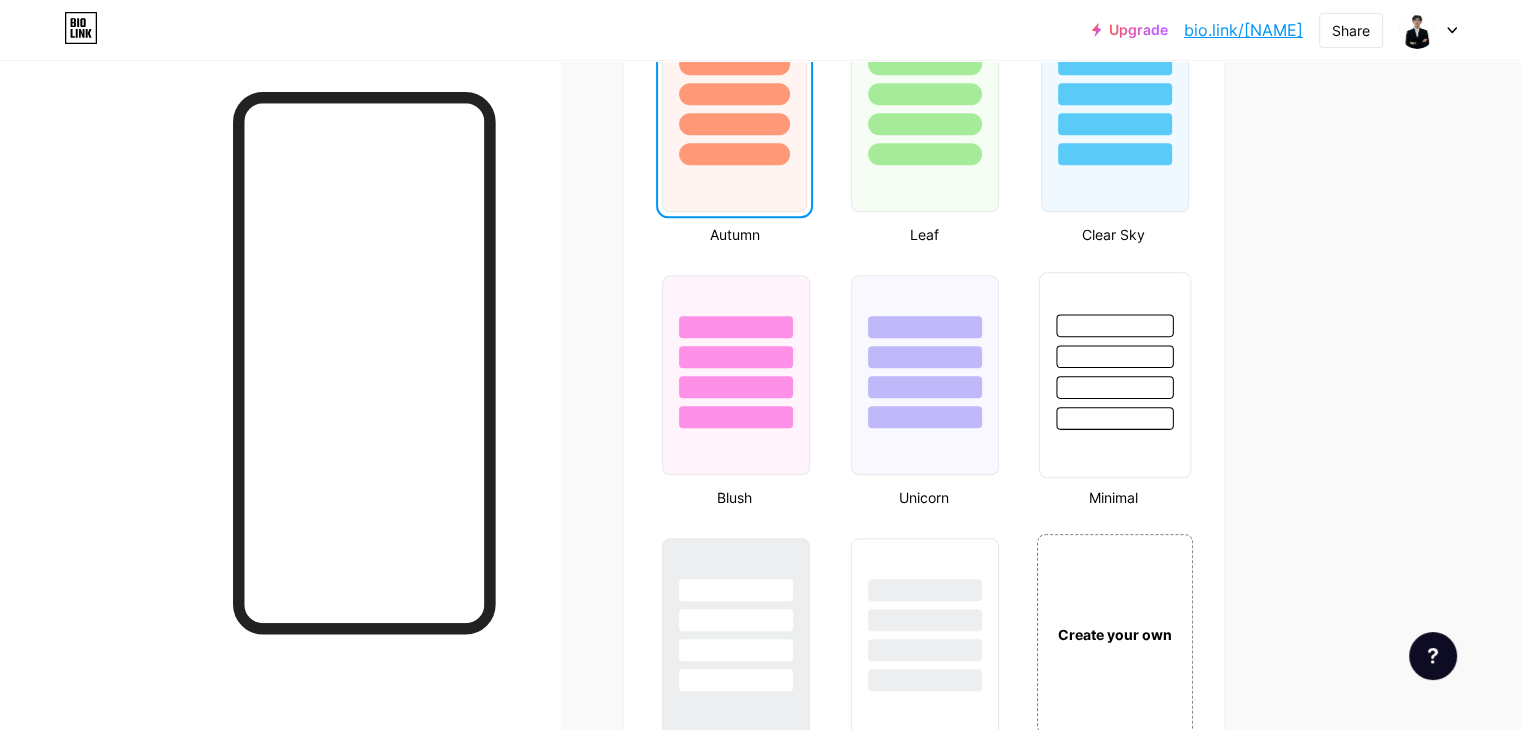 click at bounding box center (1114, 356) 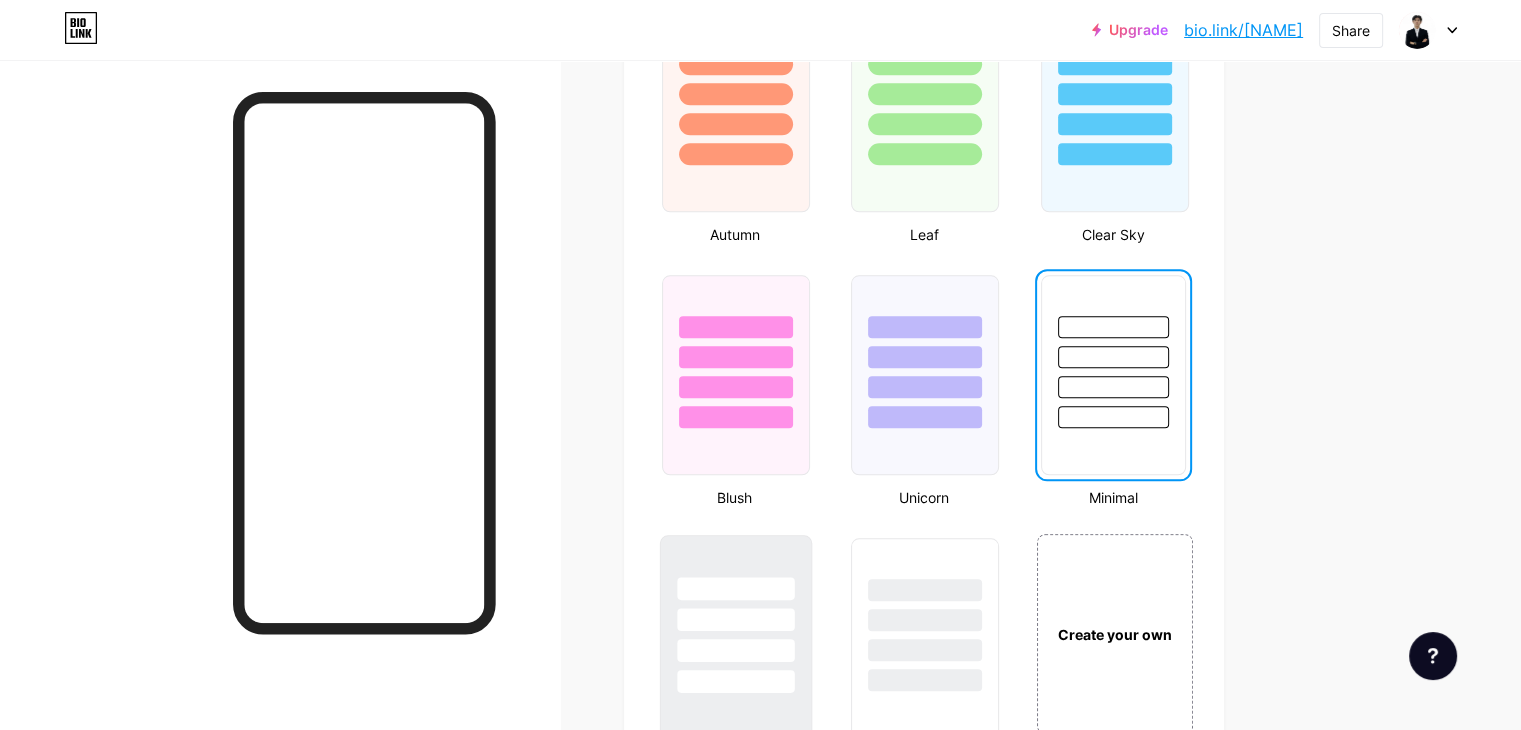 click at bounding box center [735, 619] 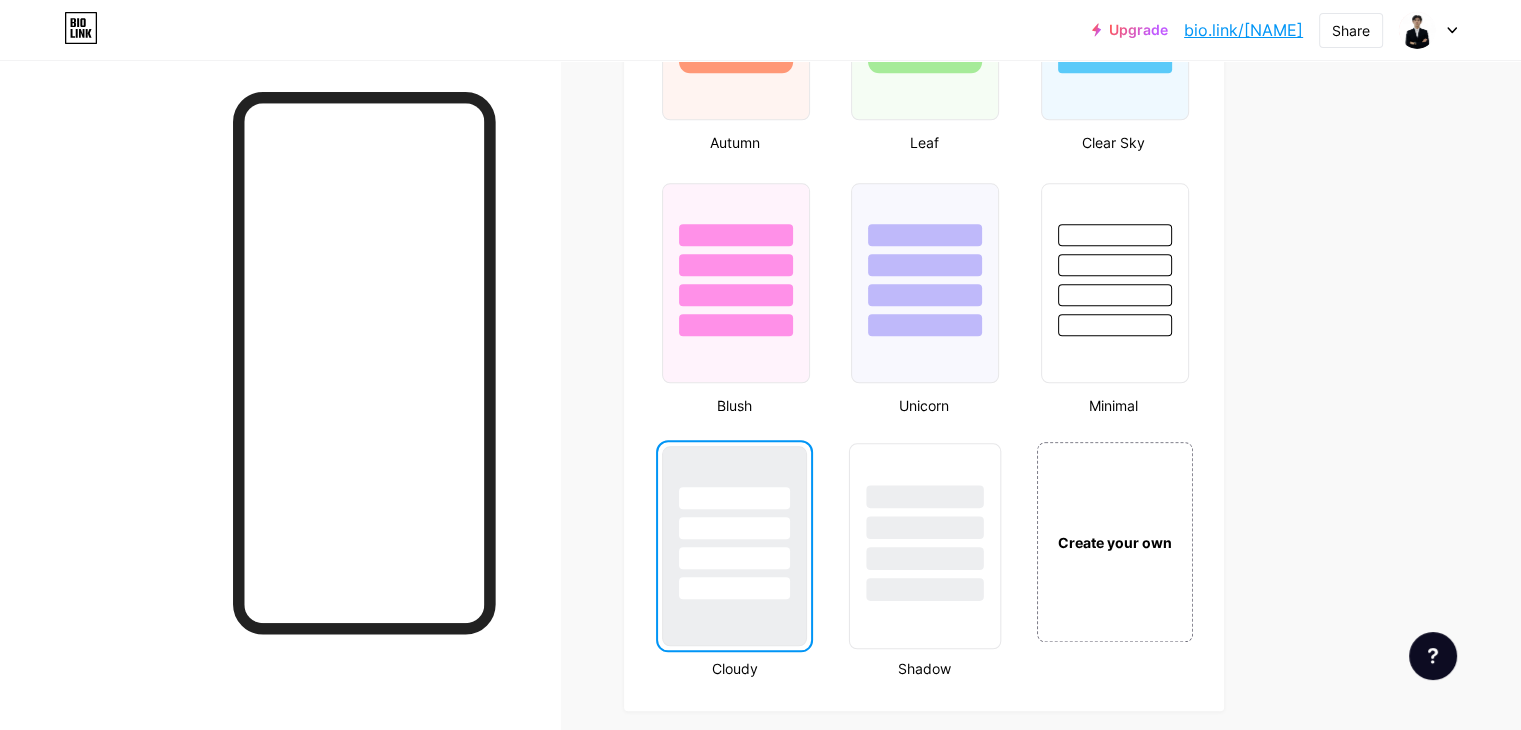 scroll, scrollTop: 2100, scrollLeft: 0, axis: vertical 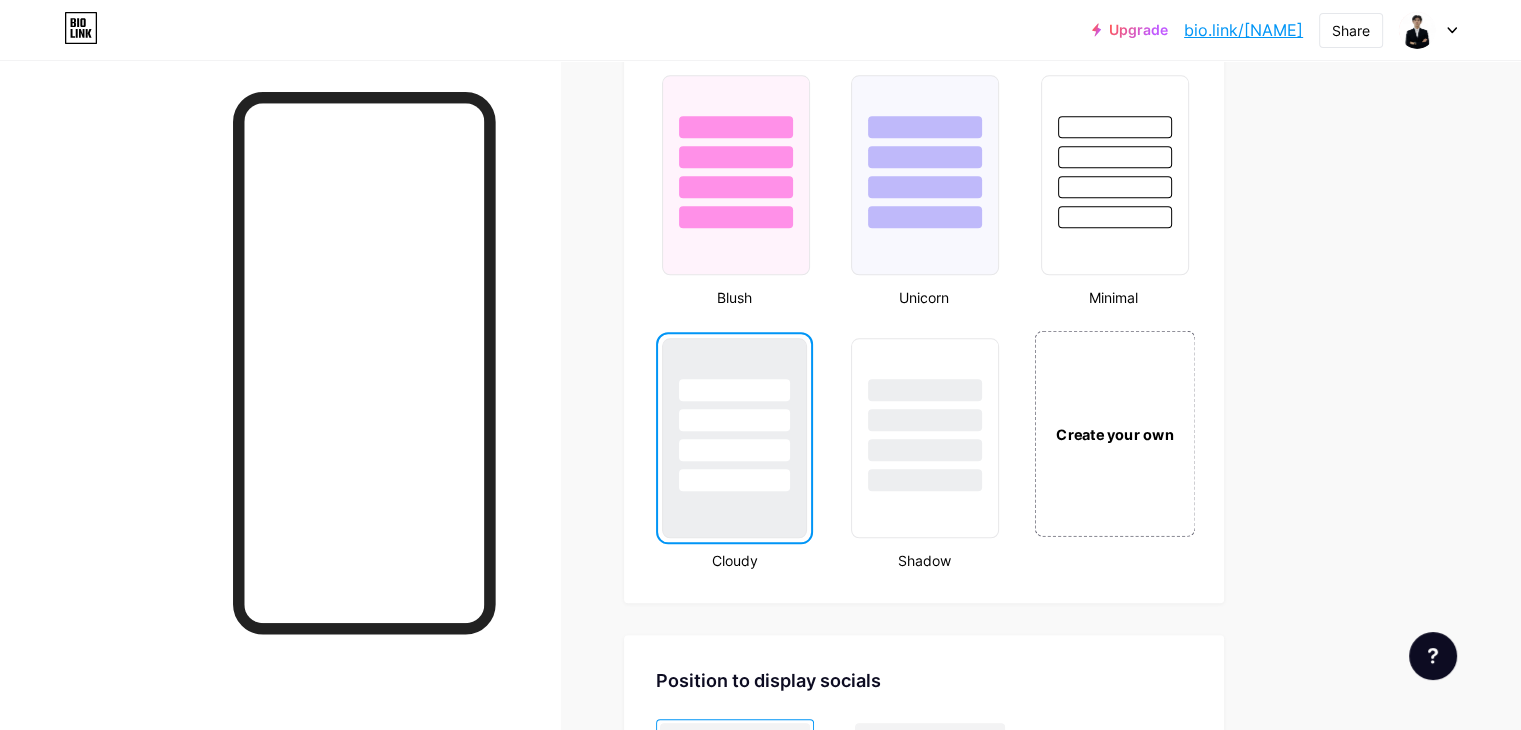 click on "Create your own" at bounding box center (1114, 433) 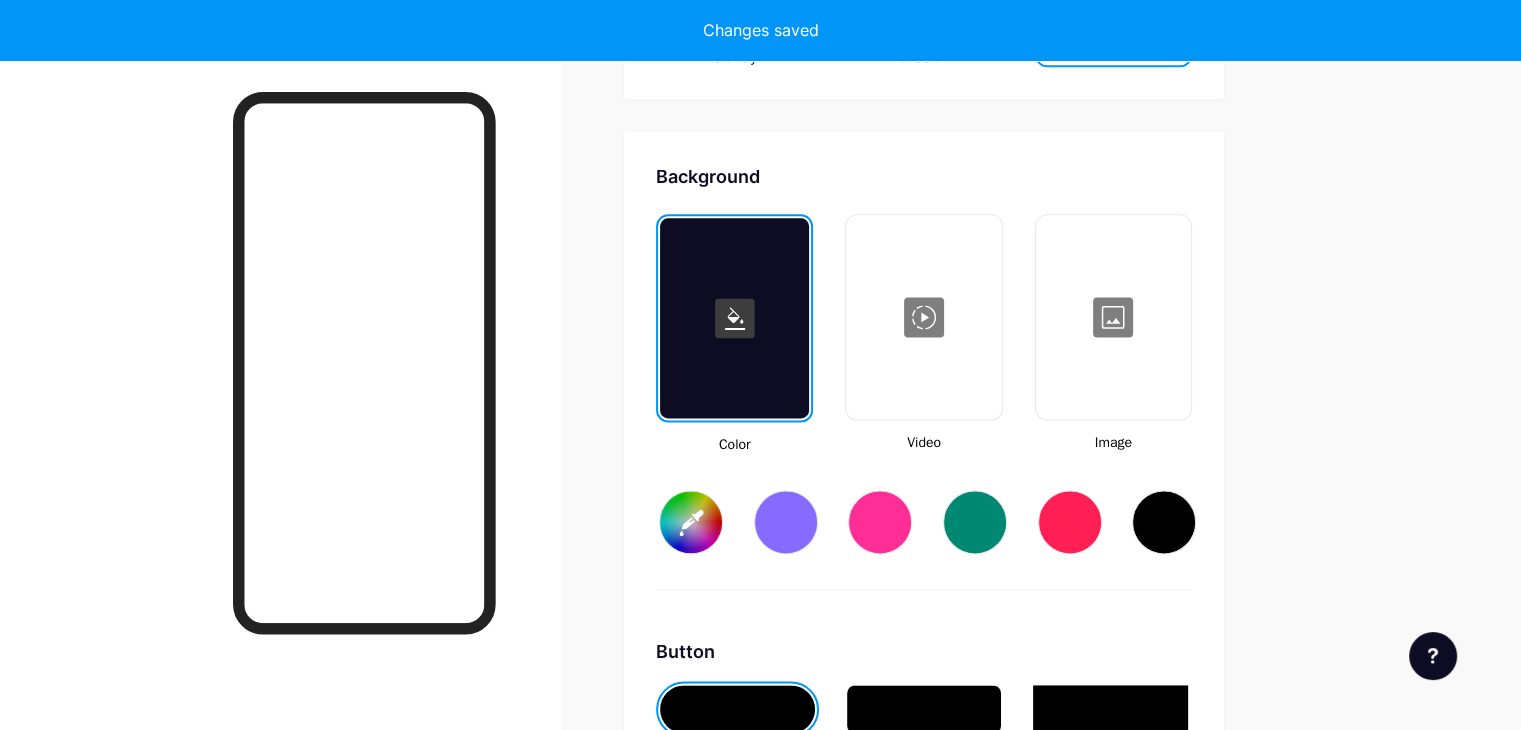 scroll, scrollTop: 2648, scrollLeft: 0, axis: vertical 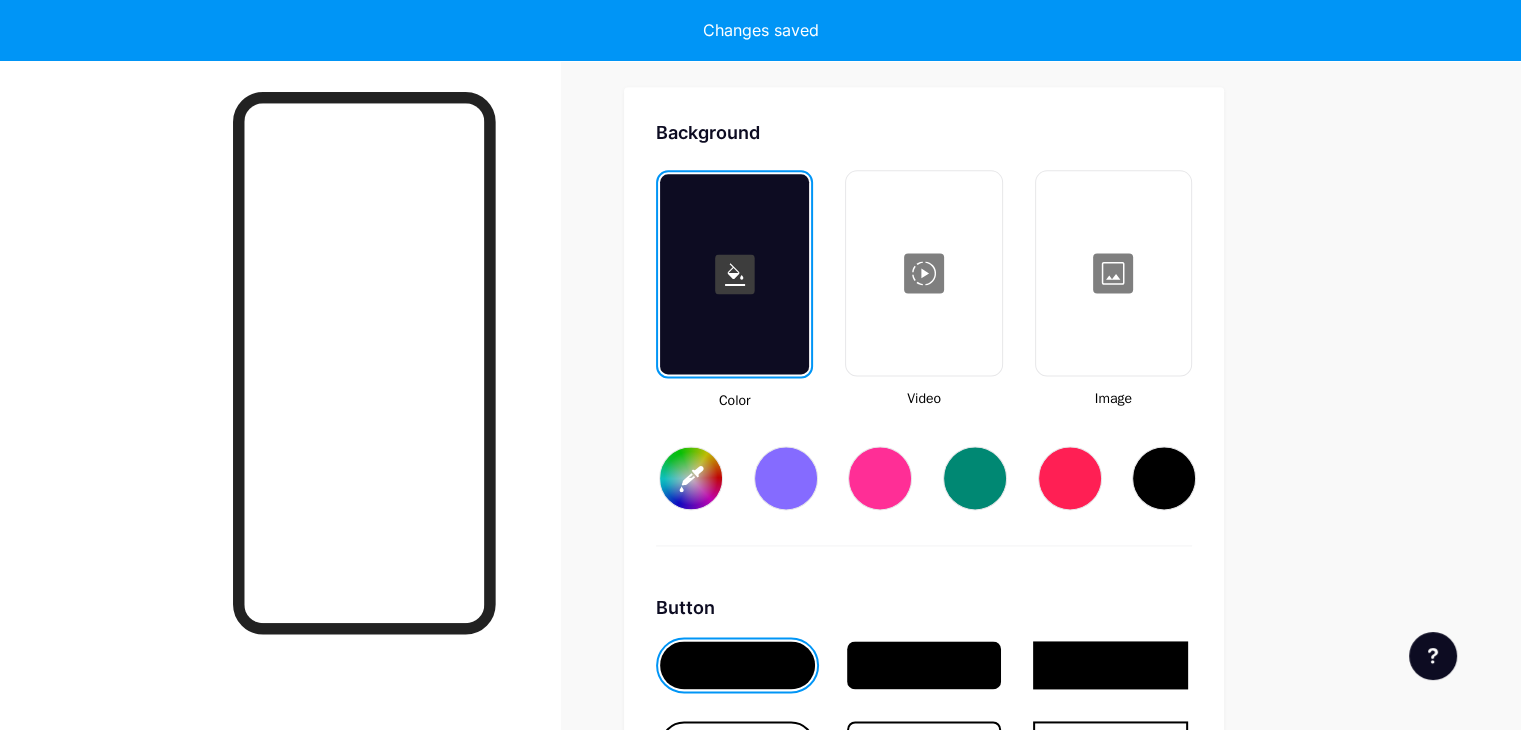type on "#ffffff" 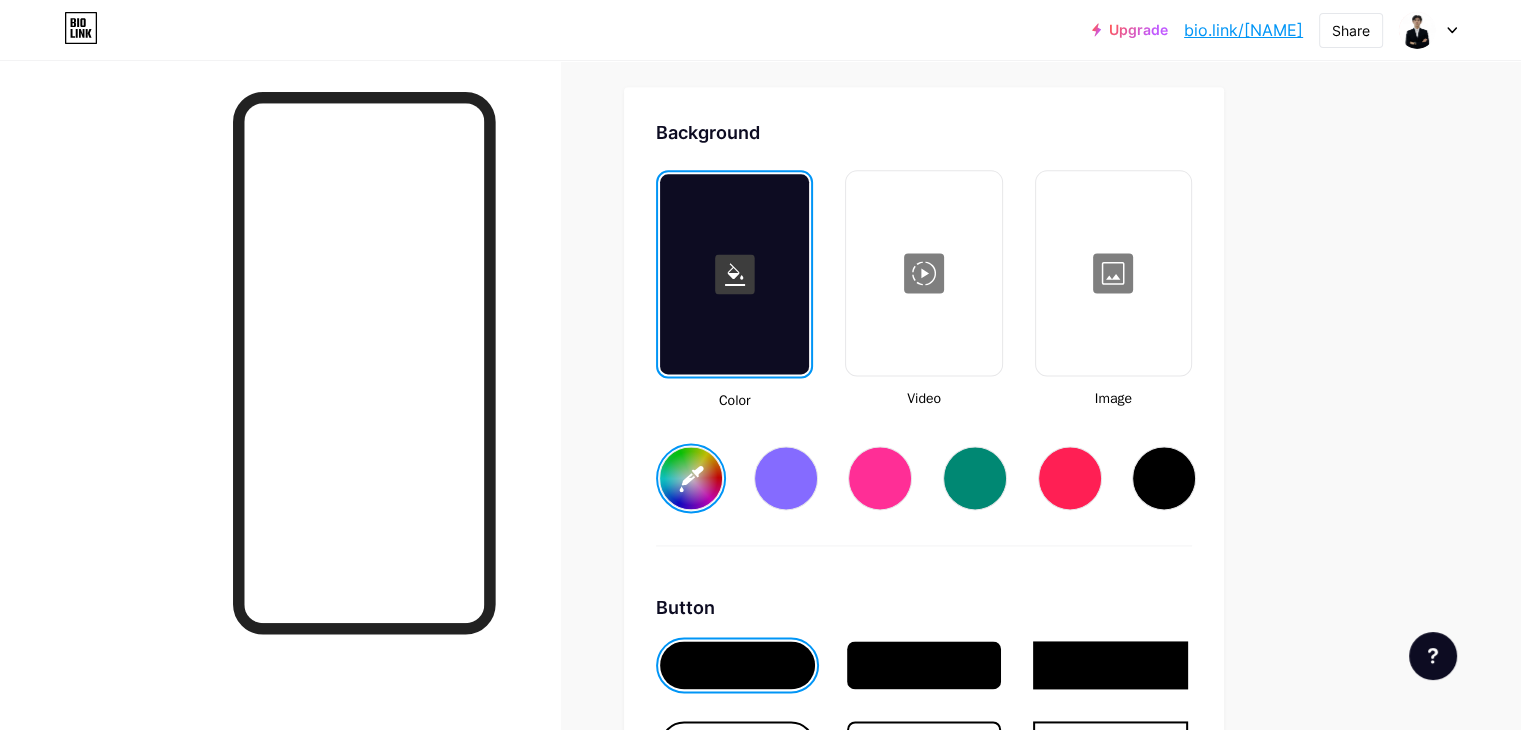click at bounding box center [923, 273] 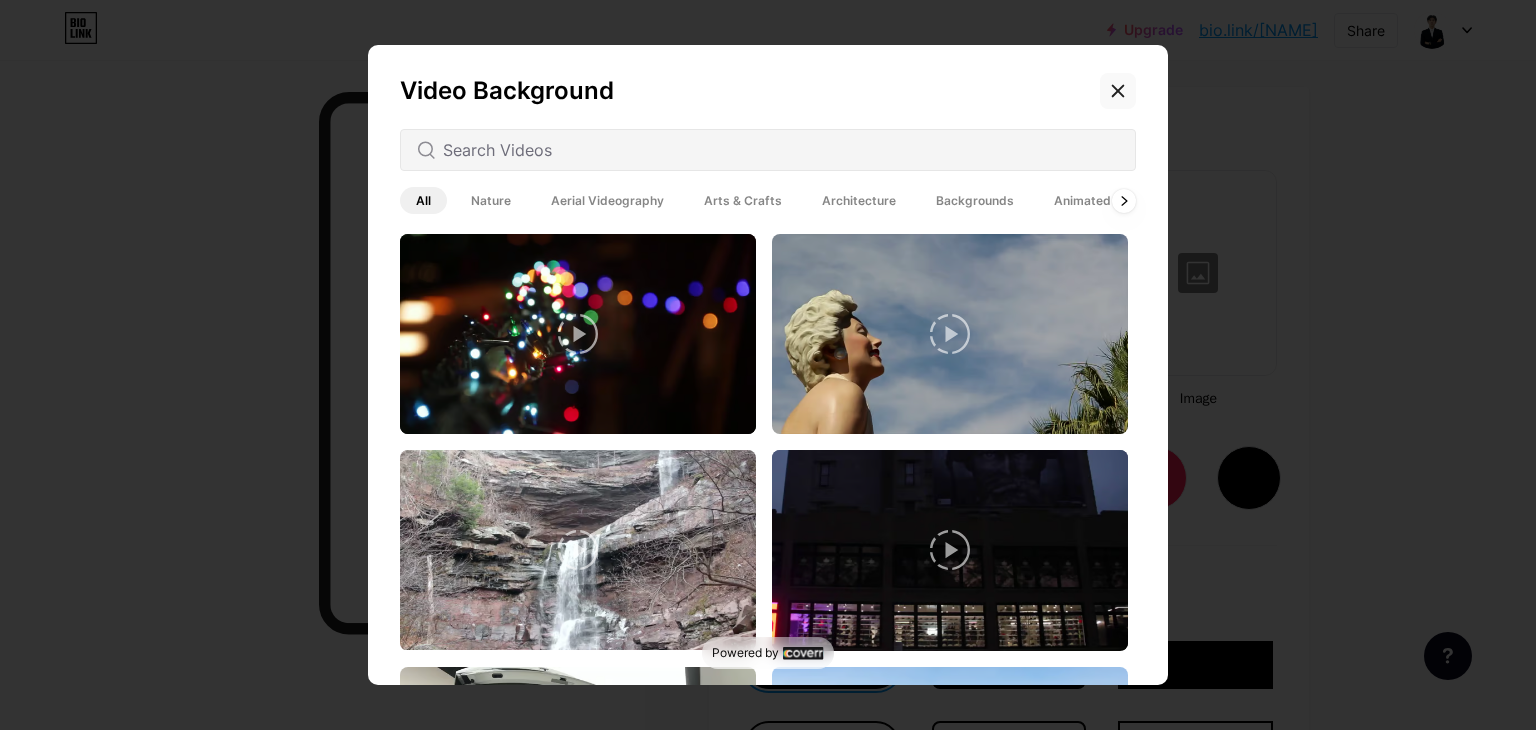 click at bounding box center [1118, 91] 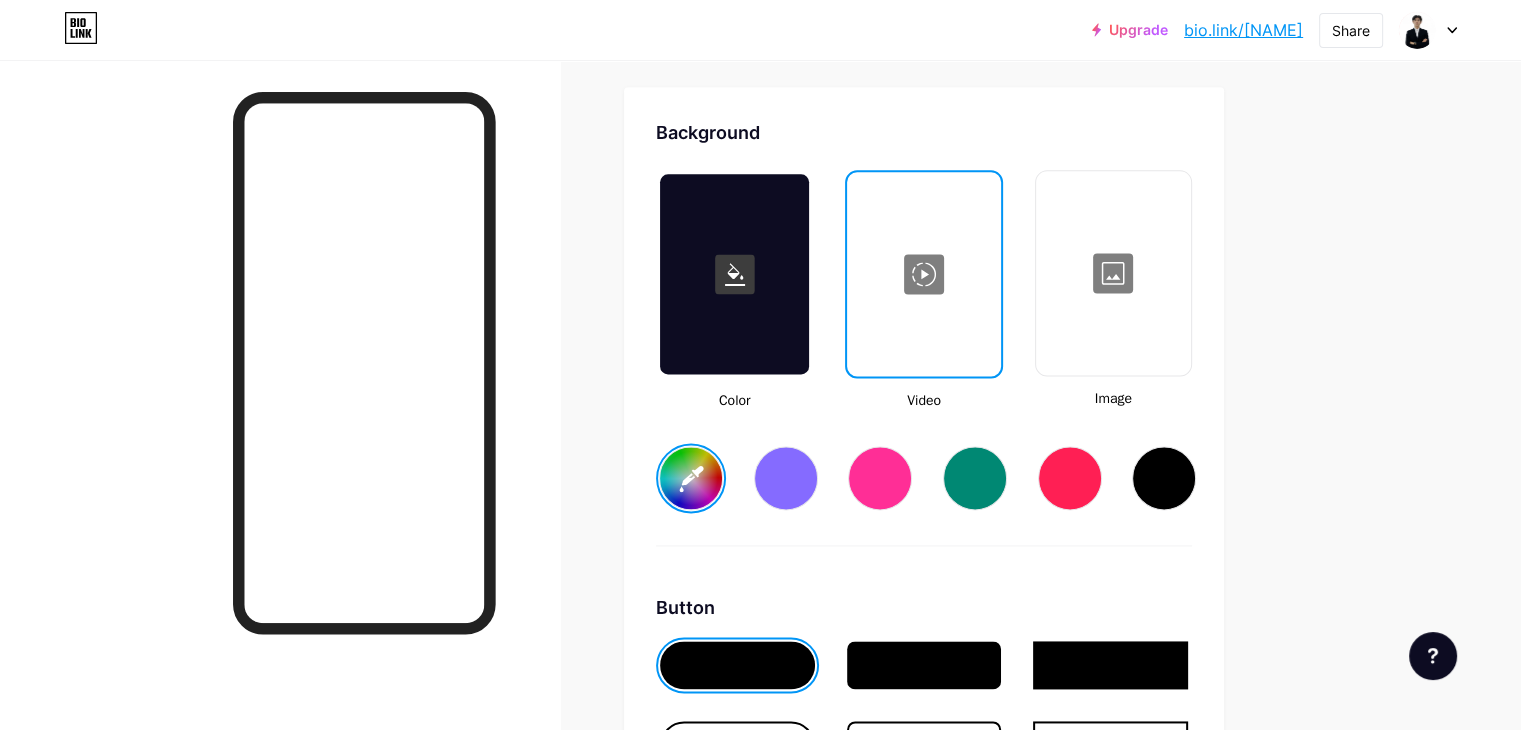 click on "#ffffff" at bounding box center (691, 478) 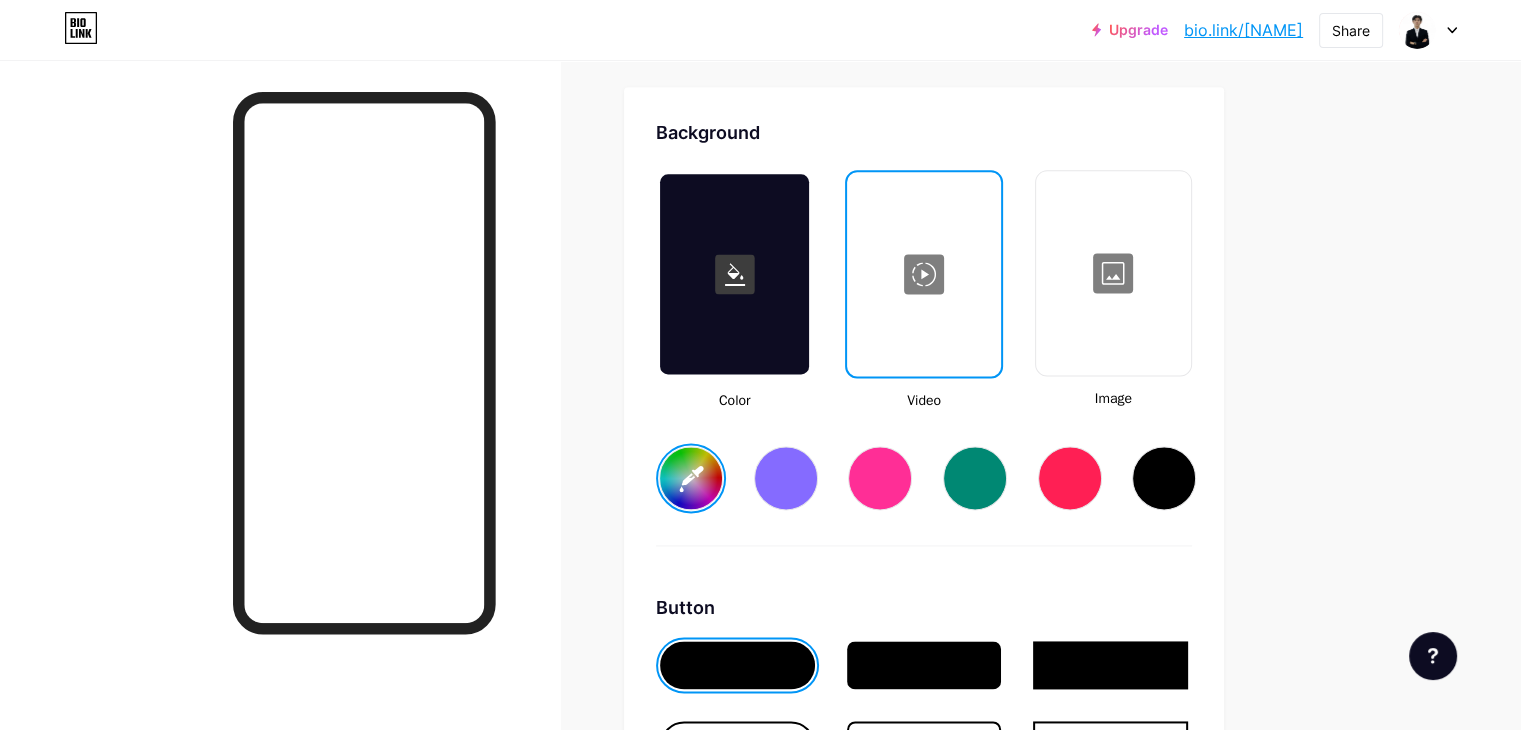 click on "Links
Posts
Design
Subscribers
NEW
Stats
Settings     Profile   Trần Văn Chí     Chi_Toc_Xoan                   Themes   Link in bio   Blog   Shop       Basics       Carbon       Xmas 23       Pride       Glitch       Winter · Live       Glassy · Live       Chameleon · Live       Rainy Night · Live       Neon · Live       Summer       Retro       Strawberry · Live       Desert       Sunny       Autumn       Leaf       Clear Sky       Blush       Unicorn       Minimal       Cloudy       Shadow     Create your own           Changes saved     Background         Color           Video             Image           #ffffff     Button       #000000   Font   Inter Poppins EB Garamond TEKO BALSAMIQ SANS Kite One PT Sans Quicksand DM Sans     #000000   Changes saved     Position to display socials                 Top                     Bottom
Disable Bio Link branding
Changes saved" at bounding box center (654, -280) 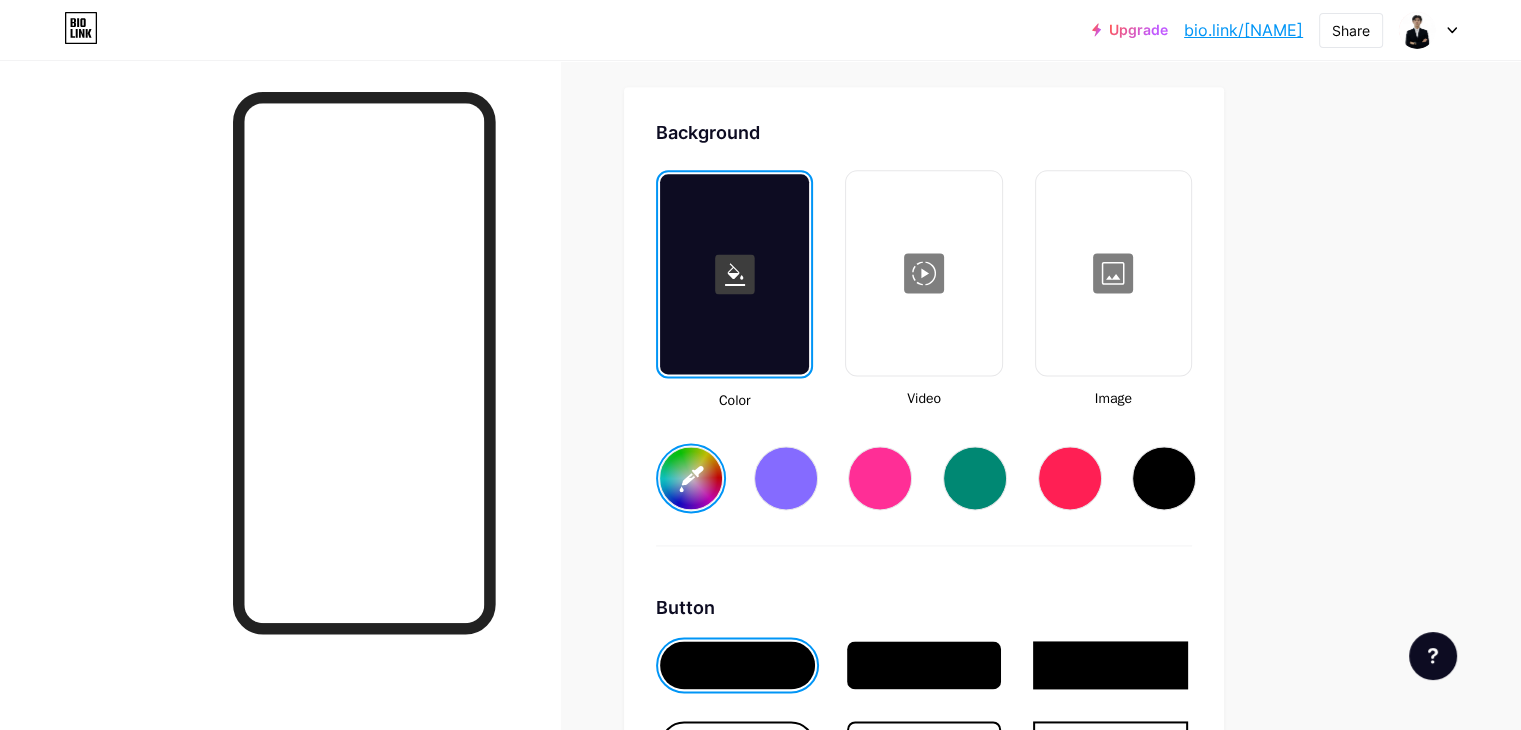 click on "#48a92d" at bounding box center [691, 478] 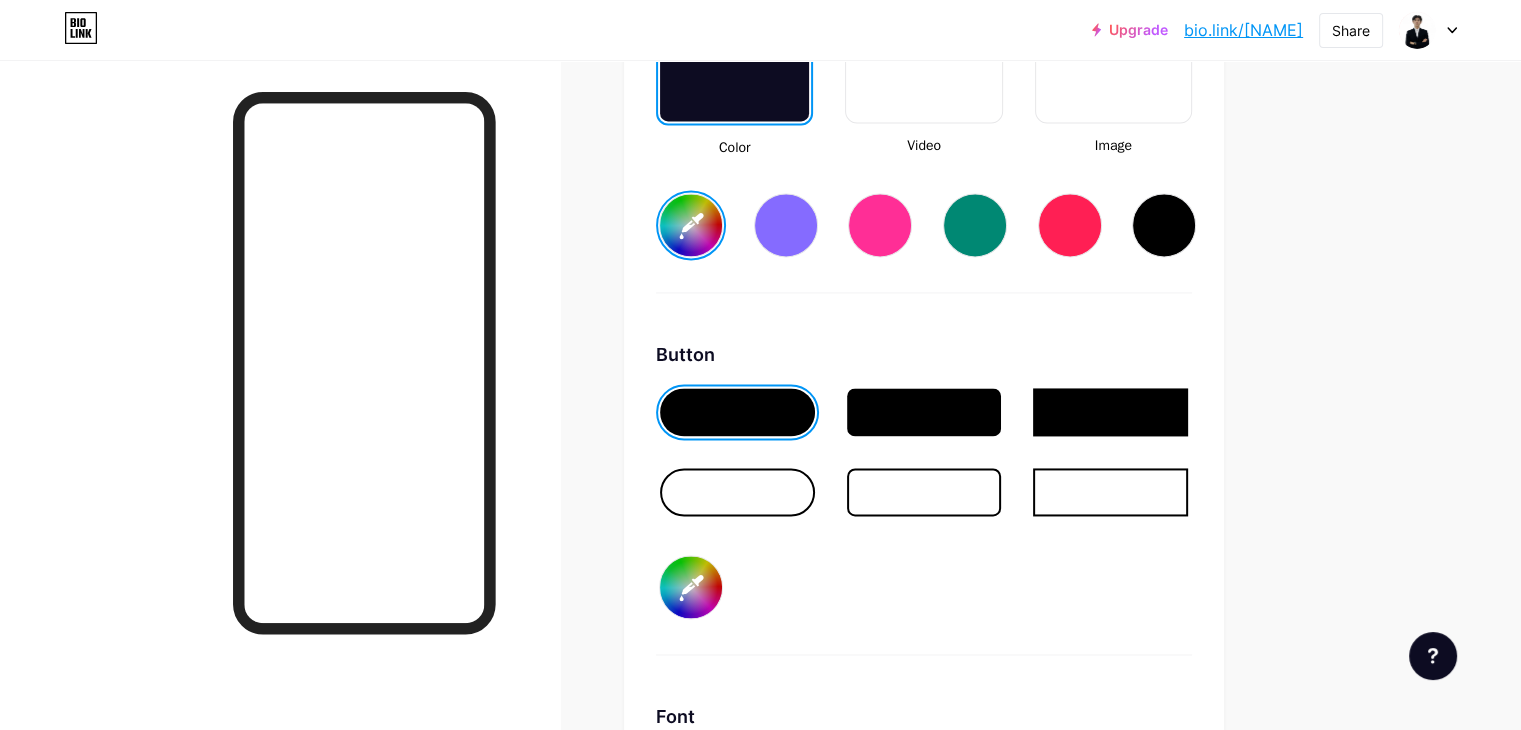 scroll, scrollTop: 3048, scrollLeft: 0, axis: vertical 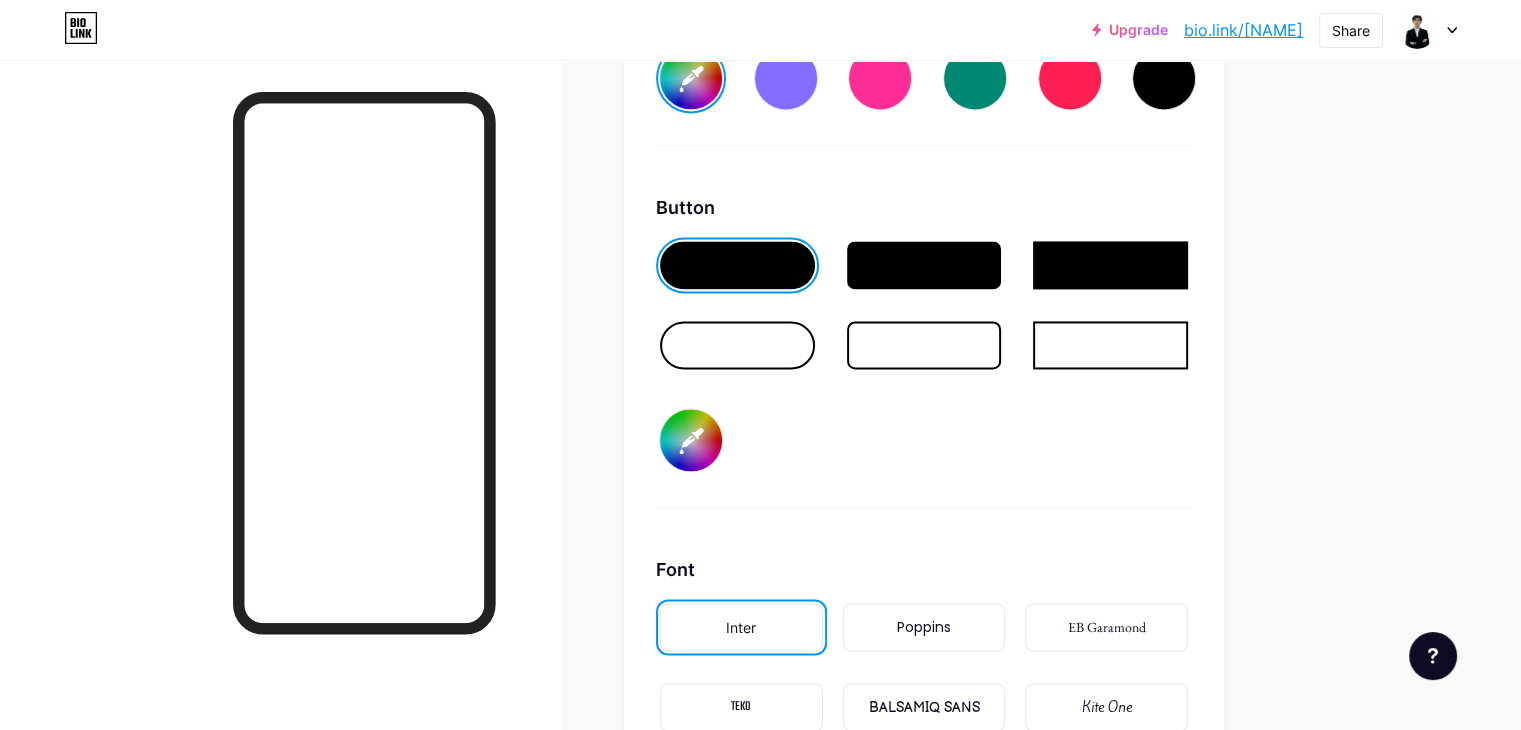 click at bounding box center (924, 265) 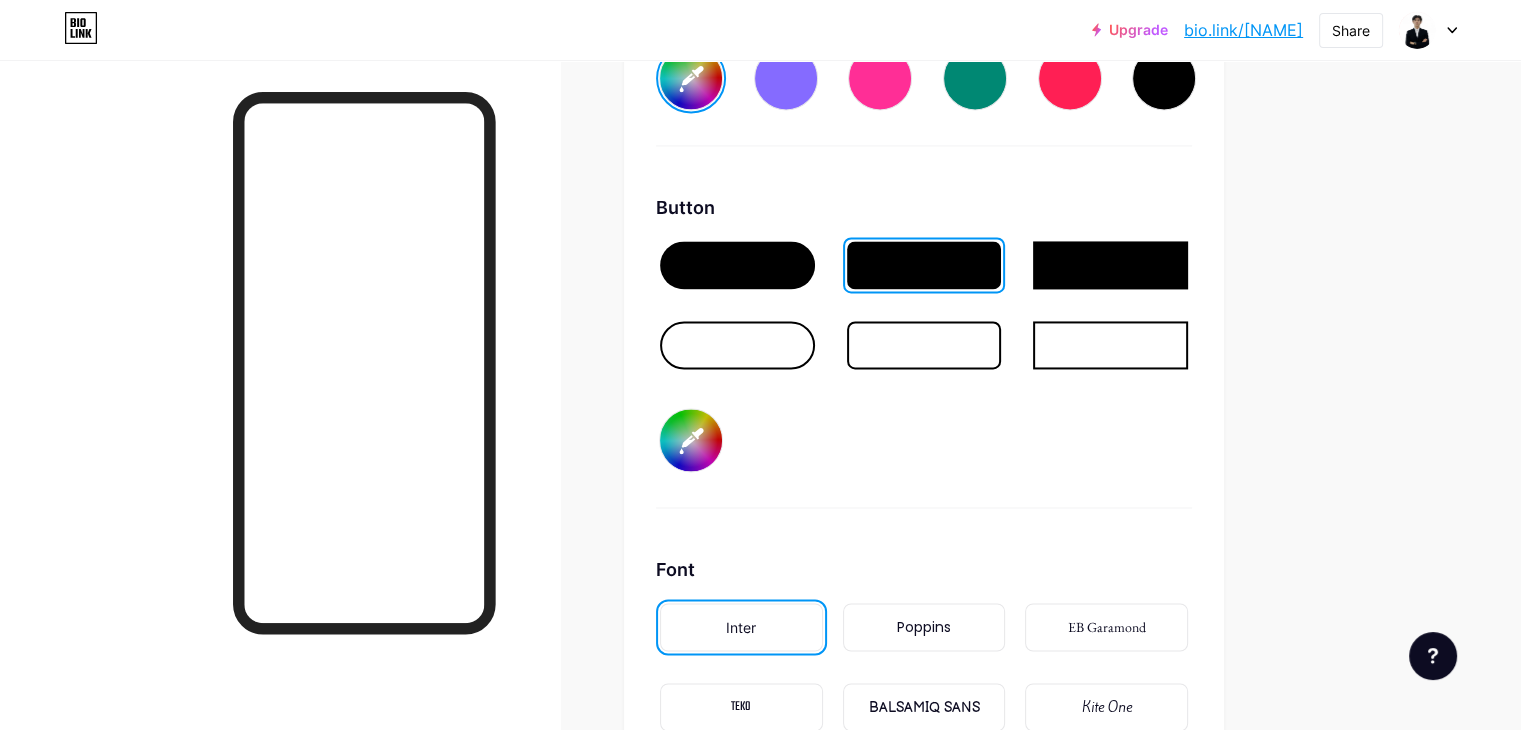 scroll, scrollTop: 2748, scrollLeft: 0, axis: vertical 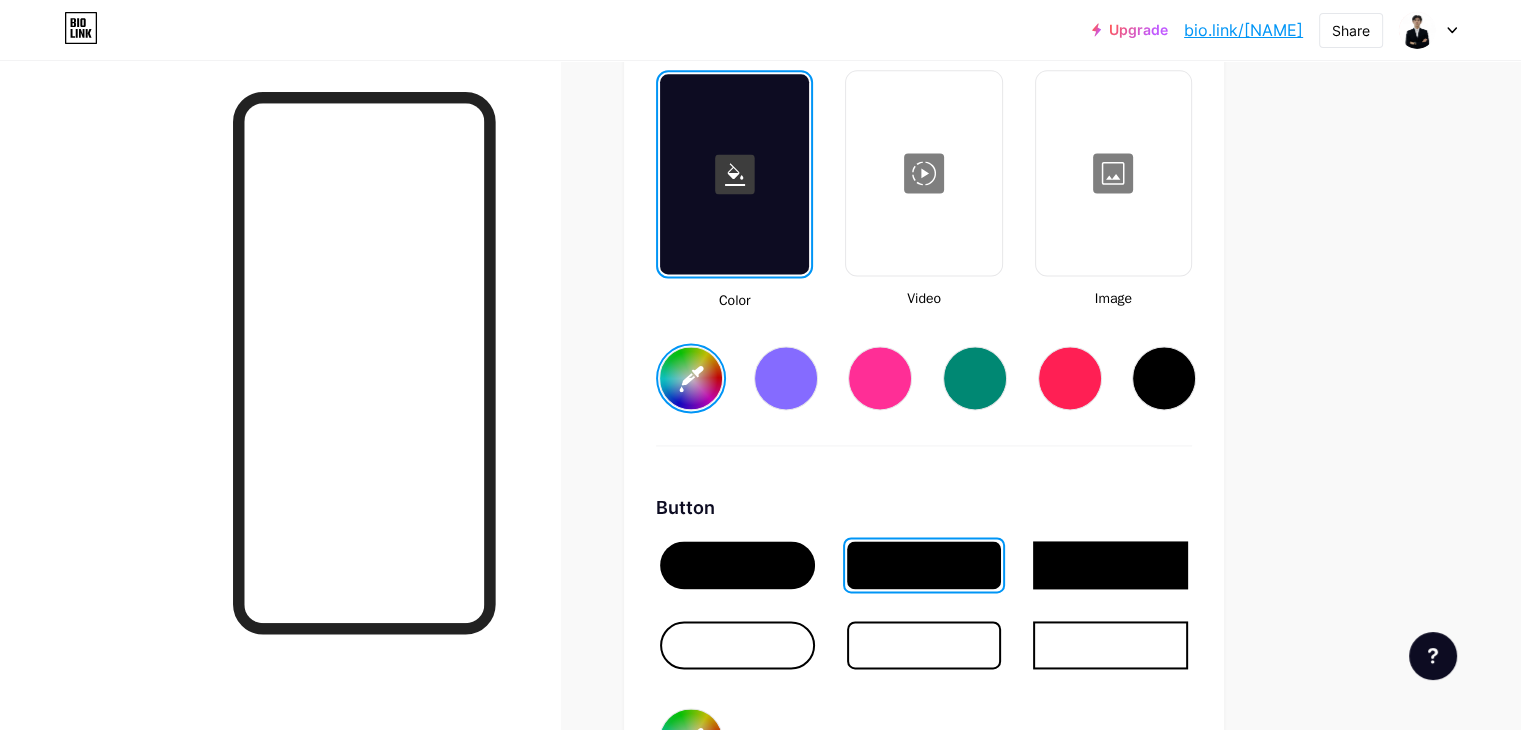click at bounding box center (1164, 378) 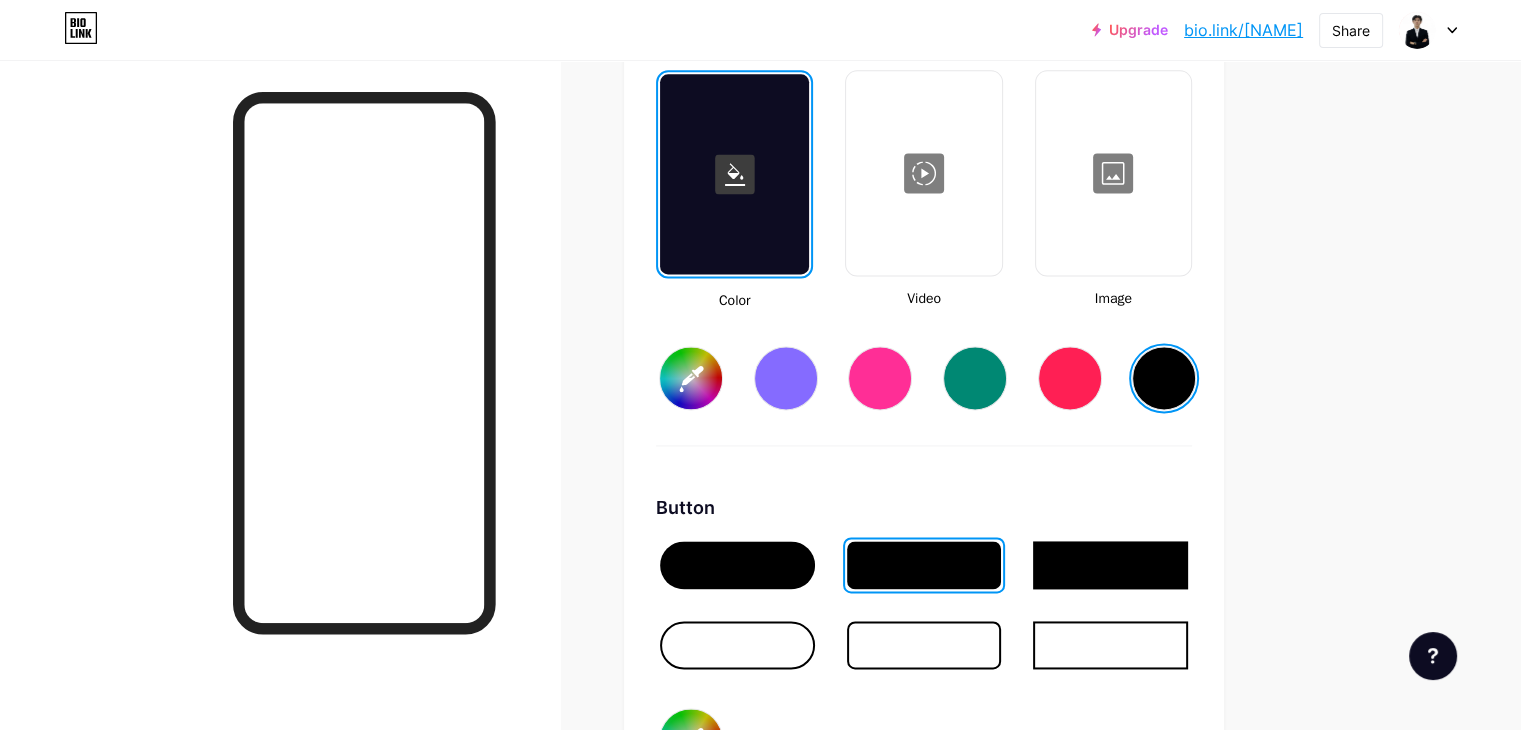 click on "#000000" at bounding box center (691, 378) 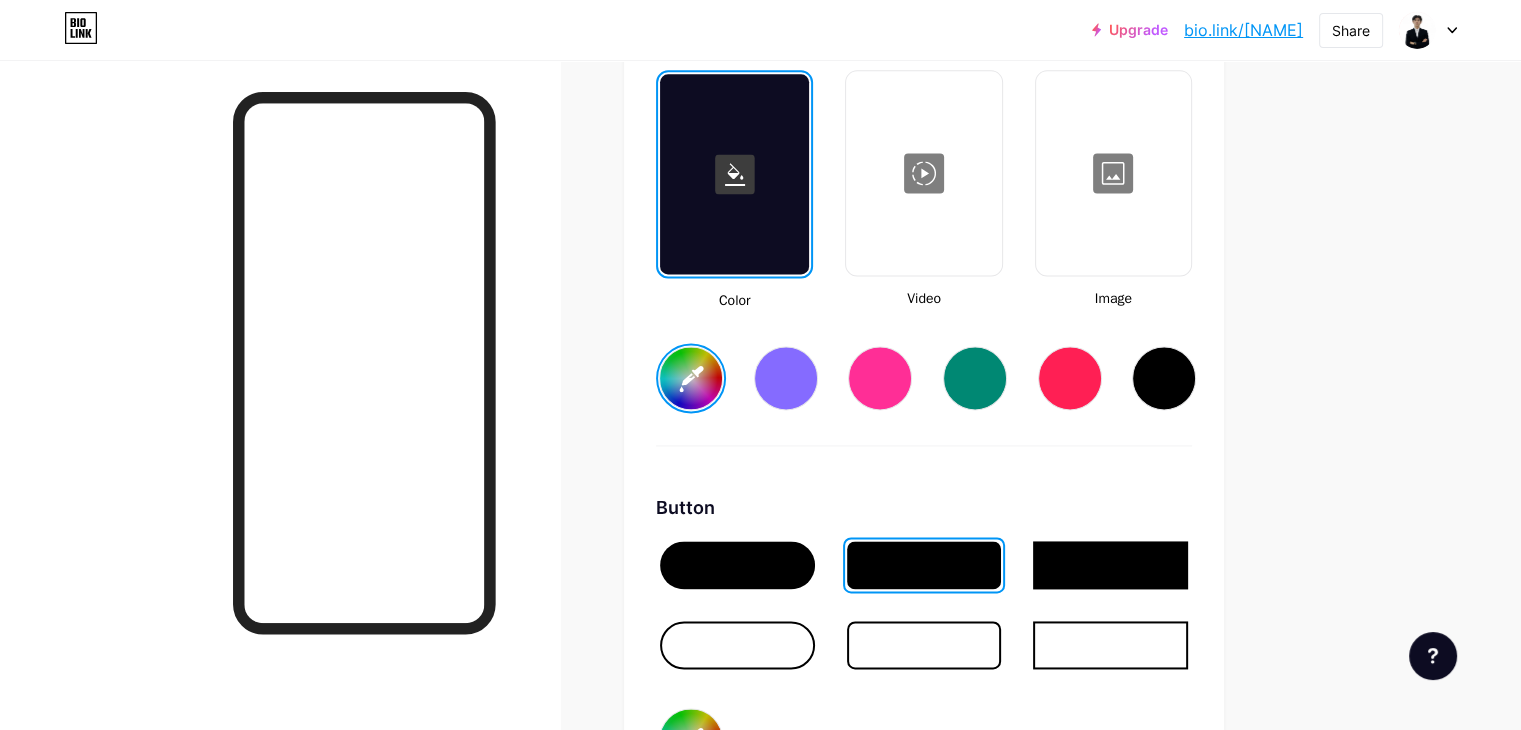click on "Upgrade   bio.link/tranva...   bio.link/tranvancuz   Share               Switch accounts     Trần Văn Chí   bio.link/tranvancuz       + Add a new page        Account settings   Logout   Link Copied
Links
Posts
Design
Subscribers
NEW
Stats
Settings     Profile   Trần Văn Chí     Chi_Toc_Xoan                   Themes   Link in bio   Blog   Shop       Basics       Carbon       Xmas 23       Pride       Glitch       Winter · Live       Glassy · Live       Chameleon · Live       Rainy Night · Live       Neon · Live       Summer       Retro       Strawberry · Live       Desert       Sunny       Autumn       Leaf       Clear Sky       Blush       Unicorn       Minimal       Cloudy       Shadow     Create your own           Changes saved     Background         Color           Video             Image           #e7f4e7     Button       #000000   Font   Inter Poppins EB Garamond TEKO BALSAMIQ SANS Kite One" at bounding box center (760, -410) 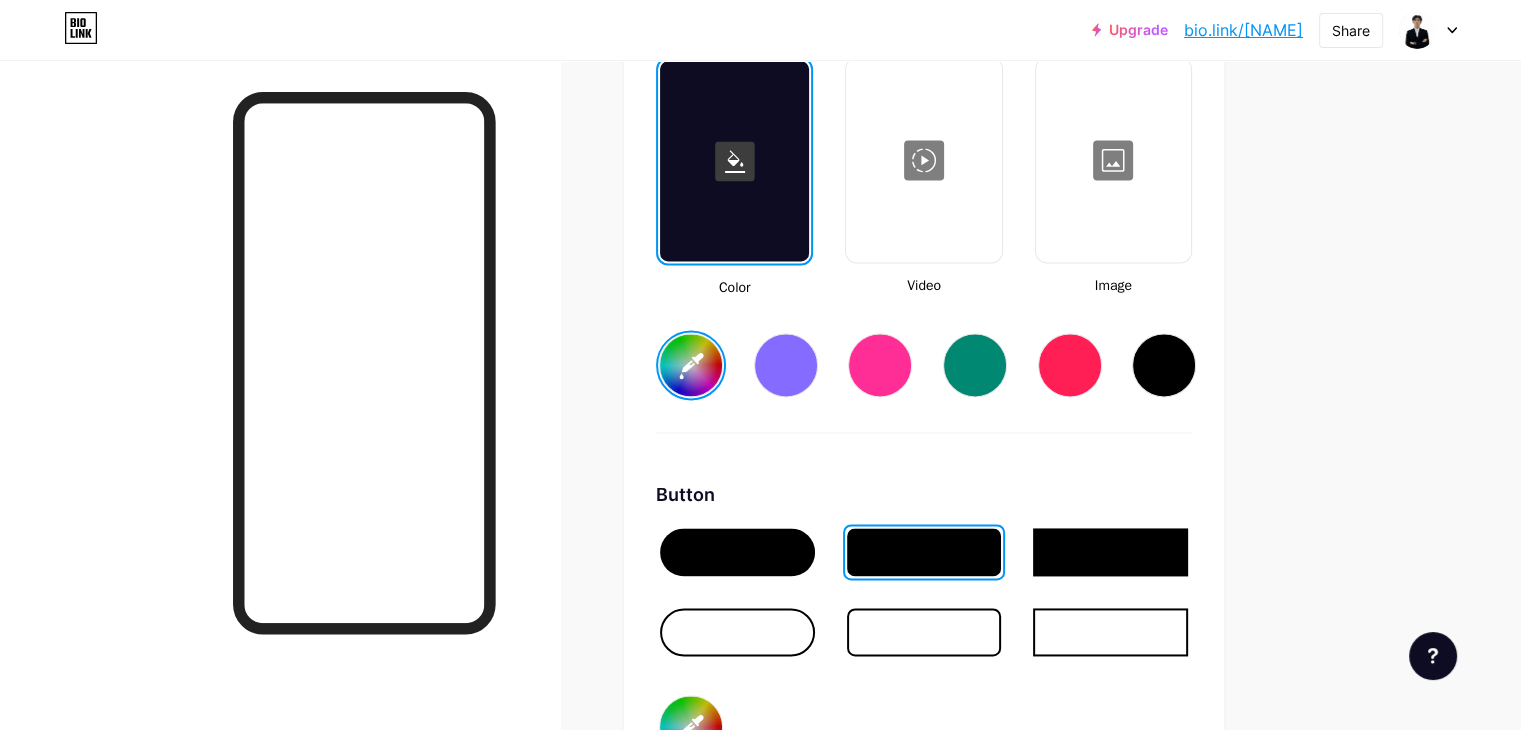 scroll, scrollTop: 2948, scrollLeft: 0, axis: vertical 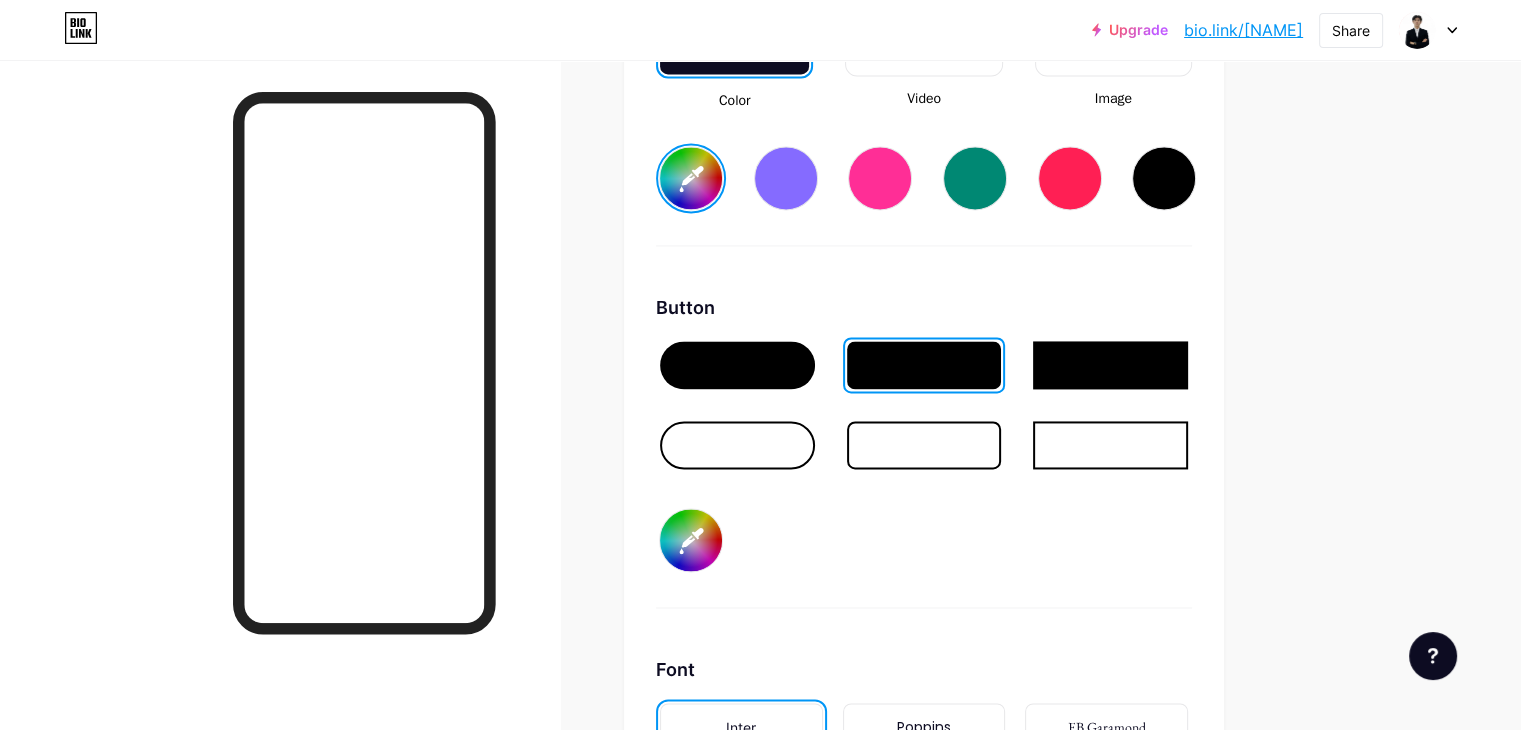 click on "#000000" at bounding box center [691, 540] 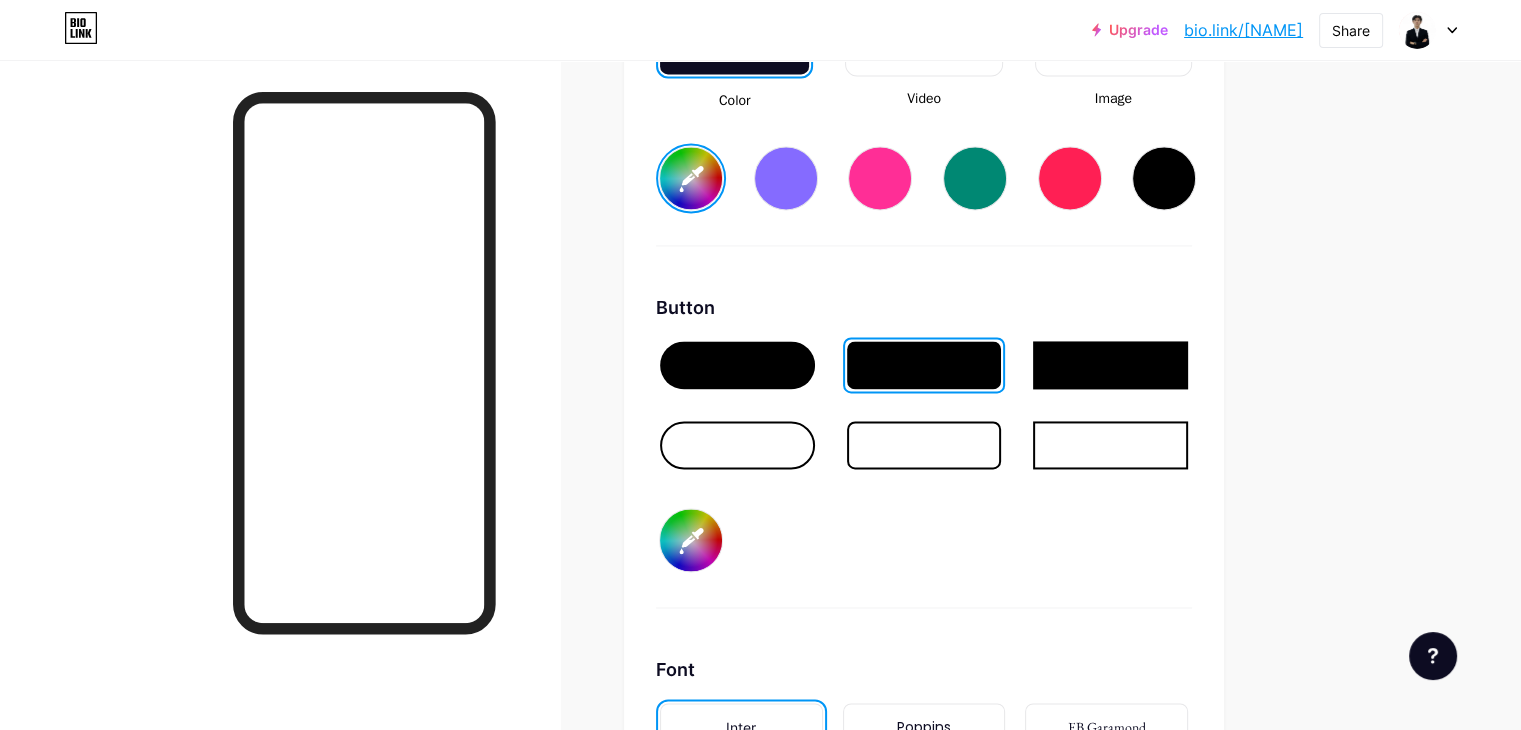 type on "#e7f4e7" 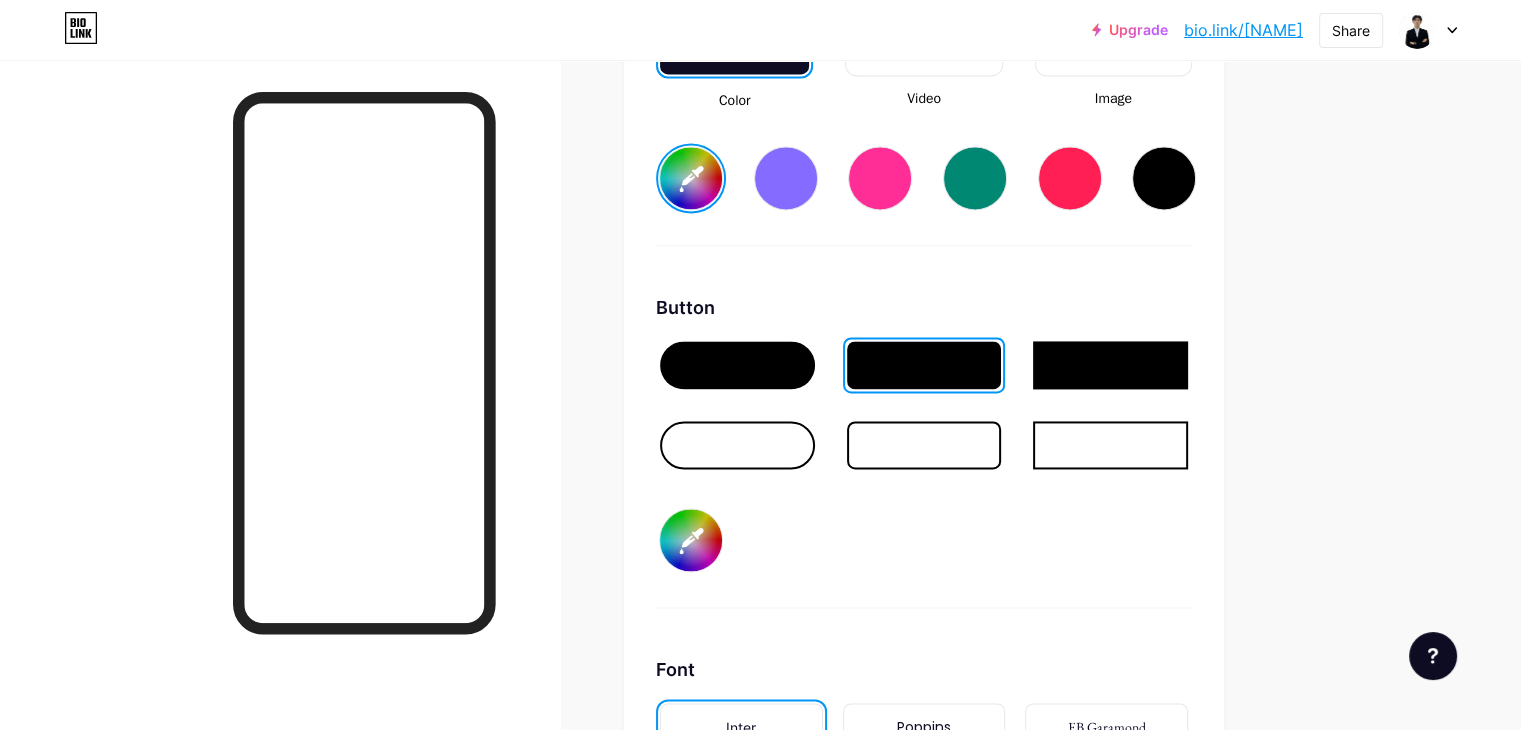 type on "#5b4906" 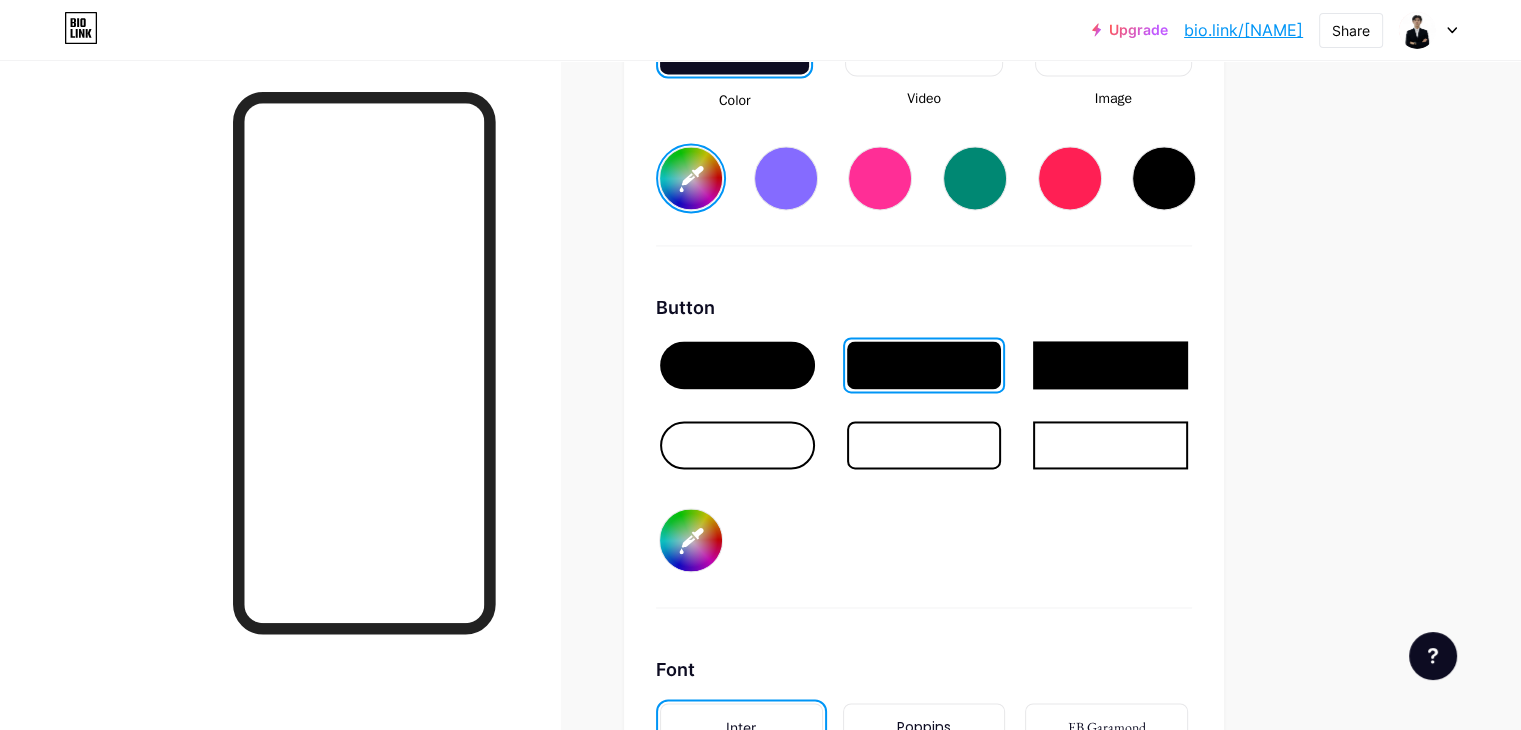type on "#e7f4e7" 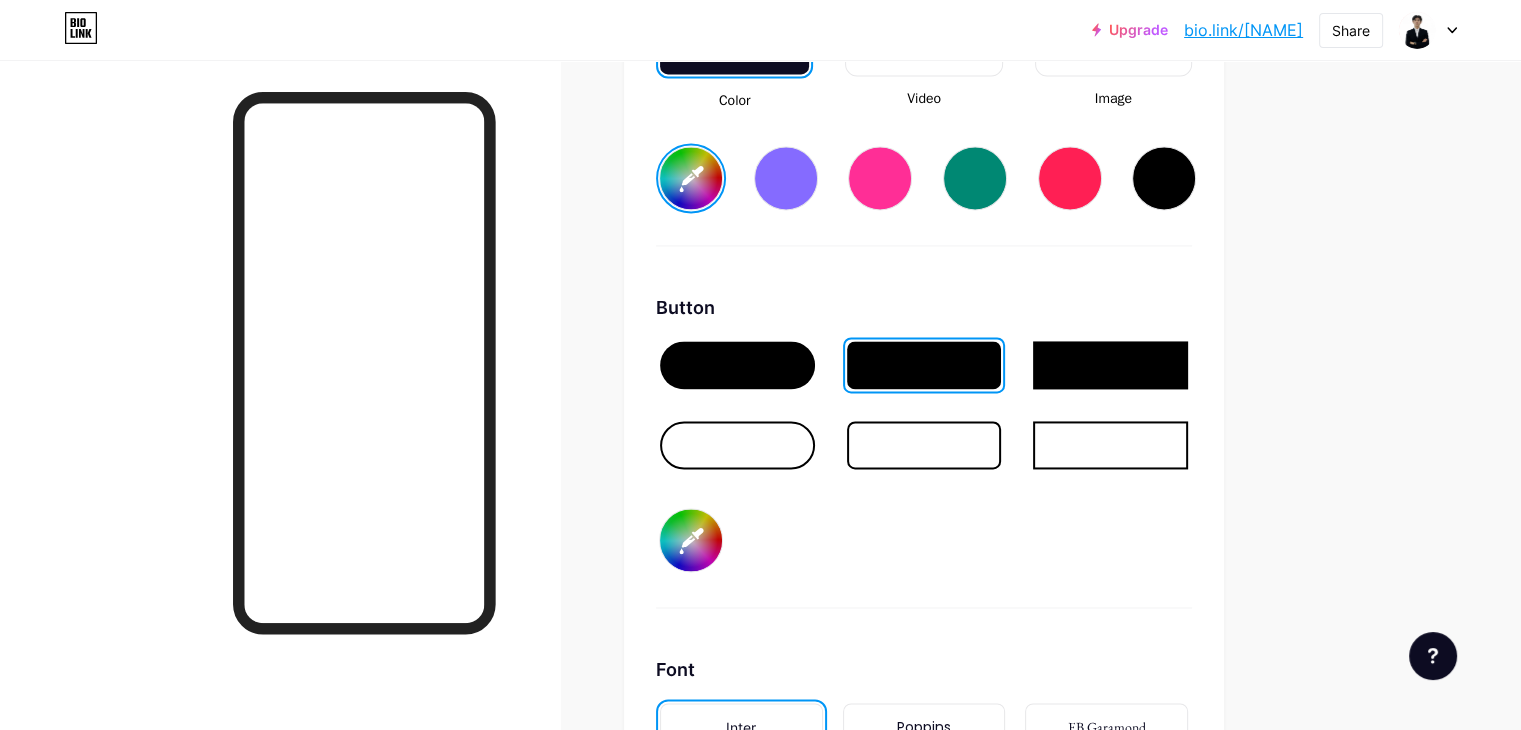 type on "#f9f6eb" 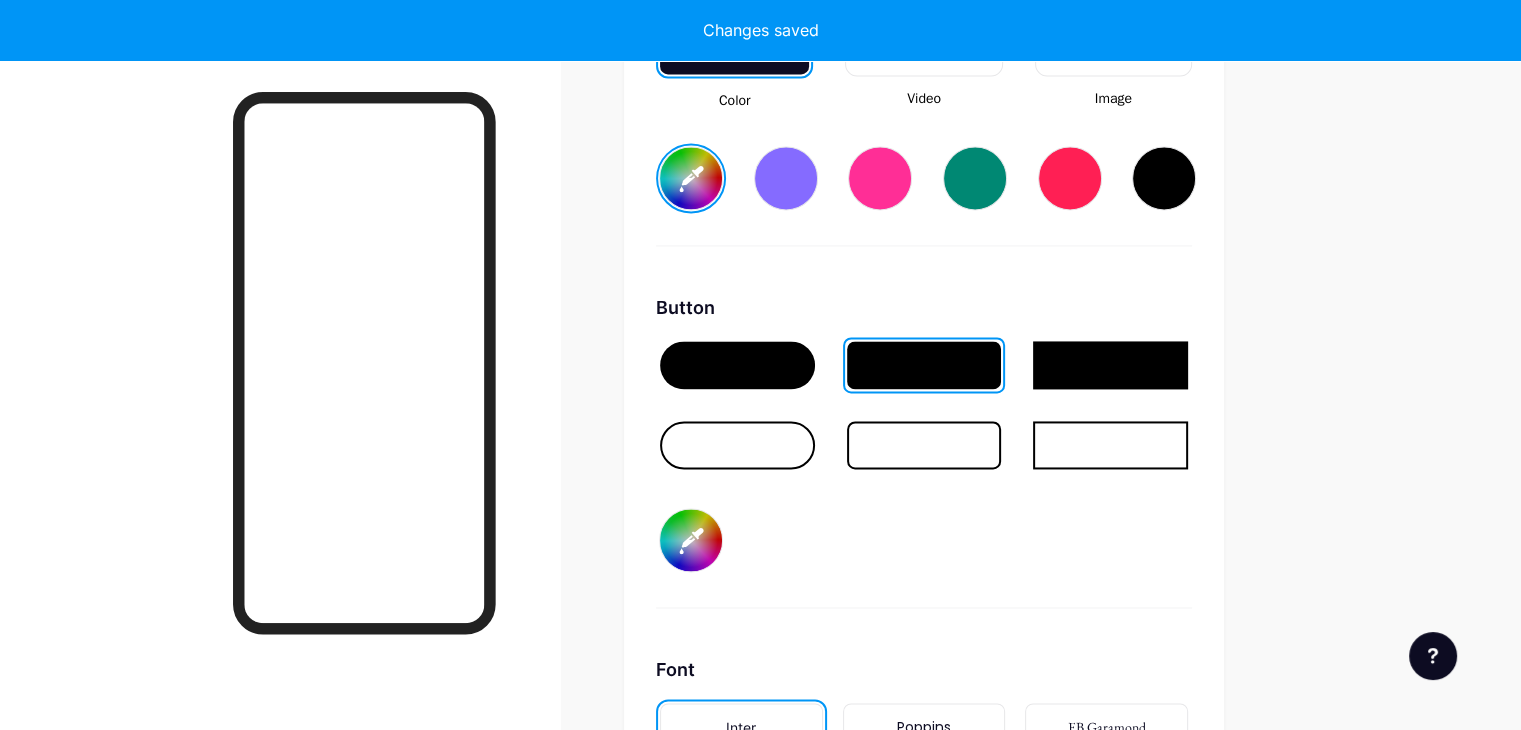type on "#e7f4e7" 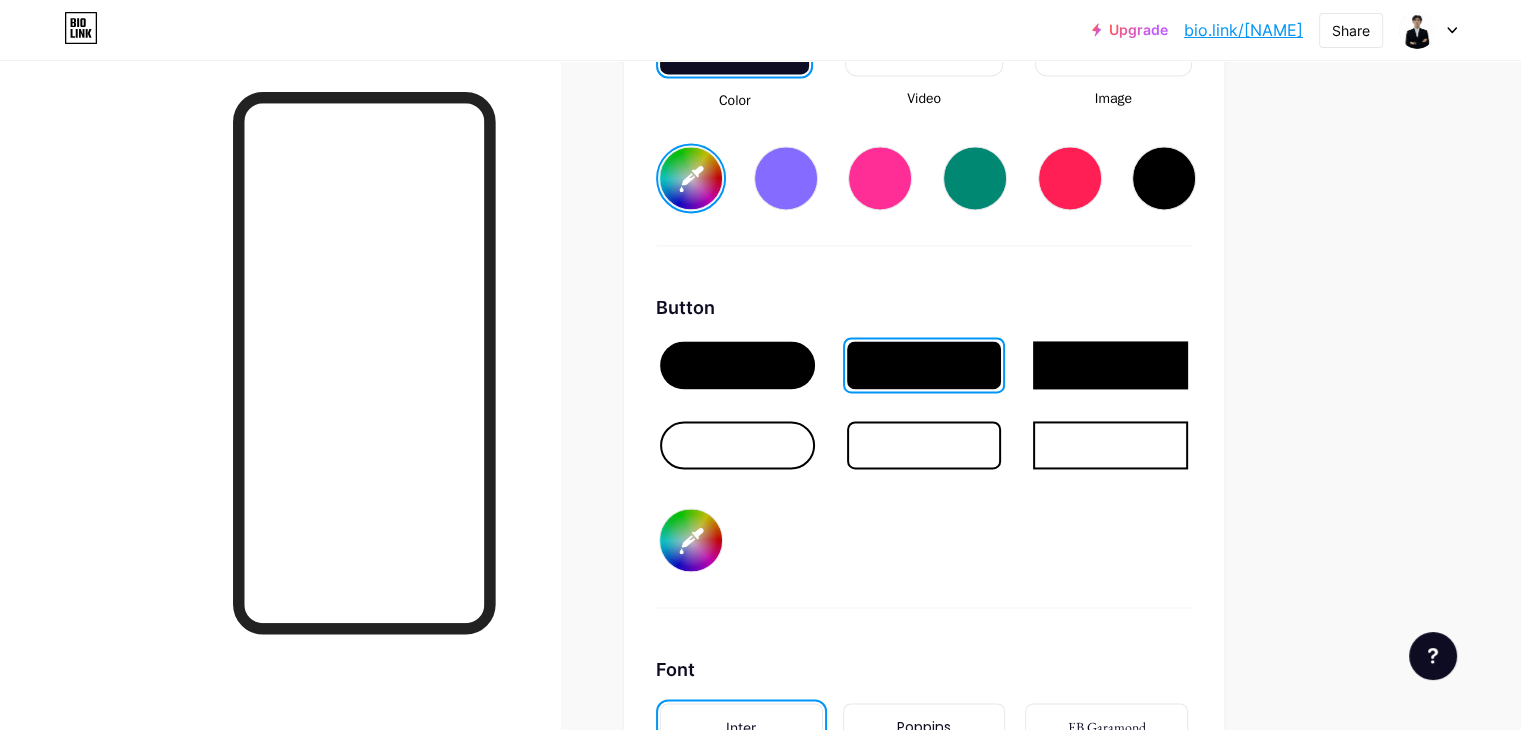 type on "#e7f4e7" 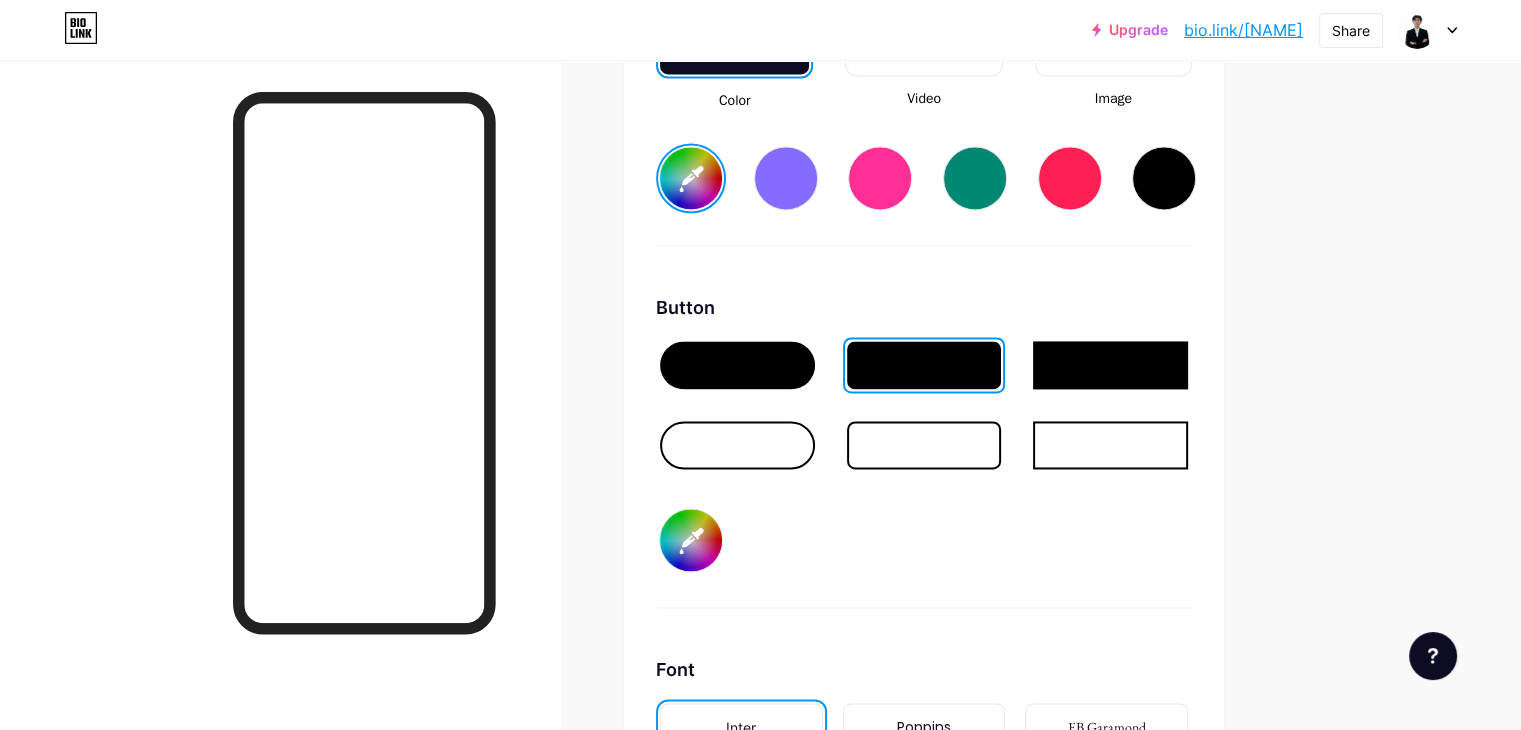 type on "#94b3e5" 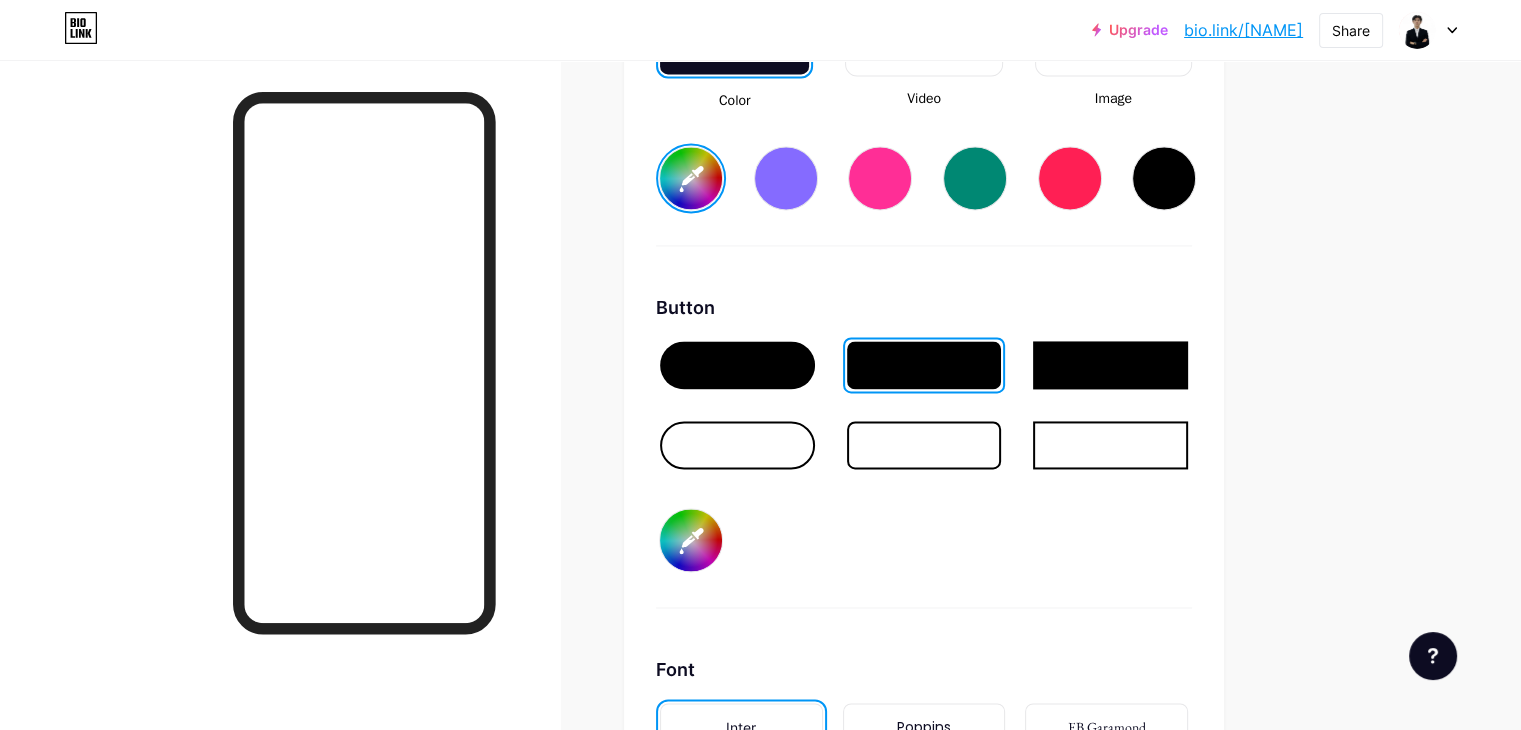 type on "#e7f4e7" 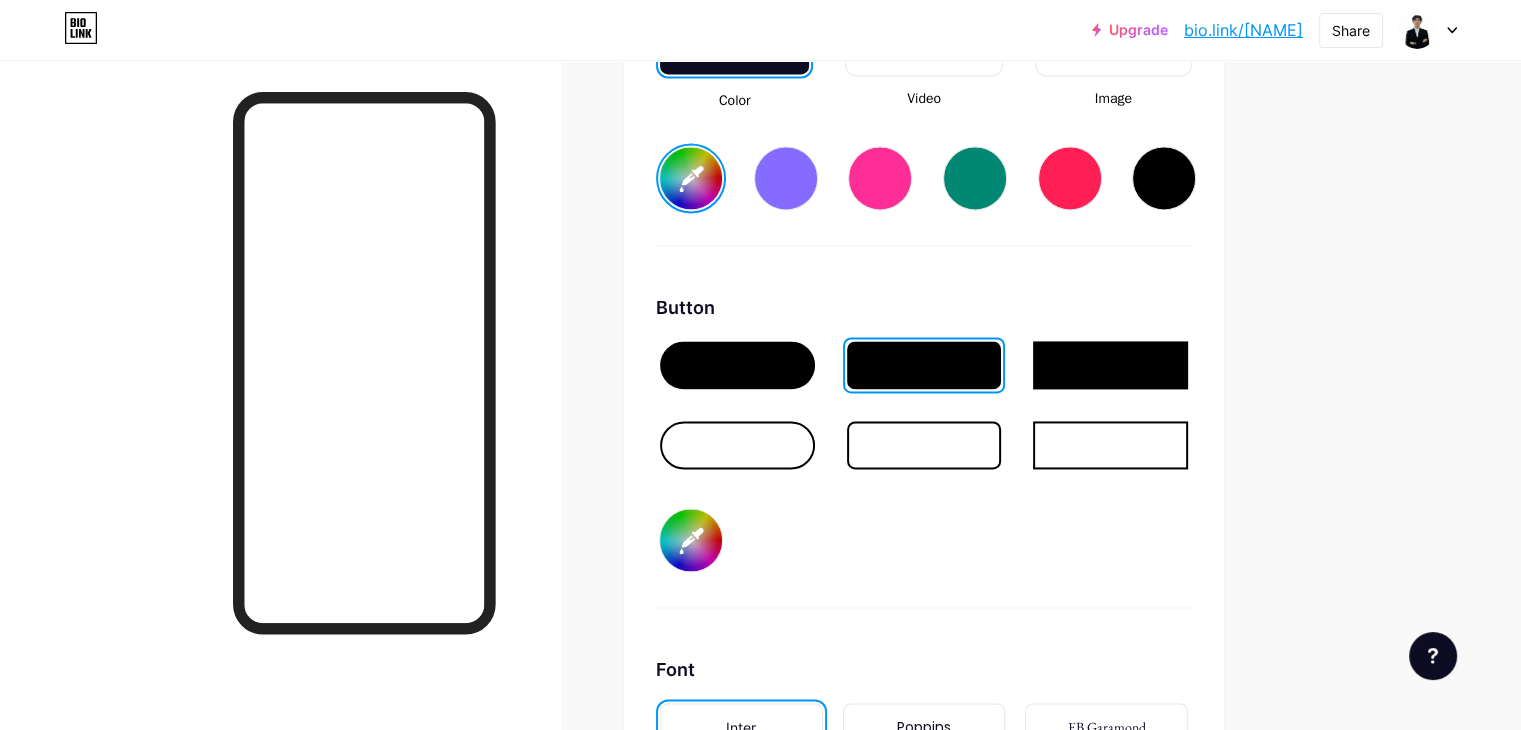 type on "#e7f4e7" 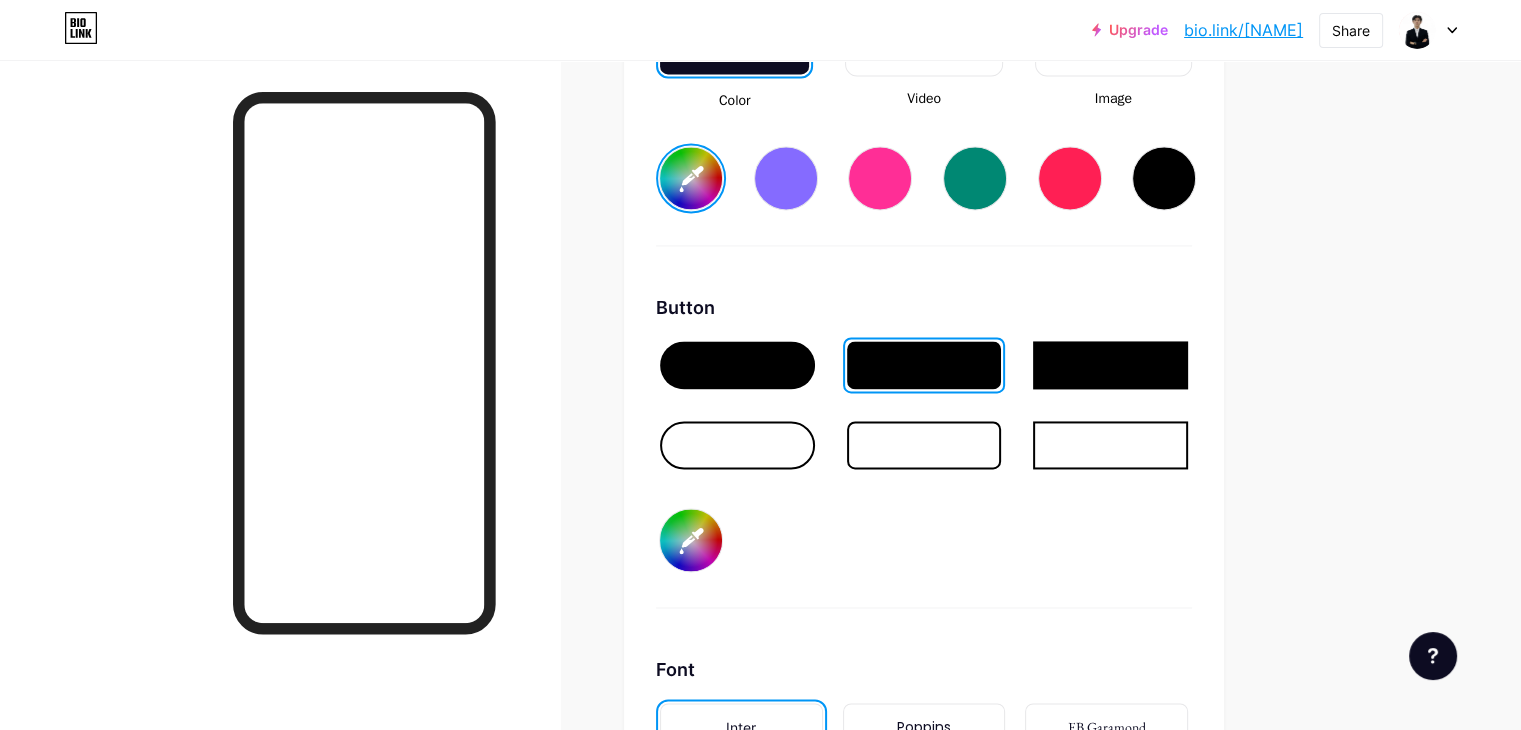 type on "#e5949c" 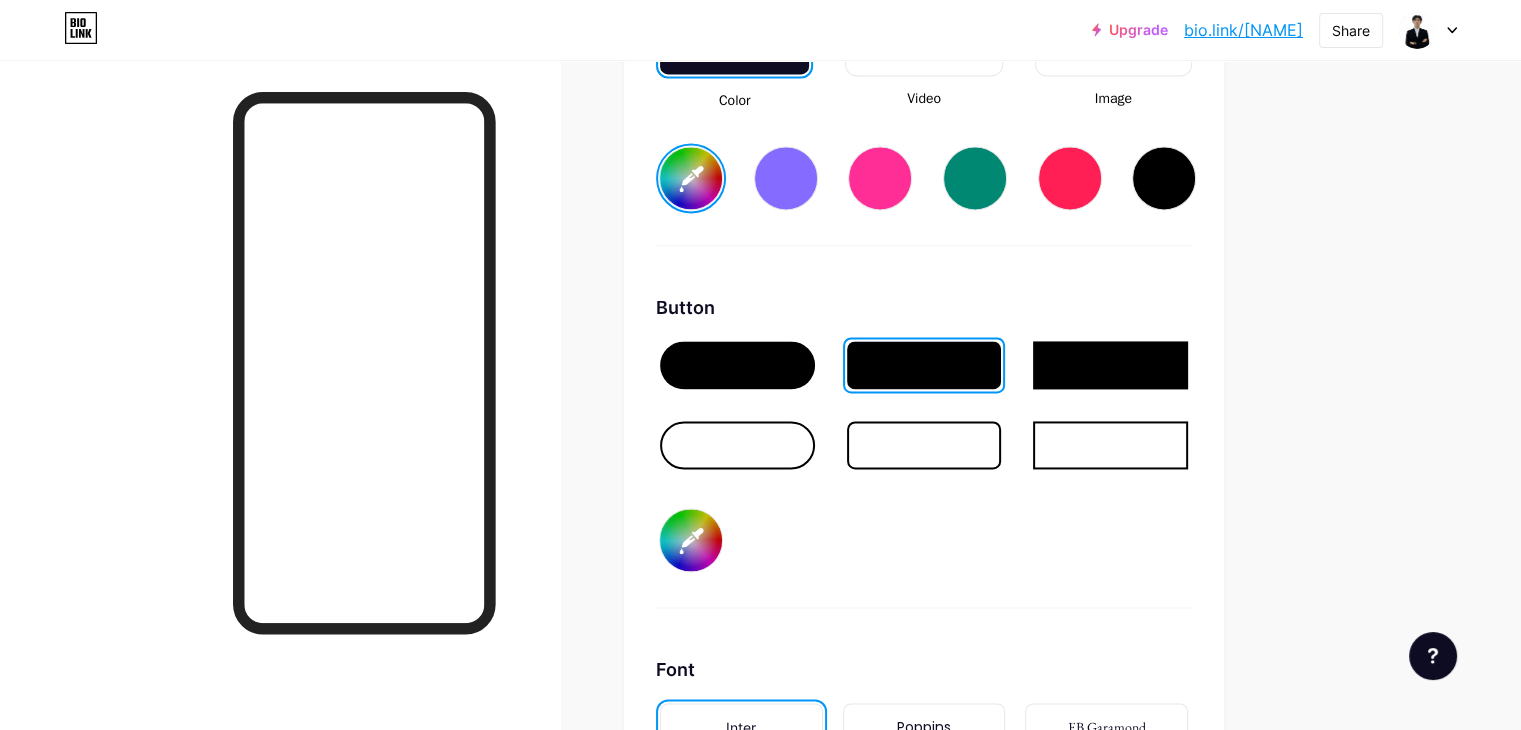 type on "#e594b1" 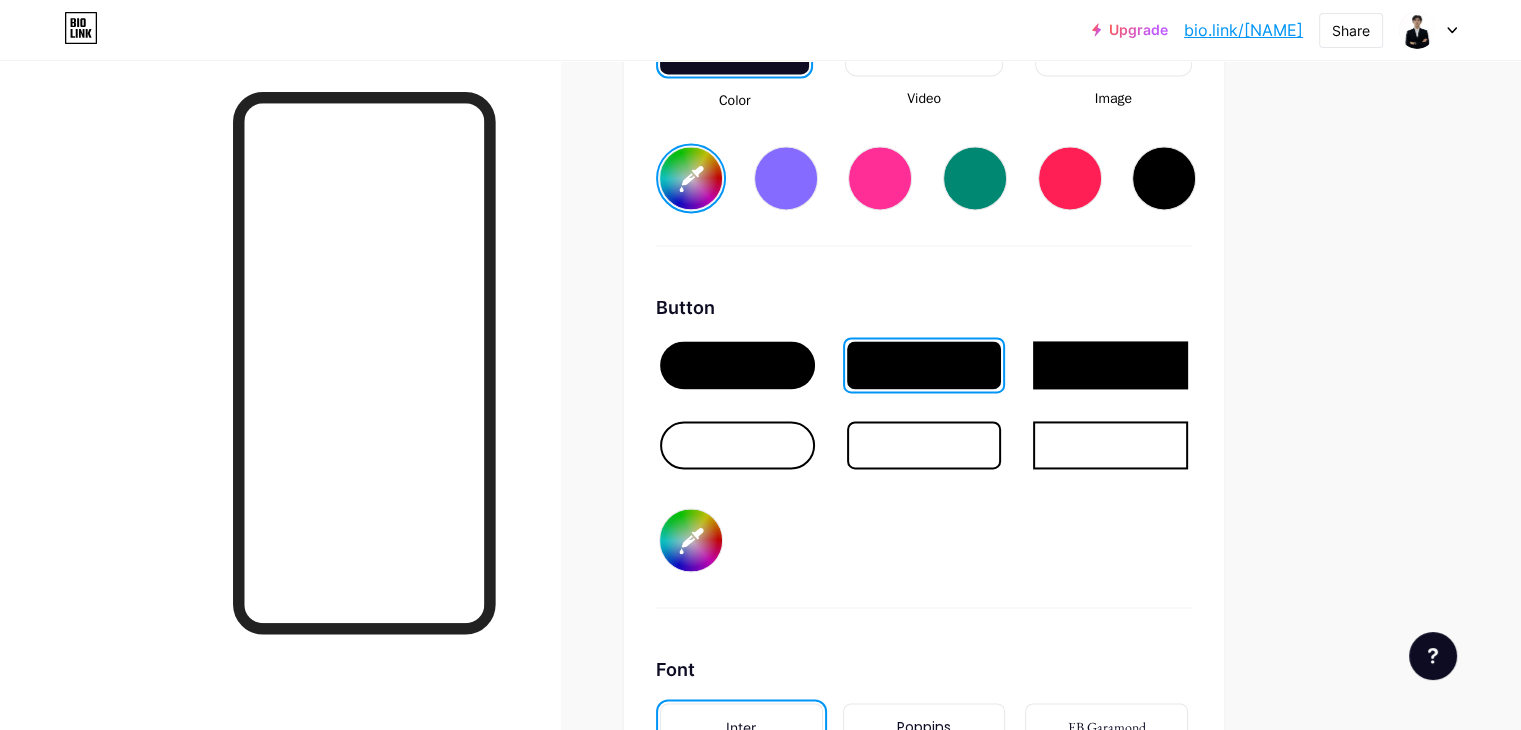 type on "#e7f4e7" 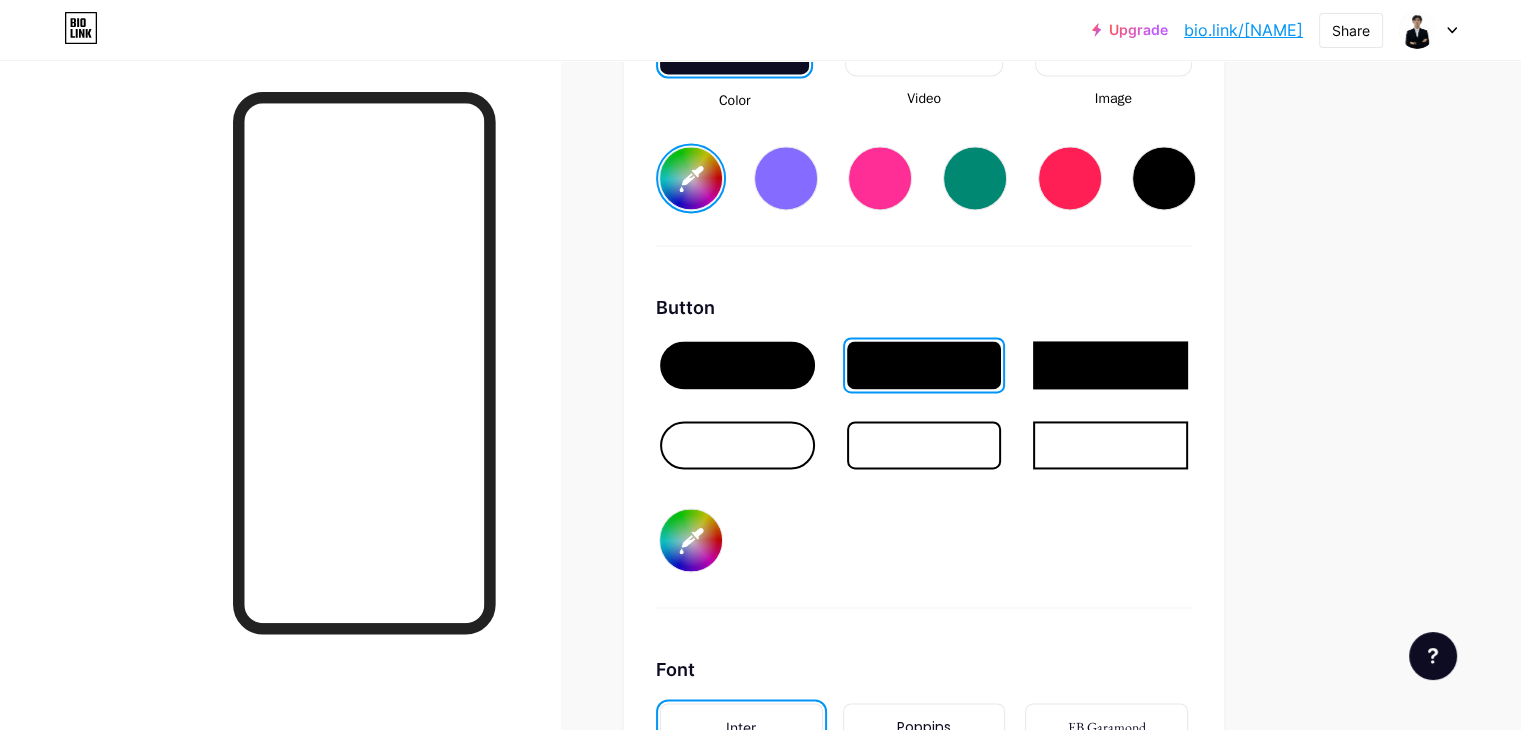 type on "#e594bb" 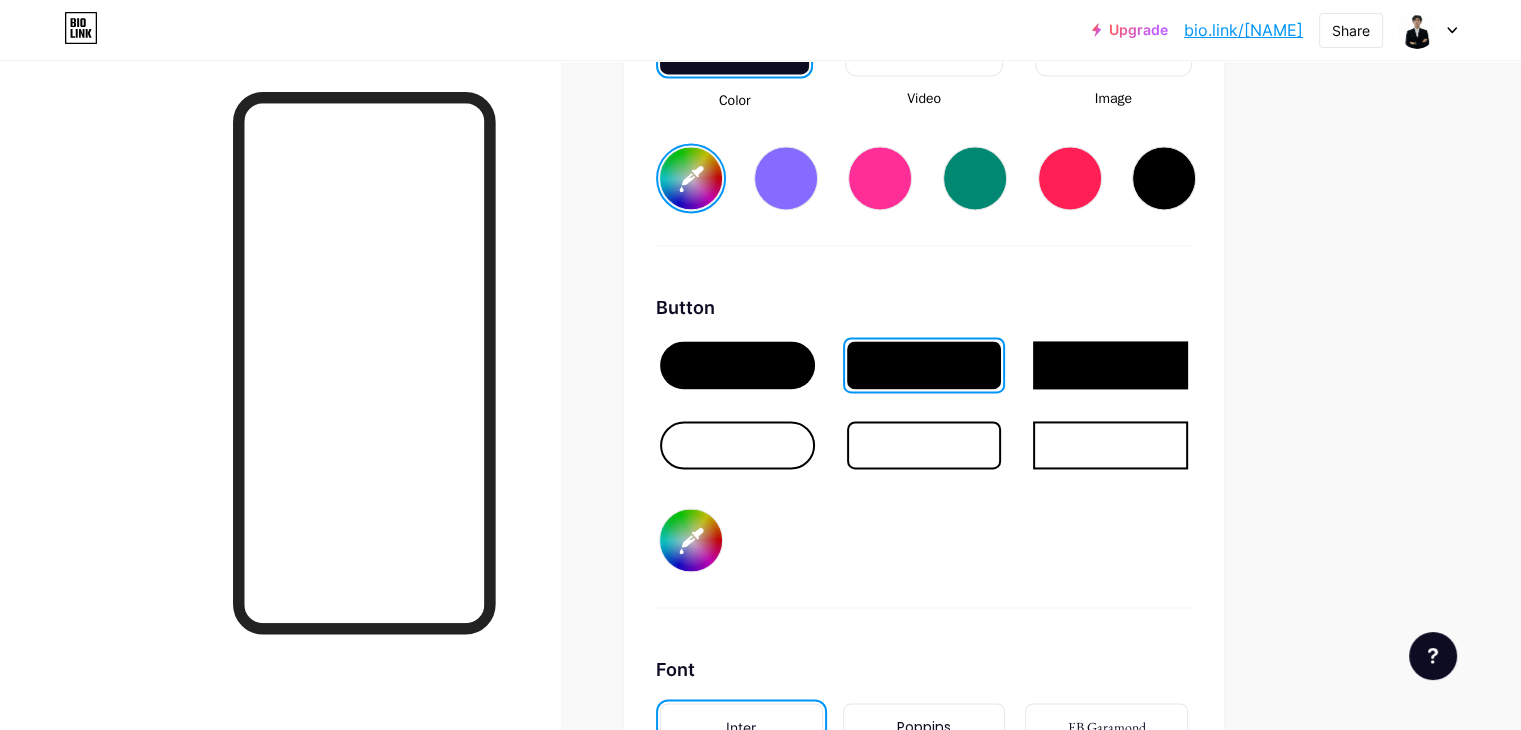 type on "#e594c3" 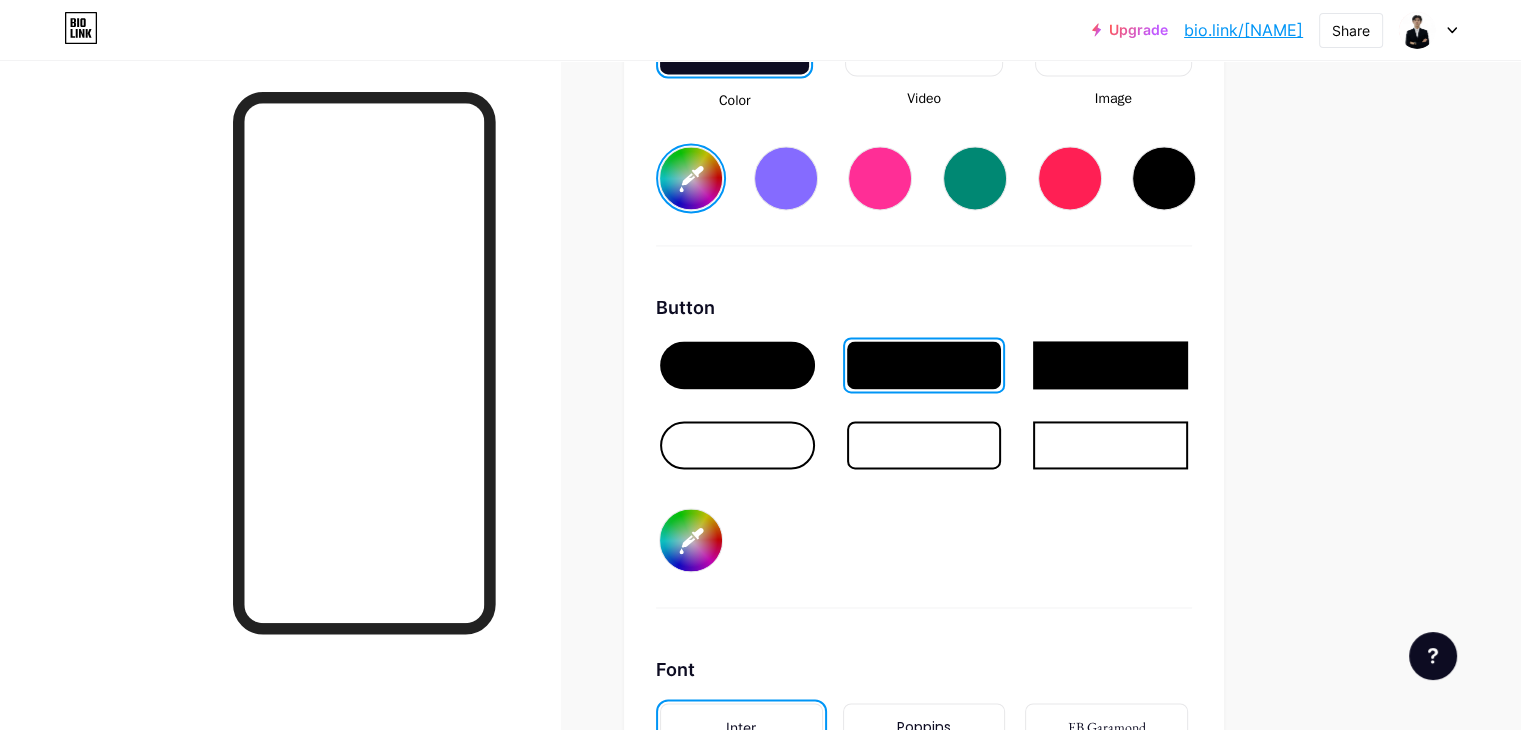 type on "#e594d0" 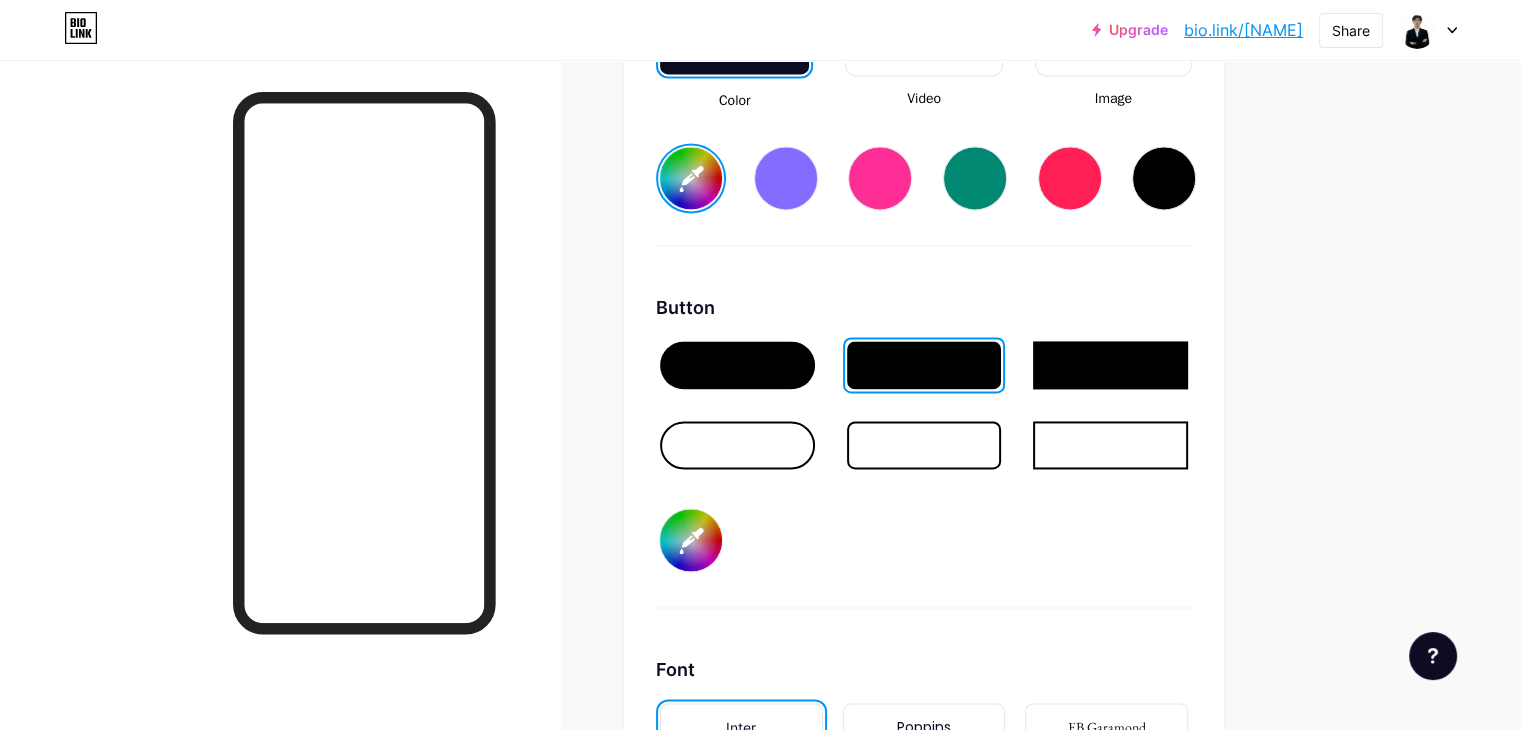 type on "#e7f4e7" 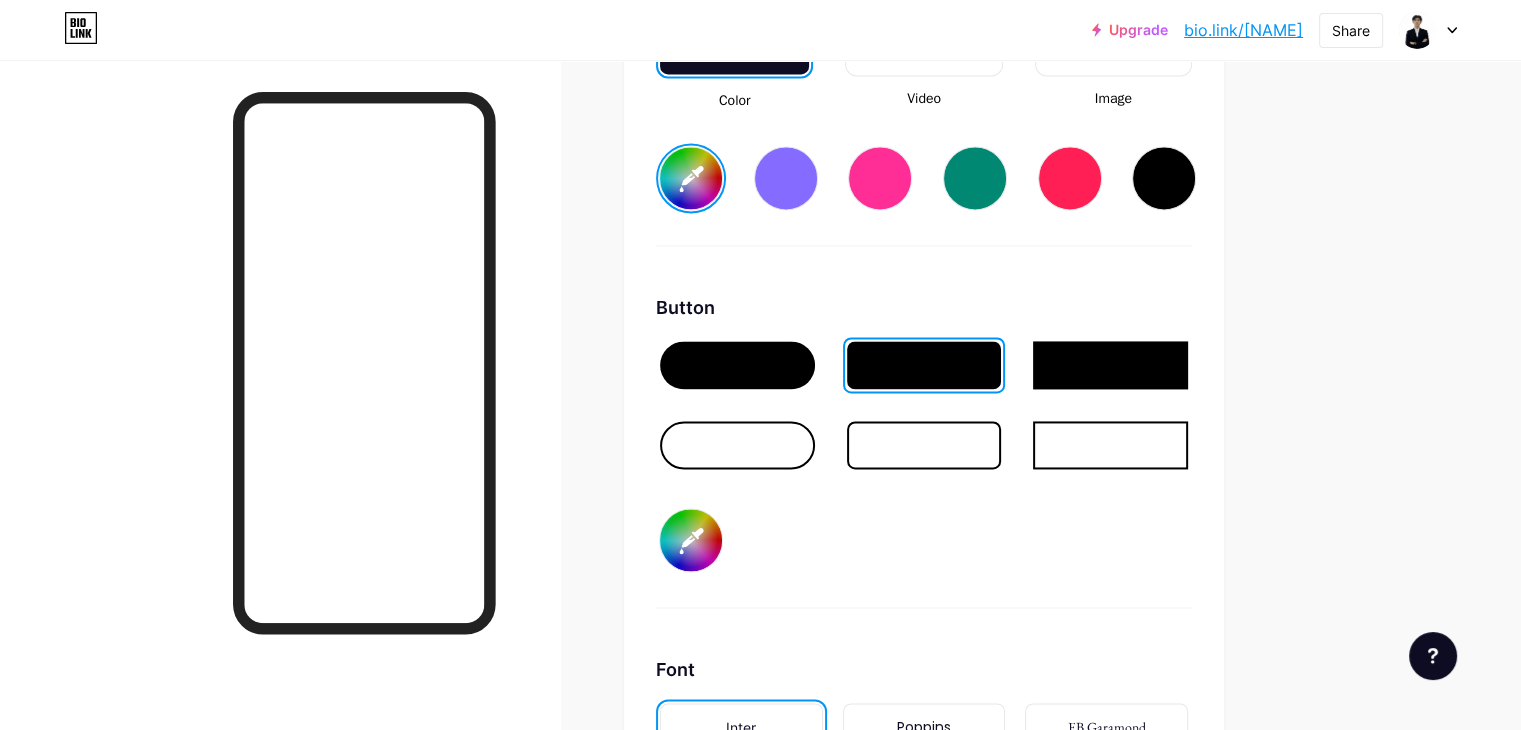 type on "#e7f4e7" 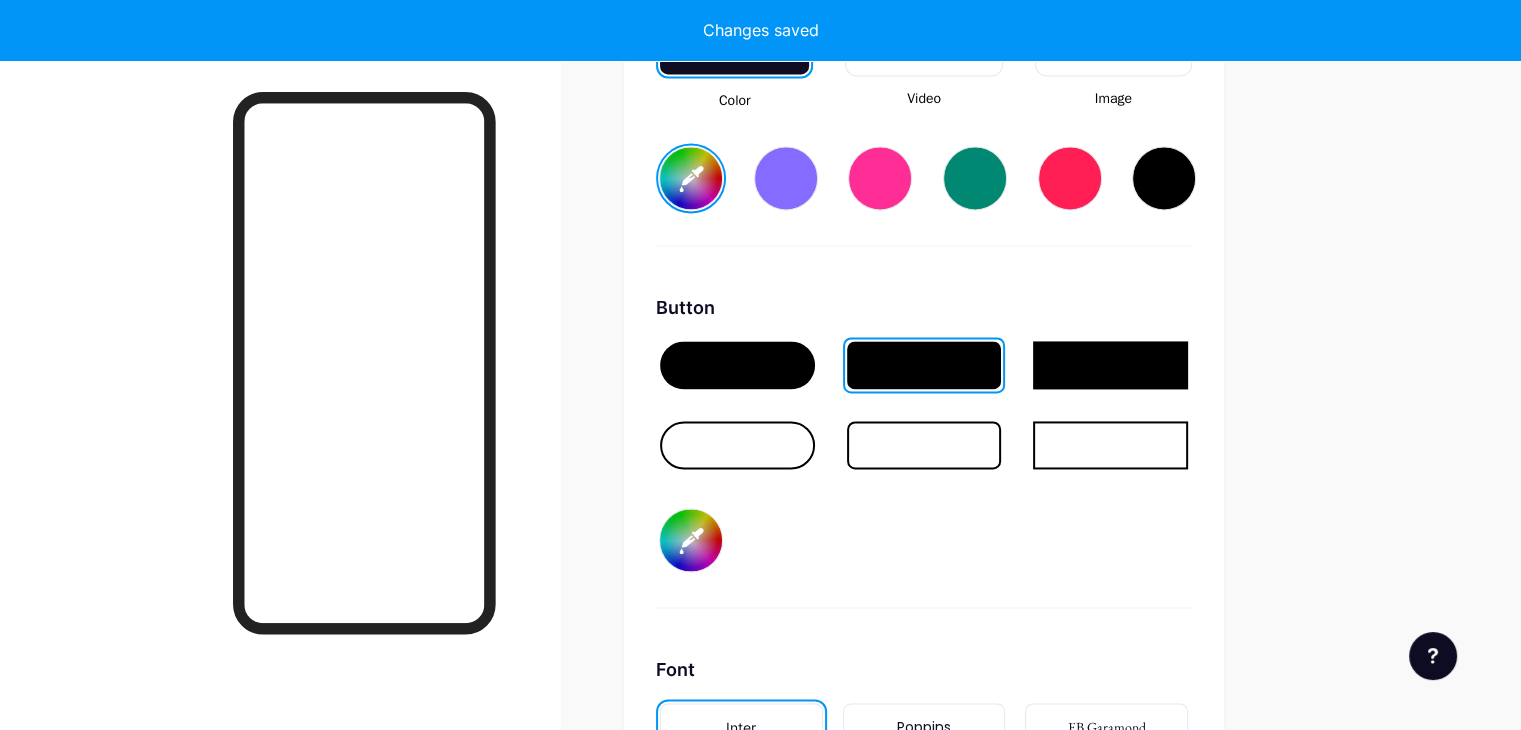type on "#e59494" 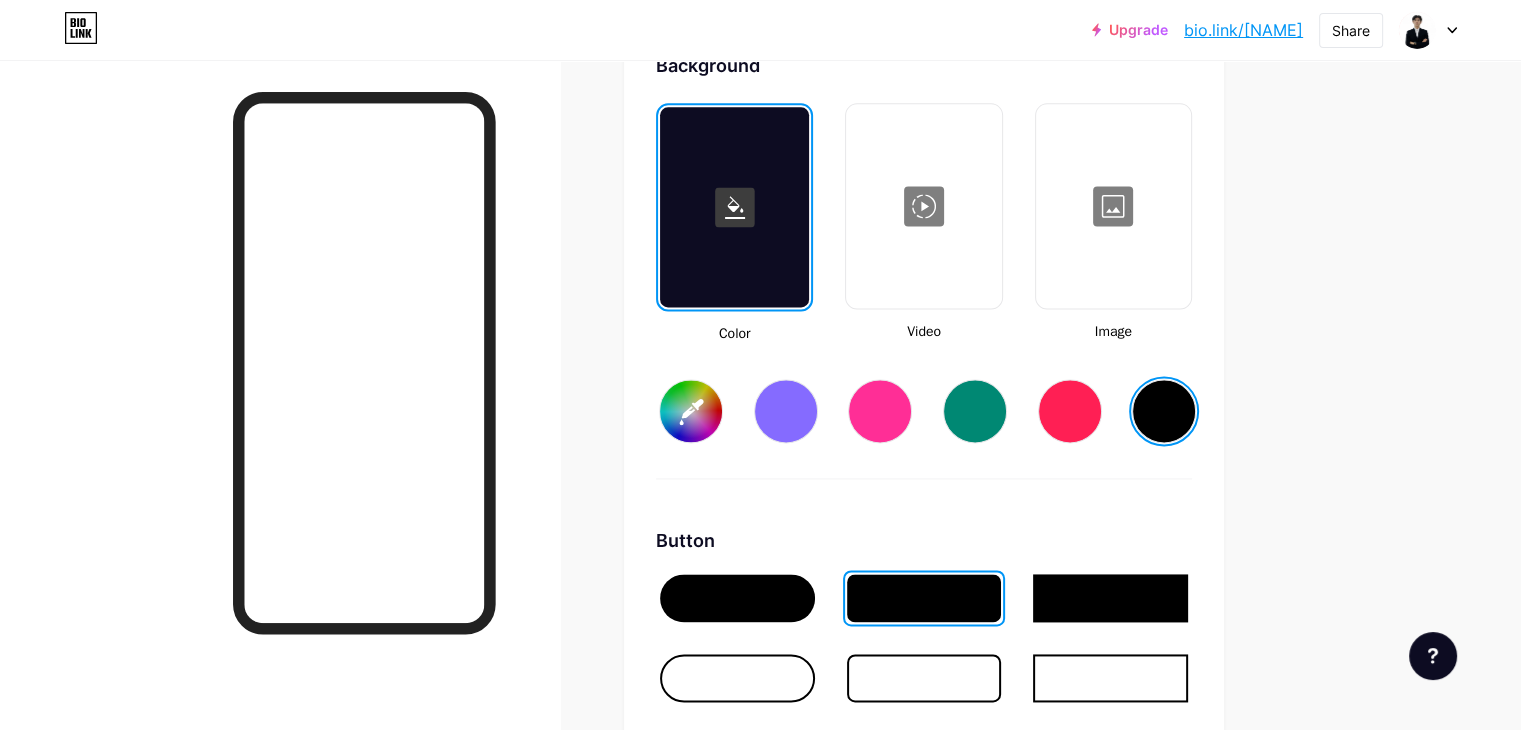 scroll, scrollTop: 2648, scrollLeft: 0, axis: vertical 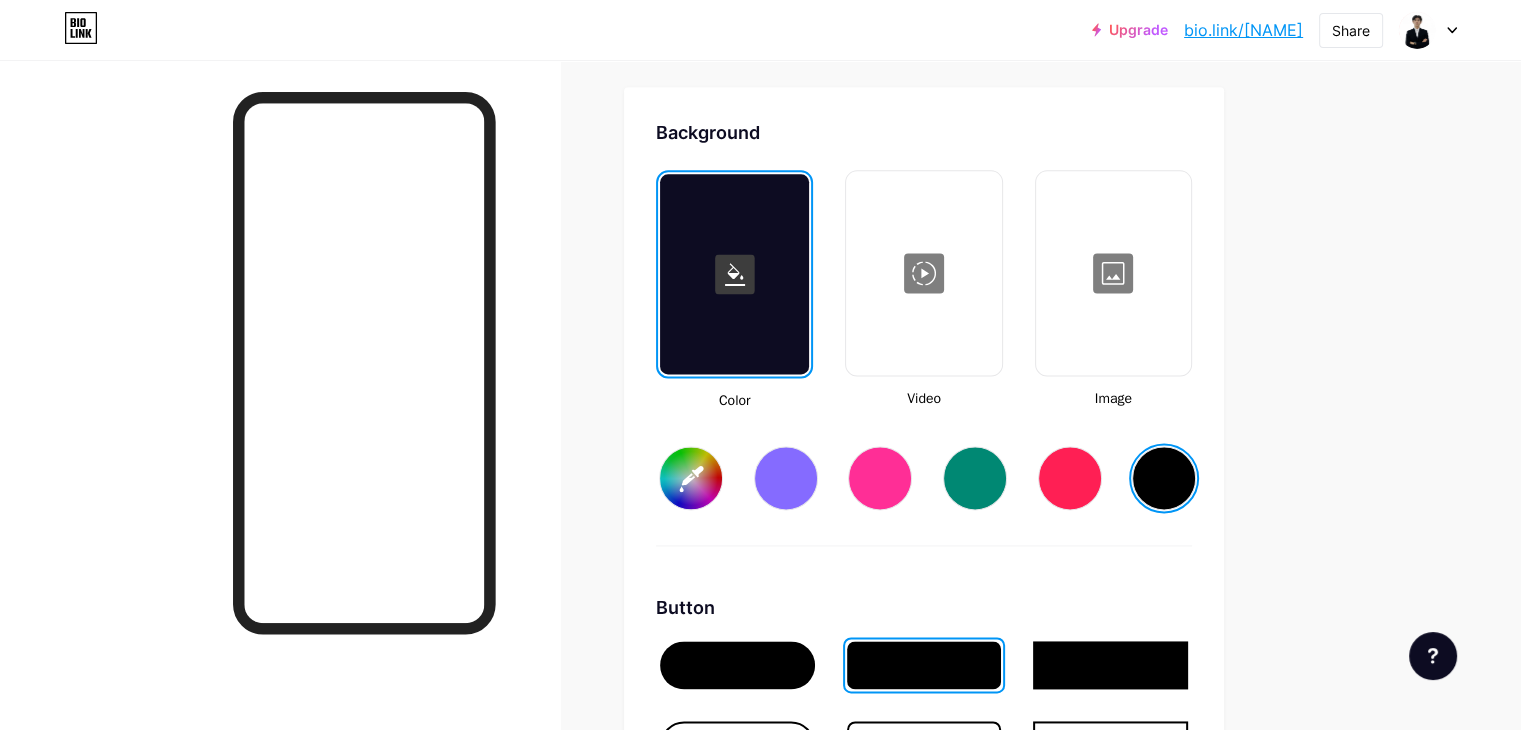 click on "#000000" at bounding box center (691, 478) 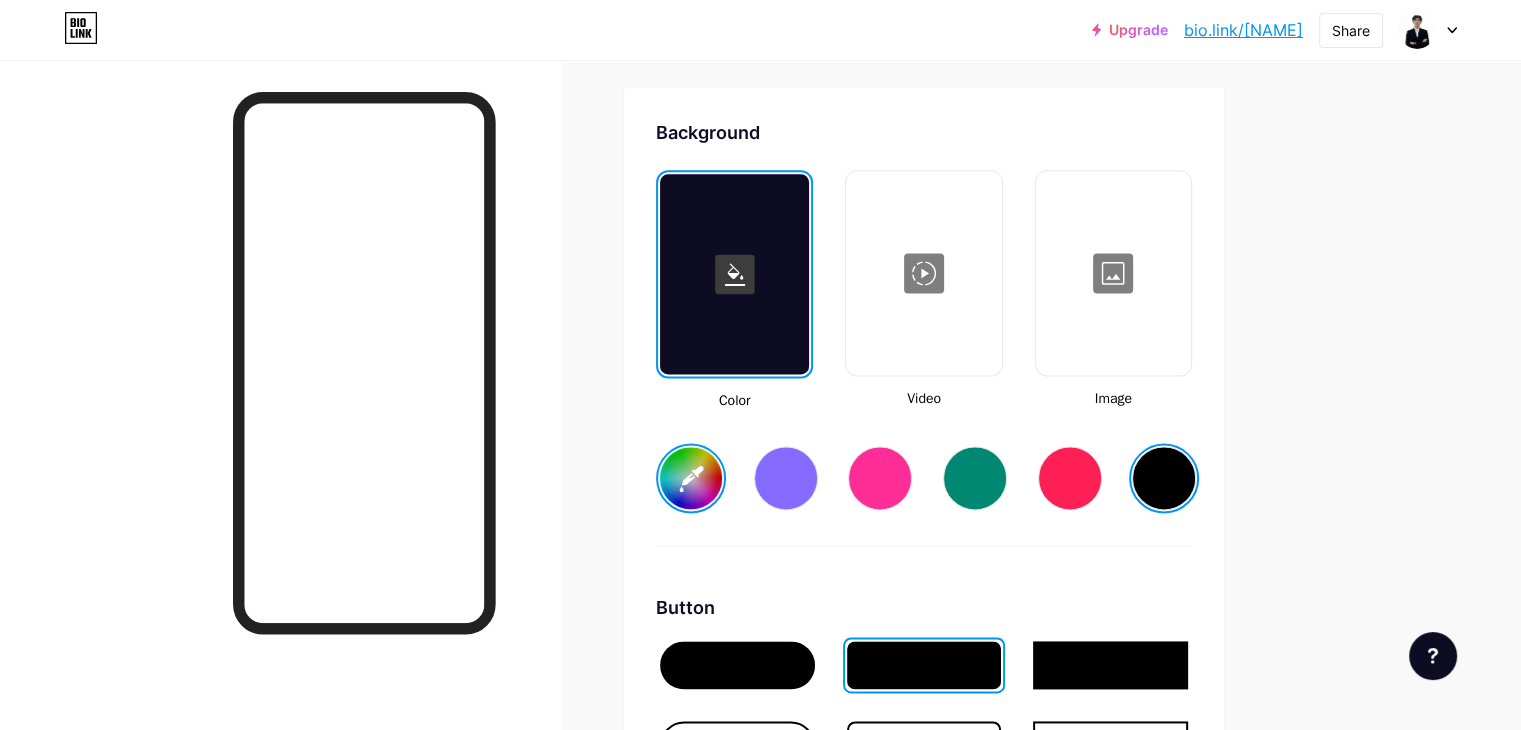 click at bounding box center (734, 274) 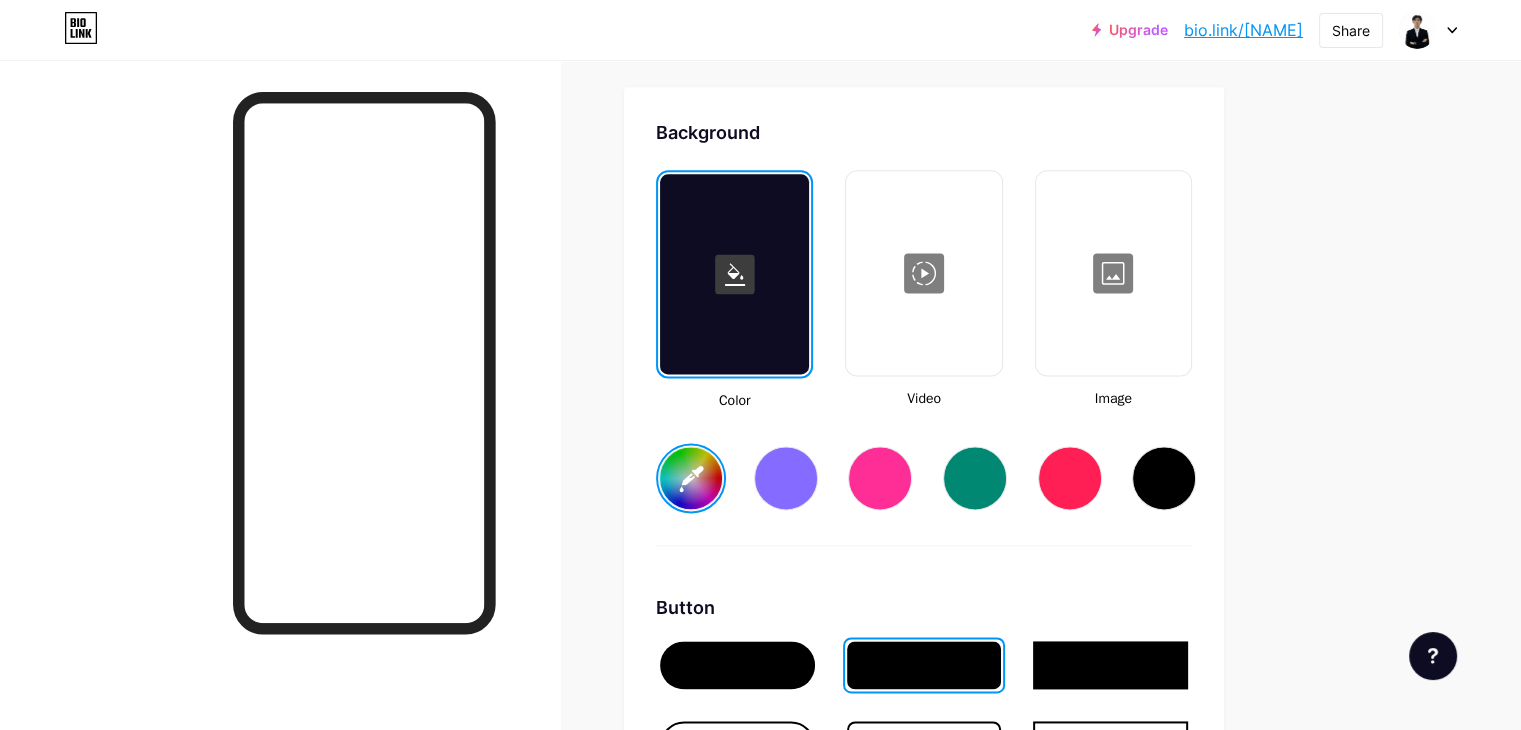 type on "#d9f7e5" 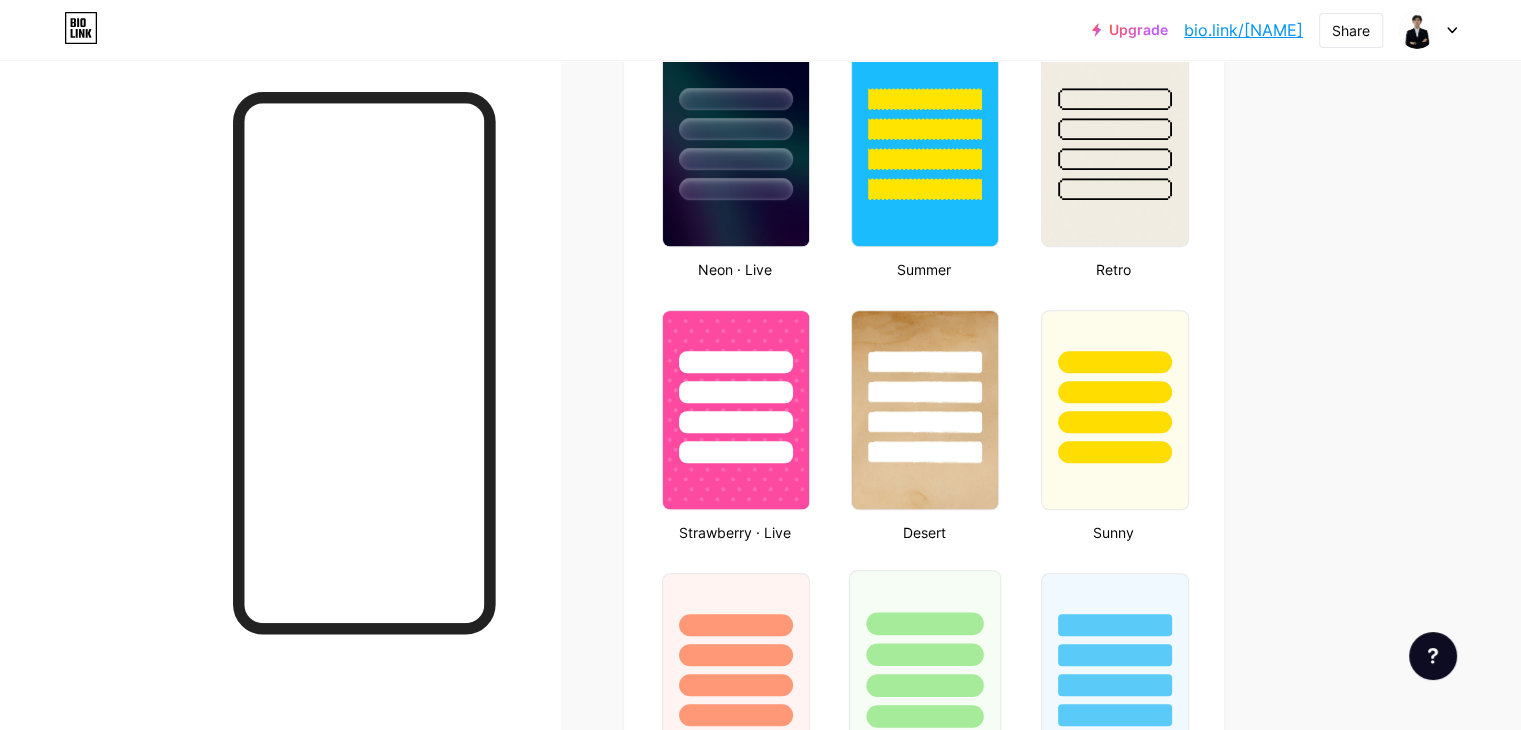 scroll, scrollTop: 1639, scrollLeft: 0, axis: vertical 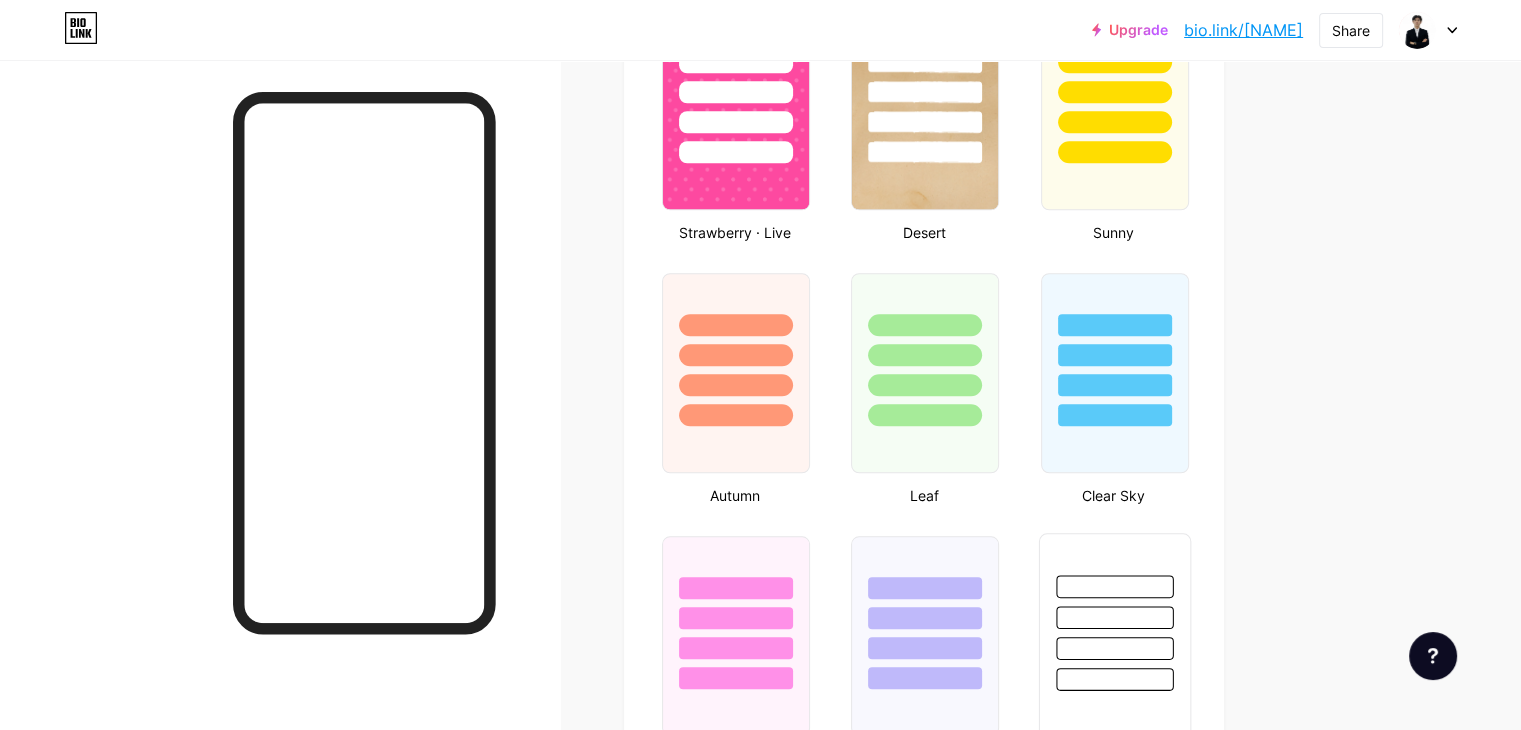 click at bounding box center [1114, 679] 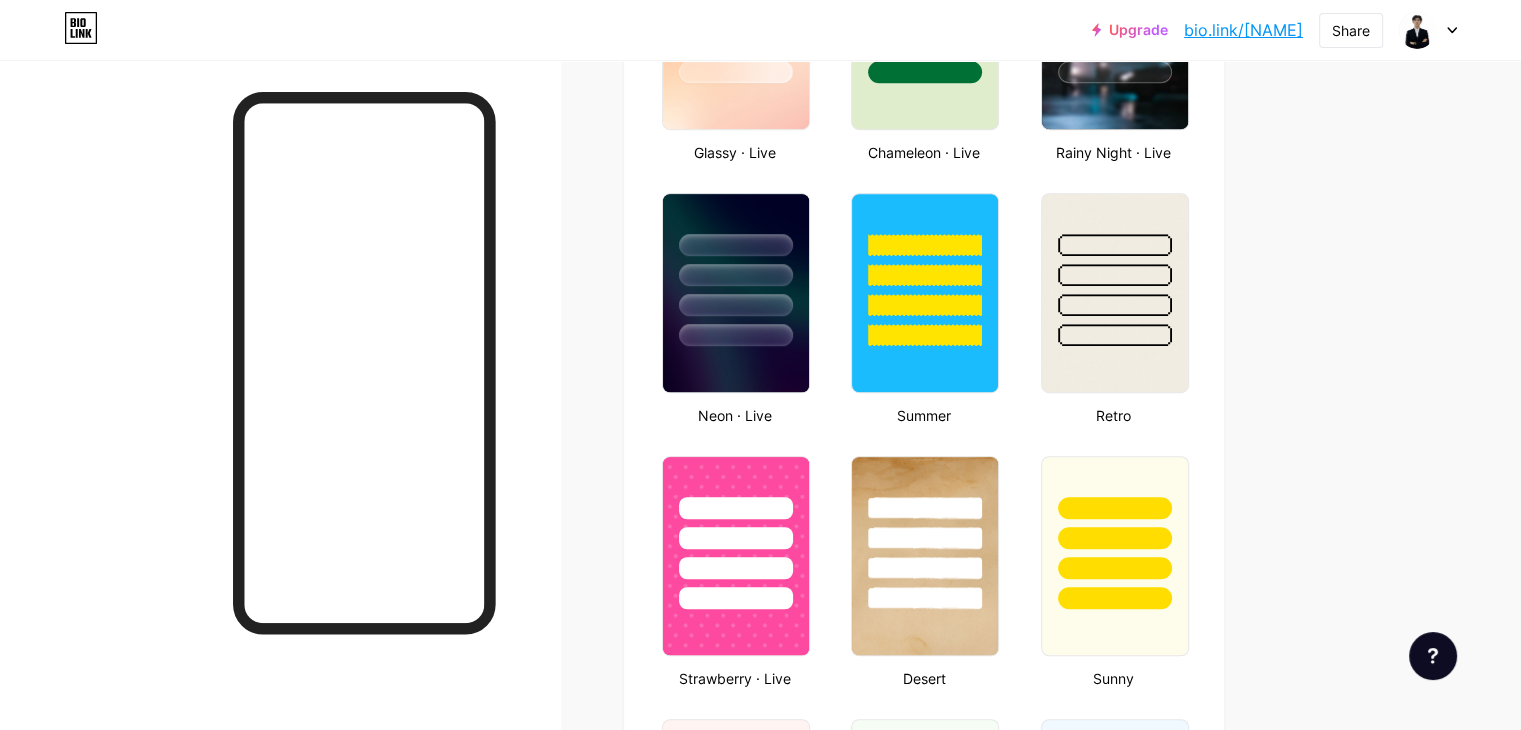 scroll, scrollTop: 1039, scrollLeft: 0, axis: vertical 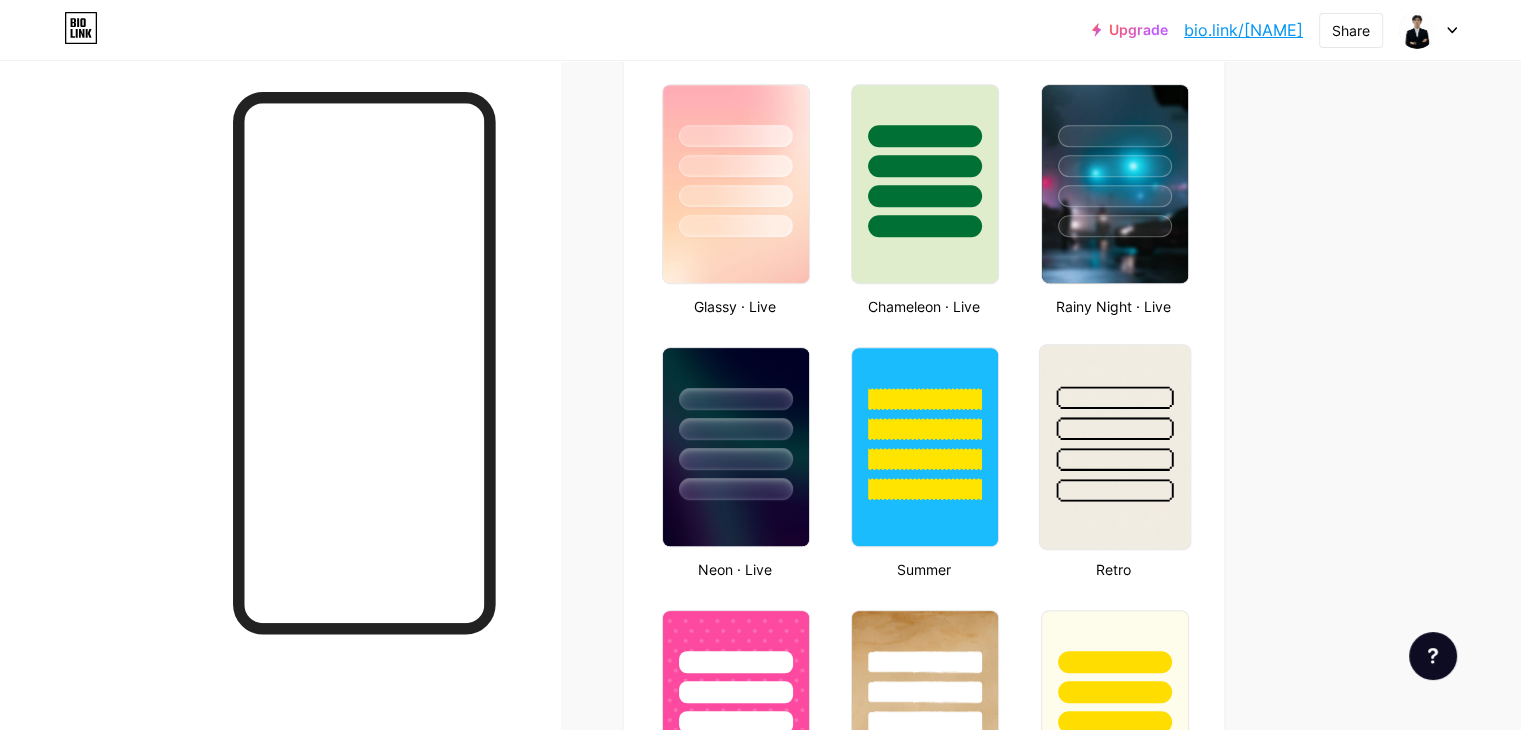 click at bounding box center [1114, 428] 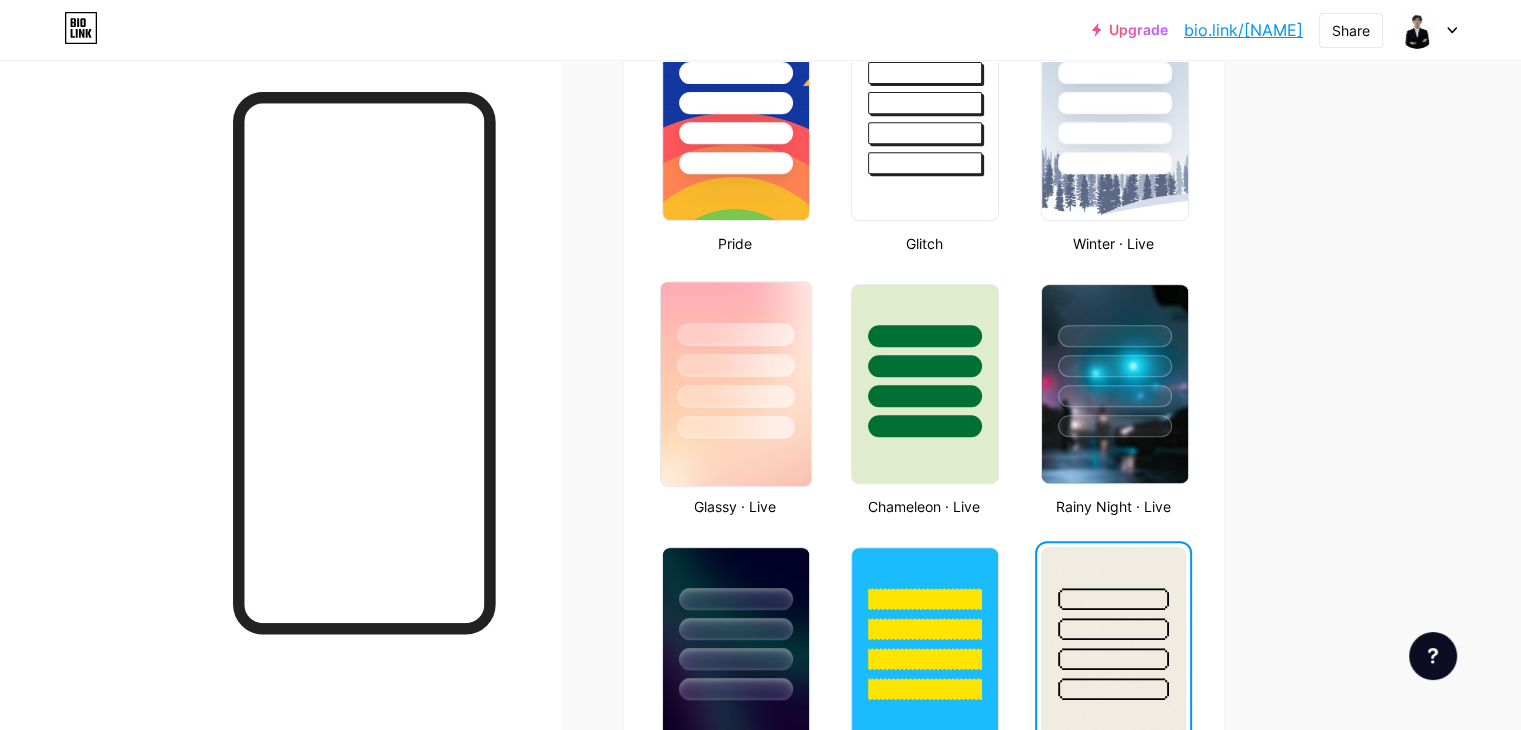 scroll, scrollTop: 539, scrollLeft: 0, axis: vertical 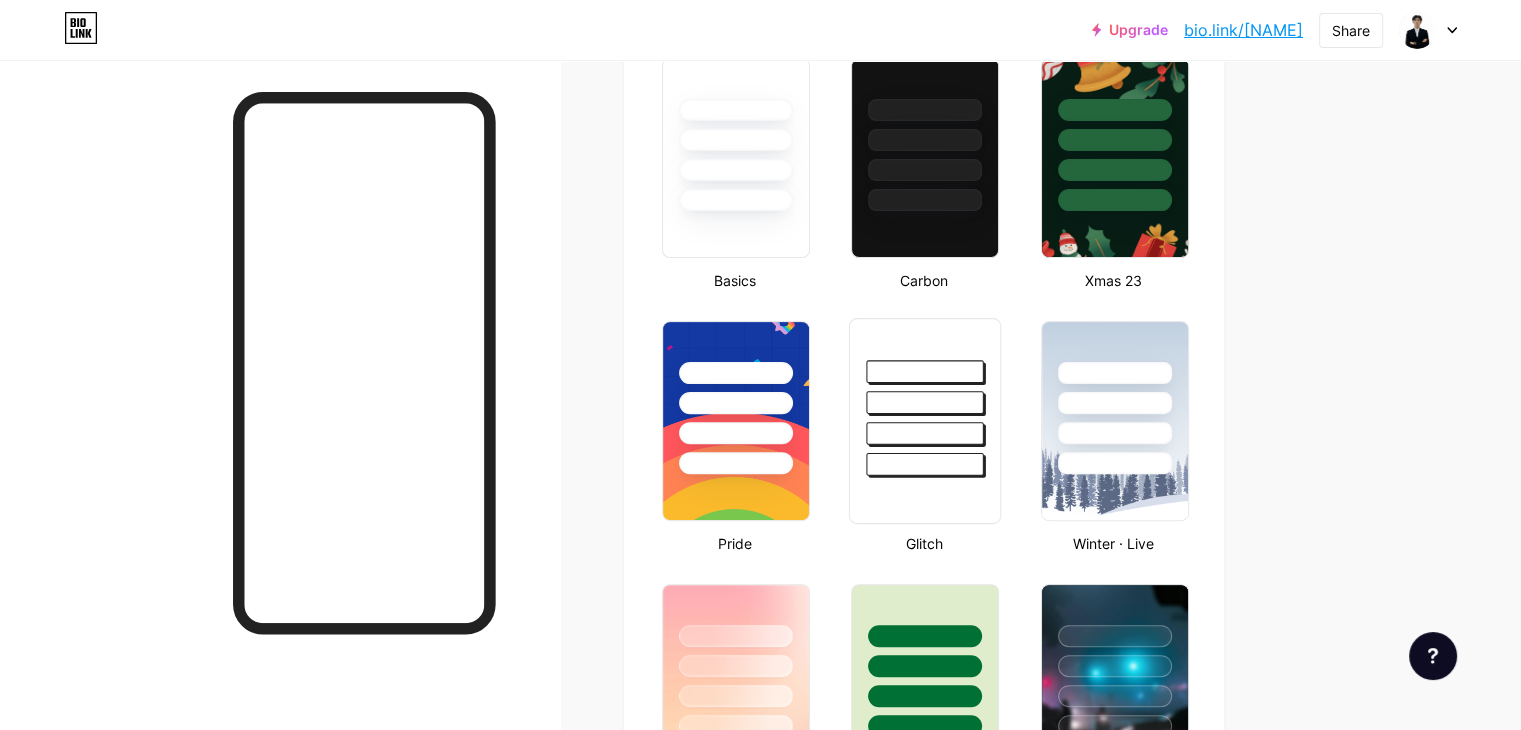click at bounding box center (925, 397) 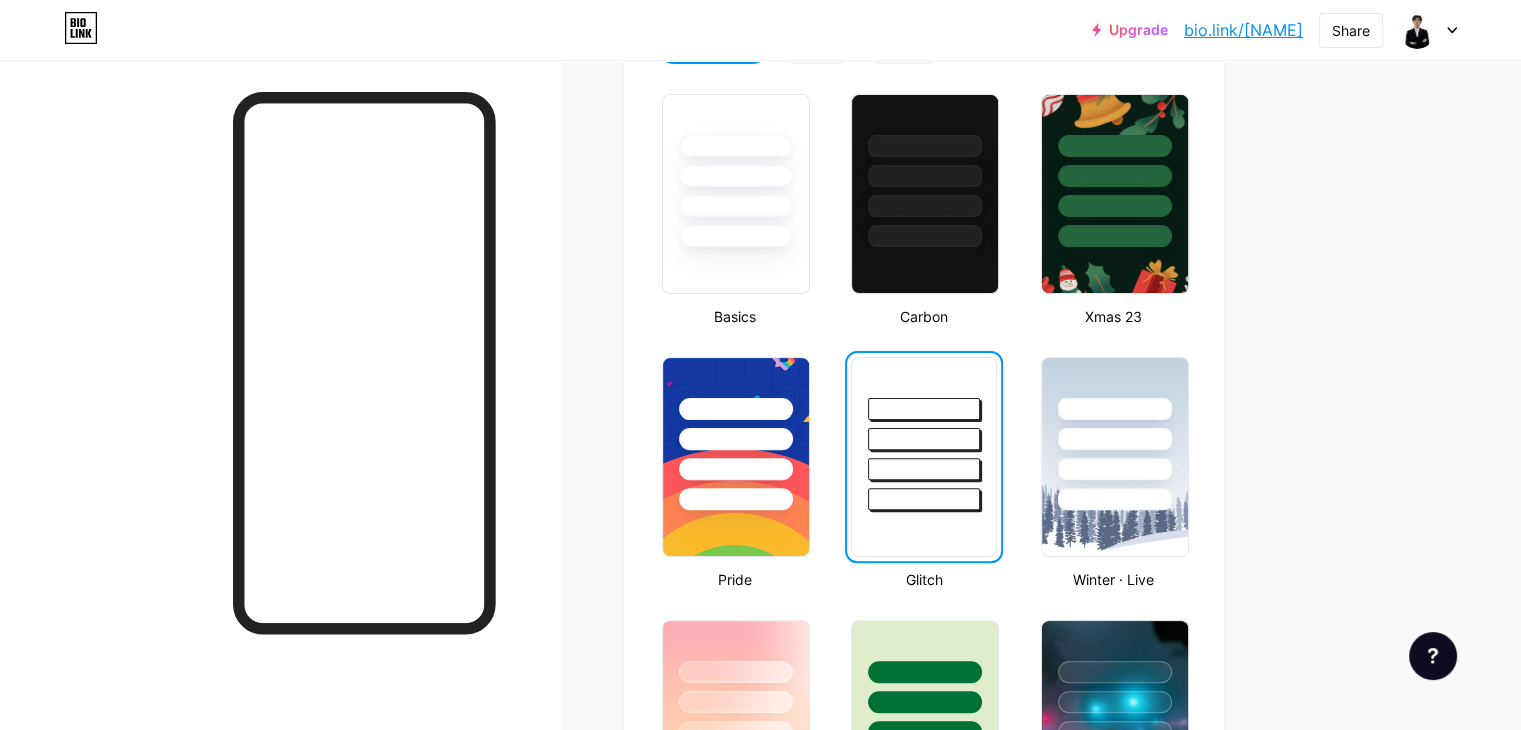 scroll, scrollTop: 239, scrollLeft: 0, axis: vertical 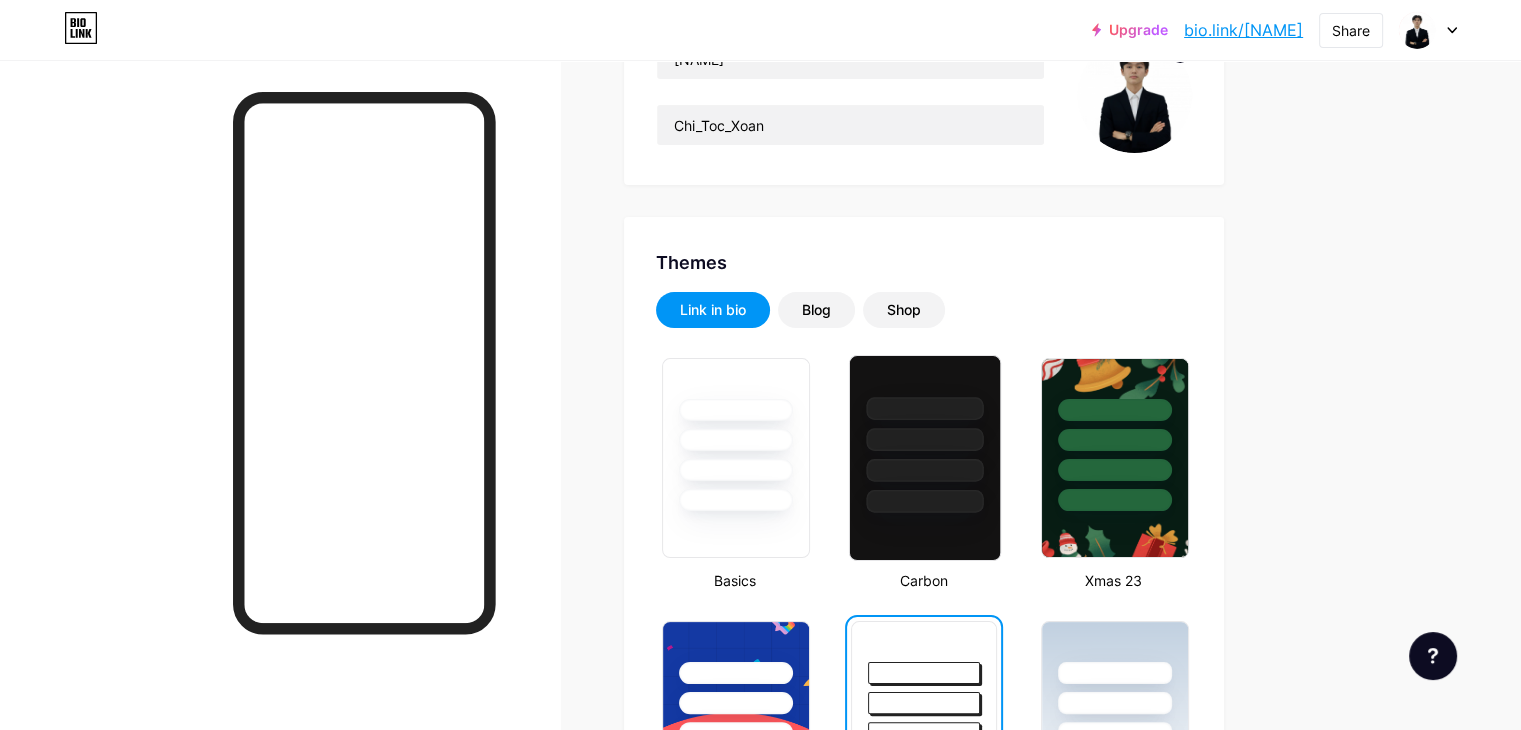 click at bounding box center [925, 434] 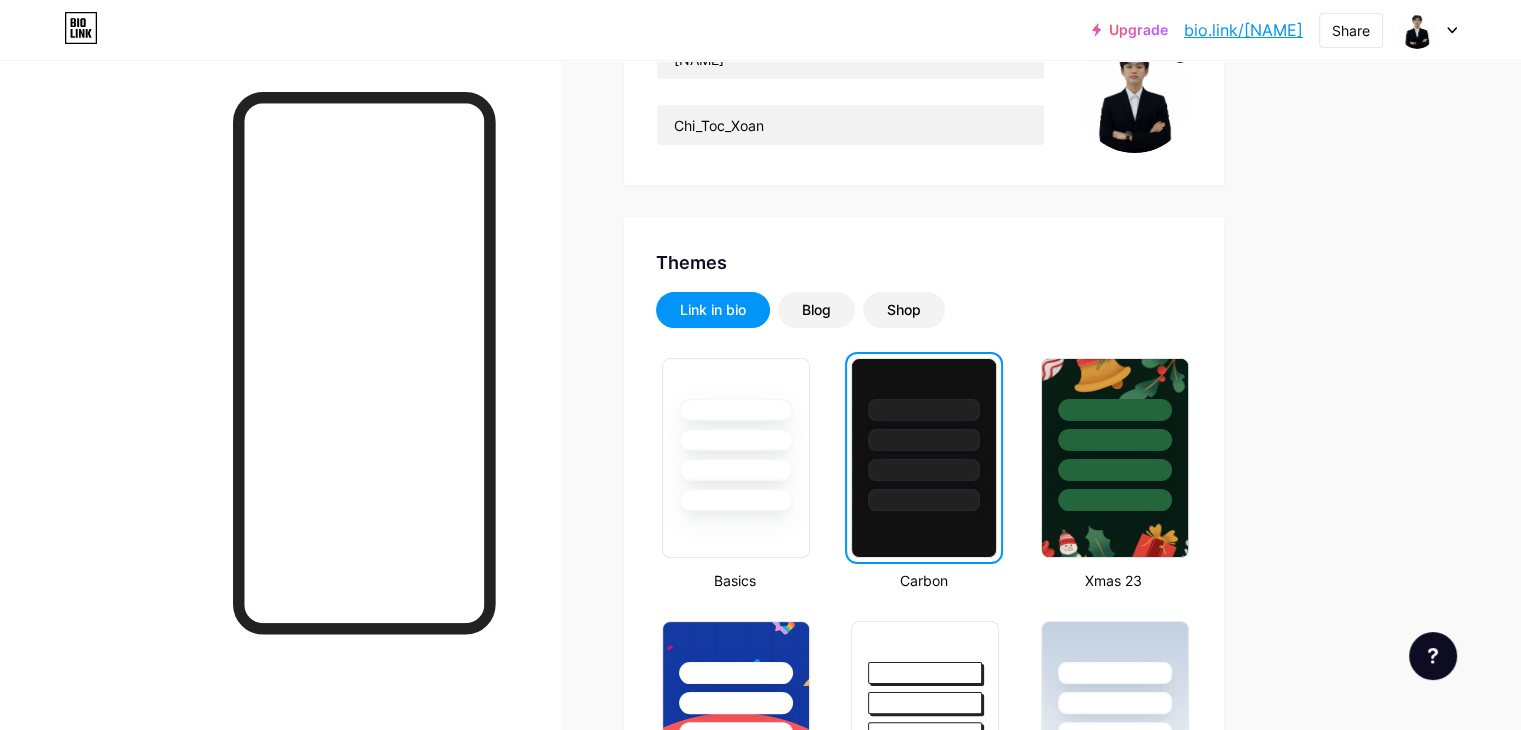 click on "Links
Posts
Design
Subscribers
NEW
Stats
Settings     Profile   Trần Văn Chí     Chi_Toc_Xoan                   Themes   Link in bio   Blog   Shop       Basics       Carbon       Xmas 23       Pride       Glitch       Winter · Live       Glassy · Live       Chameleon · Live       Rainy Night · Live       Neon · Live       Summer       Retro       Strawberry · Live       Desert       Sunny       Autumn       Leaf       Clear Sky       Blush       Unicorn       Minimal       Cloudy       Shadow     Create your own           Changes saved       Position to display socials                 Top                     Bottom
Disable Bio Link branding
Will hide the Bio Link branding from homepage     Display Share button
Enables social sharing options on your page including a QR code.   Changes saved           Feature requests             Help center         Contact support" at bounding box center (654, 1489) 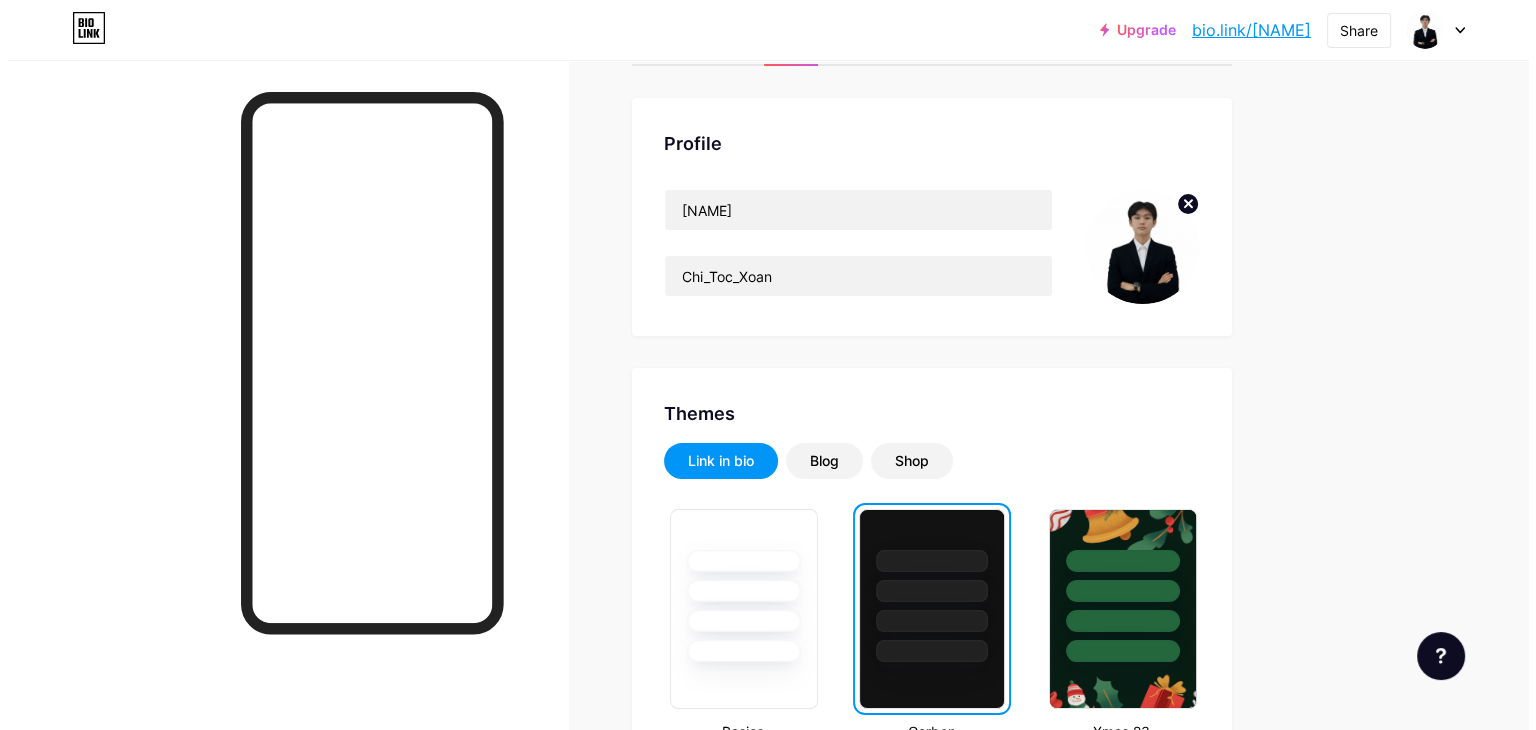 scroll, scrollTop: 0, scrollLeft: 0, axis: both 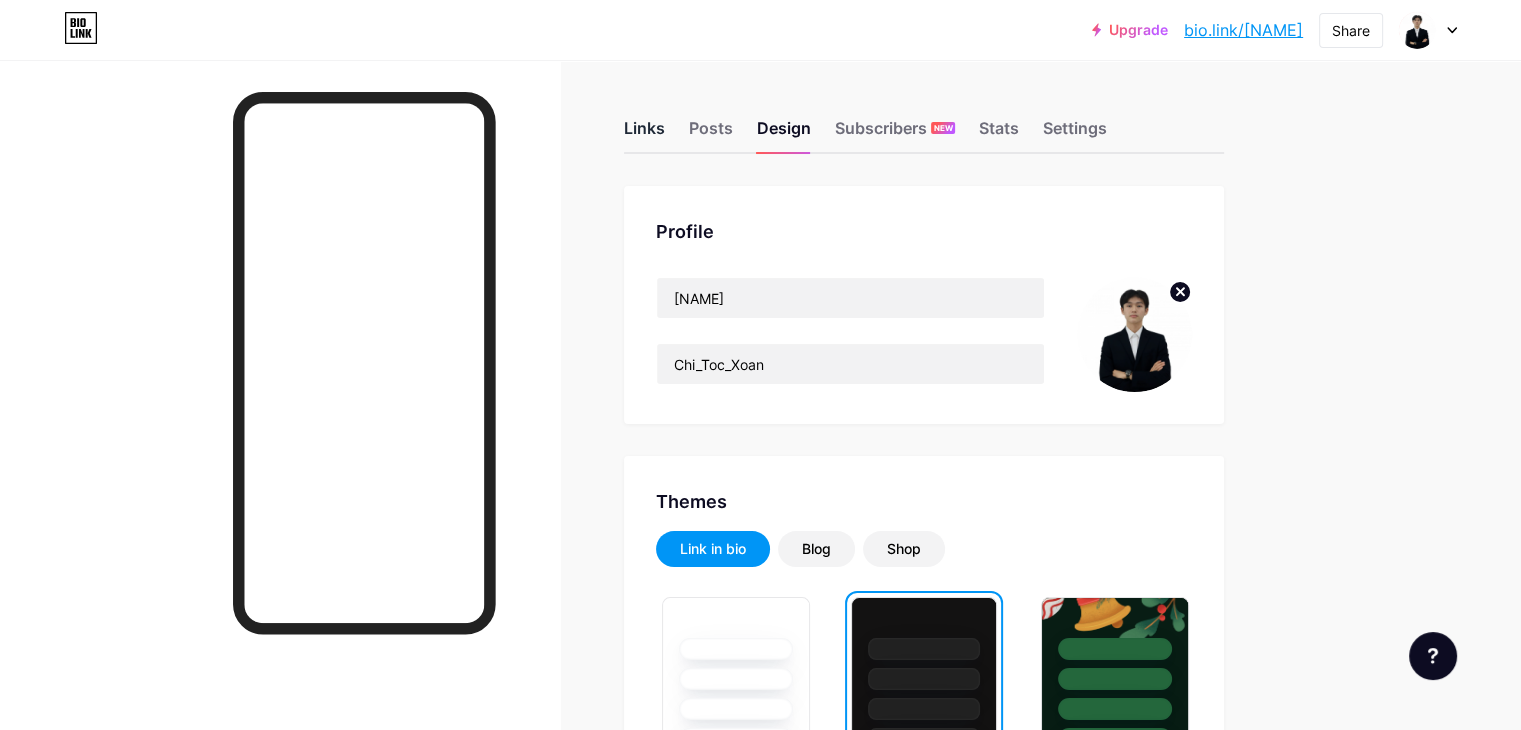 click on "Links" at bounding box center (644, 134) 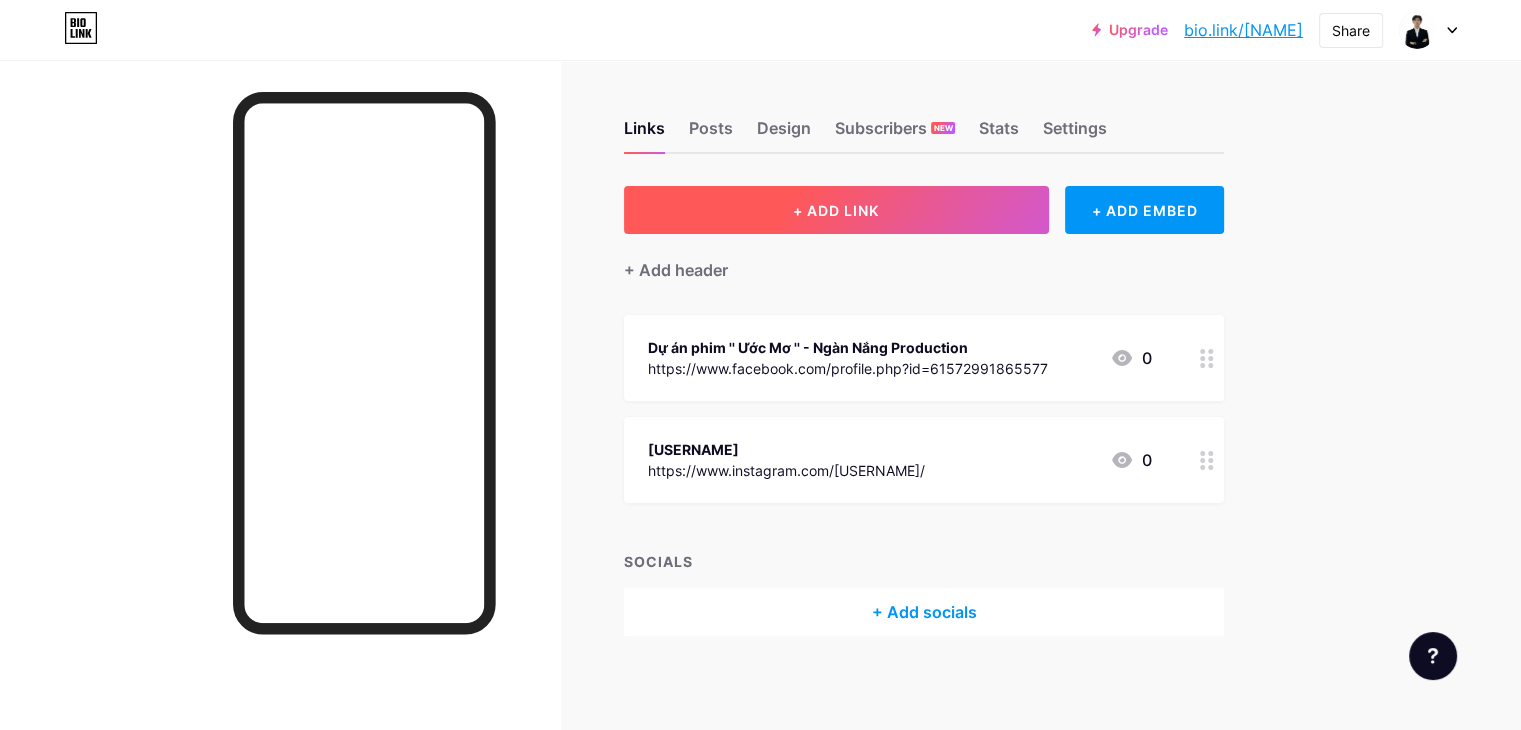 click on "+ ADD LINK" at bounding box center (836, 210) 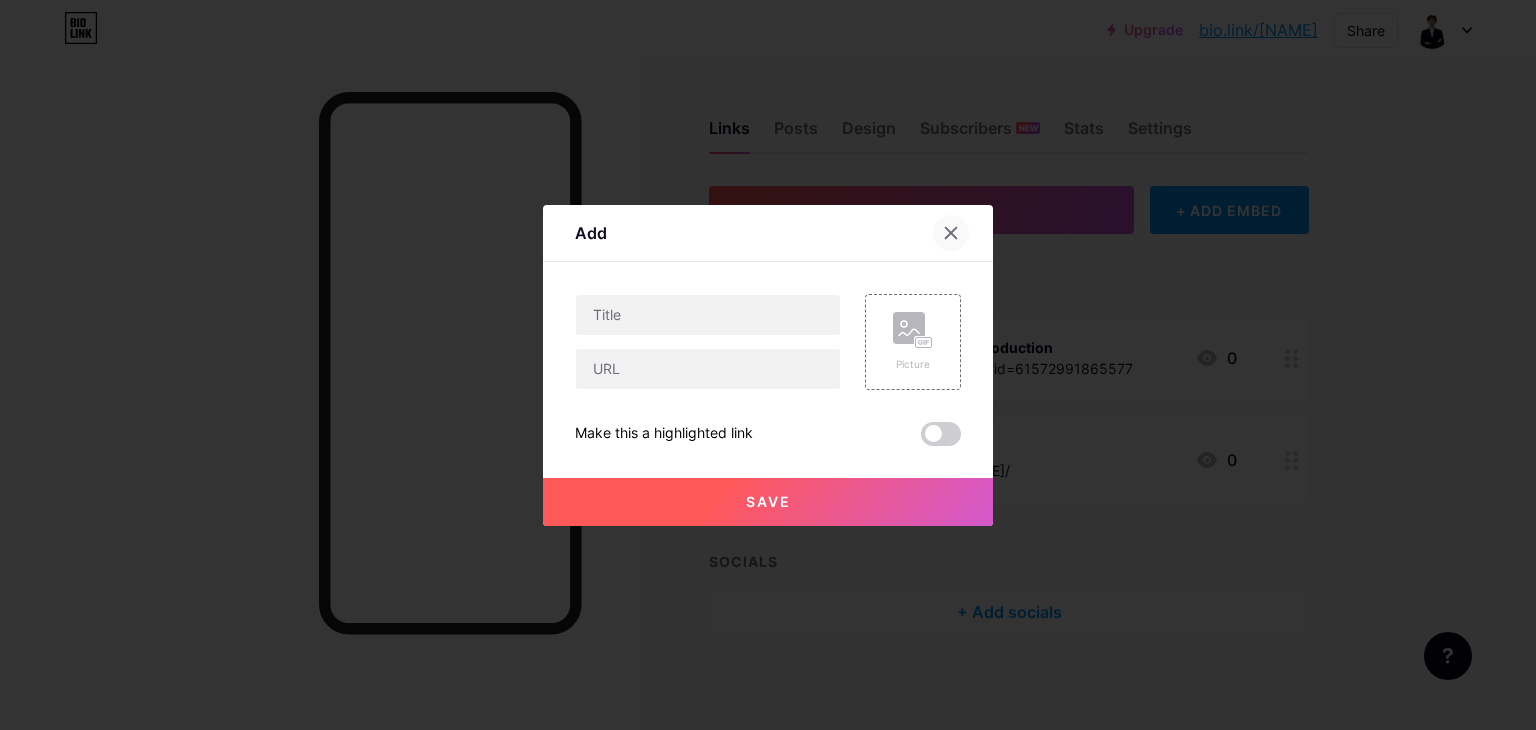 click at bounding box center (951, 233) 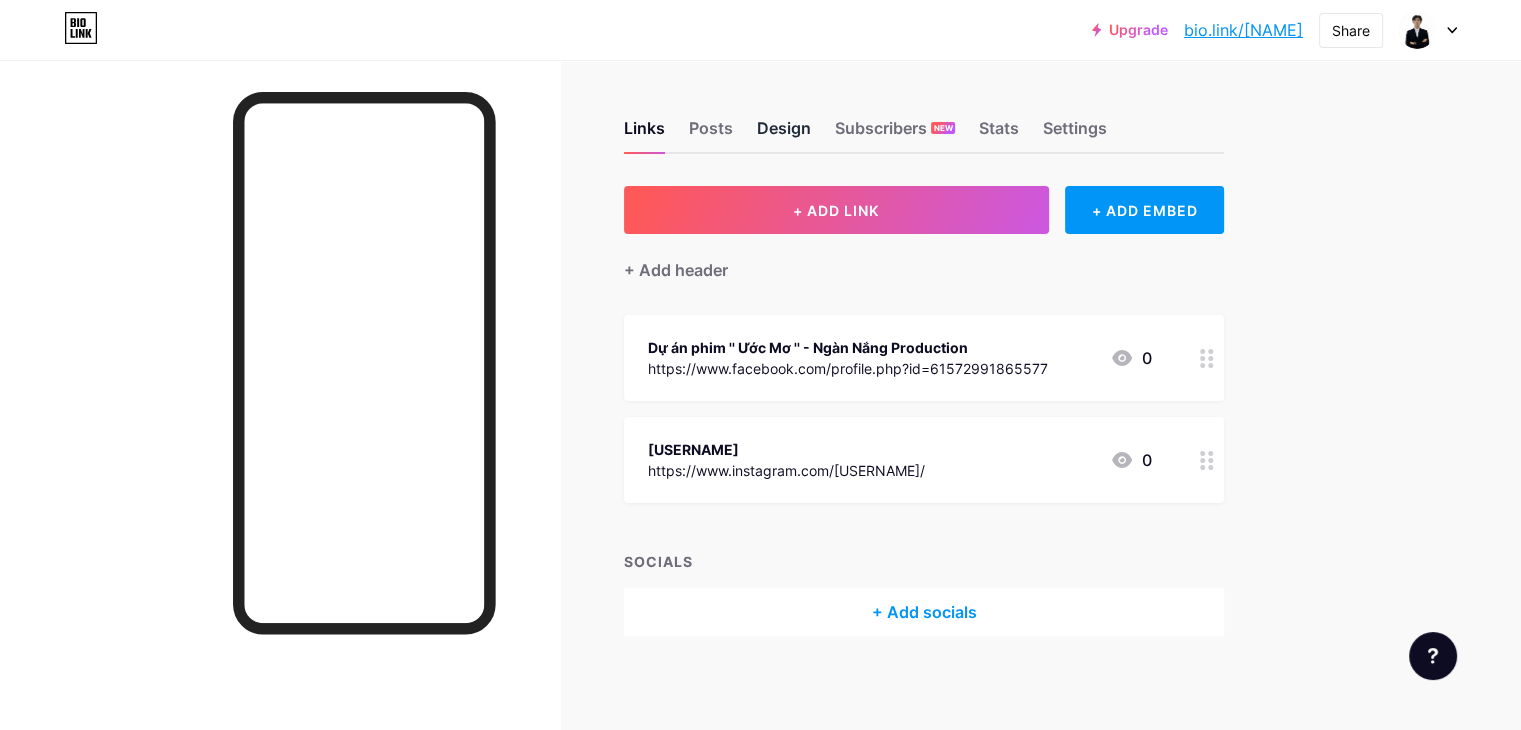 click on "Design" at bounding box center [784, 134] 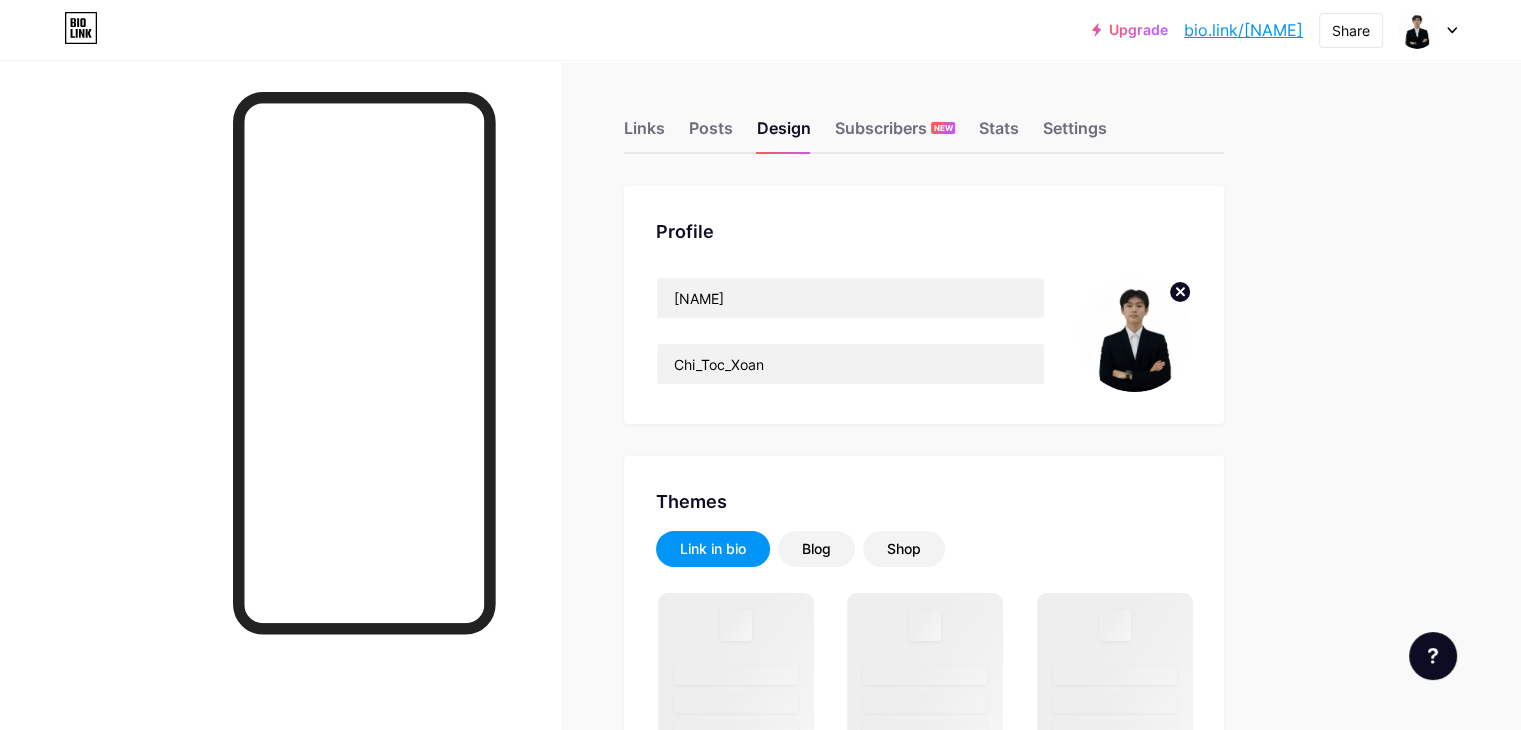 click at bounding box center [1134, 334] 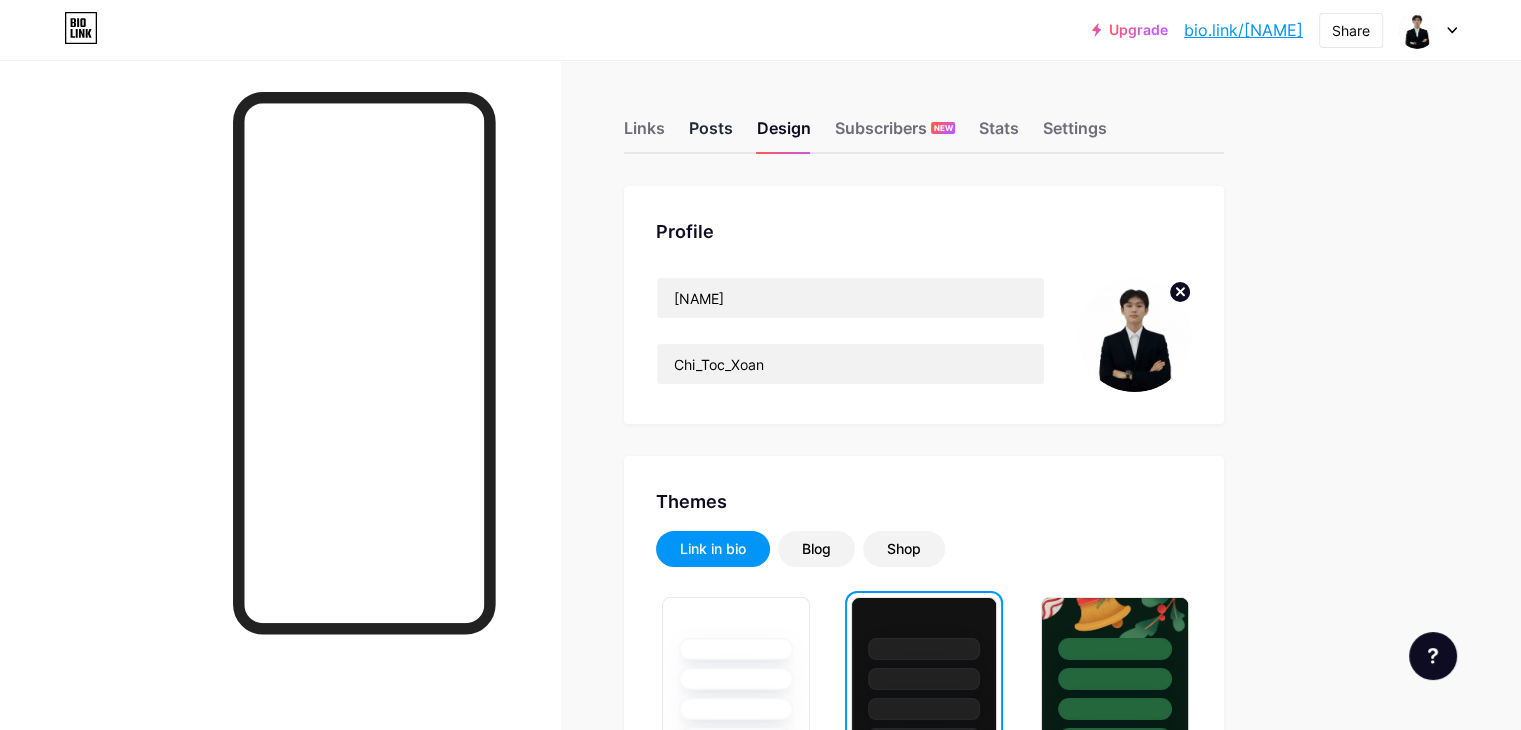 click on "Posts" at bounding box center [711, 134] 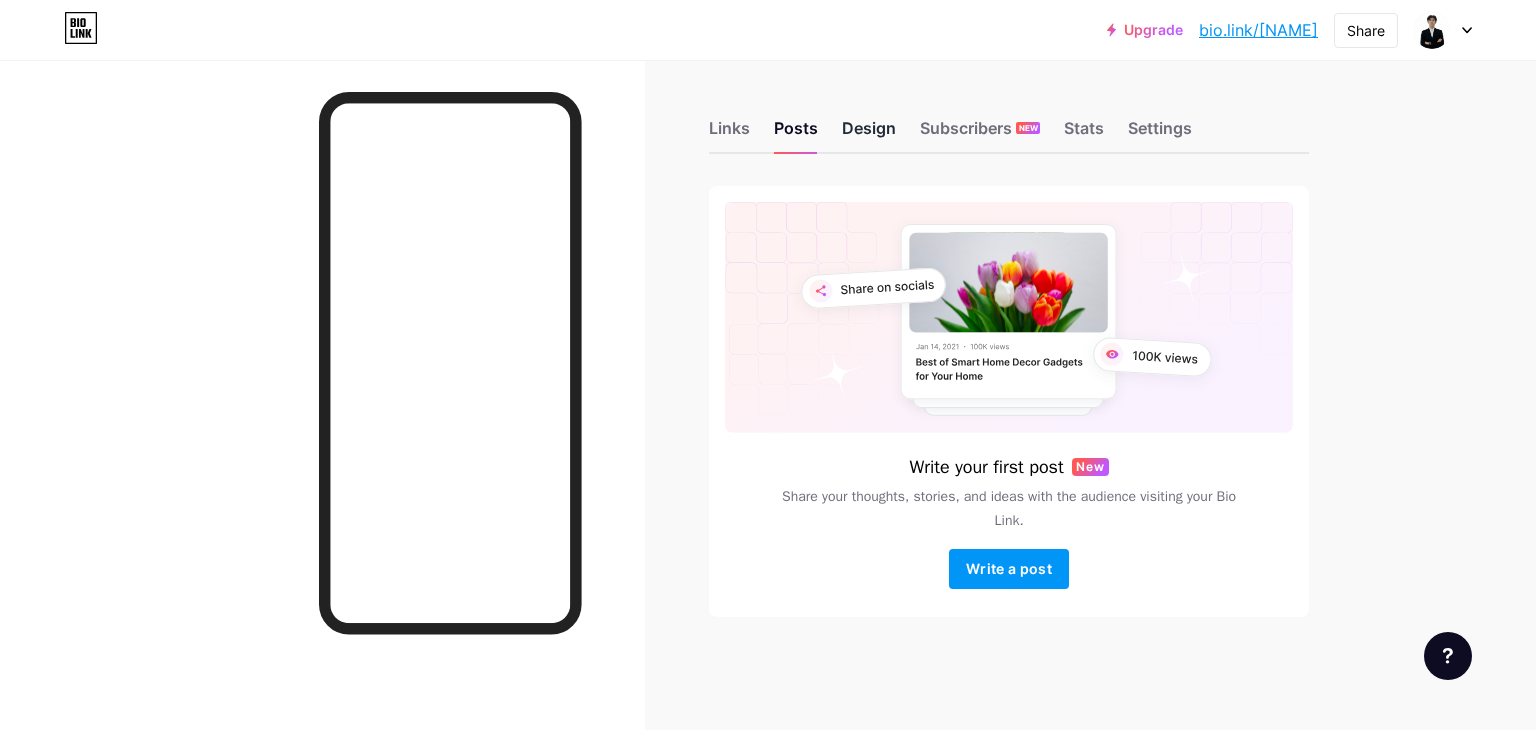 click on "Design" at bounding box center (869, 134) 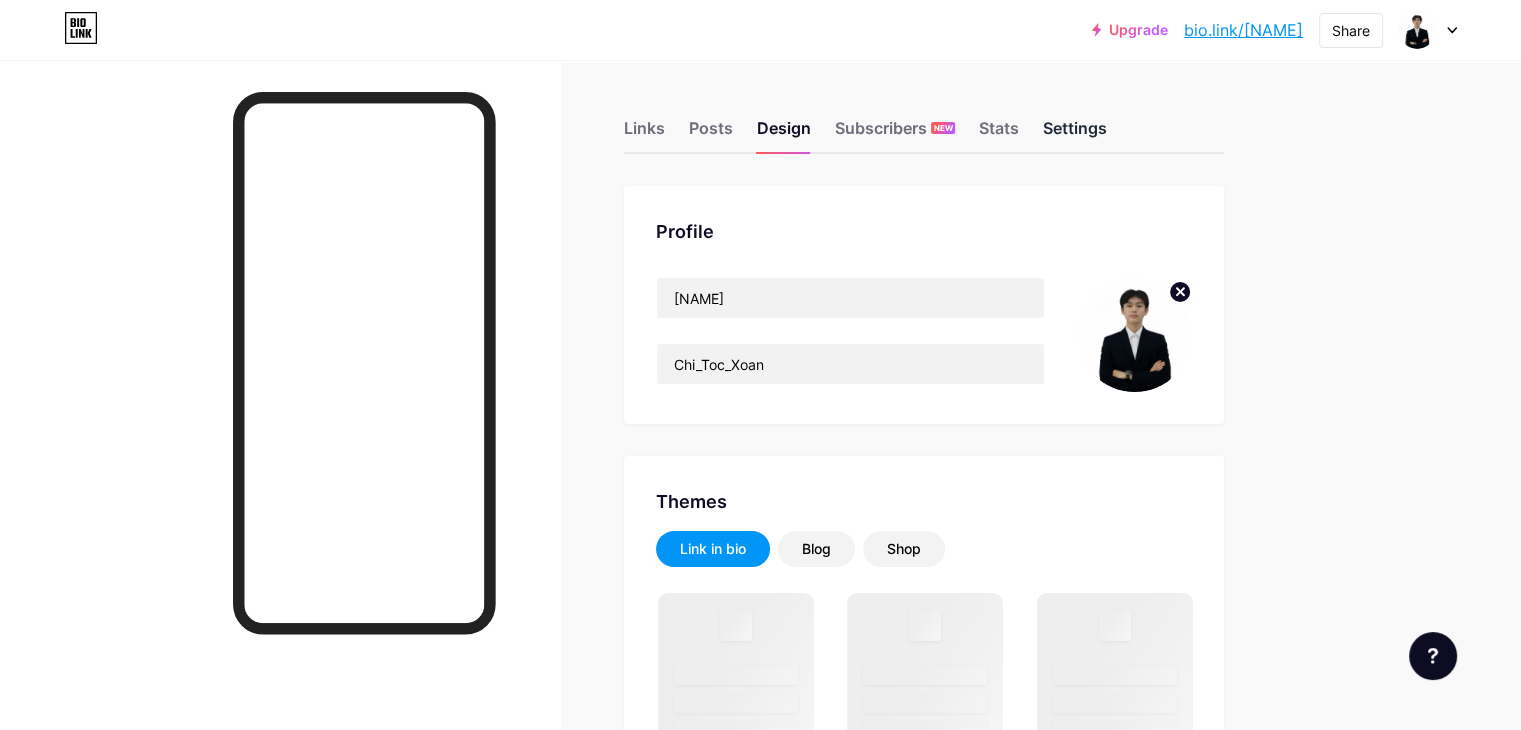 click on "Settings" at bounding box center (1075, 134) 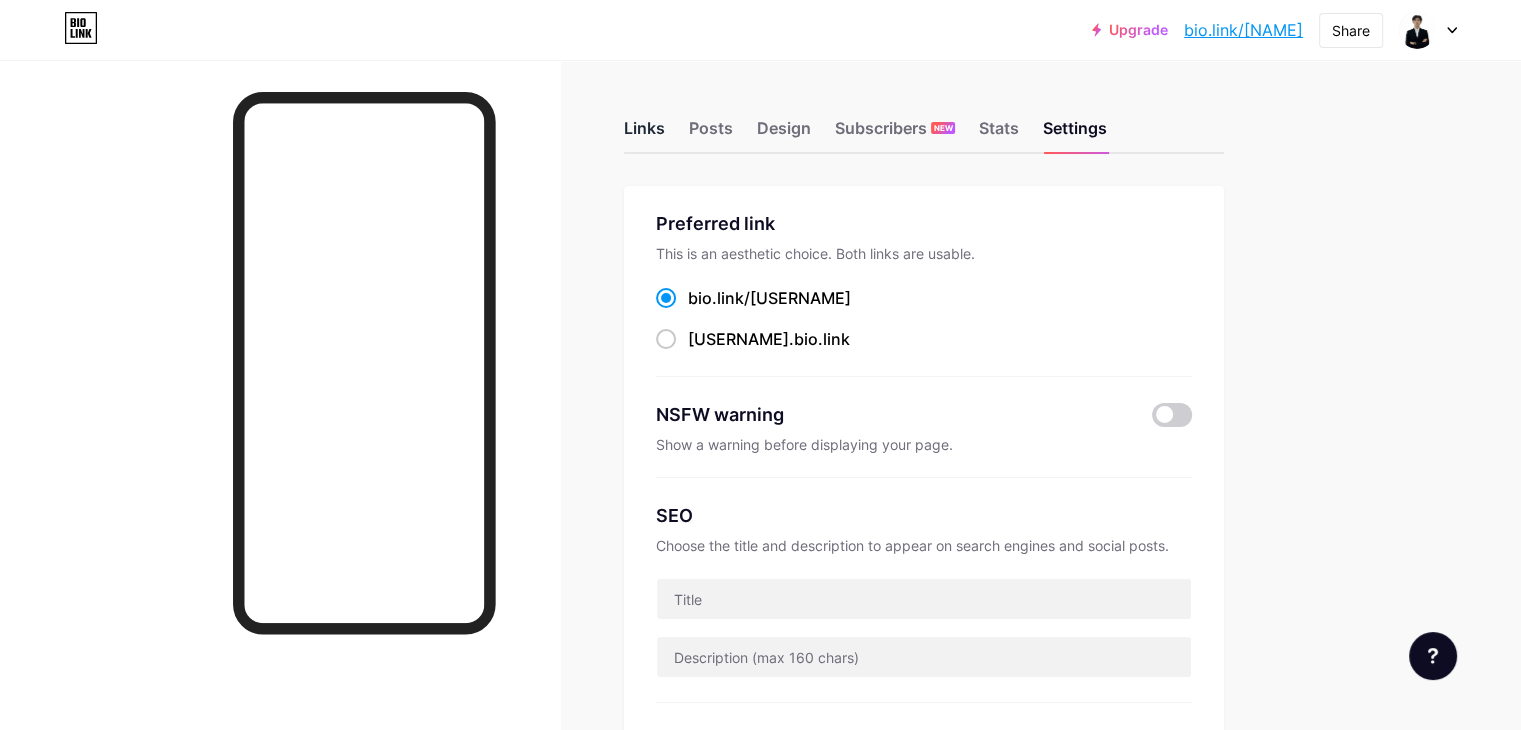 click on "Links" at bounding box center [644, 134] 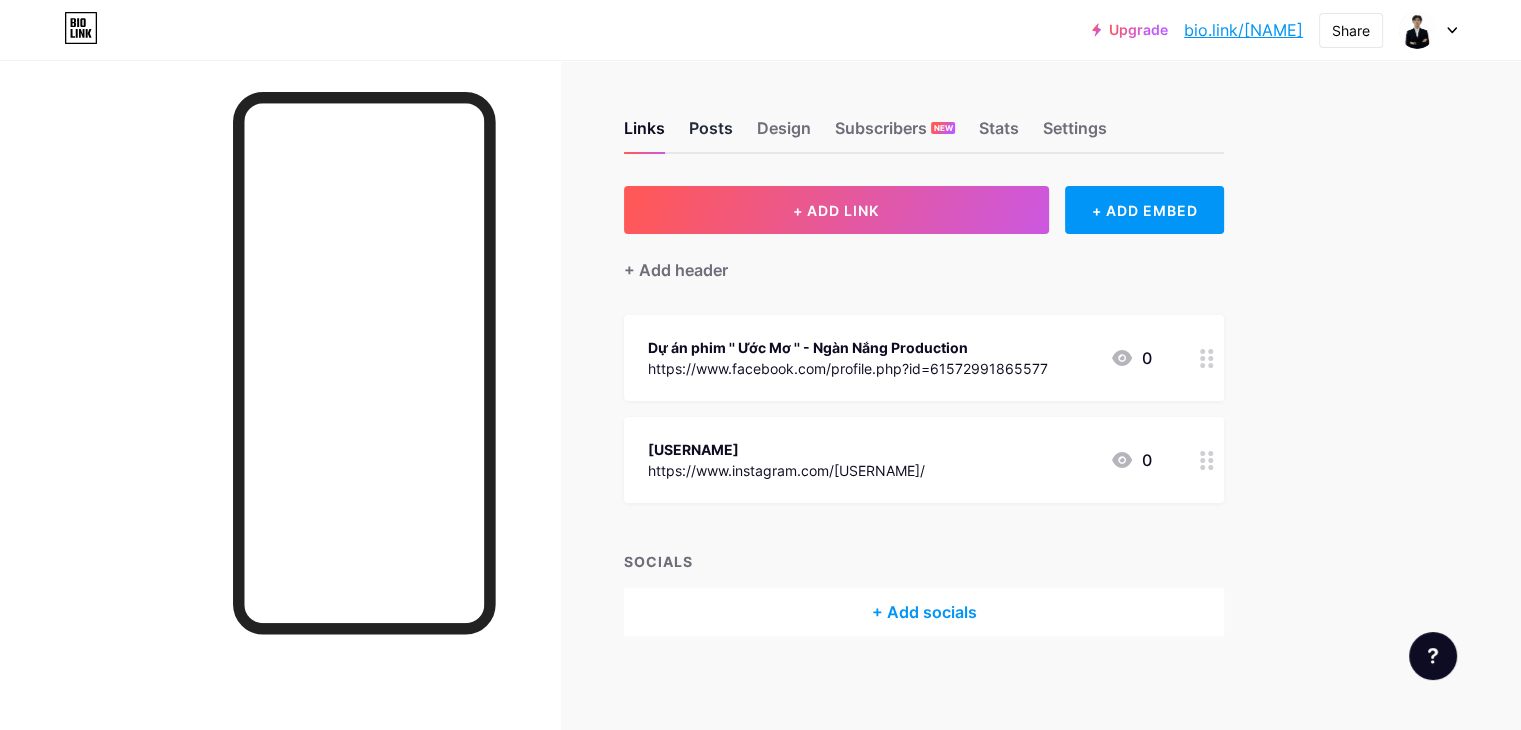 click on "Posts" at bounding box center [711, 134] 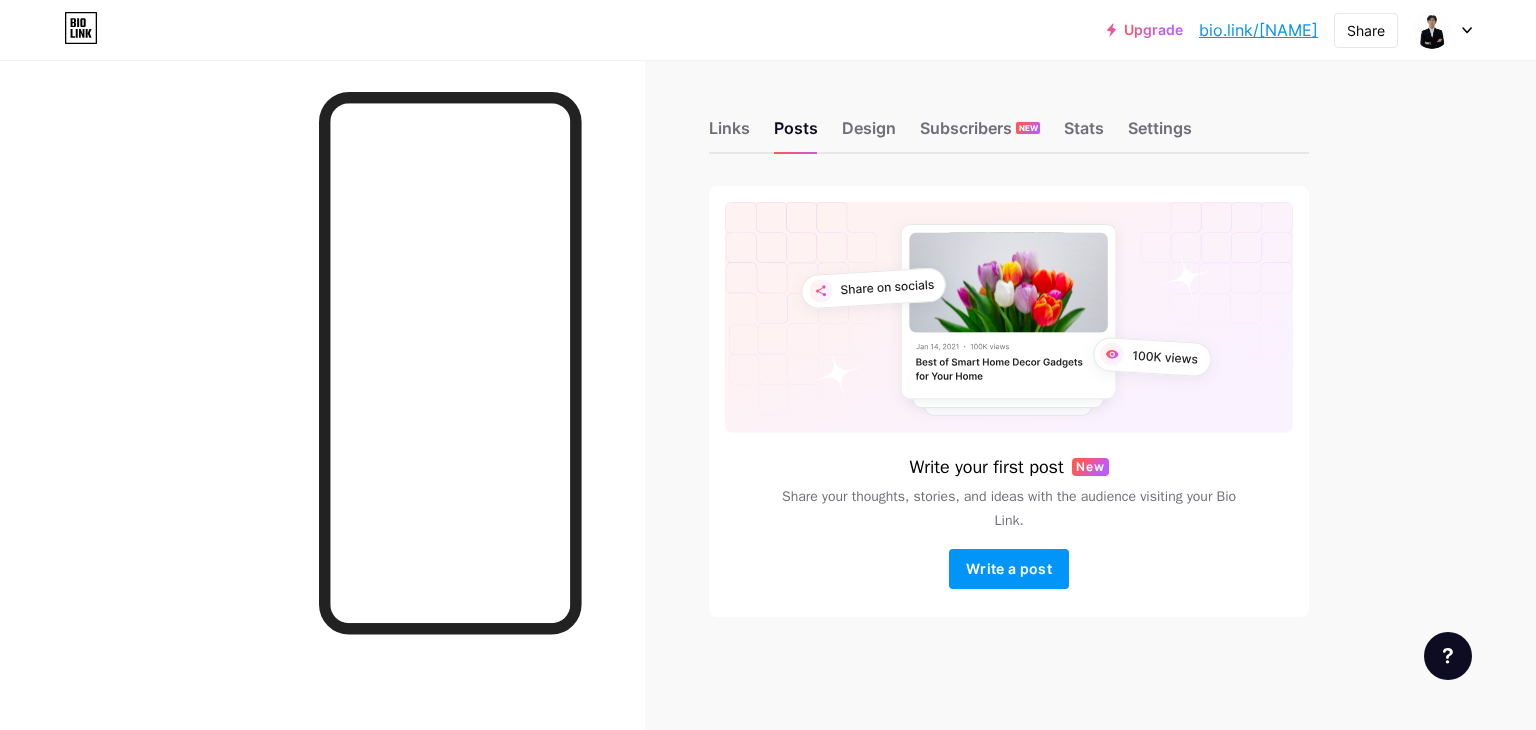 click at bounding box center [1443, 30] 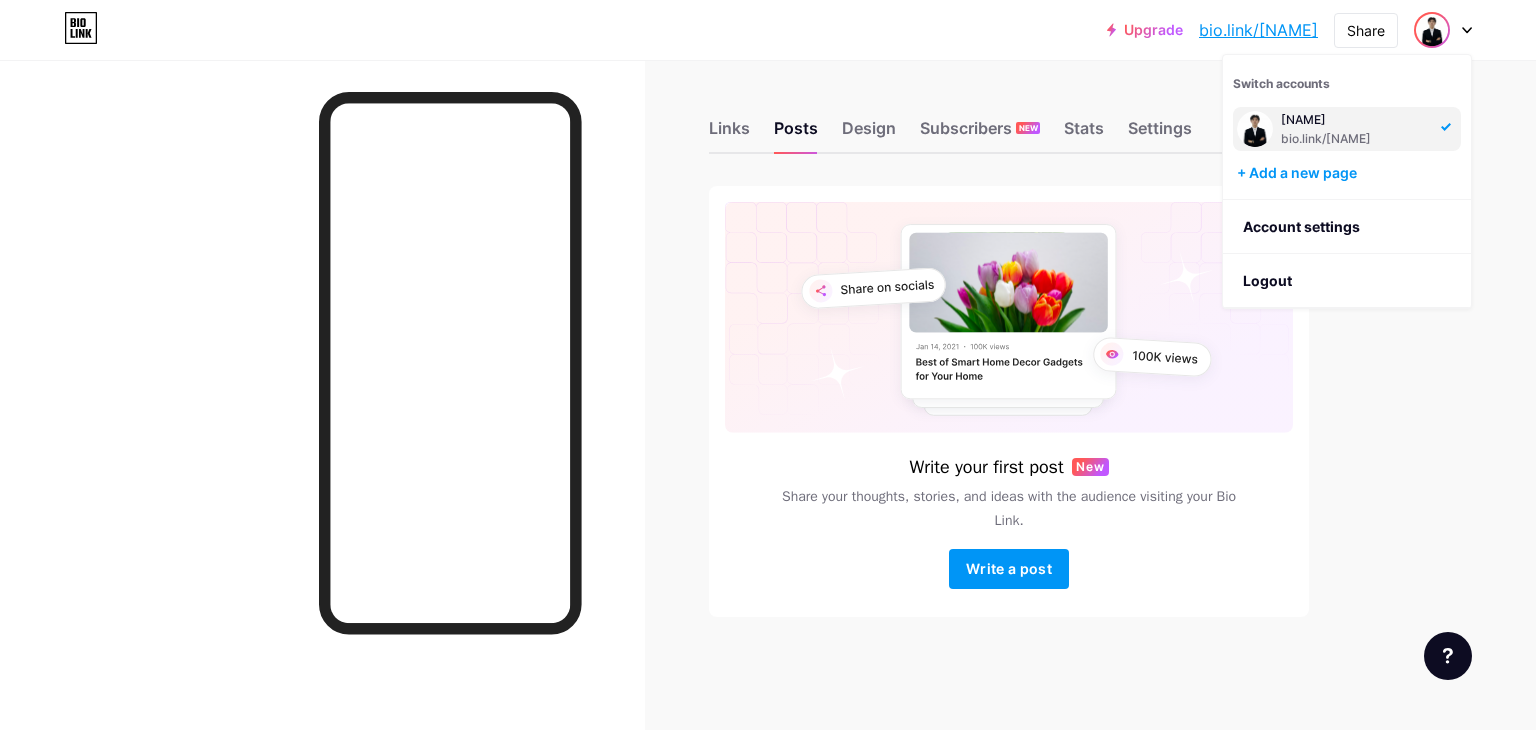 click on "Trần Văn Chí" at bounding box center (1355, 120) 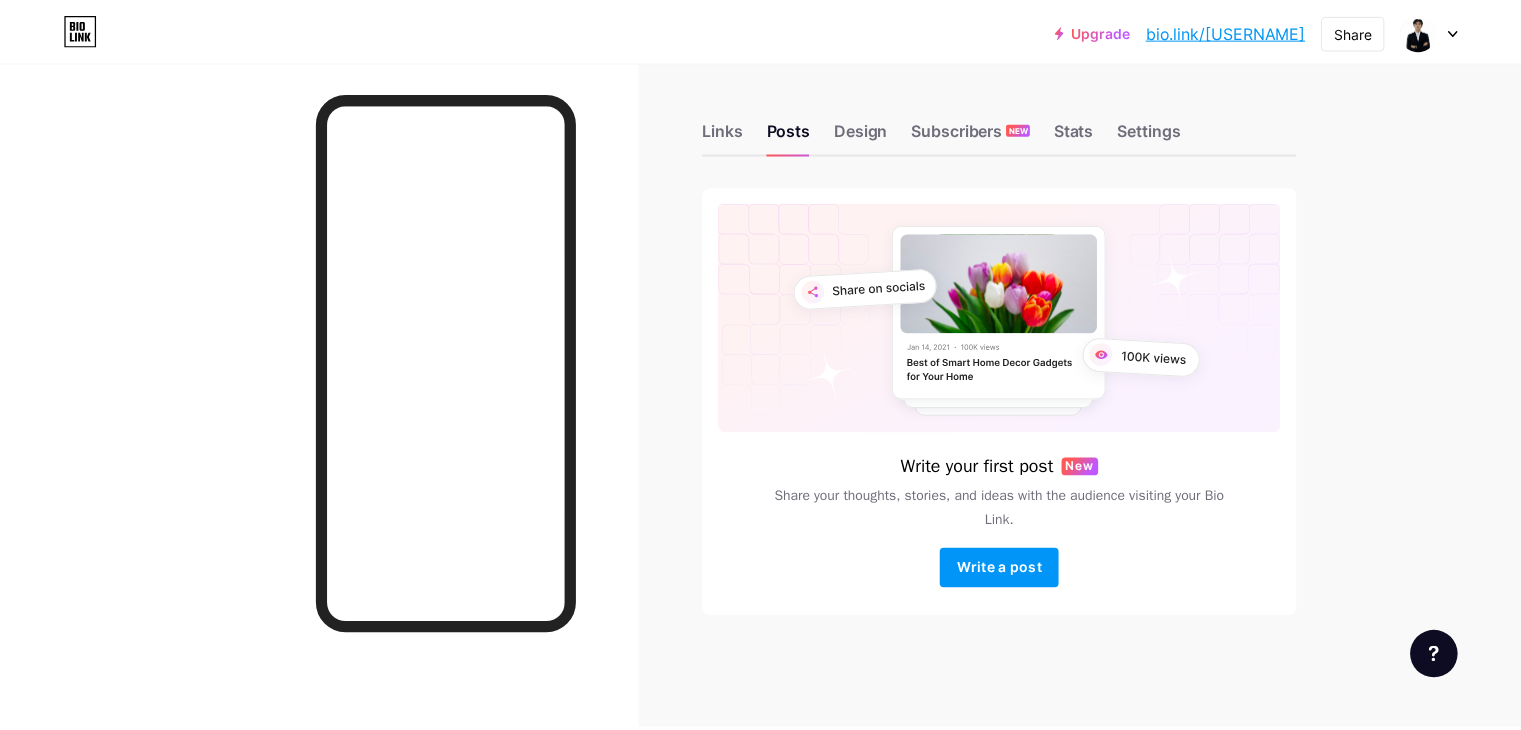 scroll, scrollTop: 0, scrollLeft: 0, axis: both 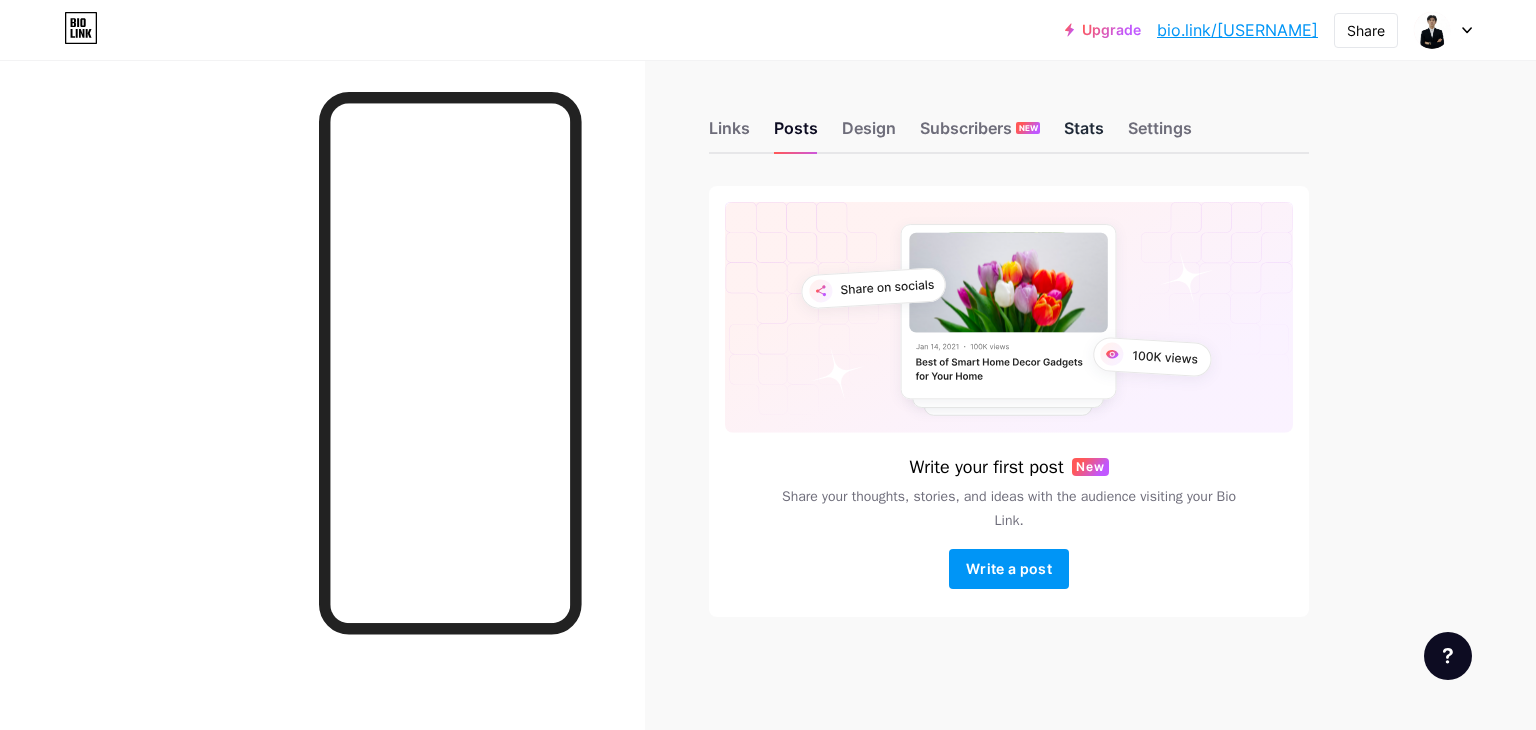 click on "Stats" at bounding box center [1084, 134] 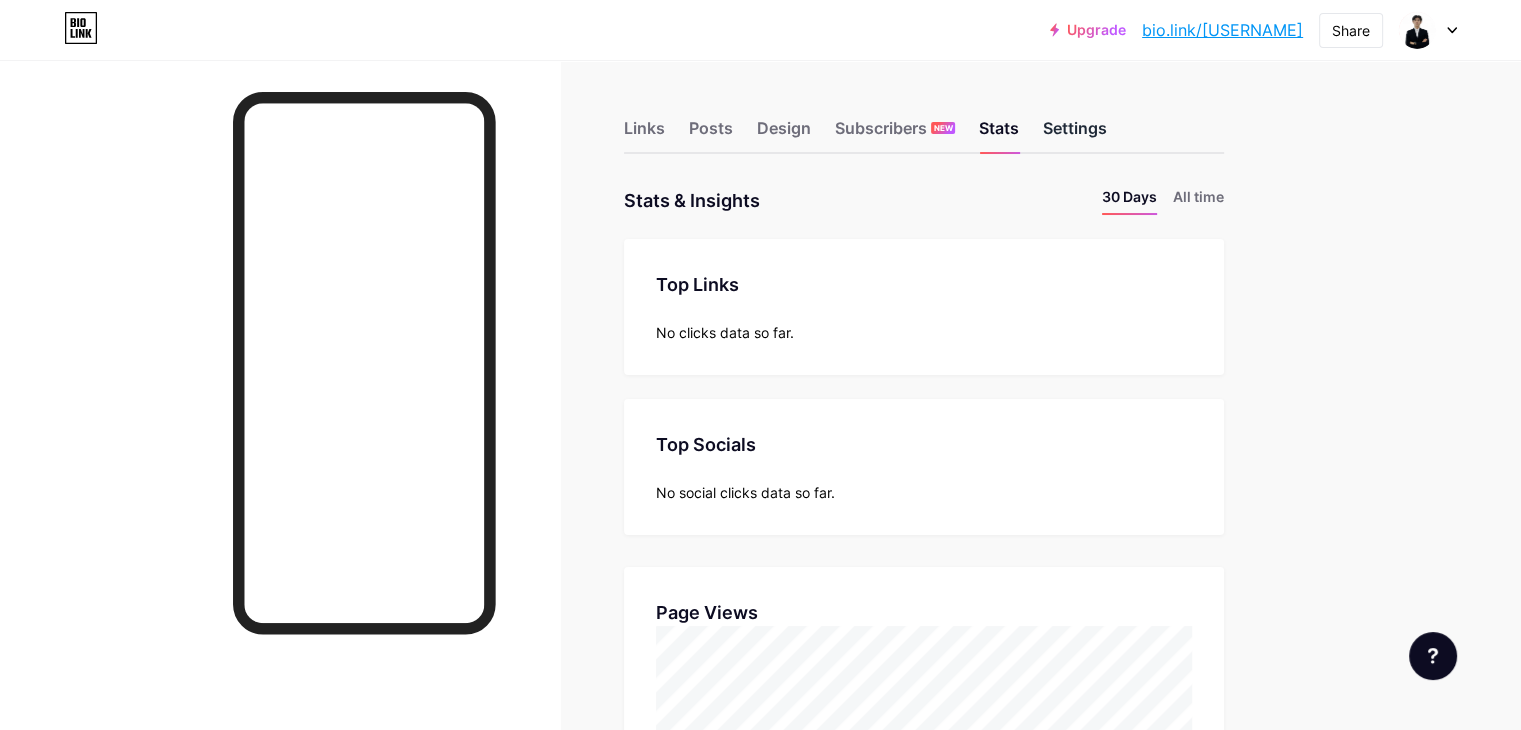 scroll, scrollTop: 999270, scrollLeft: 998479, axis: both 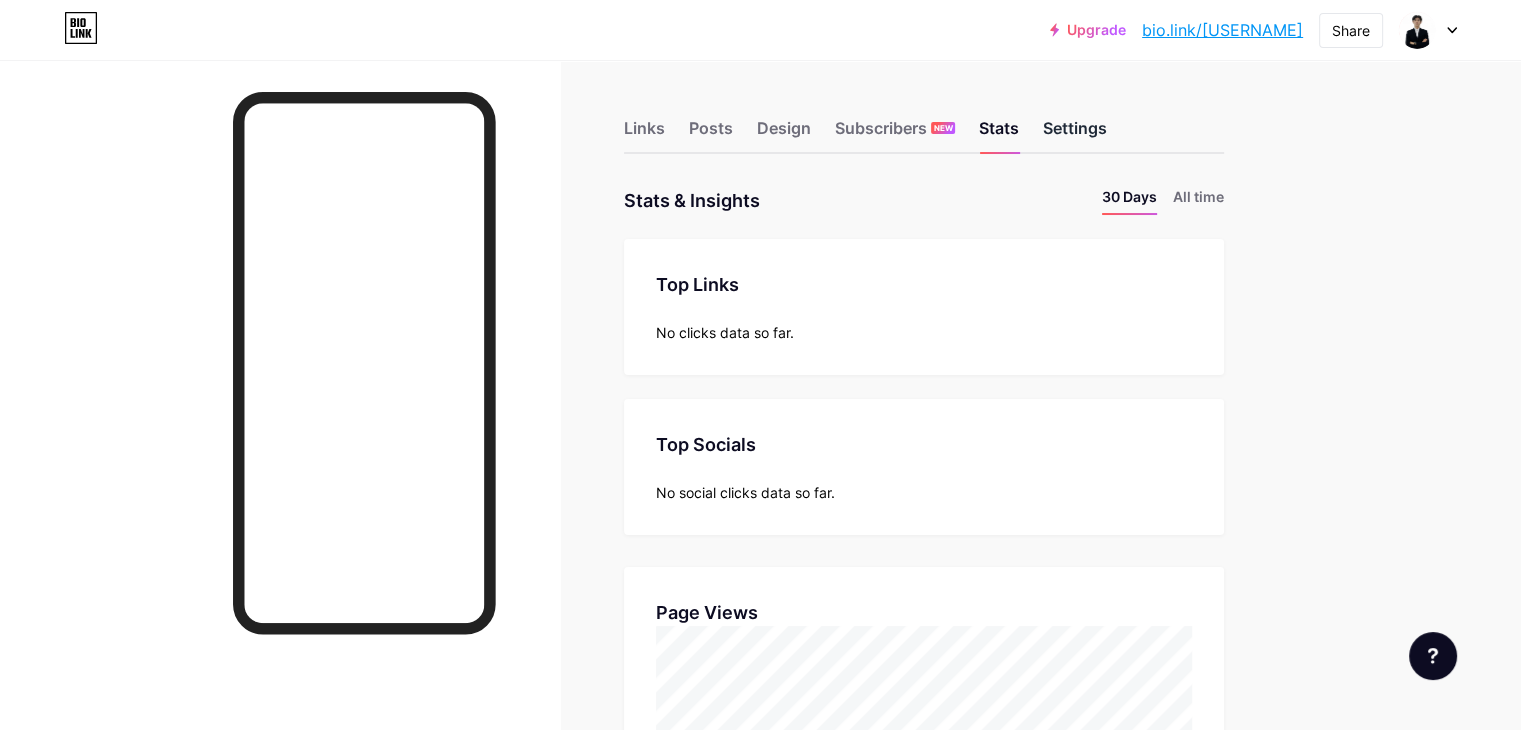 click on "Settings" at bounding box center (1075, 134) 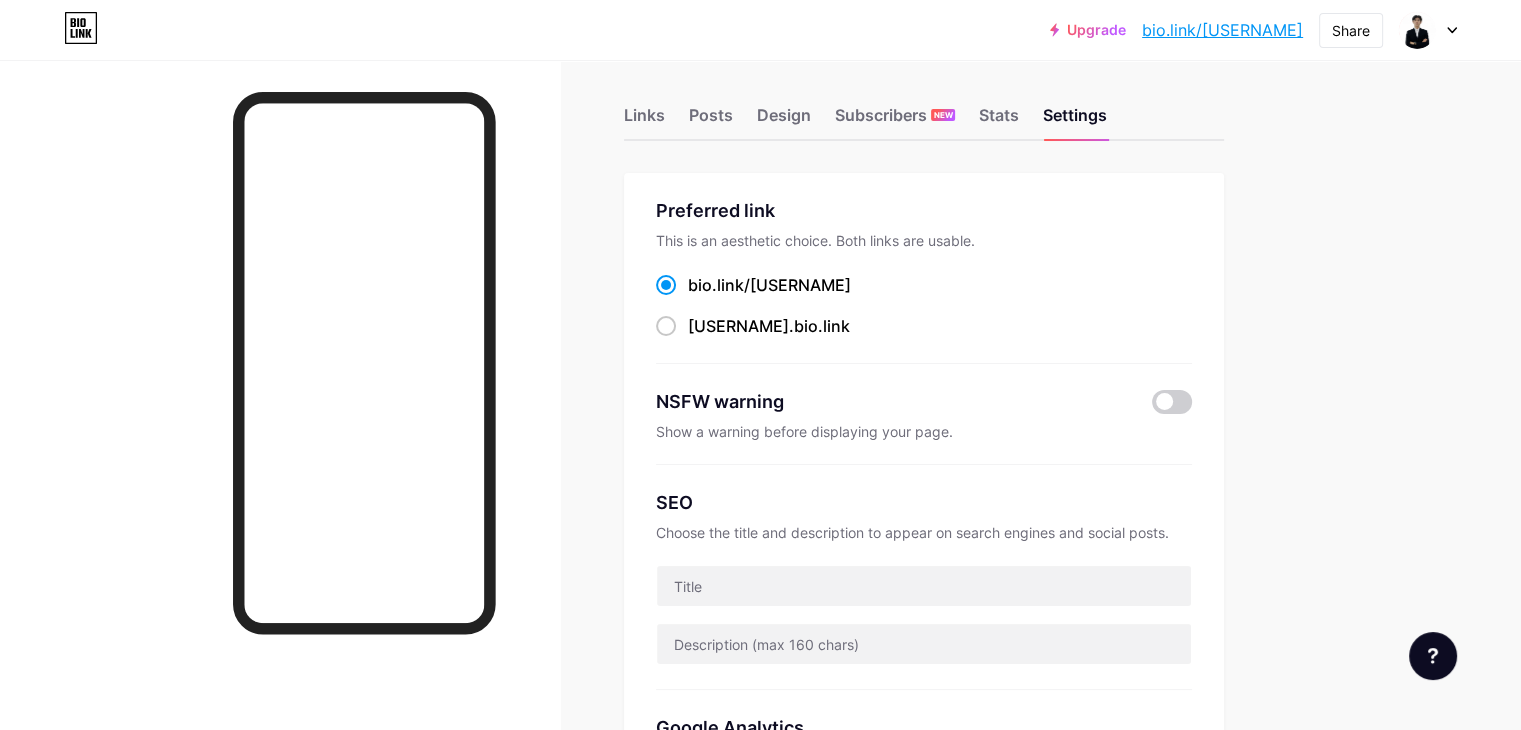 scroll, scrollTop: 0, scrollLeft: 0, axis: both 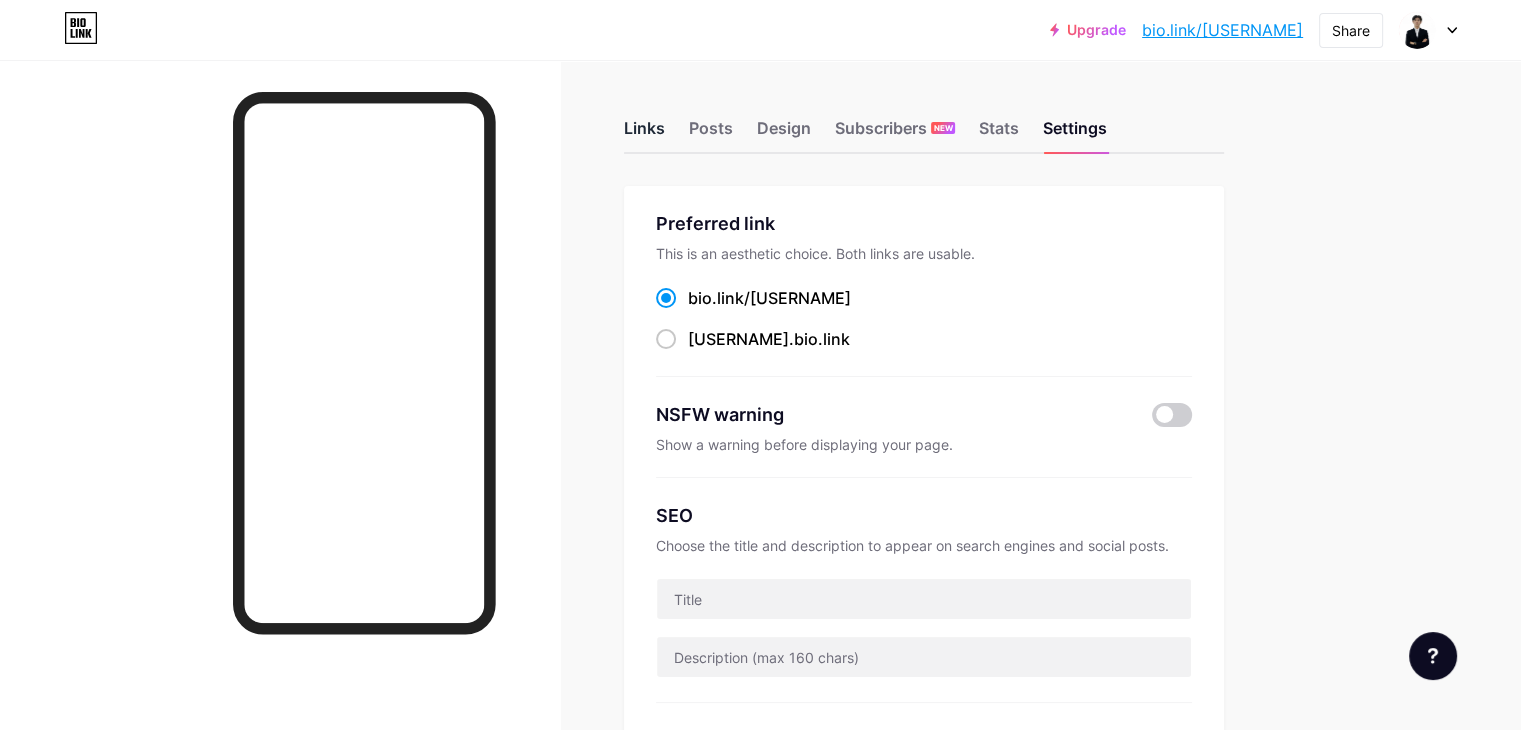 click on "Links" at bounding box center (644, 134) 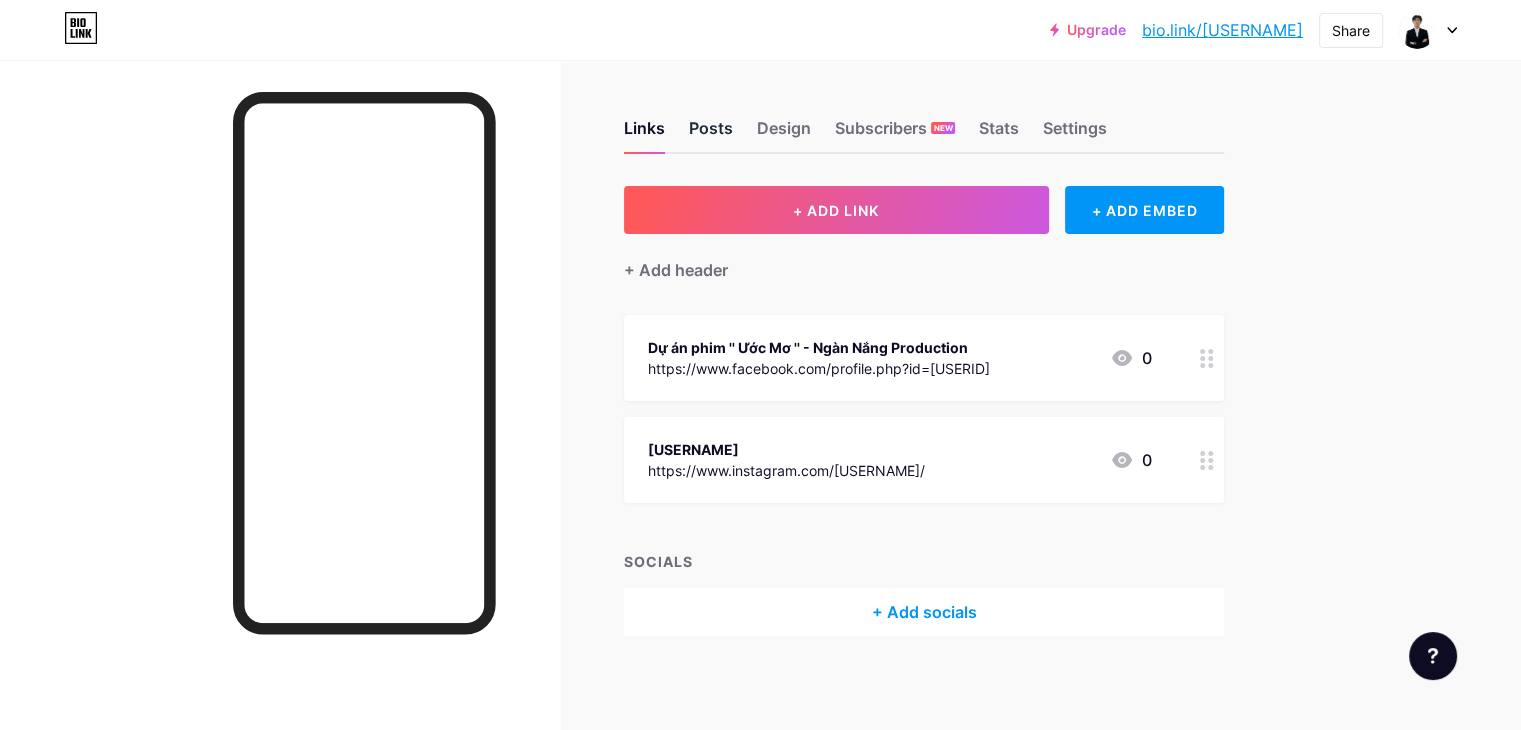 click on "Posts" at bounding box center [711, 134] 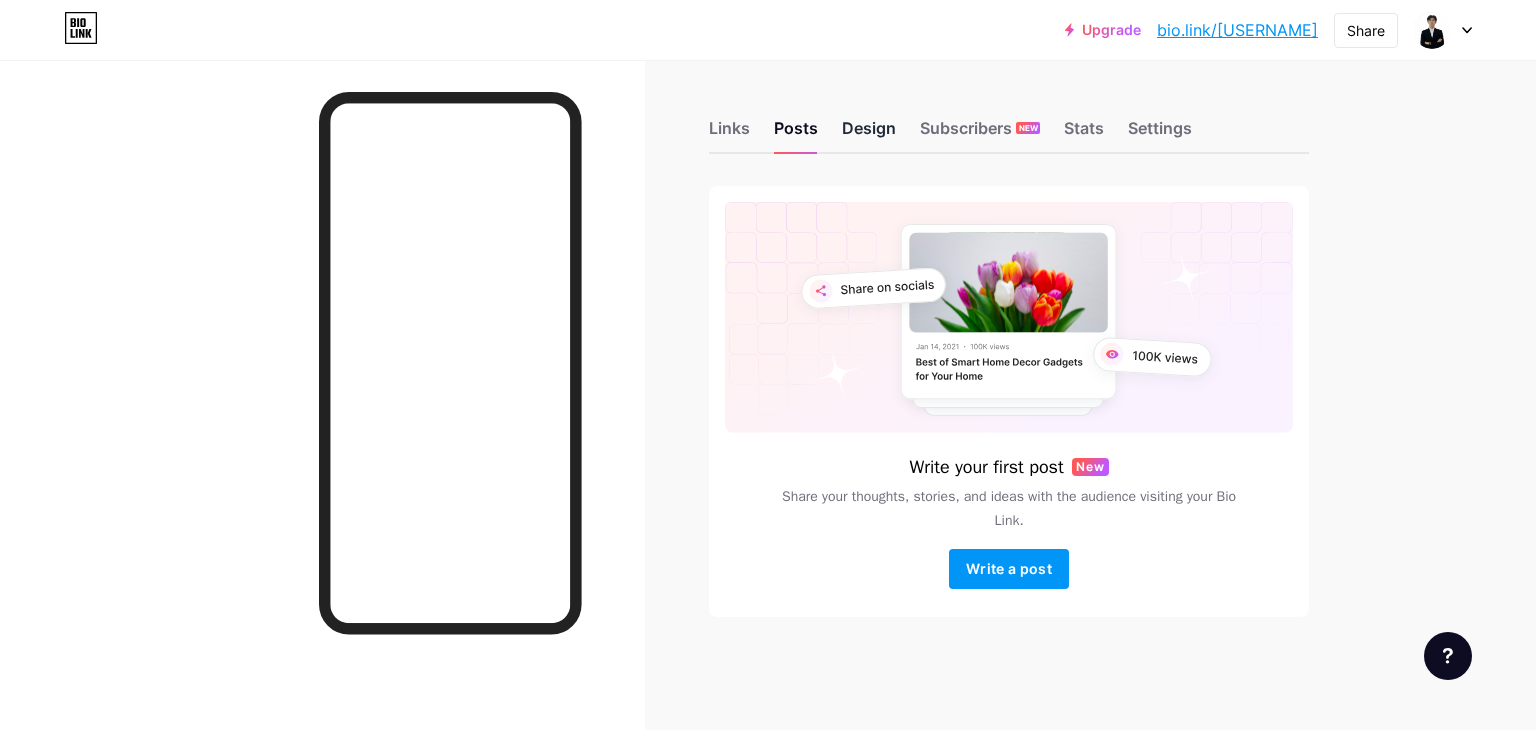 click on "Design" at bounding box center [869, 134] 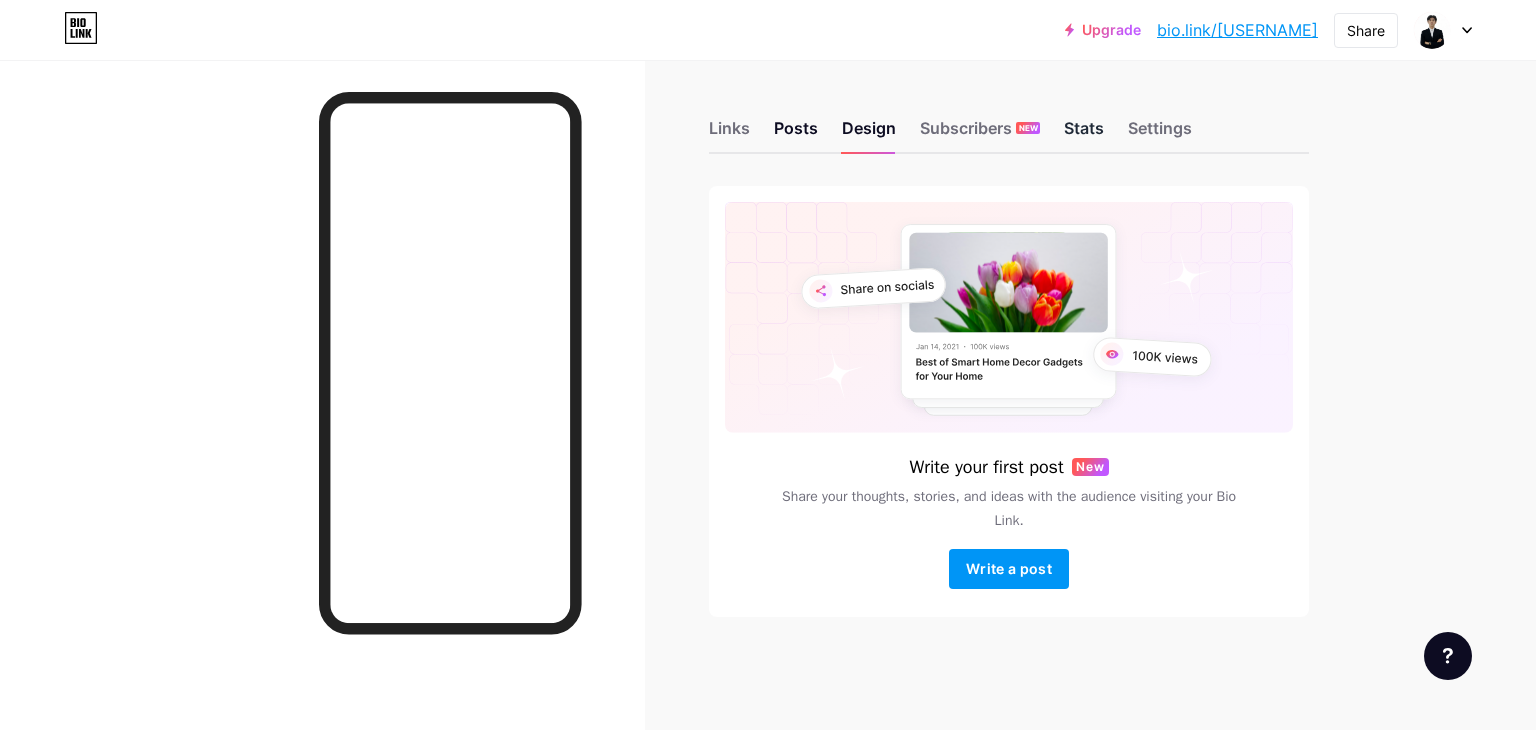 click on "Stats" at bounding box center [1084, 134] 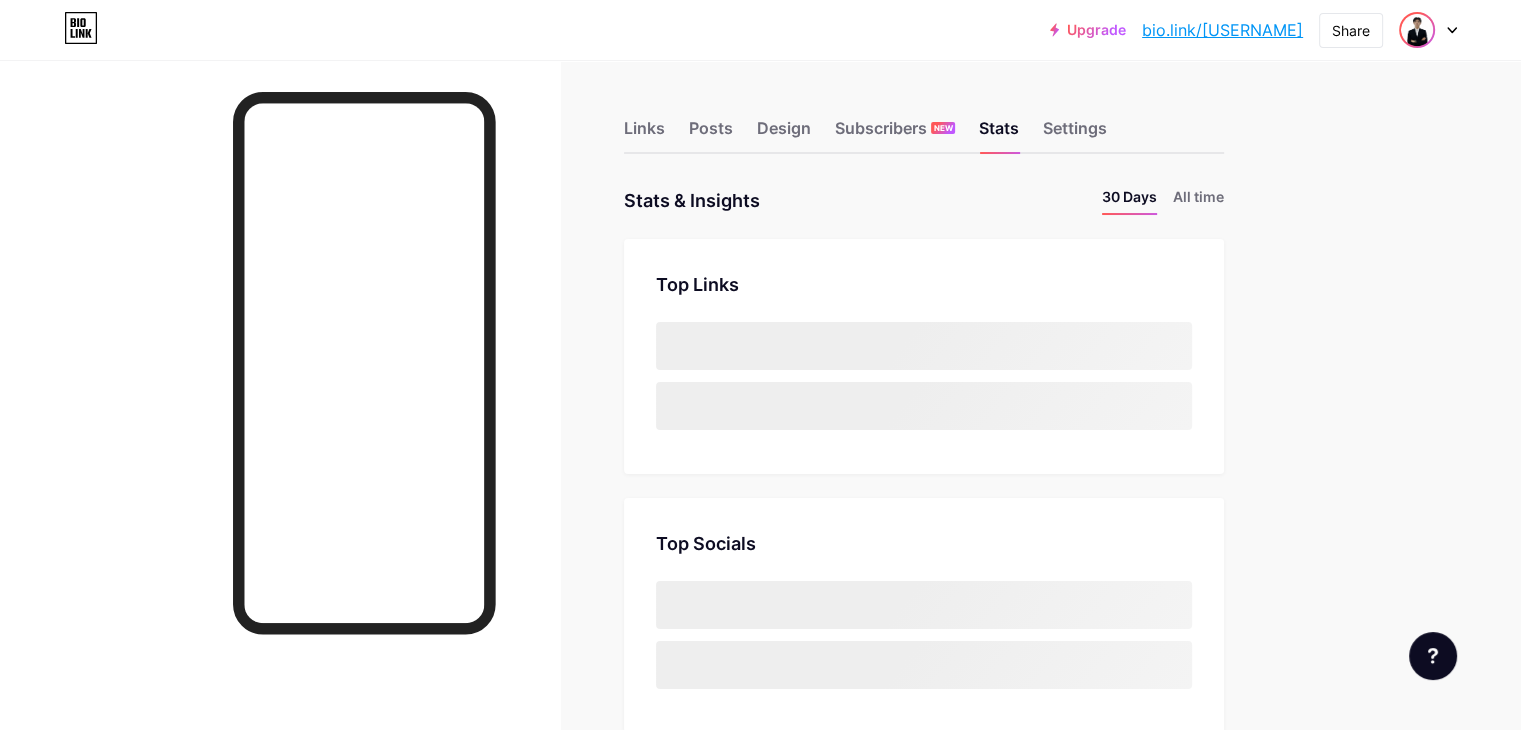 scroll, scrollTop: 999270, scrollLeft: 998479, axis: both 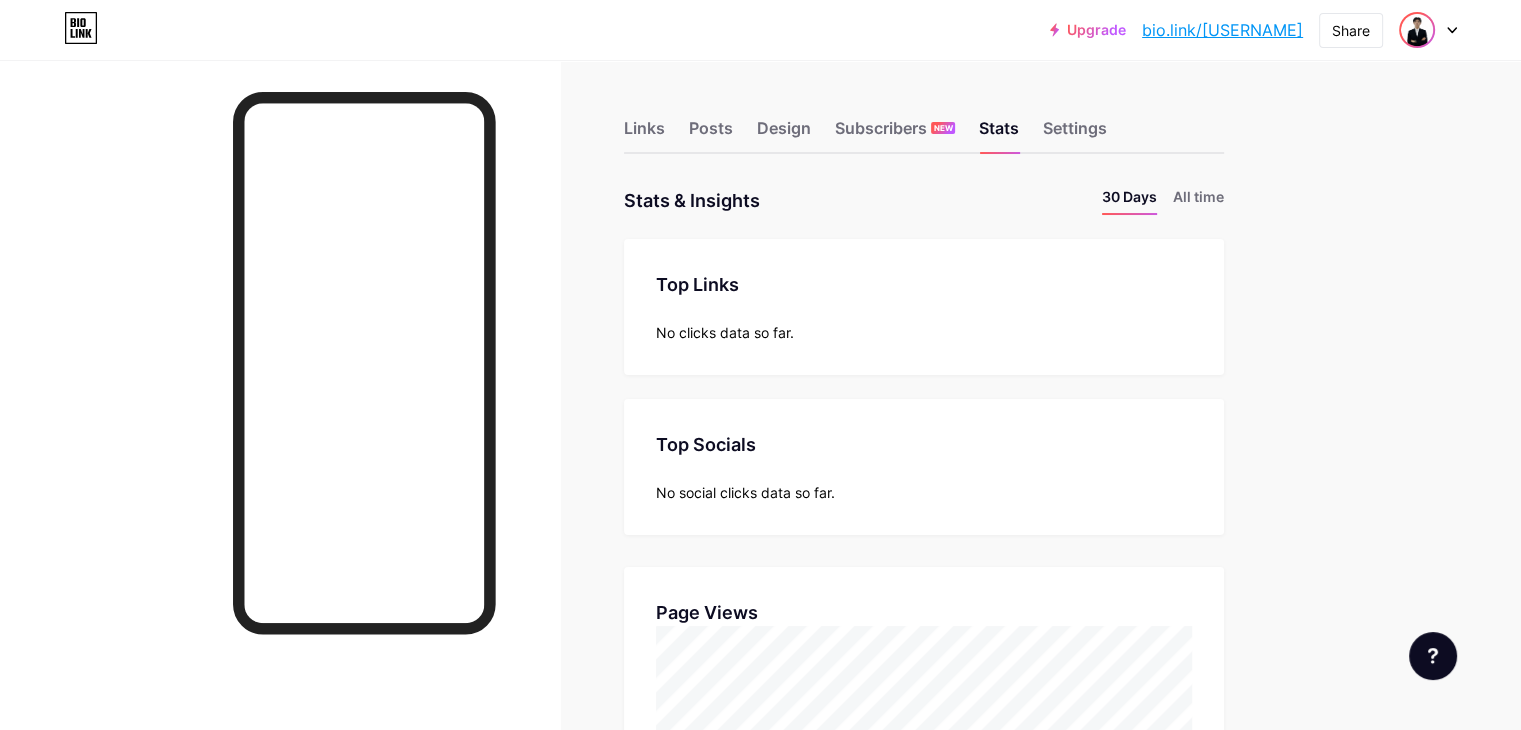 click at bounding box center [1417, 30] 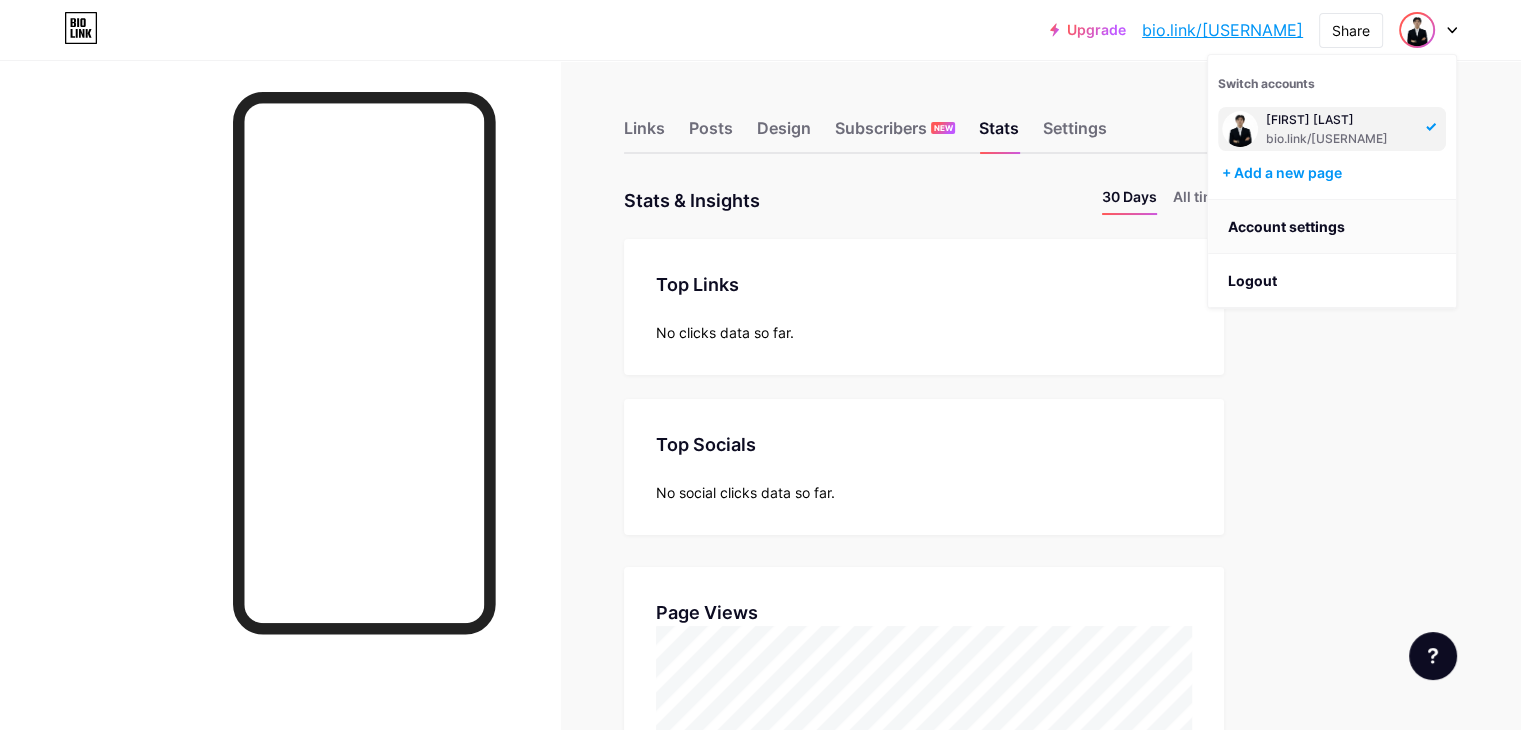 click on "Account settings" at bounding box center [1332, 227] 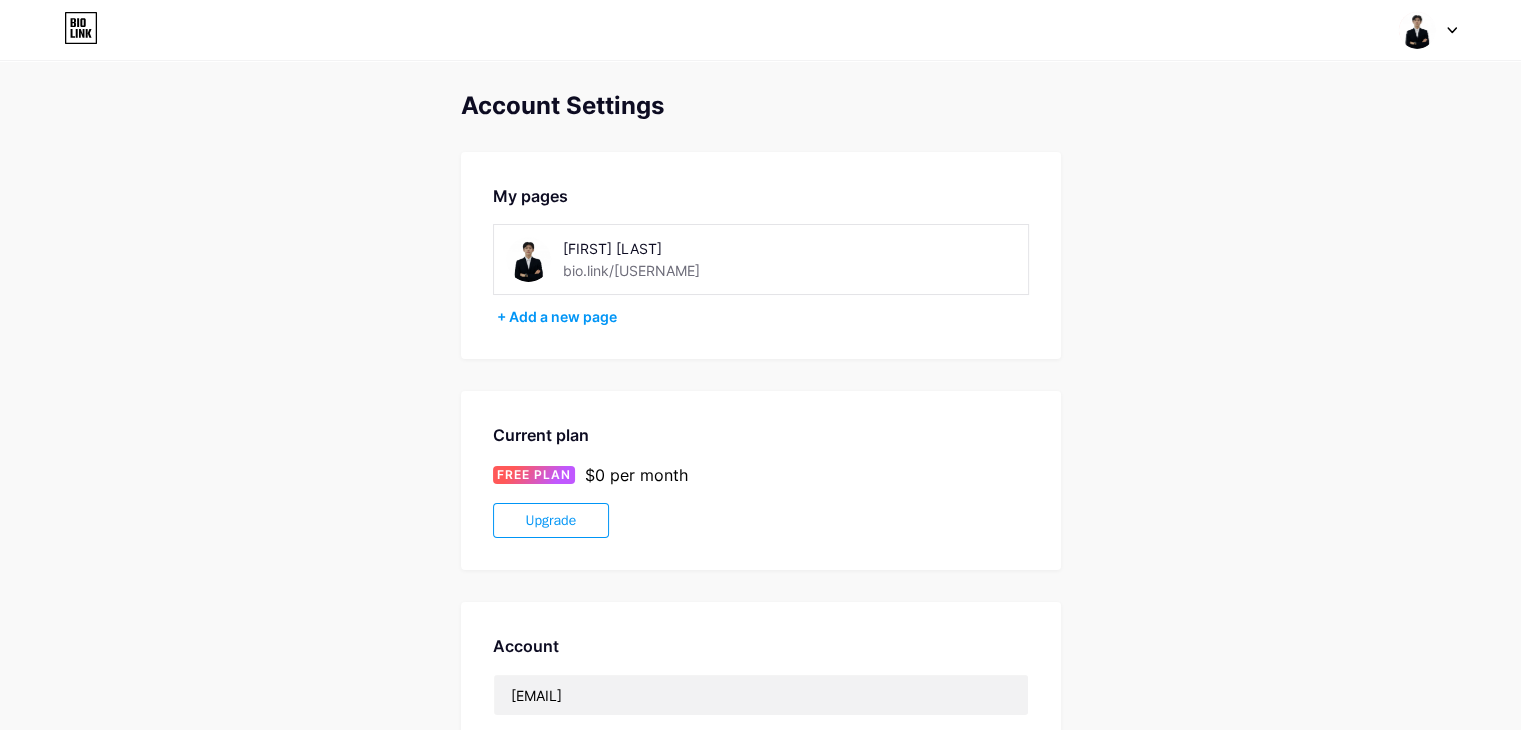 click at bounding box center (528, 259) 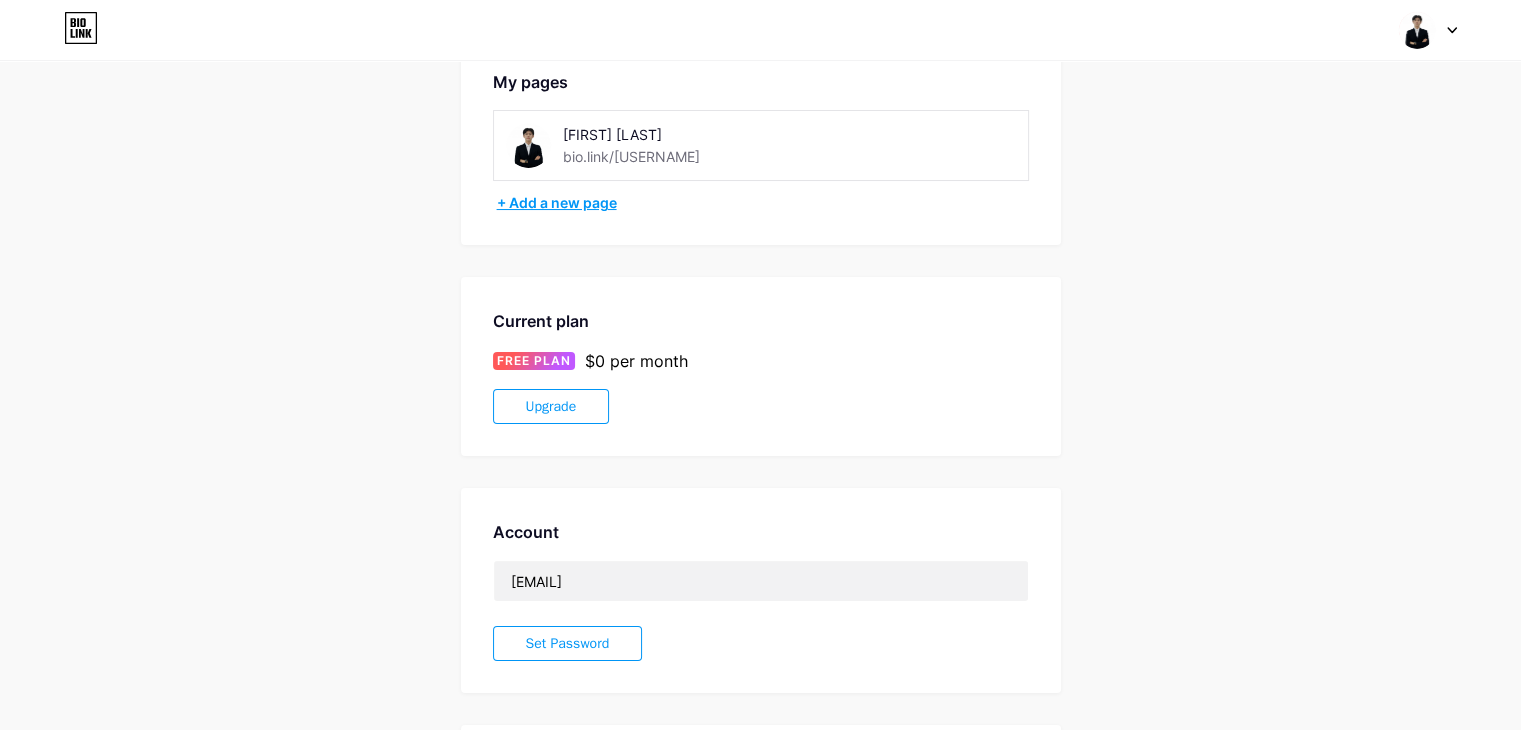 scroll, scrollTop: 0, scrollLeft: 0, axis: both 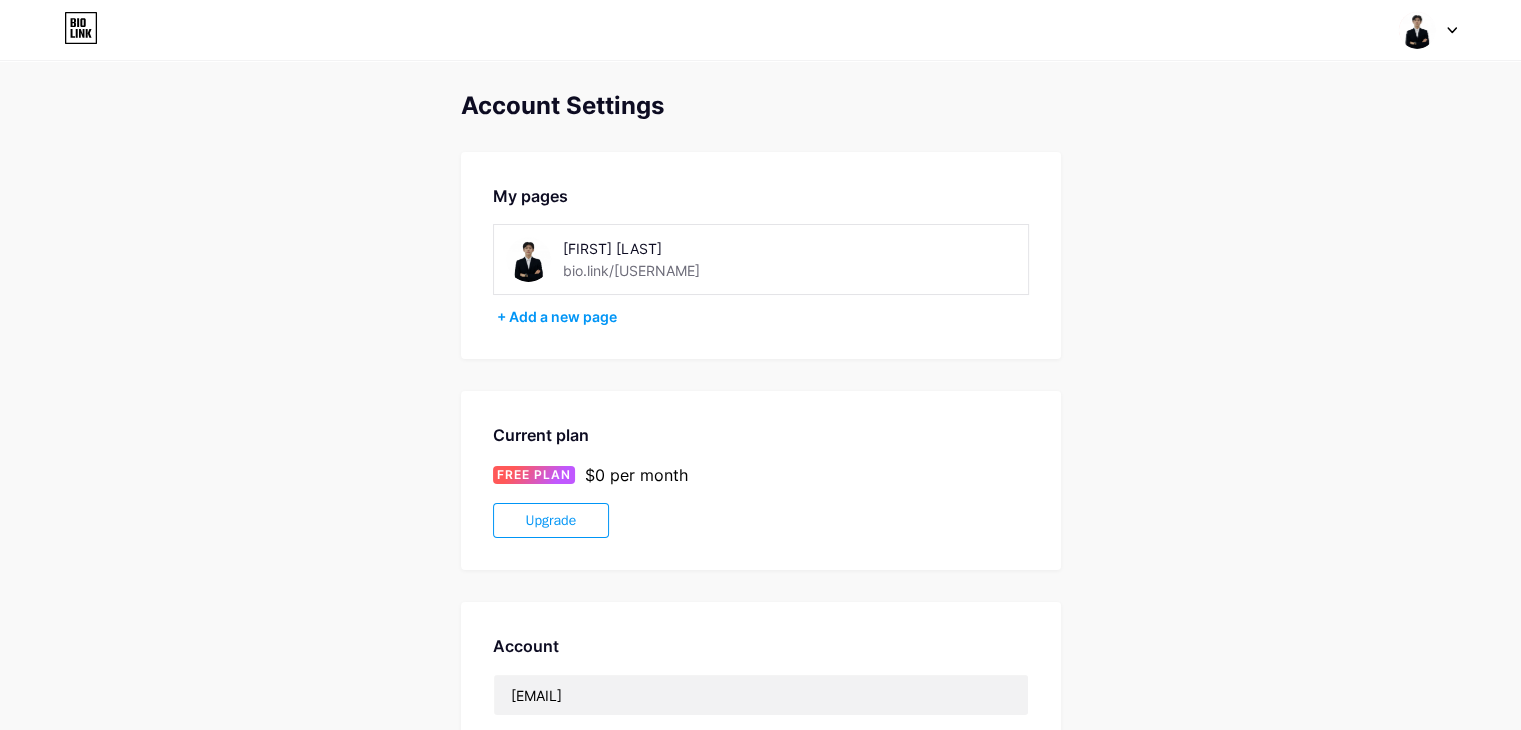 click at bounding box center (528, 259) 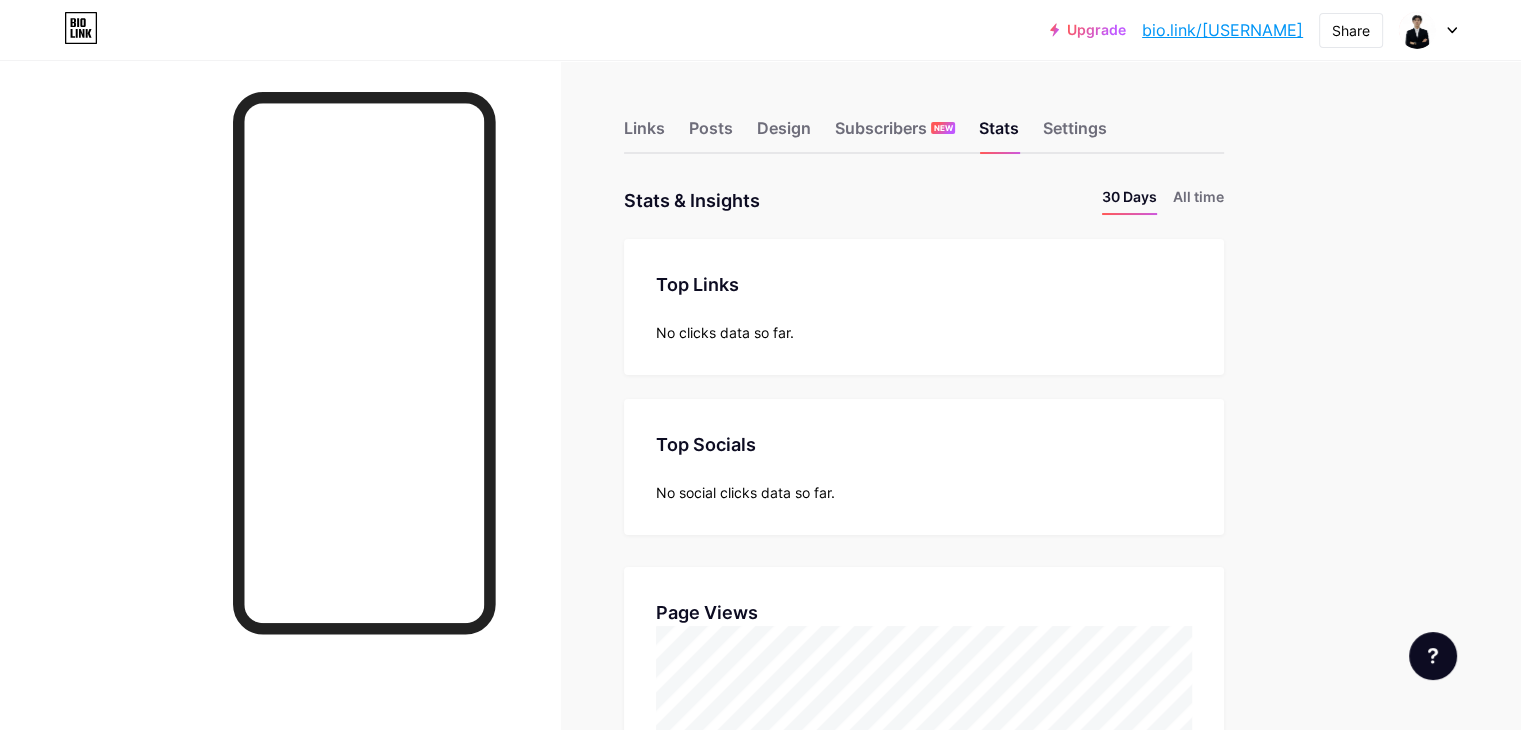 scroll, scrollTop: 999270, scrollLeft: 998479, axis: both 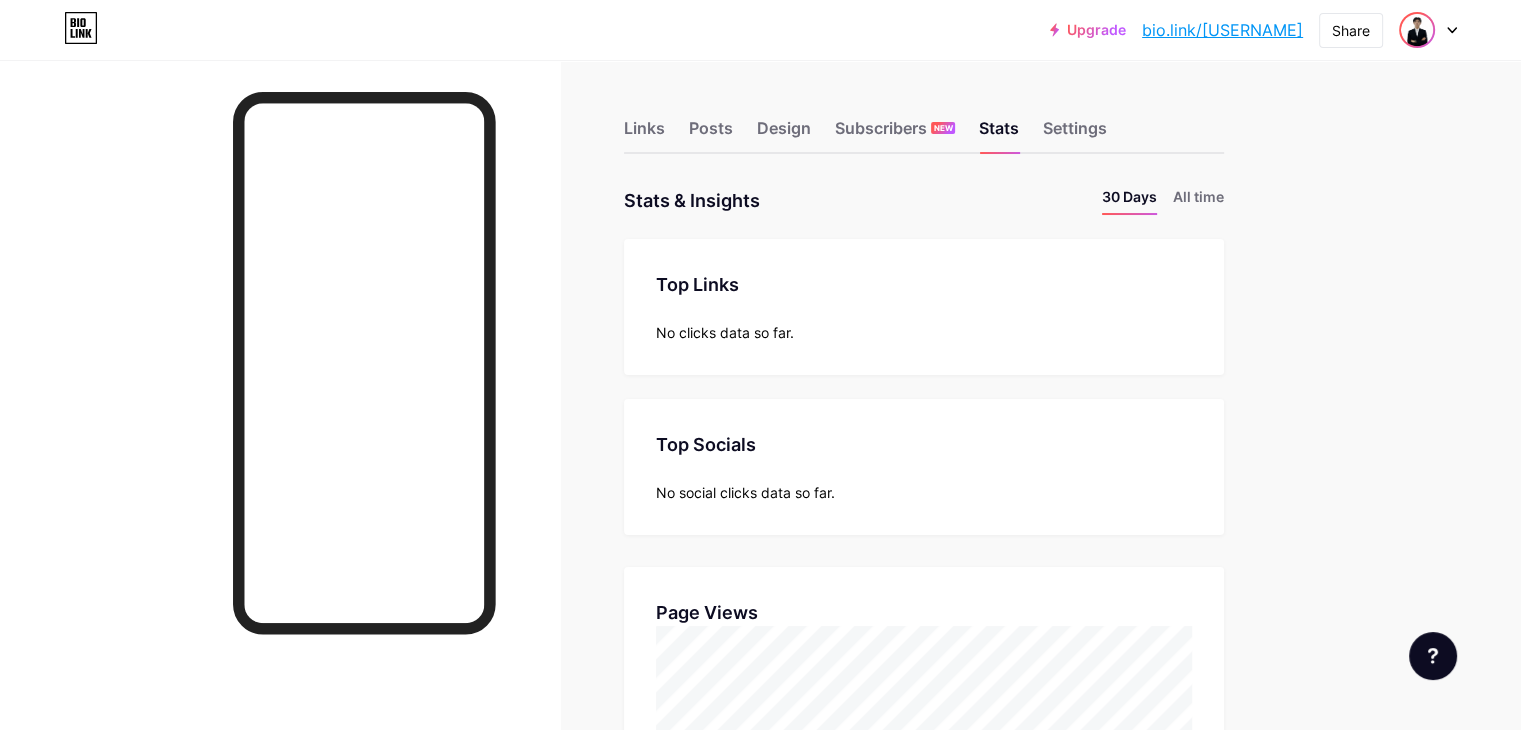 click at bounding box center [1417, 30] 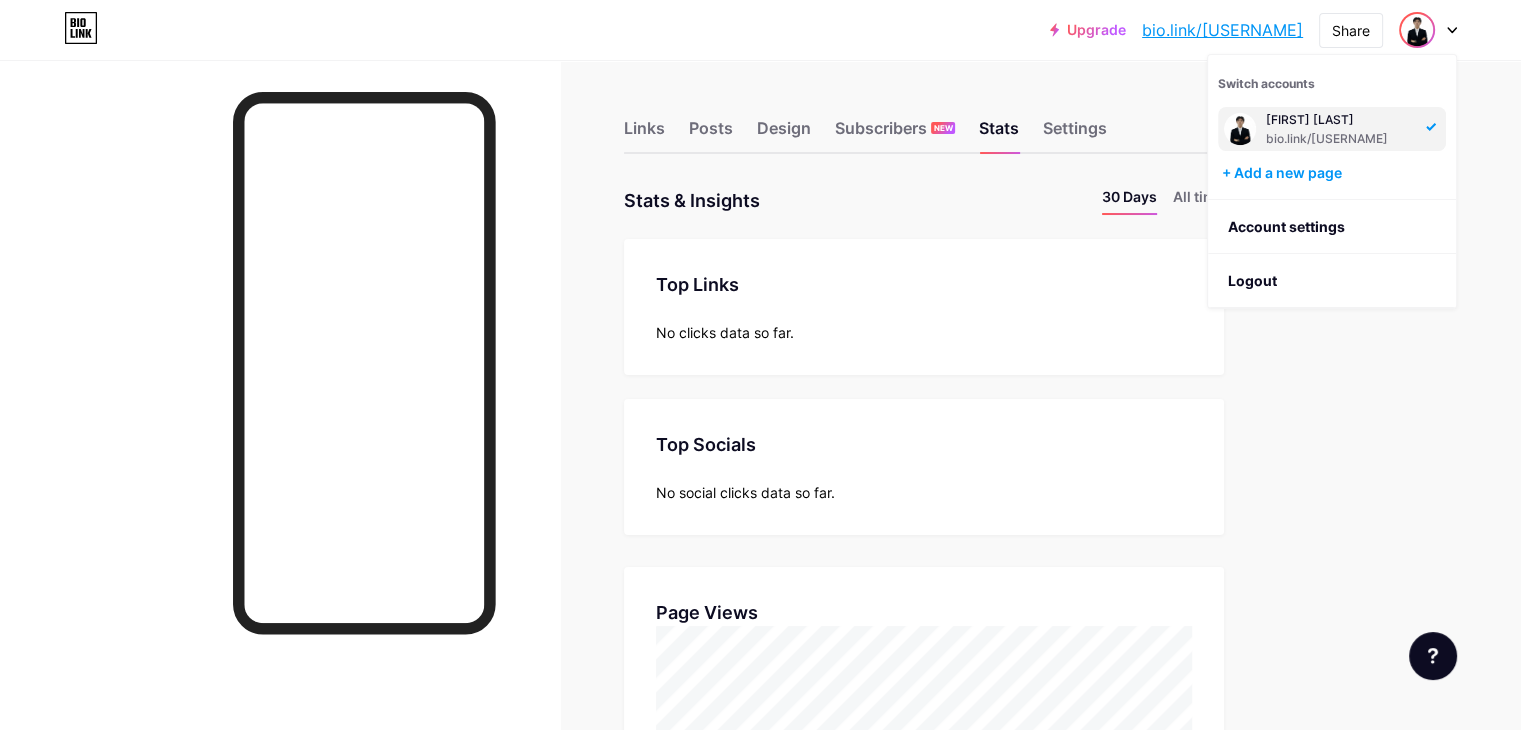drag, startPoint x: 1248, startPoint y: 123, endPoint x: 1236, endPoint y: 125, distance: 12.165525 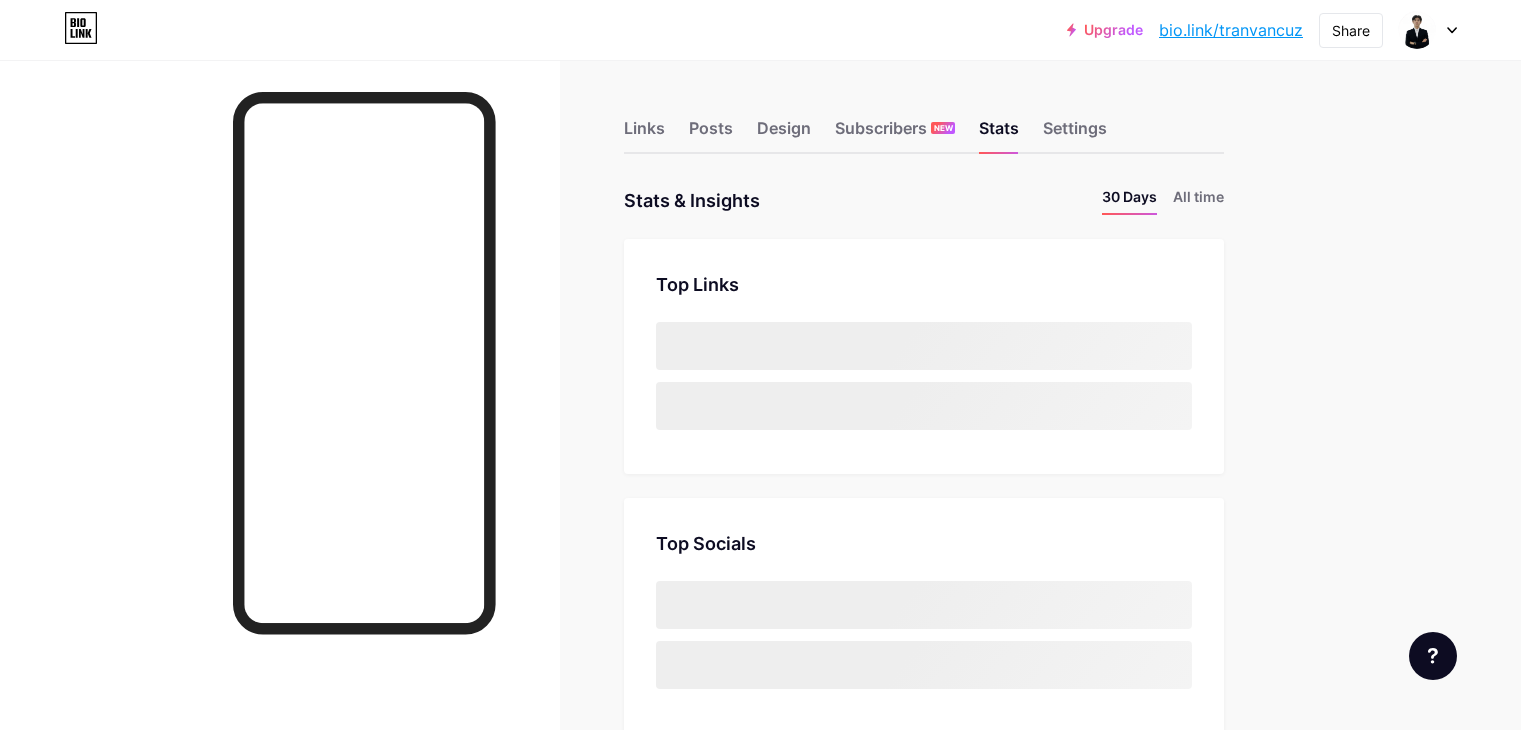 scroll, scrollTop: 0, scrollLeft: 0, axis: both 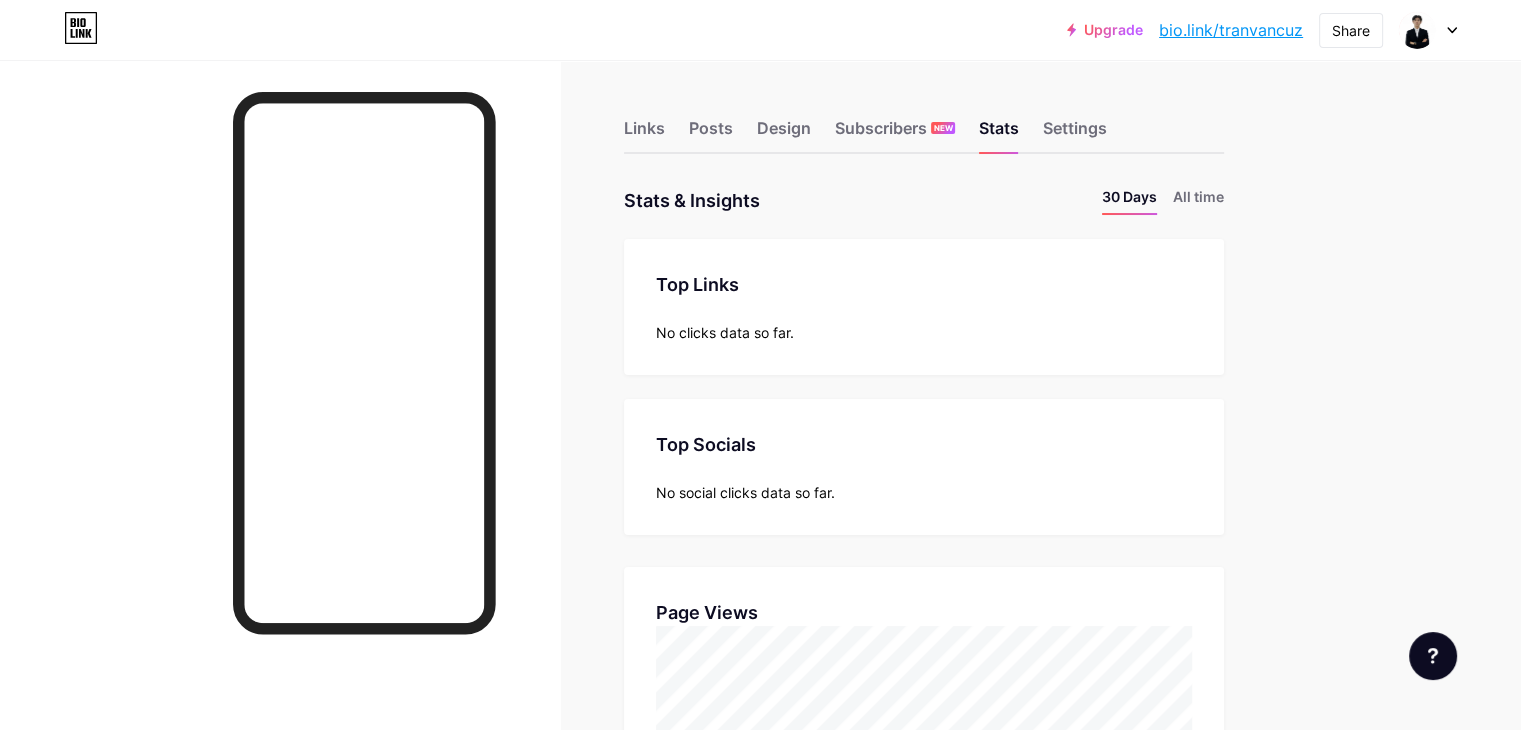 click on "Links
Posts
Design
Subscribers
NEW
Stats
Settings" at bounding box center (924, 119) 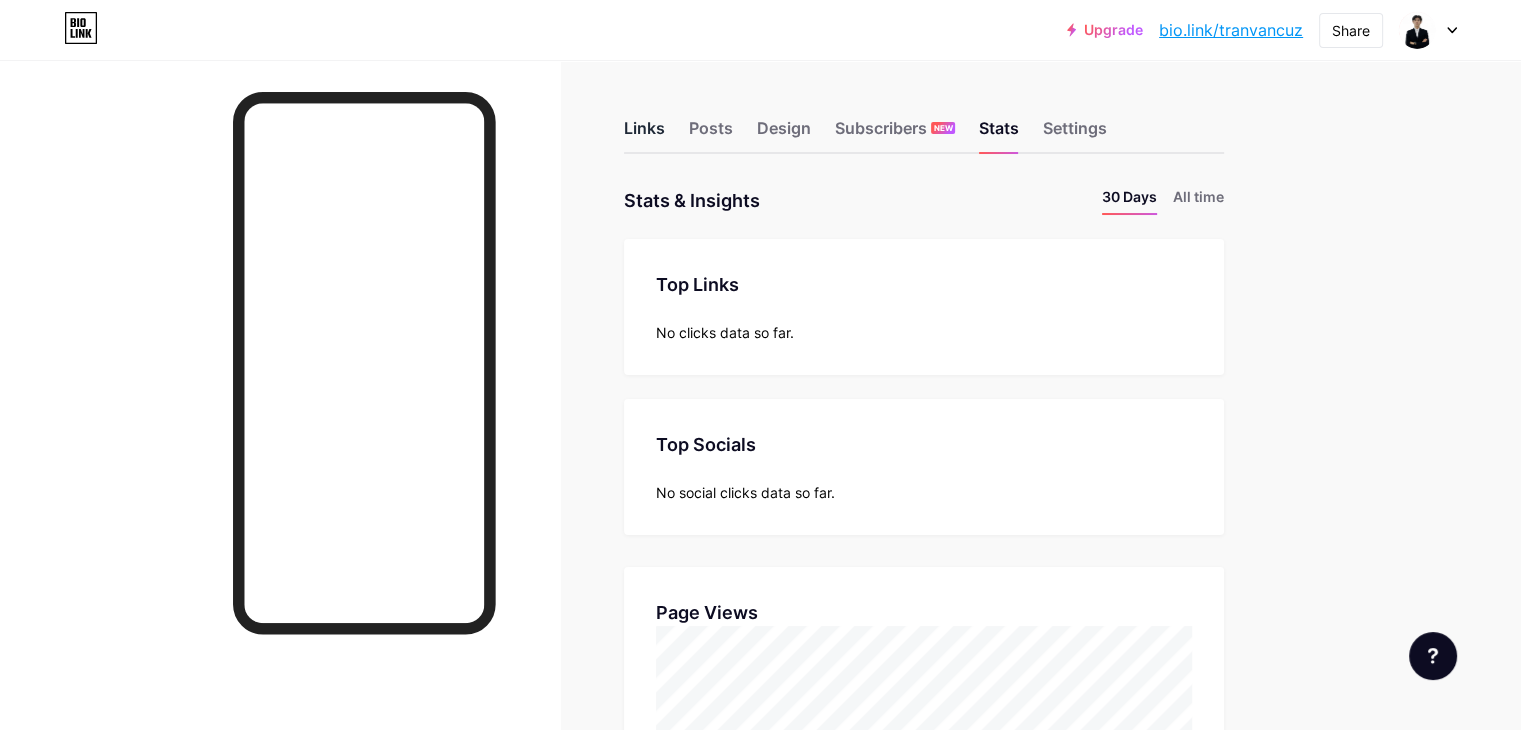 click on "Links" at bounding box center (644, 134) 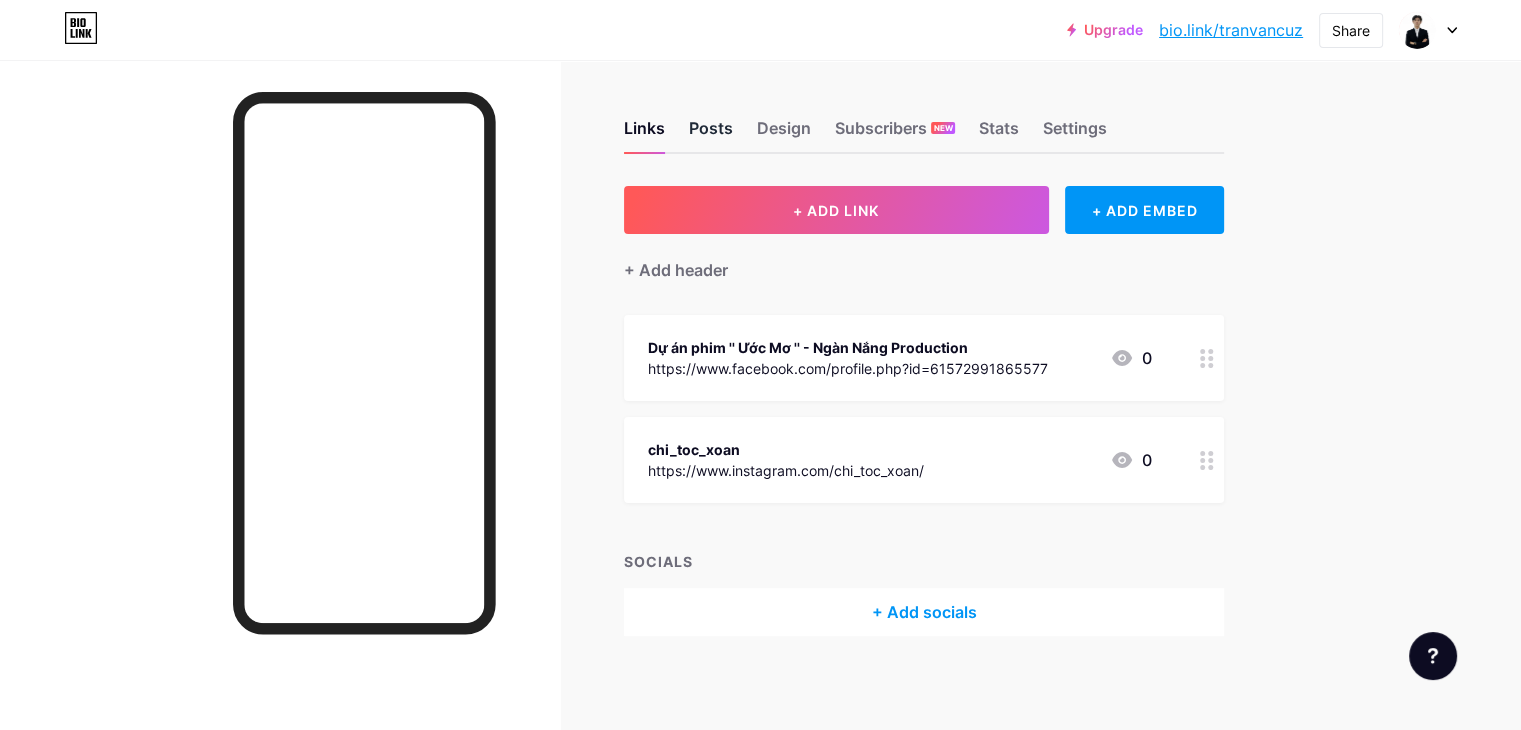 click on "Posts" at bounding box center (711, 134) 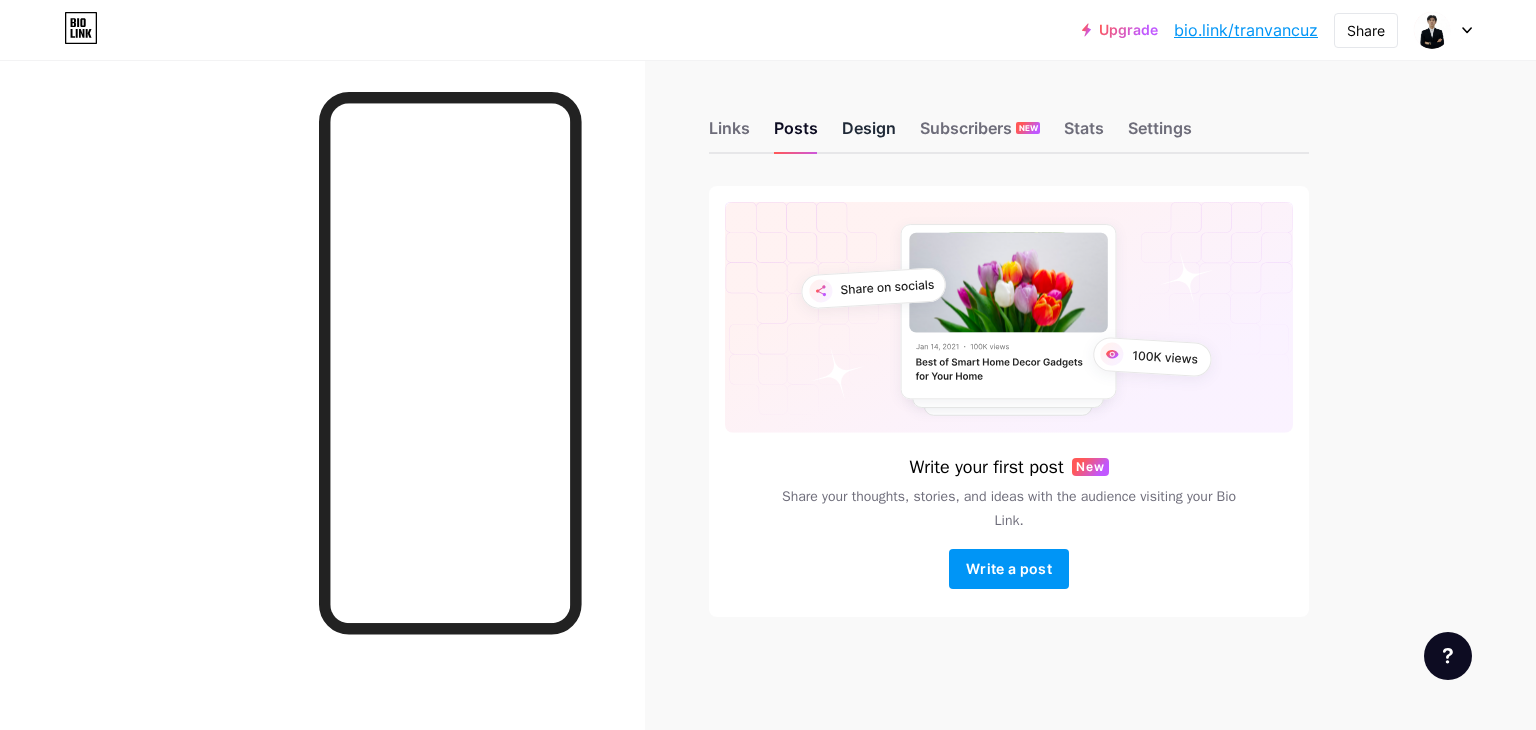 click on "Design" at bounding box center [869, 134] 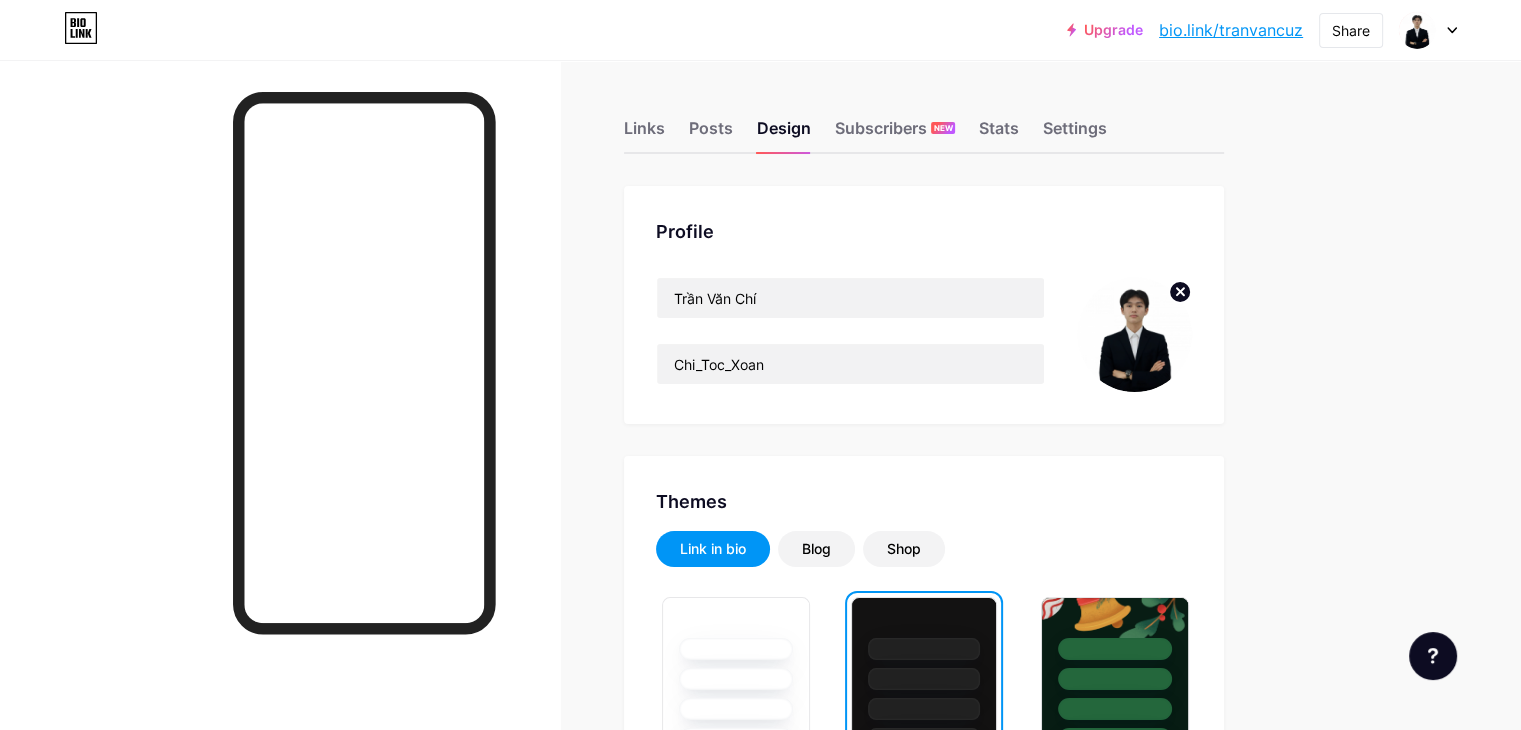 click 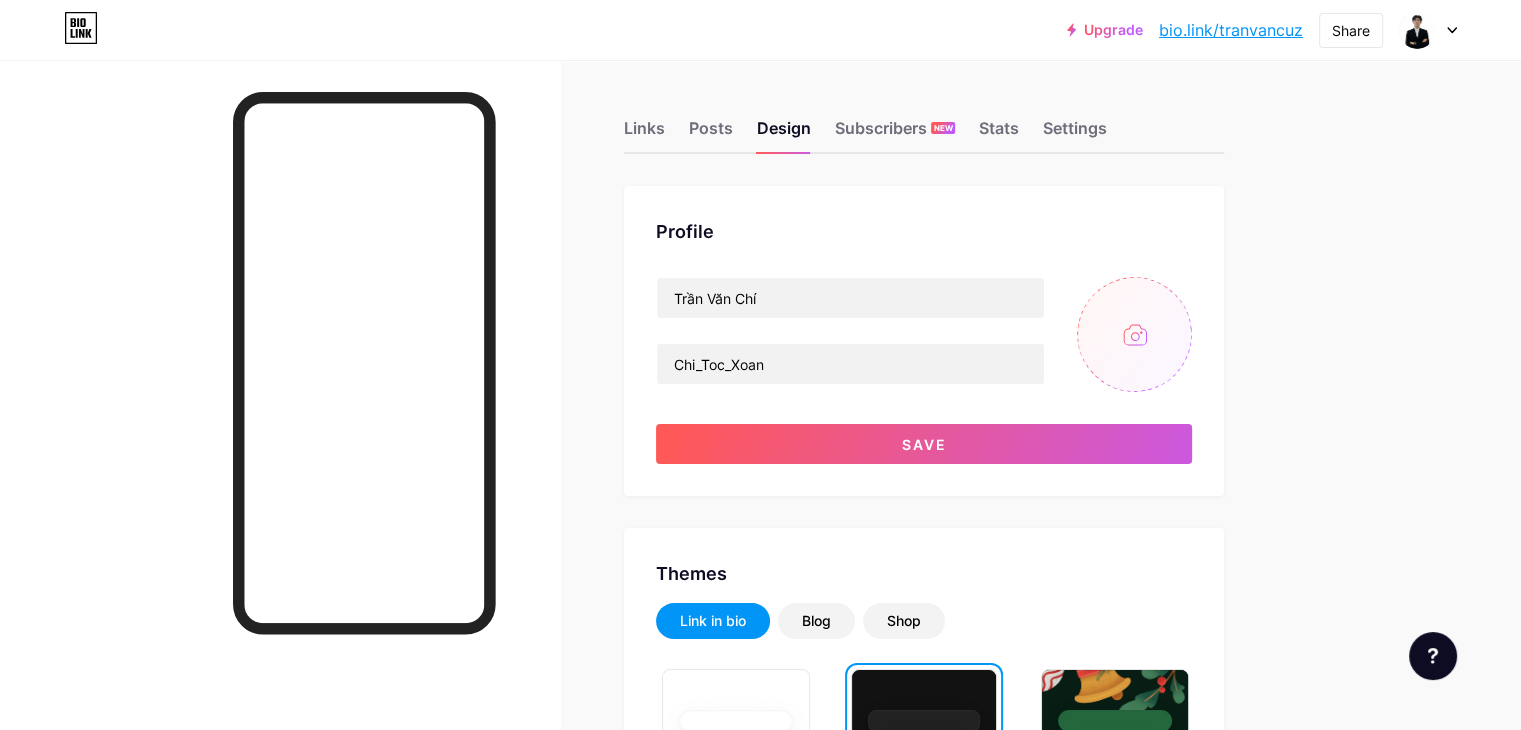 click at bounding box center [1134, 334] 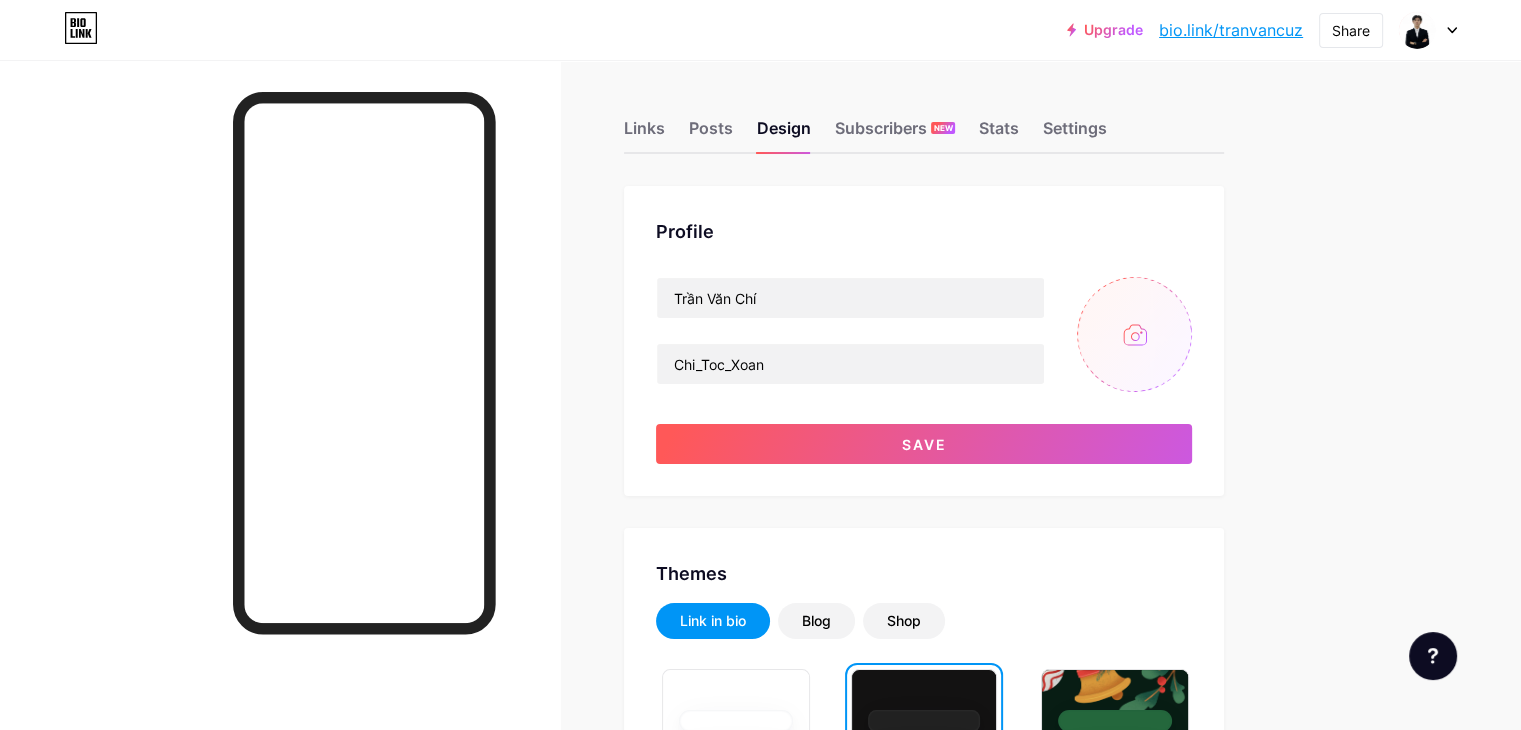 type on "C:\fakepath\z6866559542674_fb41b36fd5174d6144e85ed49e0392c1.jpg" 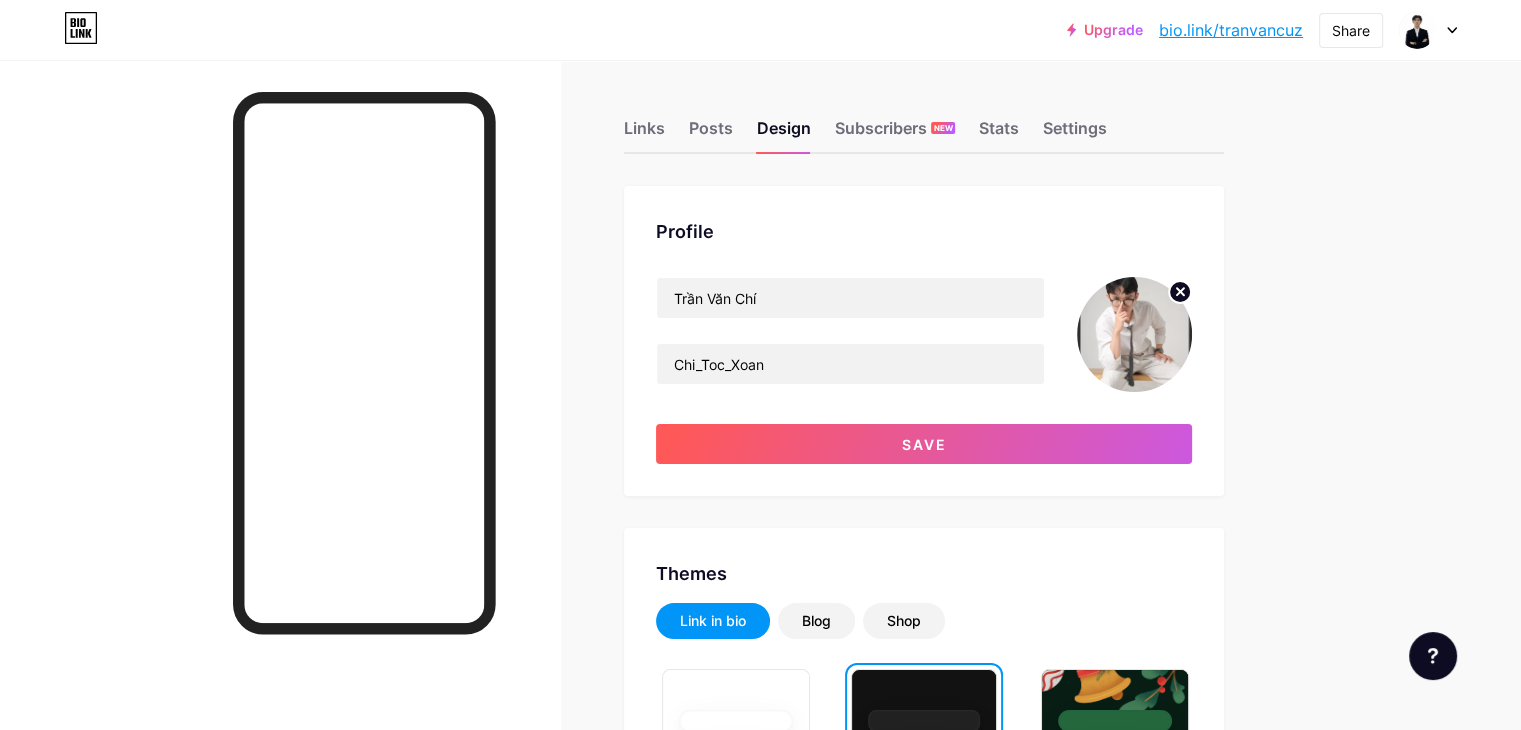 click at bounding box center (1134, 334) 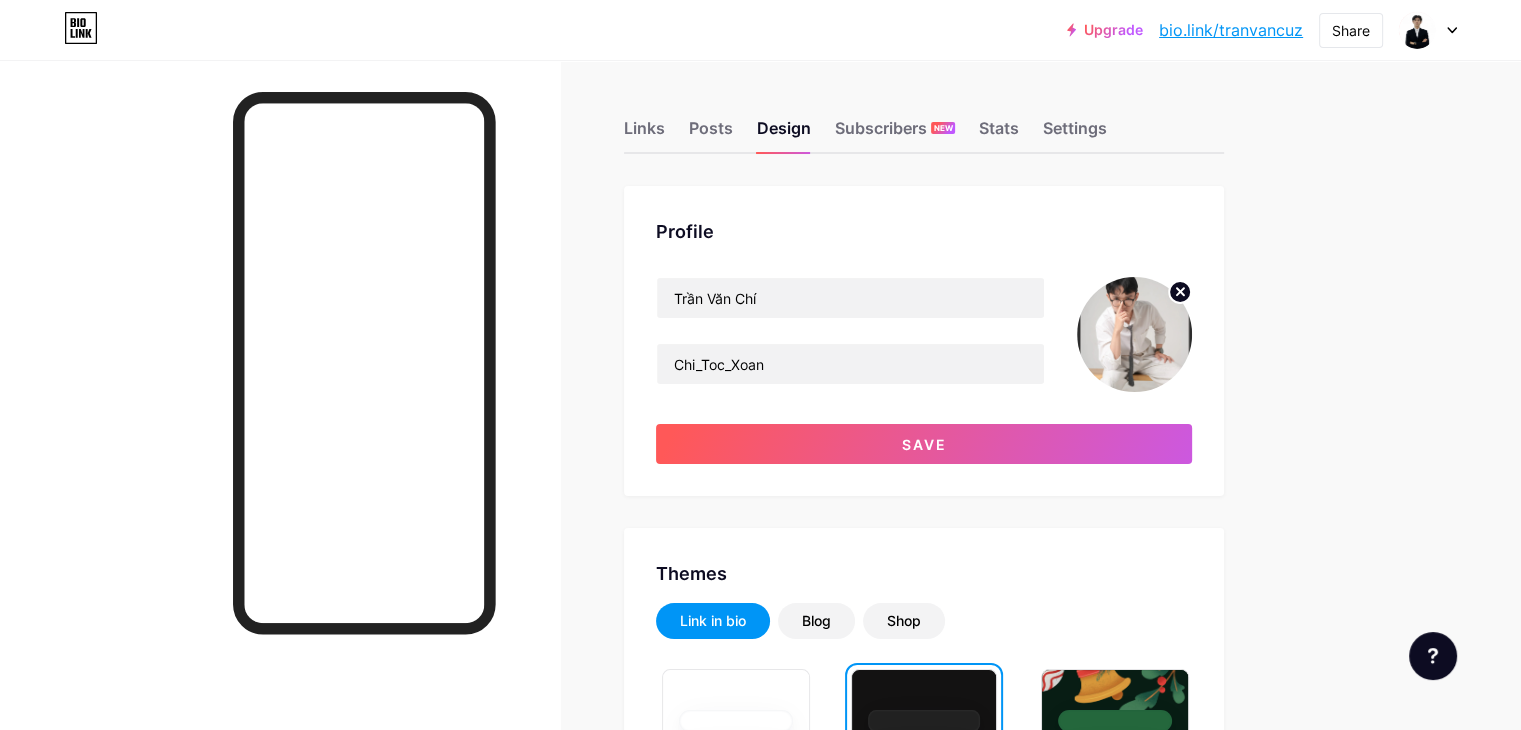 click 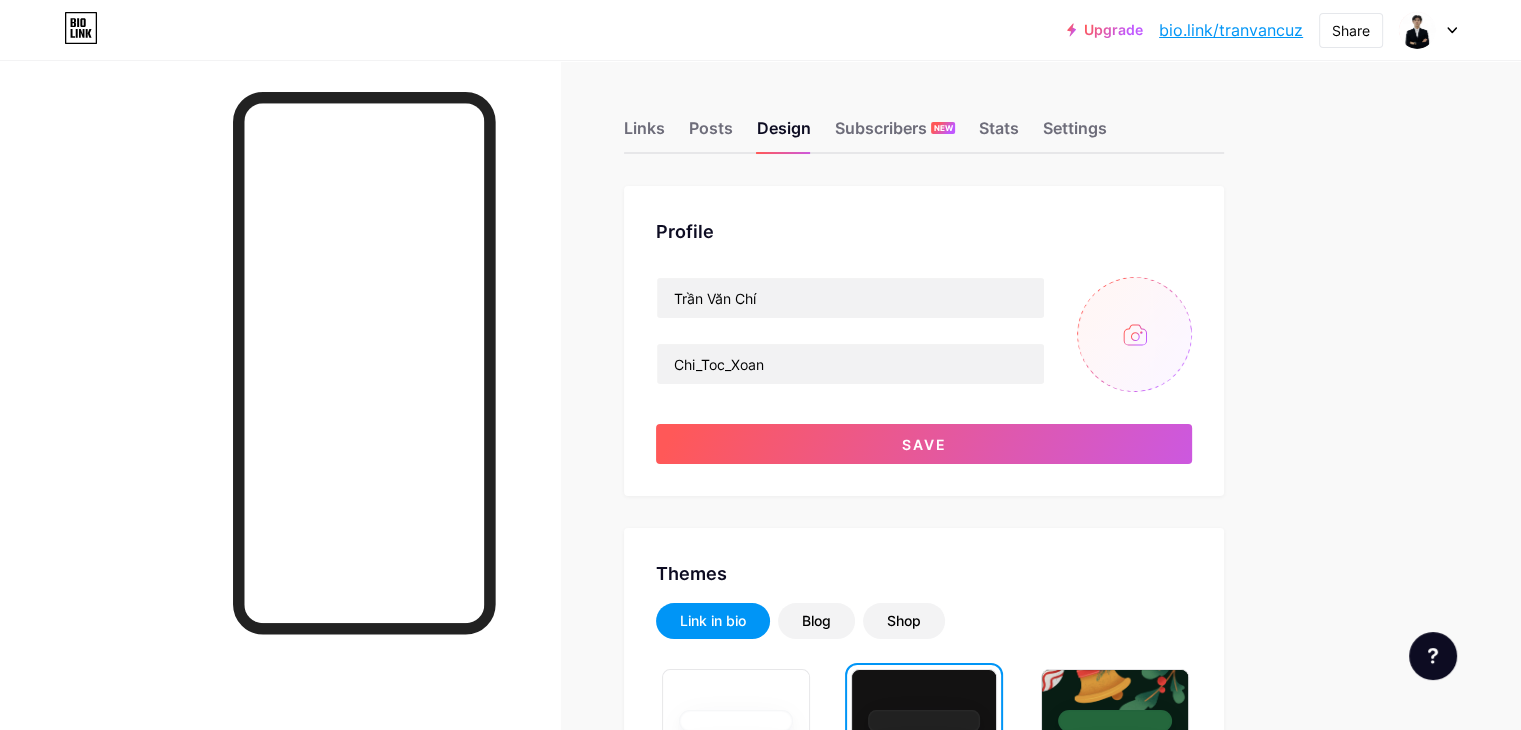 click at bounding box center (1134, 334) 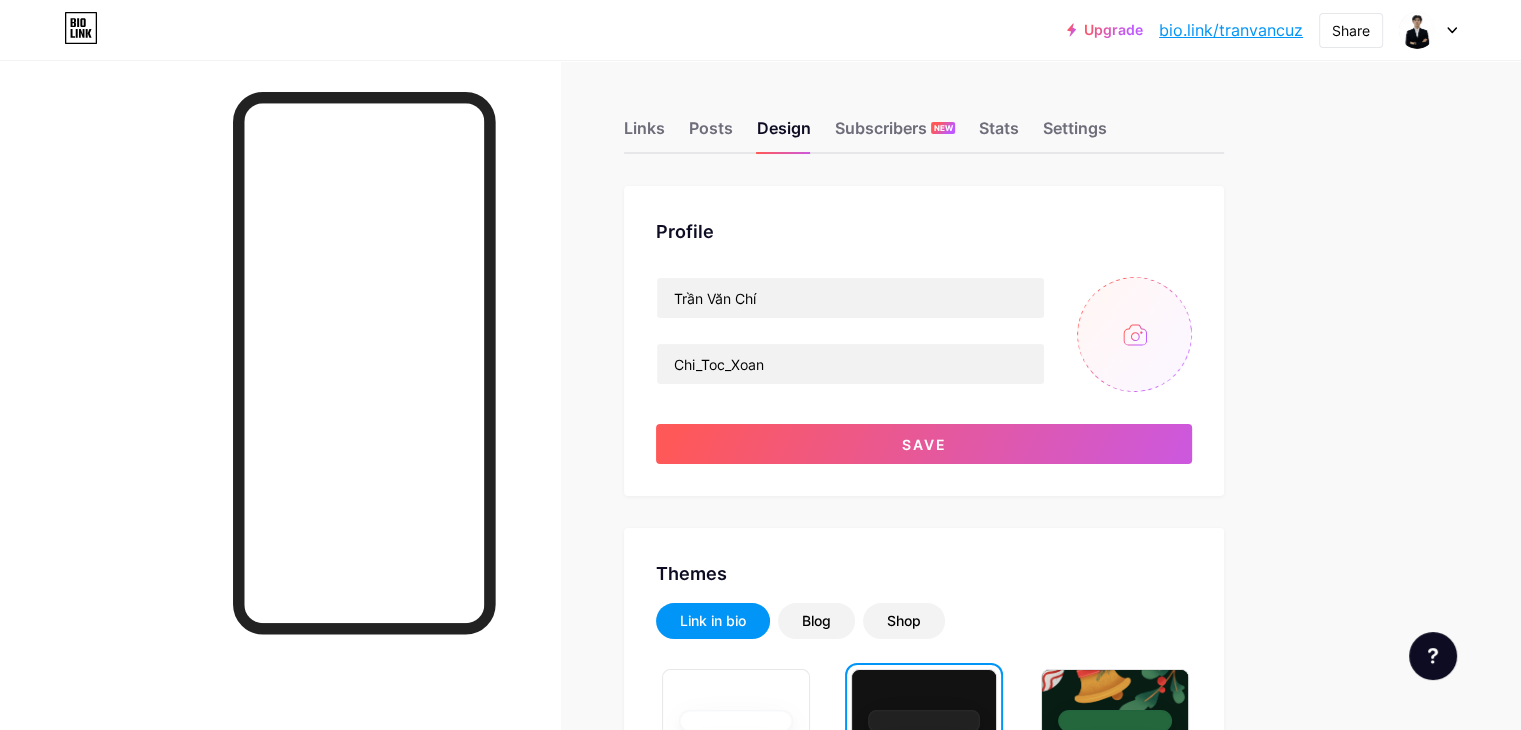 type on "C:\fakepath\z6866559542674_fb41b36fd5174d6144e85ed49e0392c1.jpg" 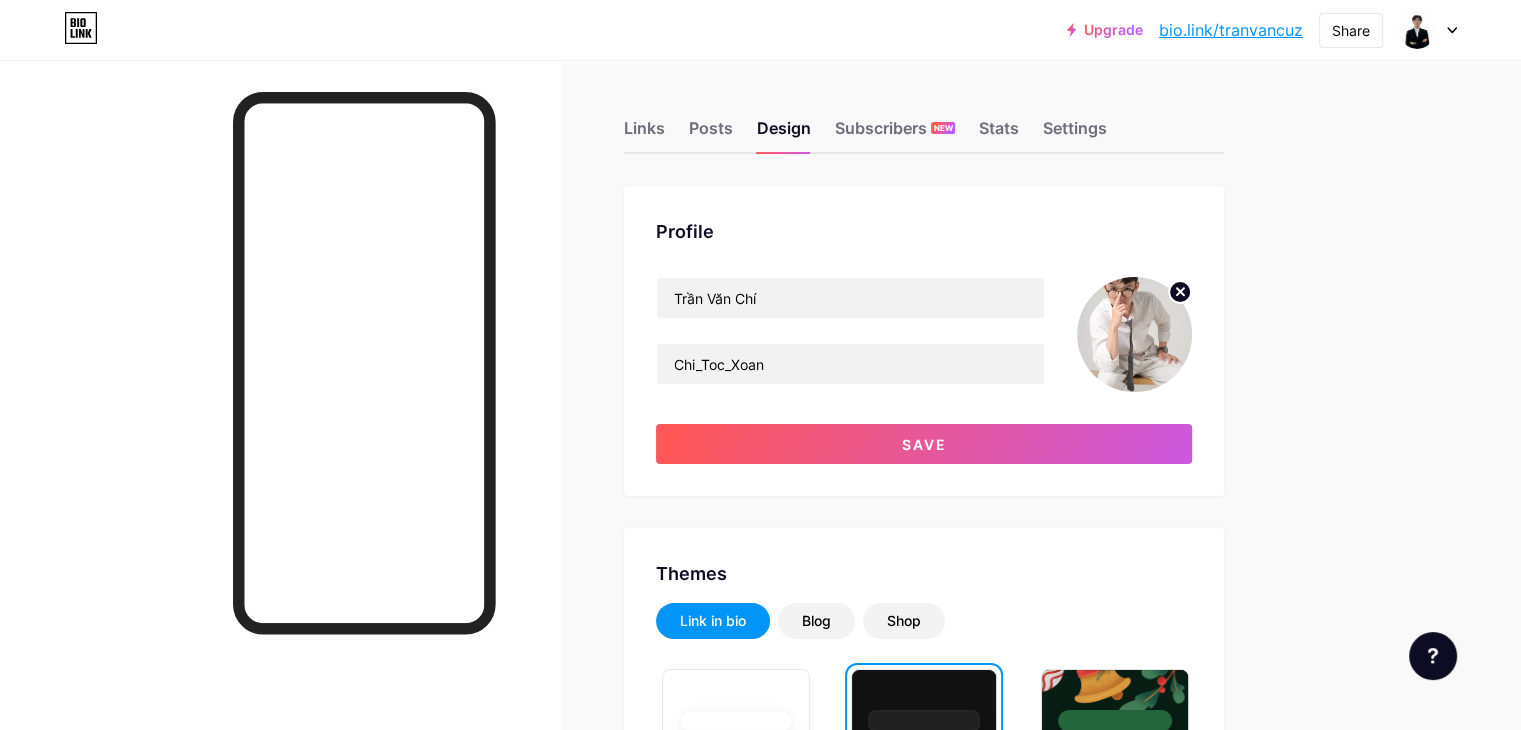 click 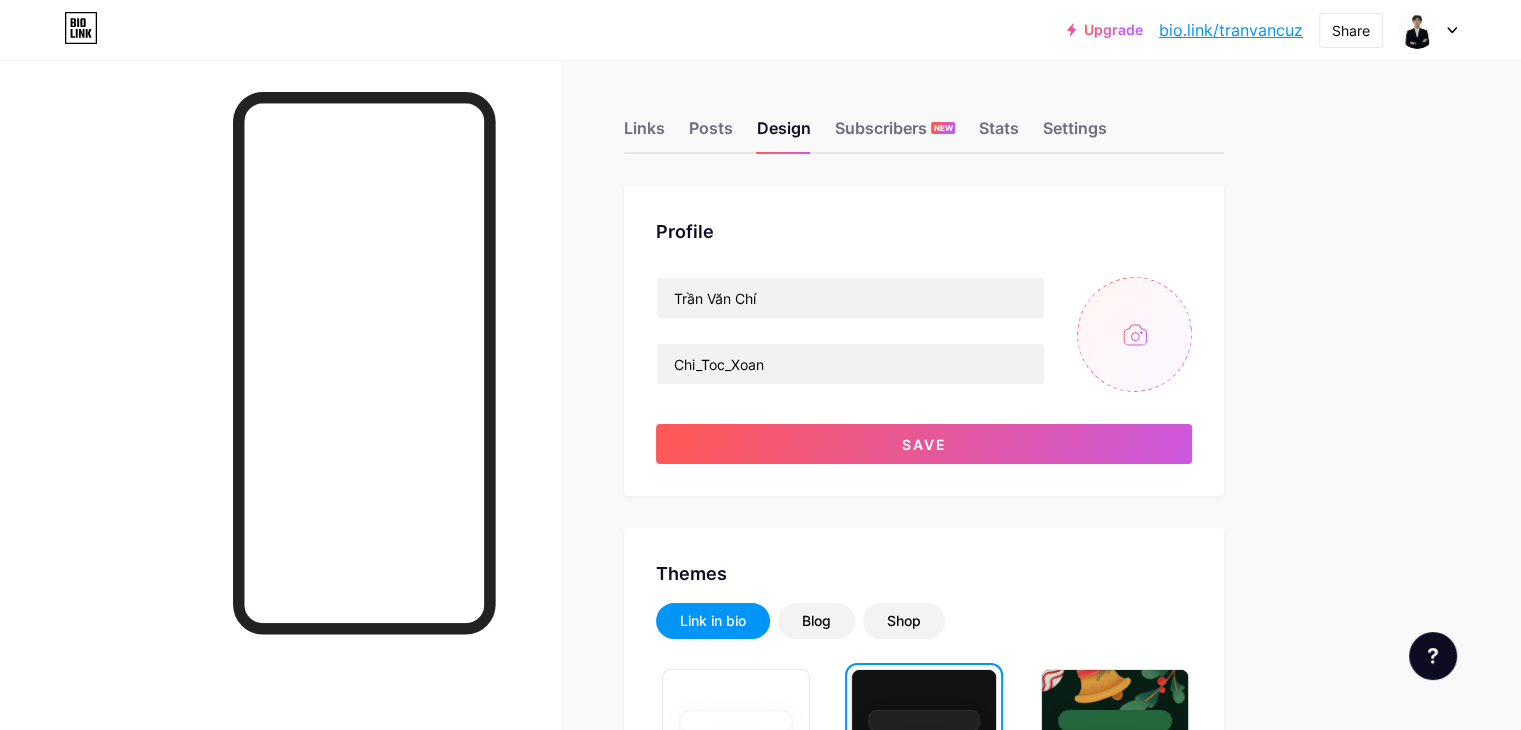 click at bounding box center (1134, 334) 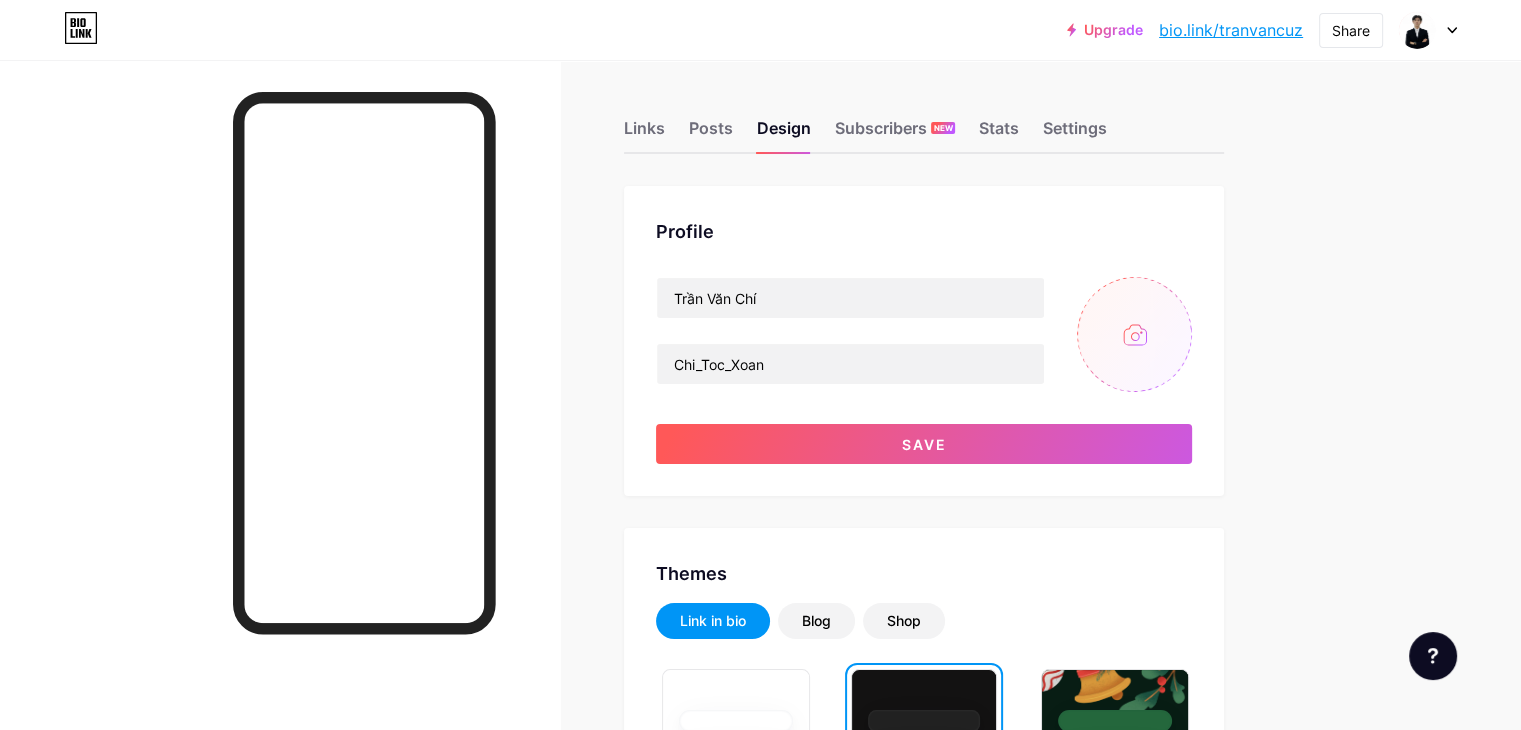 type on "C:\fakepath\z6866559542674_fb41b36fd5174d6144e85ed49e0392c11.jpg" 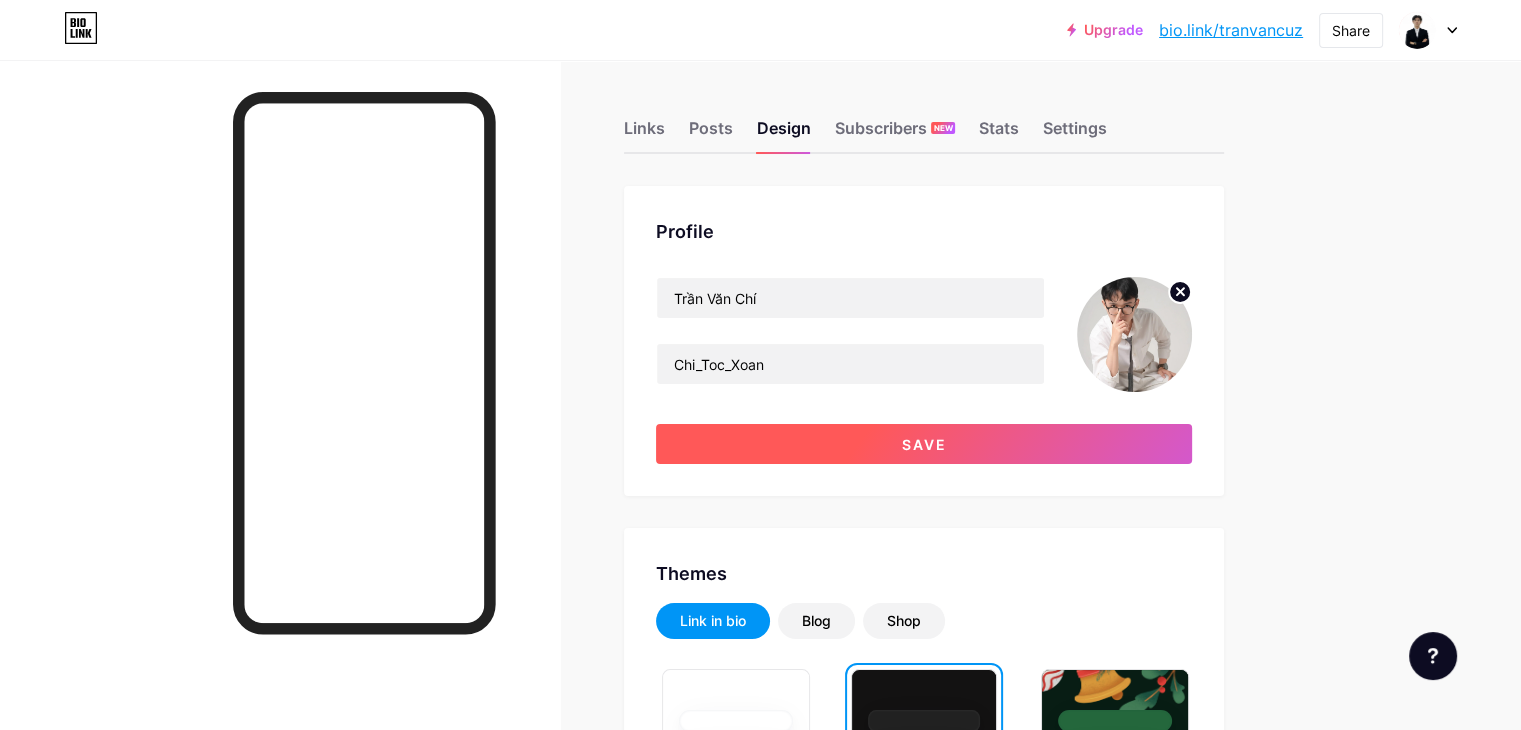 click on "Save" at bounding box center (924, 444) 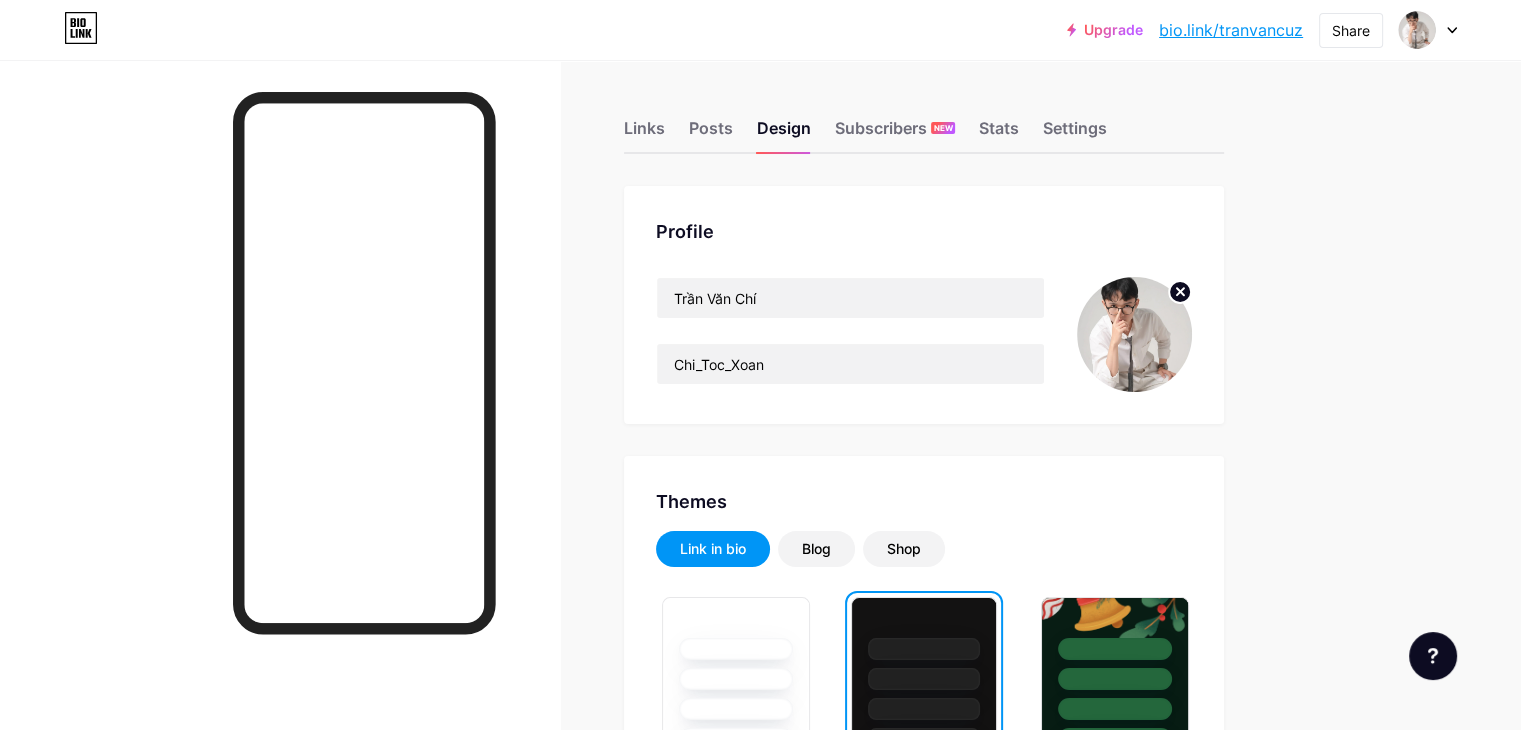 click on "Links
Posts
Design
Subscribers
NEW
Stats
Settings     Profile   Trần Văn Chí     Chi_Toc_Xoan                   Themes   Link in bio   Blog   Shop       Basics       Carbon       Xmas 23       Pride       Glitch       Winter · Live       Glassy · Live       Chameleon · Live       Rainy Night · Live       Neon · Live       Summer       Retro       Strawberry · Live       Desert       Sunny       Autumn       Leaf       Clear Sky       Blush       Unicorn       Minimal       Cloudy       Shadow     Create your own           Changes saved       Position to display socials                 Top                     Bottom
Disable Bio Link branding
Will hide the Bio Link branding from homepage     Display Share button
Enables social sharing options on your page including a QR code.   Changes saved           Feature requests             Help center         Contact support" at bounding box center (654, 1728) 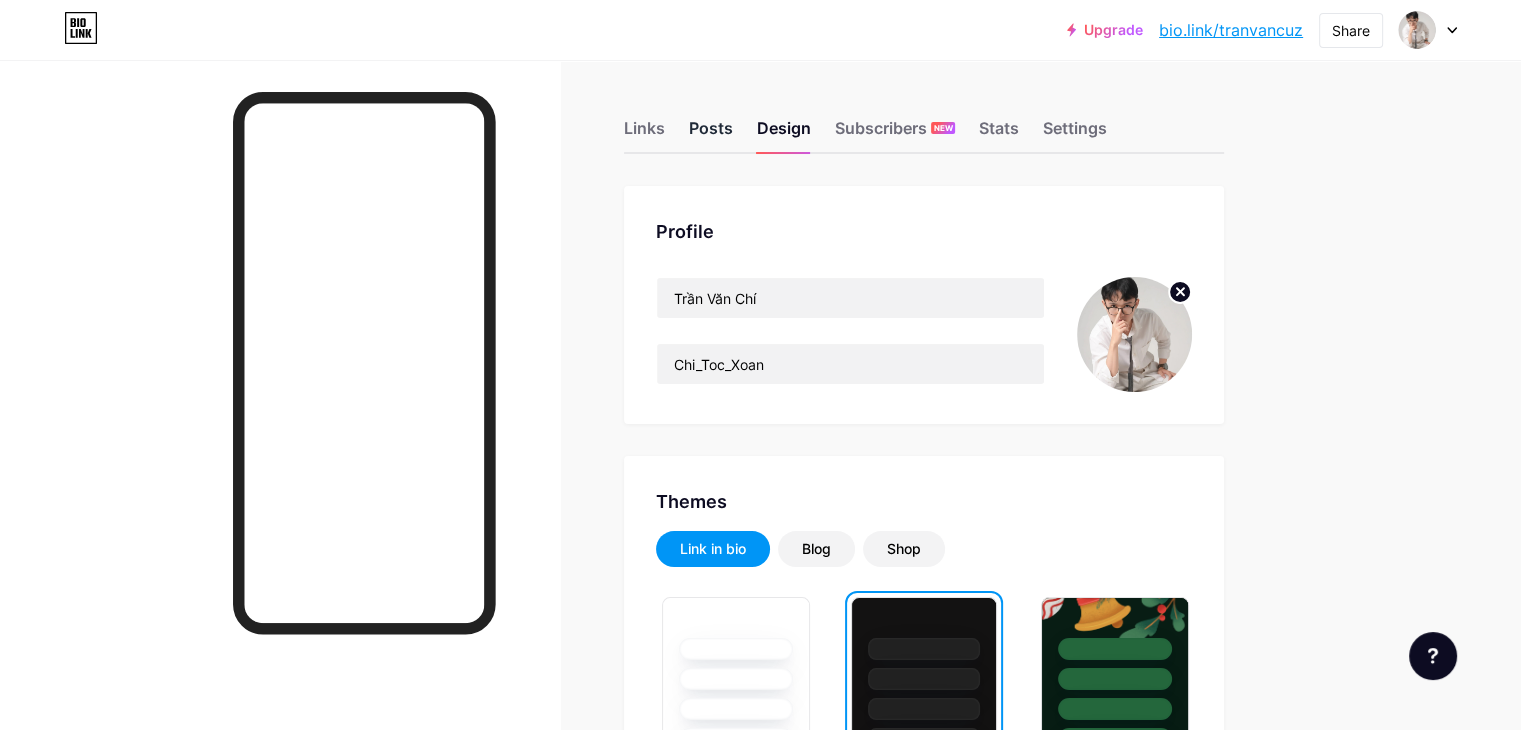 click on "Posts" at bounding box center [711, 134] 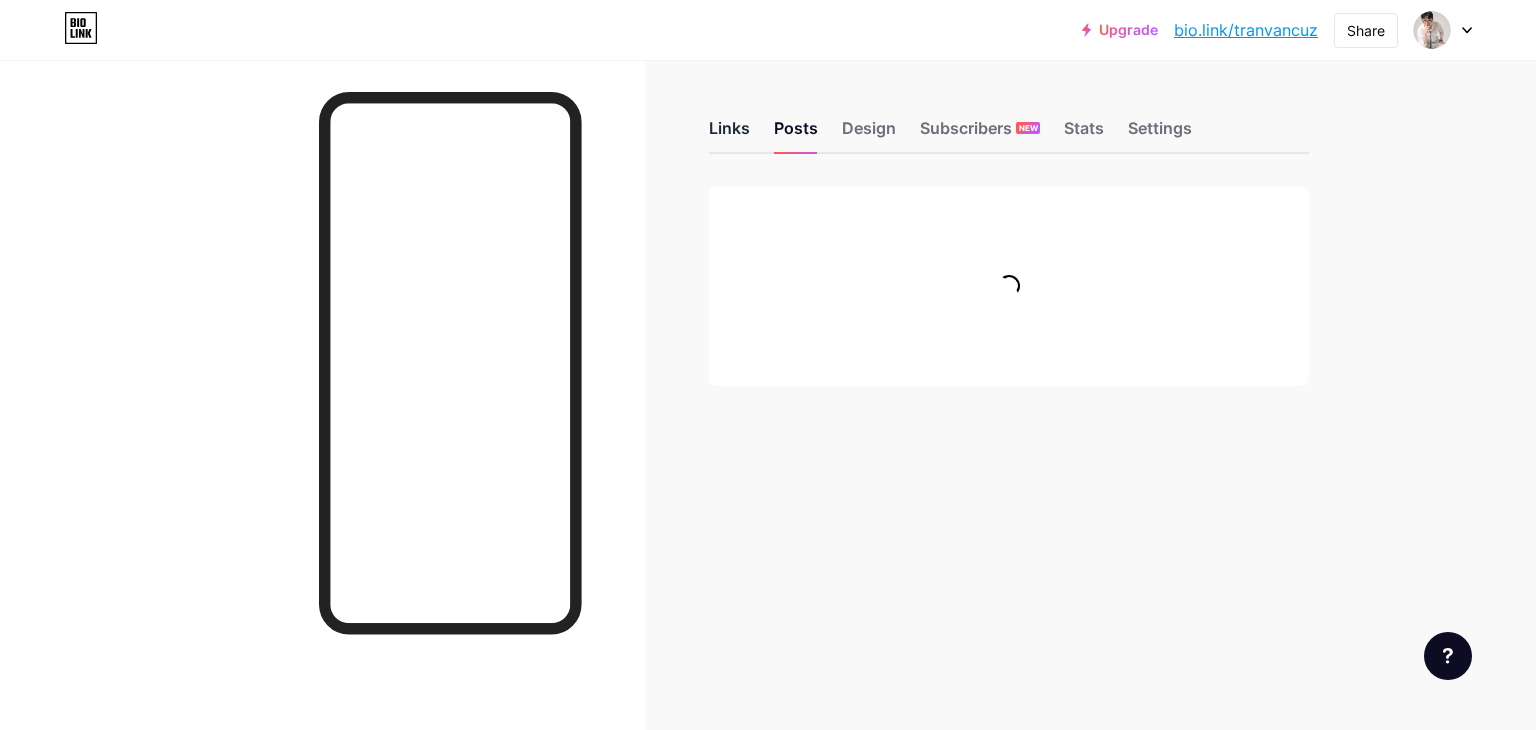 click on "Links" at bounding box center (729, 134) 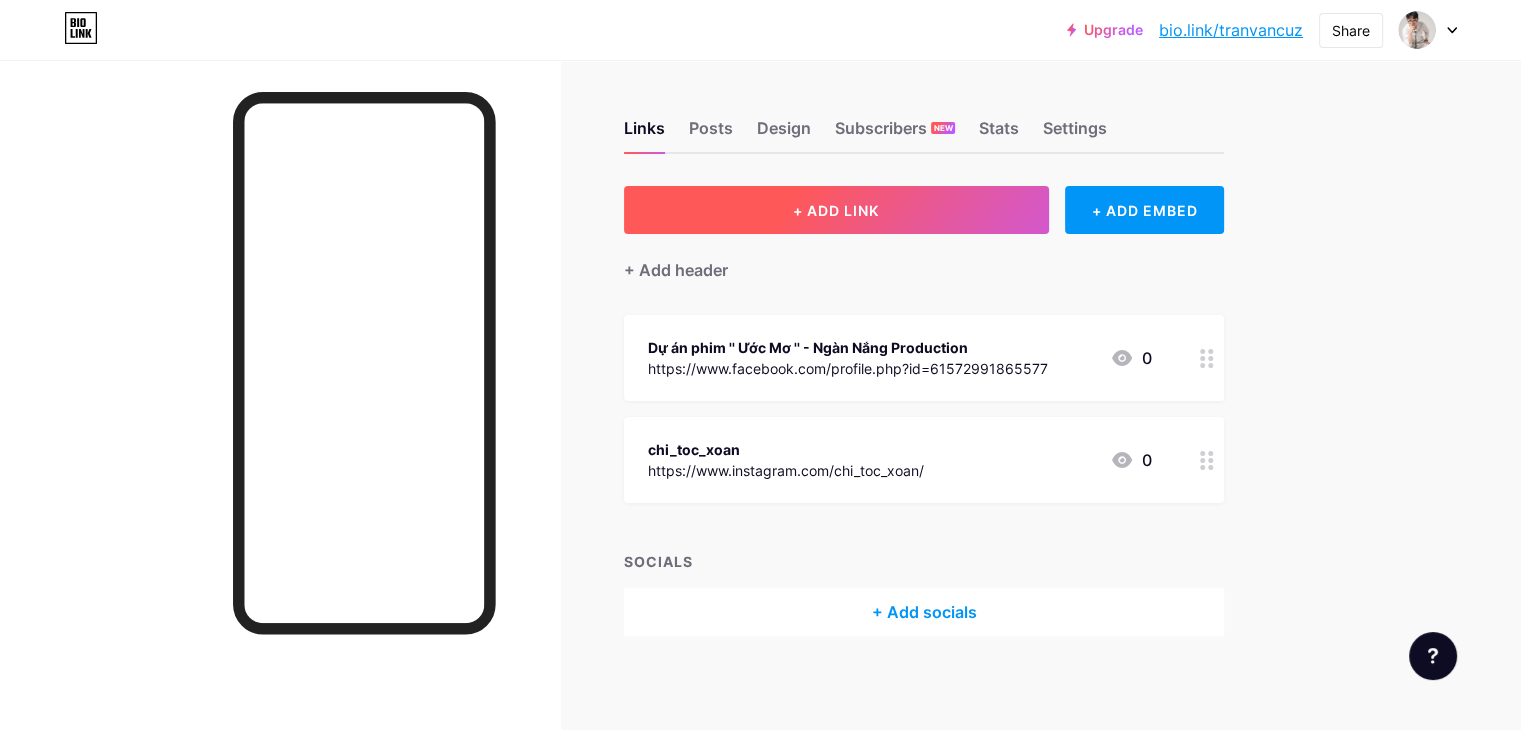click on "+ ADD LINK" at bounding box center (836, 210) 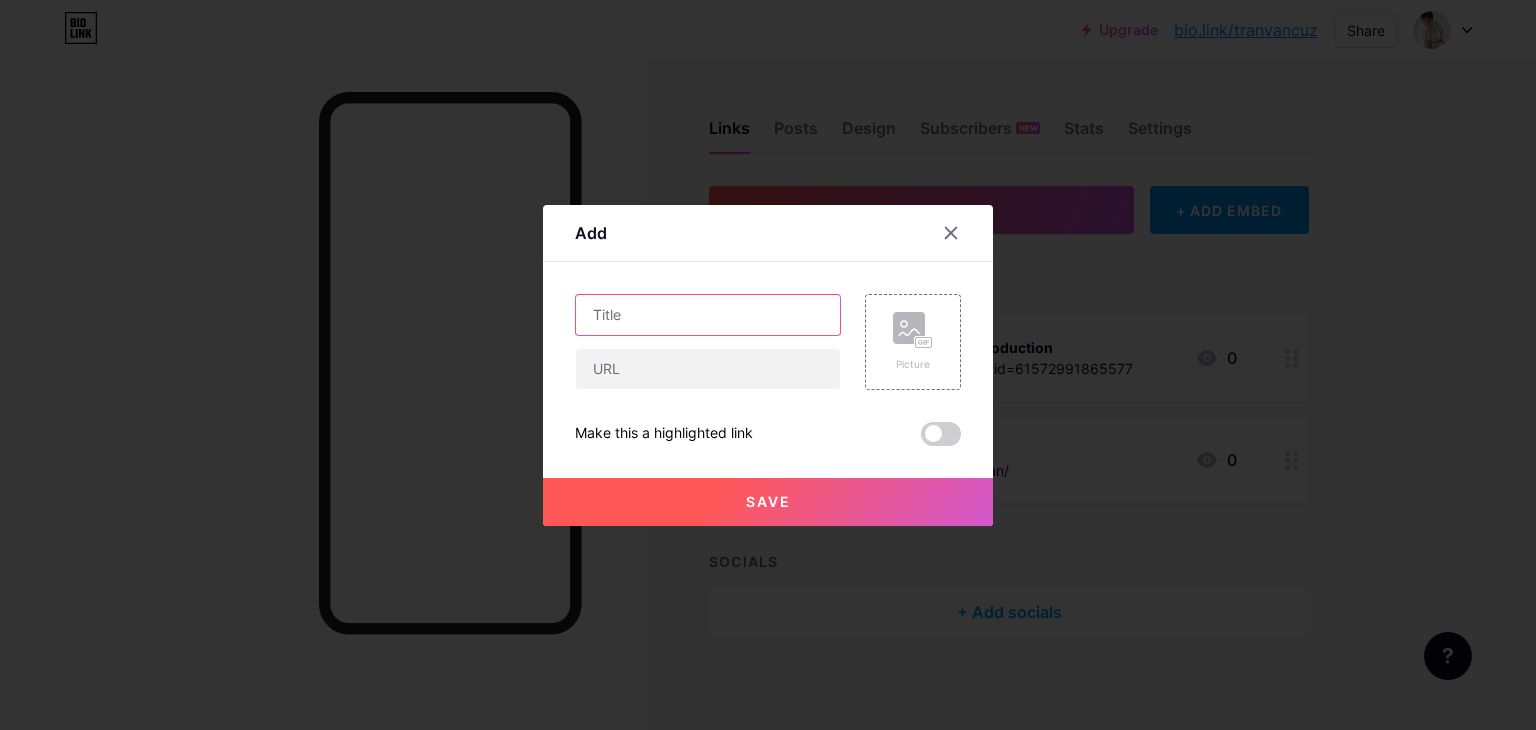 click at bounding box center [708, 315] 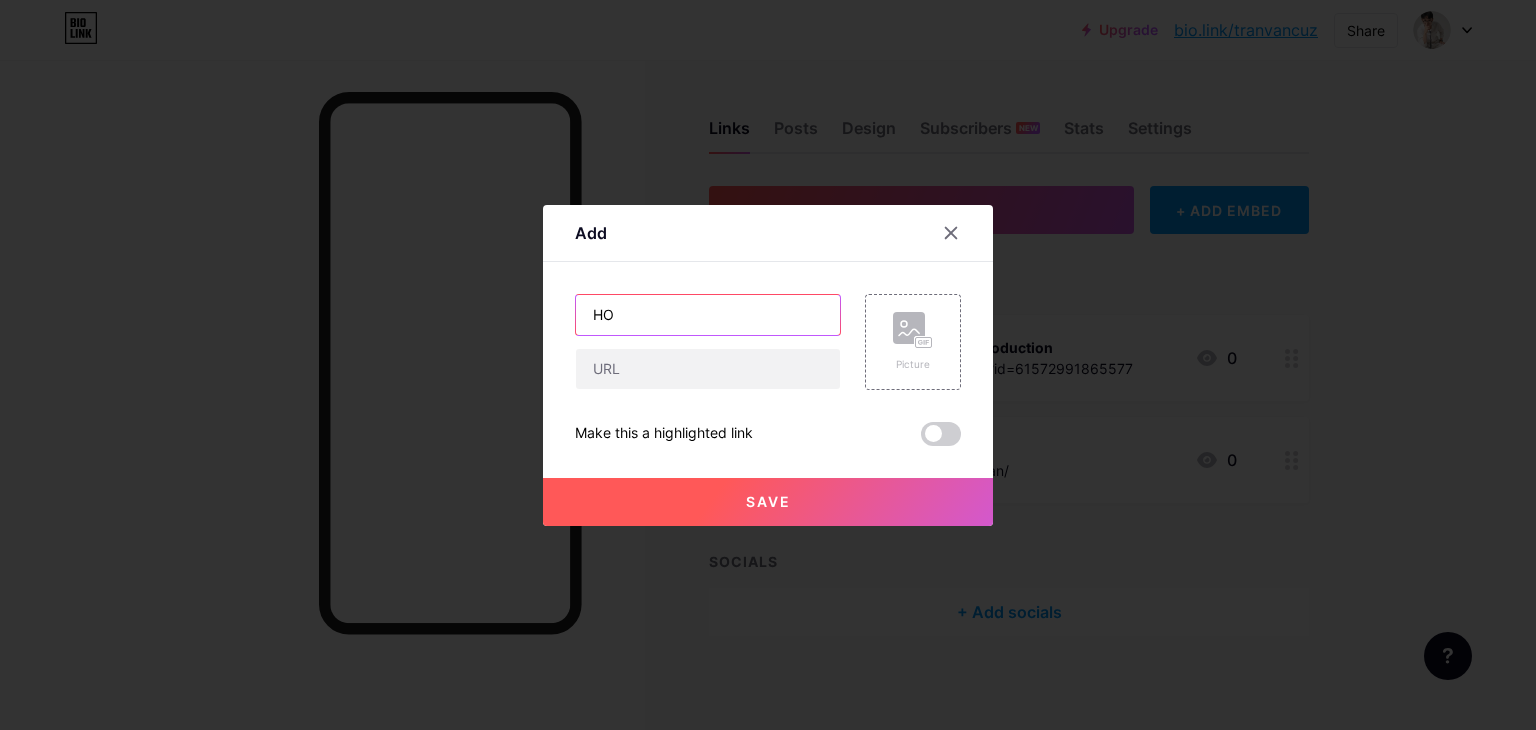 type on "H" 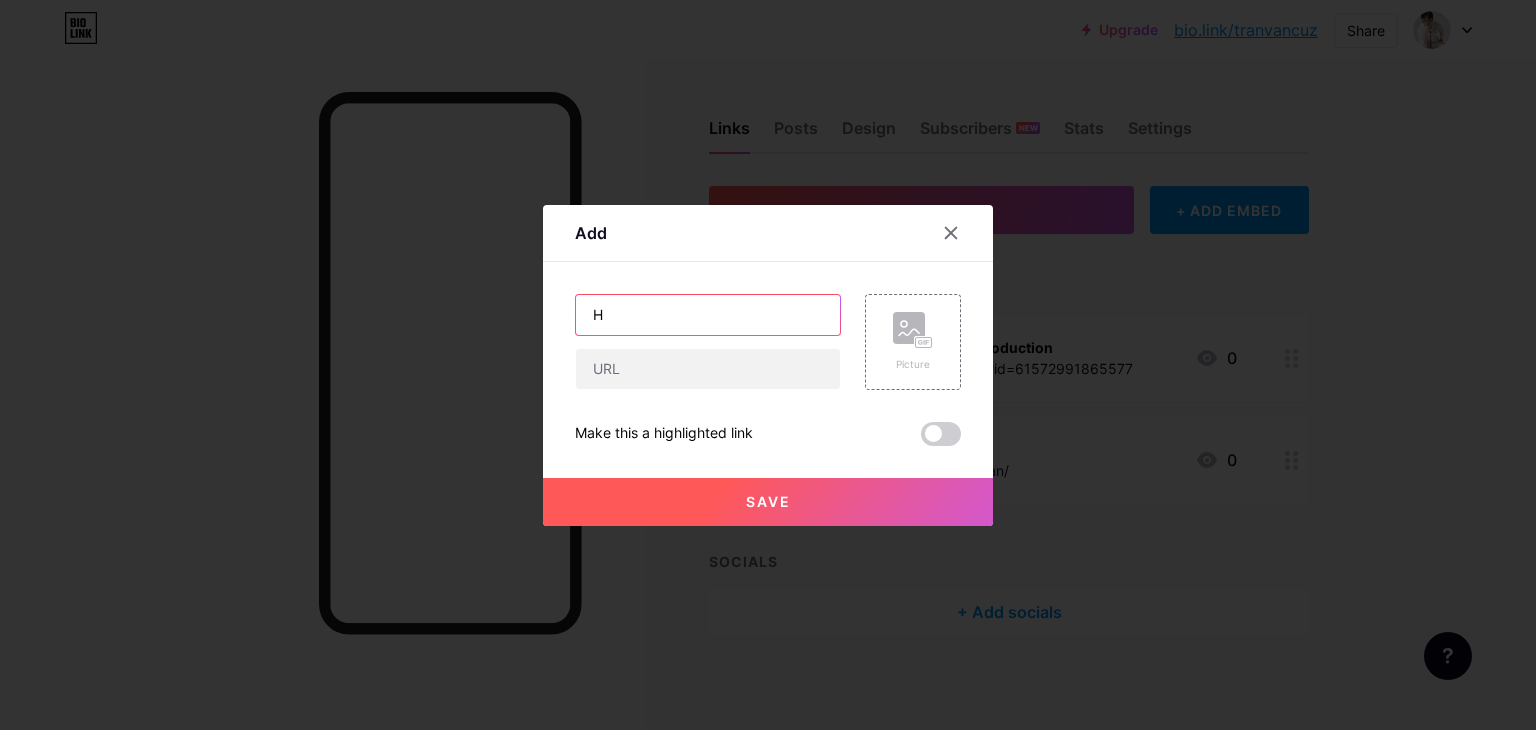 type on "H" 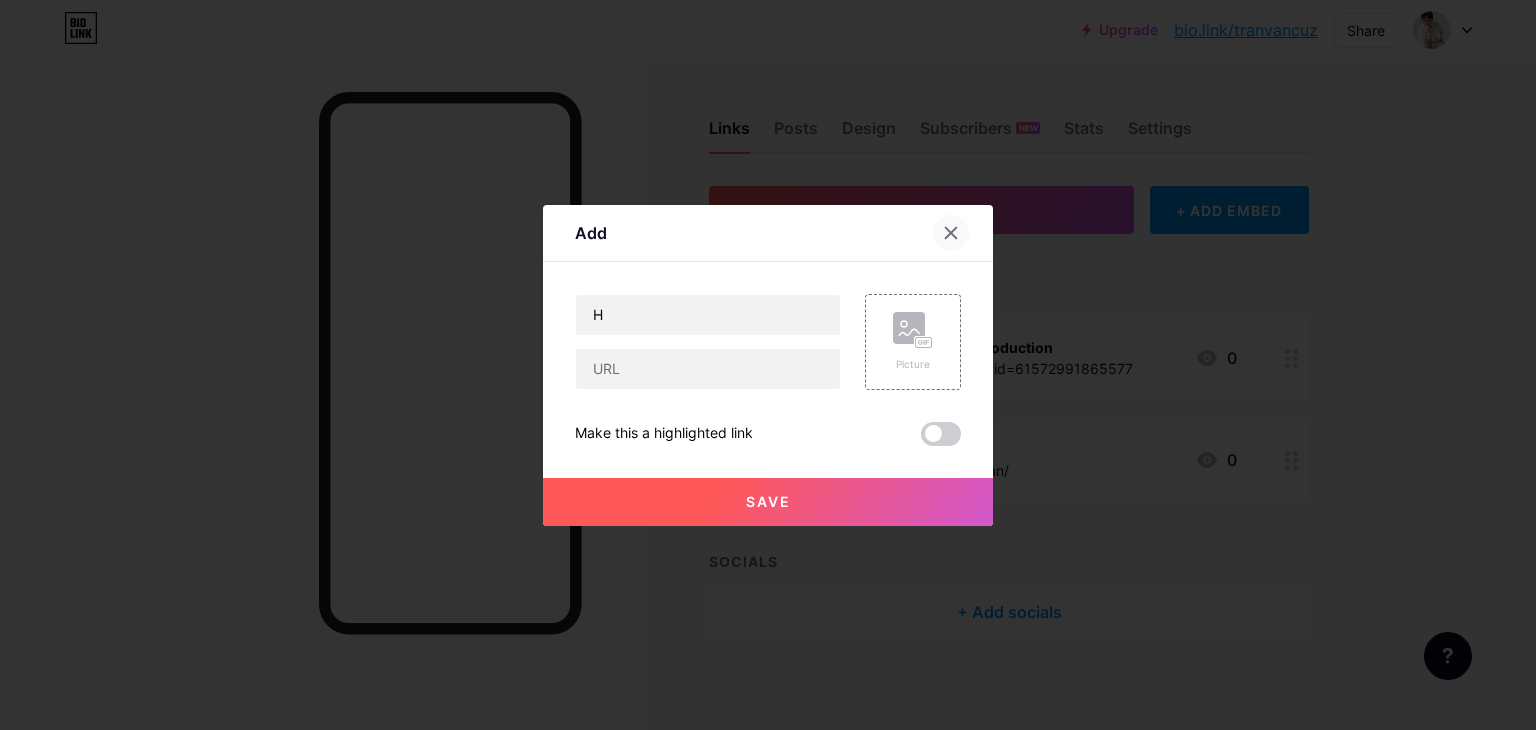 click 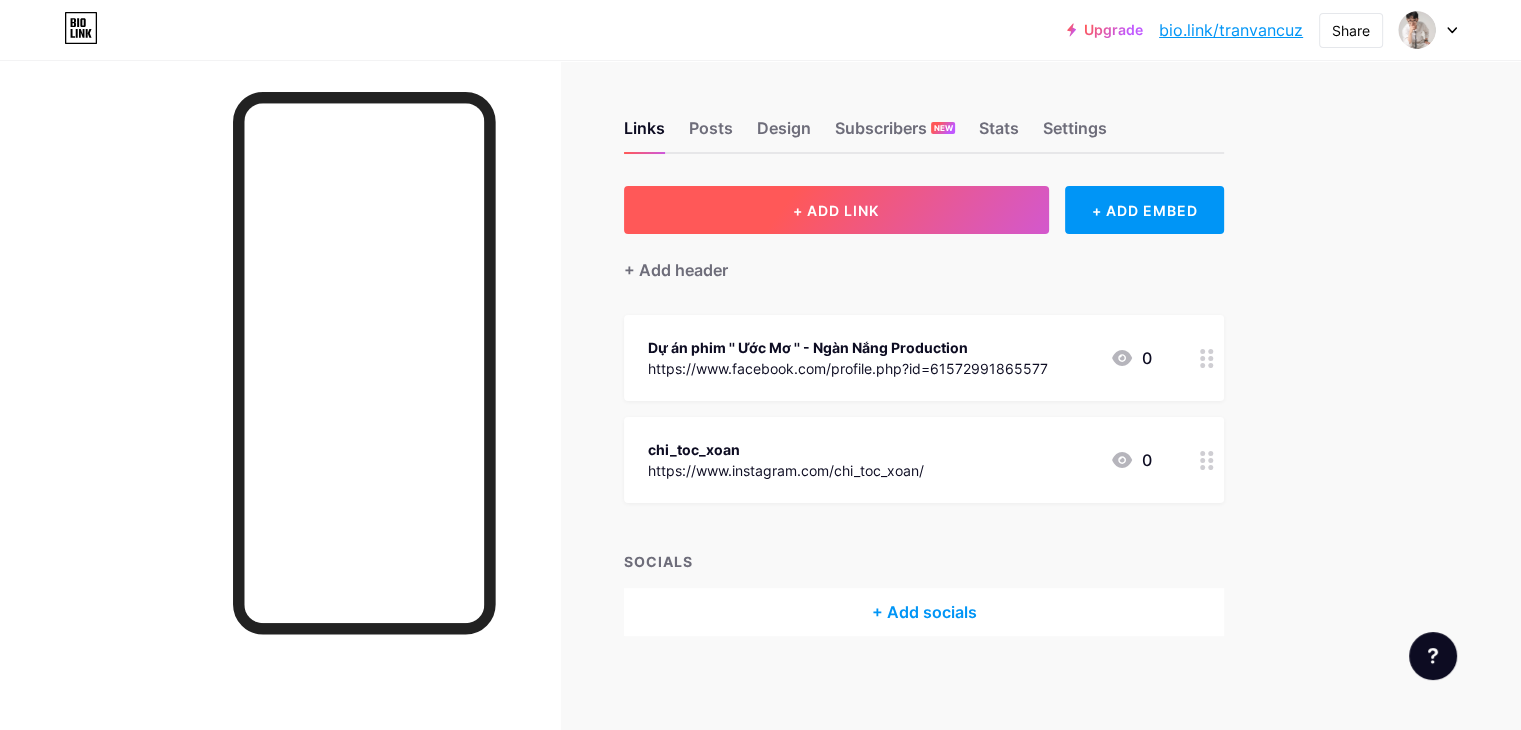 click on "+ ADD LINK" at bounding box center [836, 210] 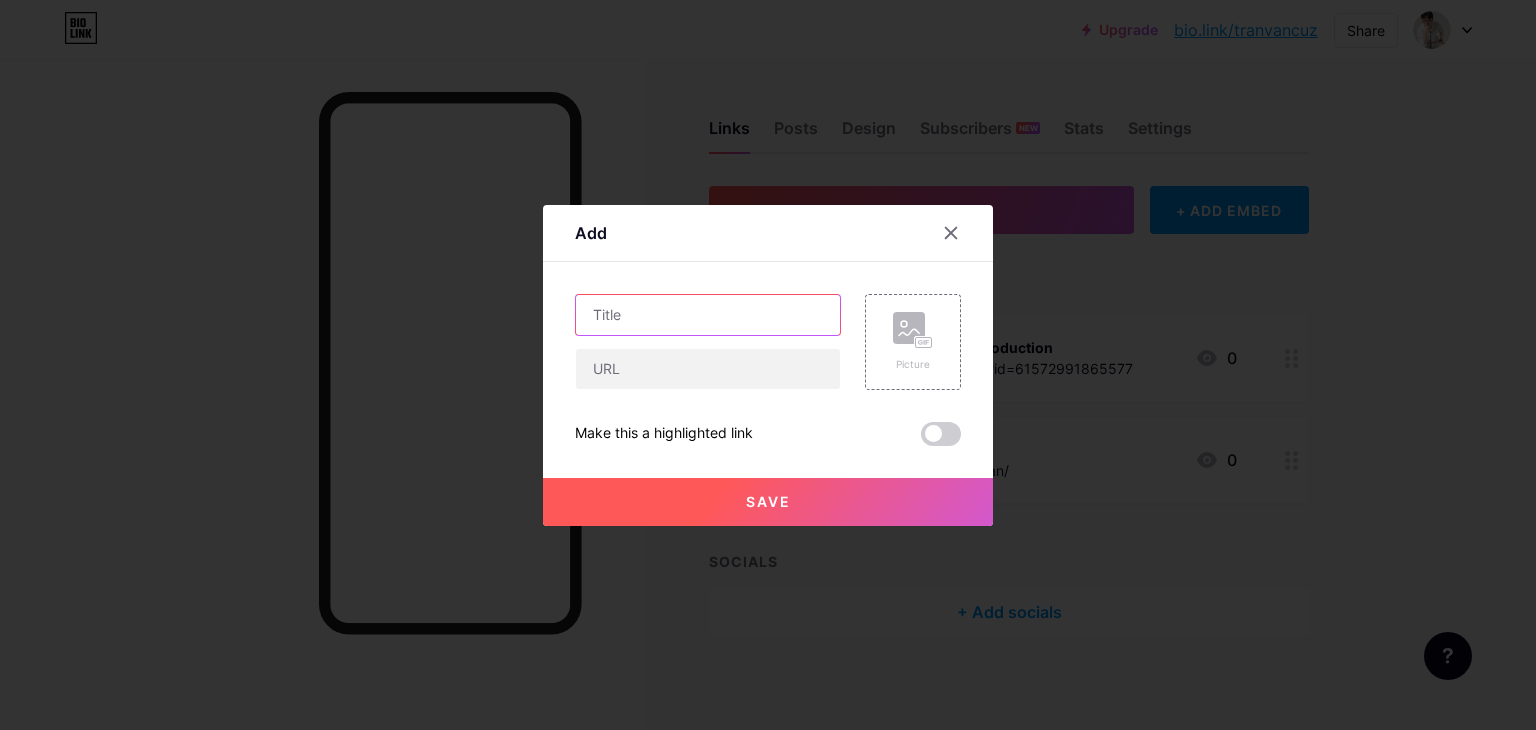 click at bounding box center (708, 315) 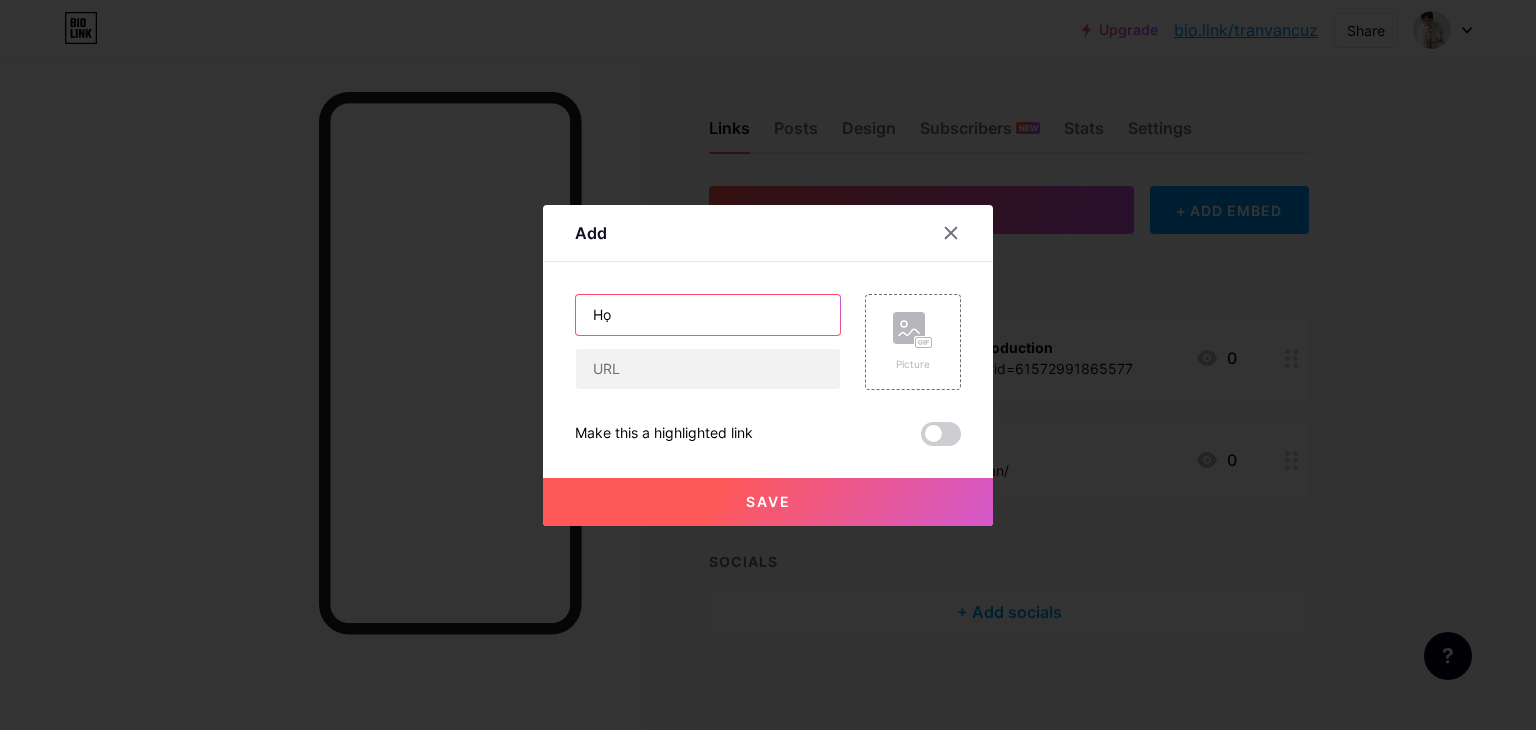 type on "H" 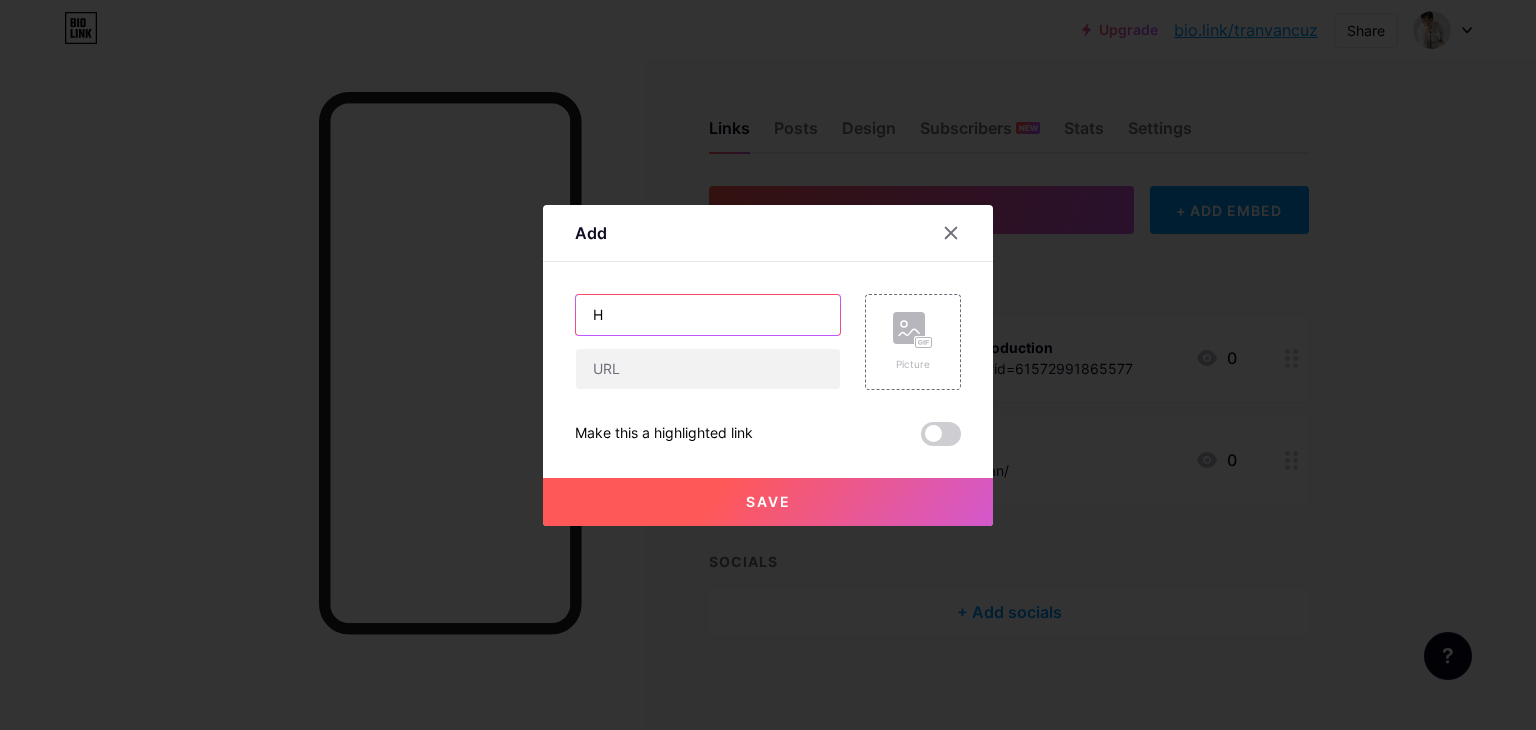 type 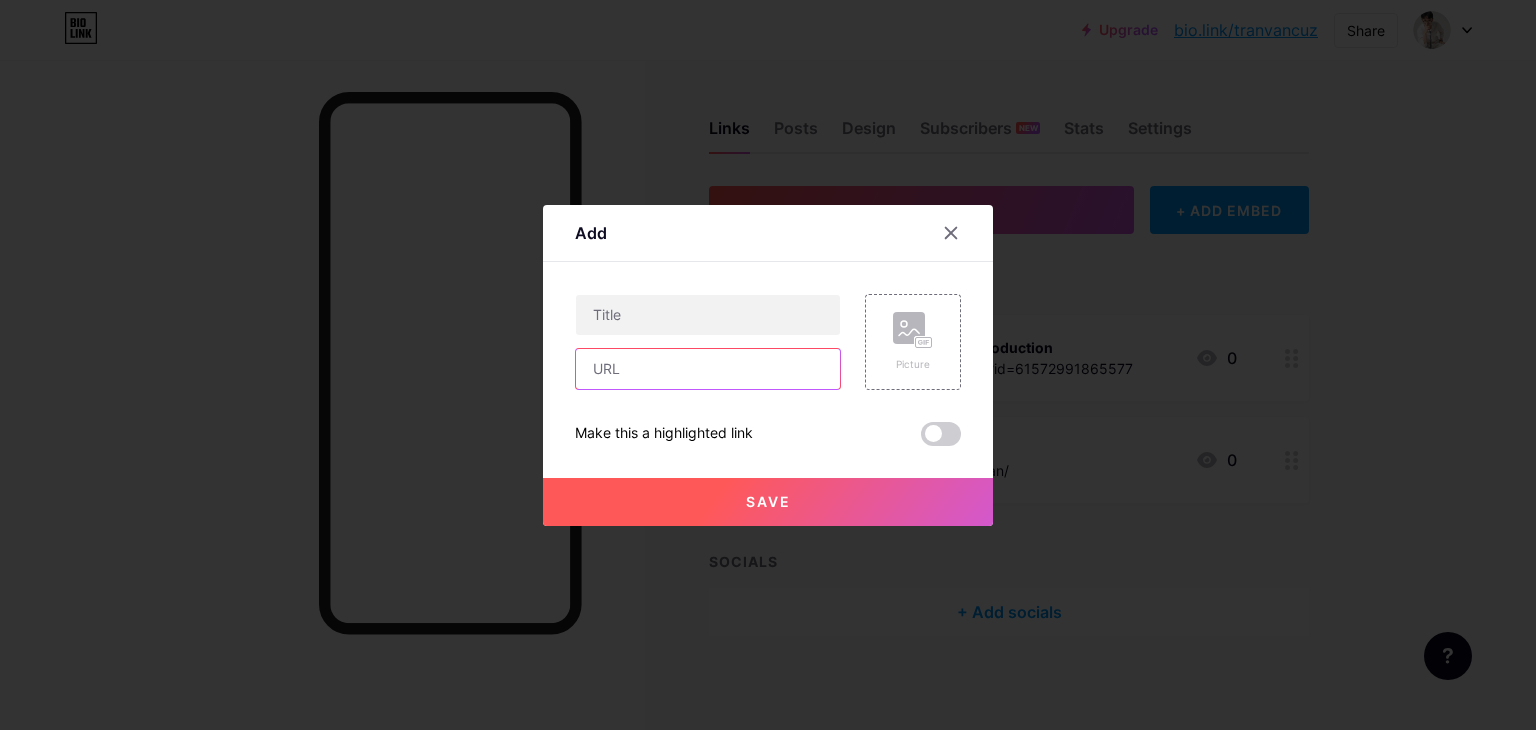 click at bounding box center [708, 369] 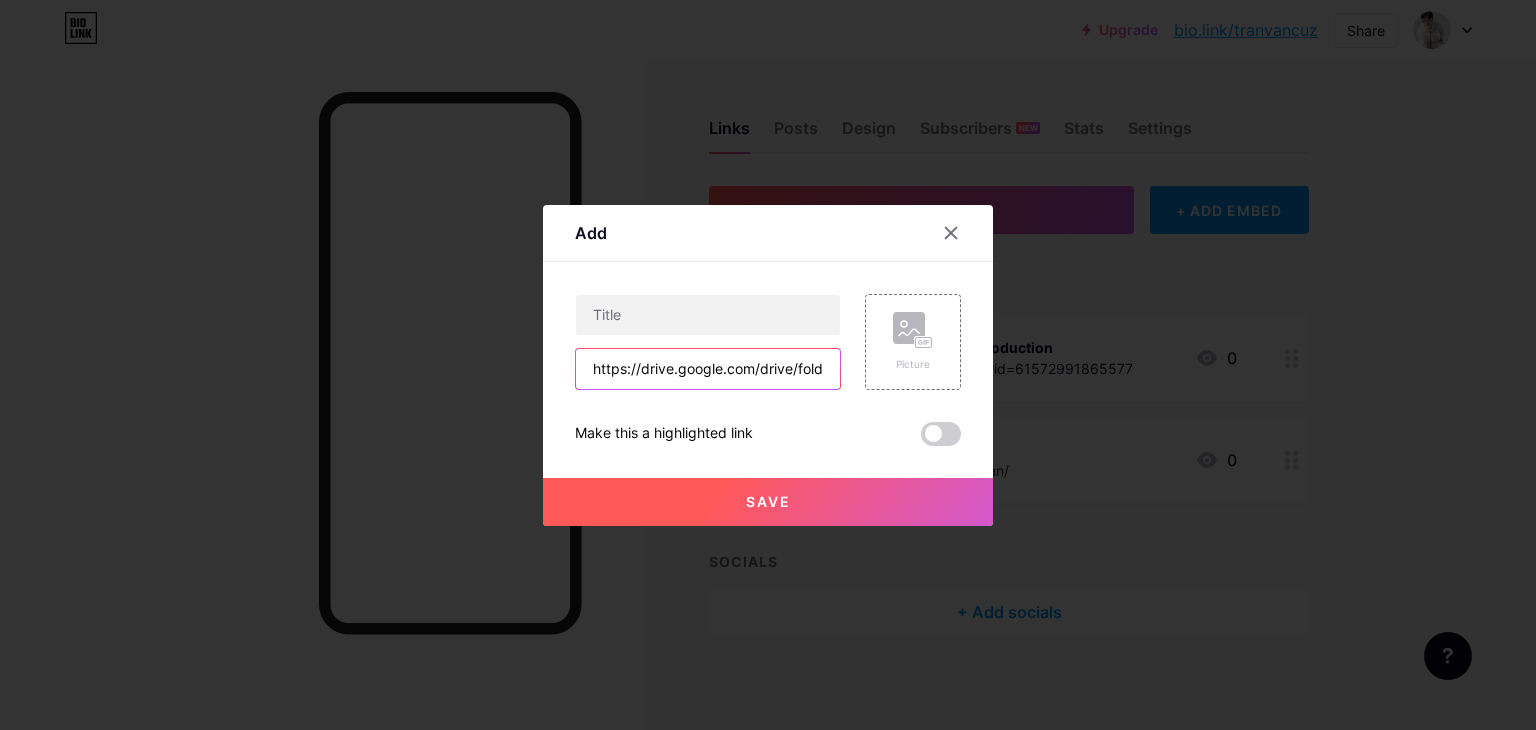 scroll, scrollTop: 0, scrollLeft: 391, axis: horizontal 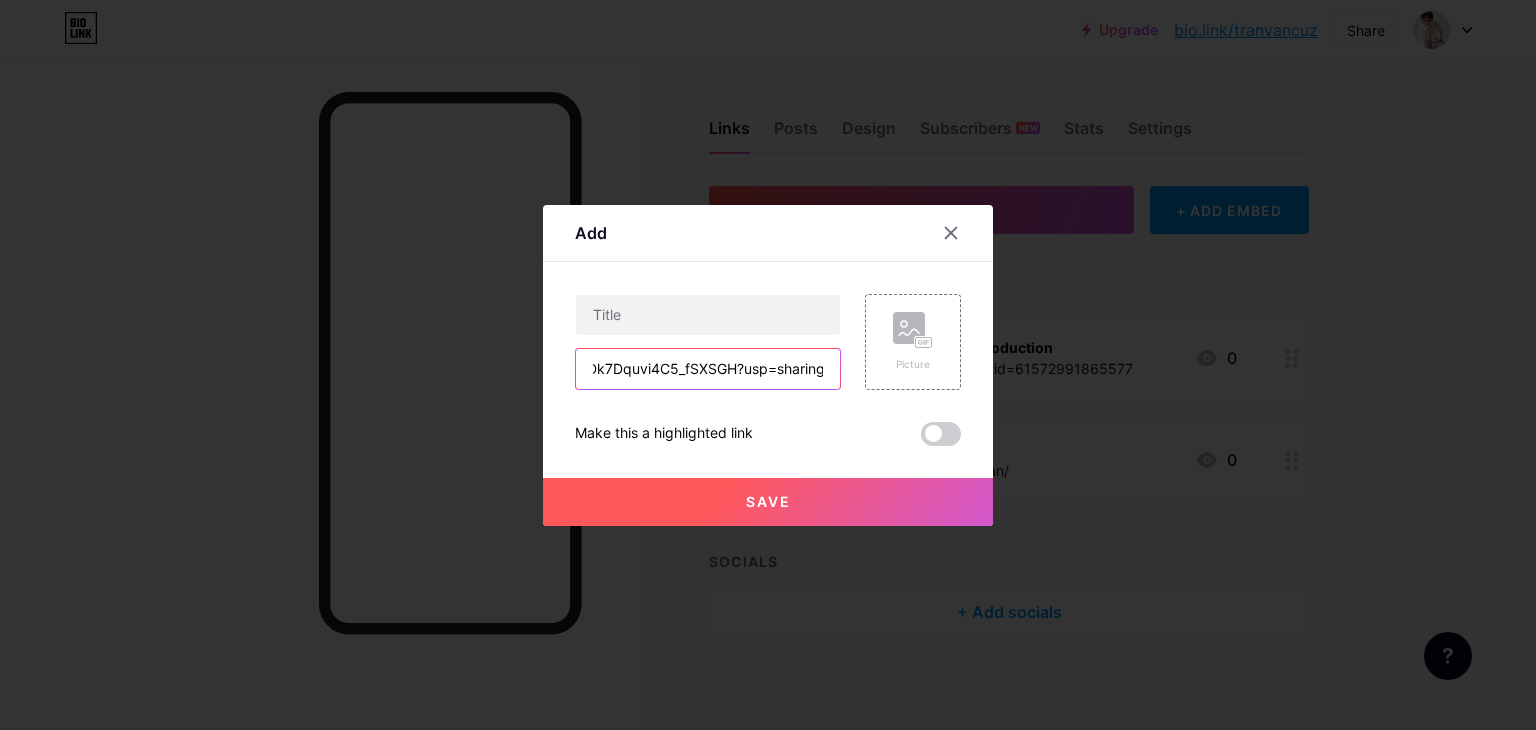 type on "https://drive.google.com/drive/folders/19ELQJ0p4SXRLF5Dk7Dquvi4C5_fSXSGH?usp=sharing" 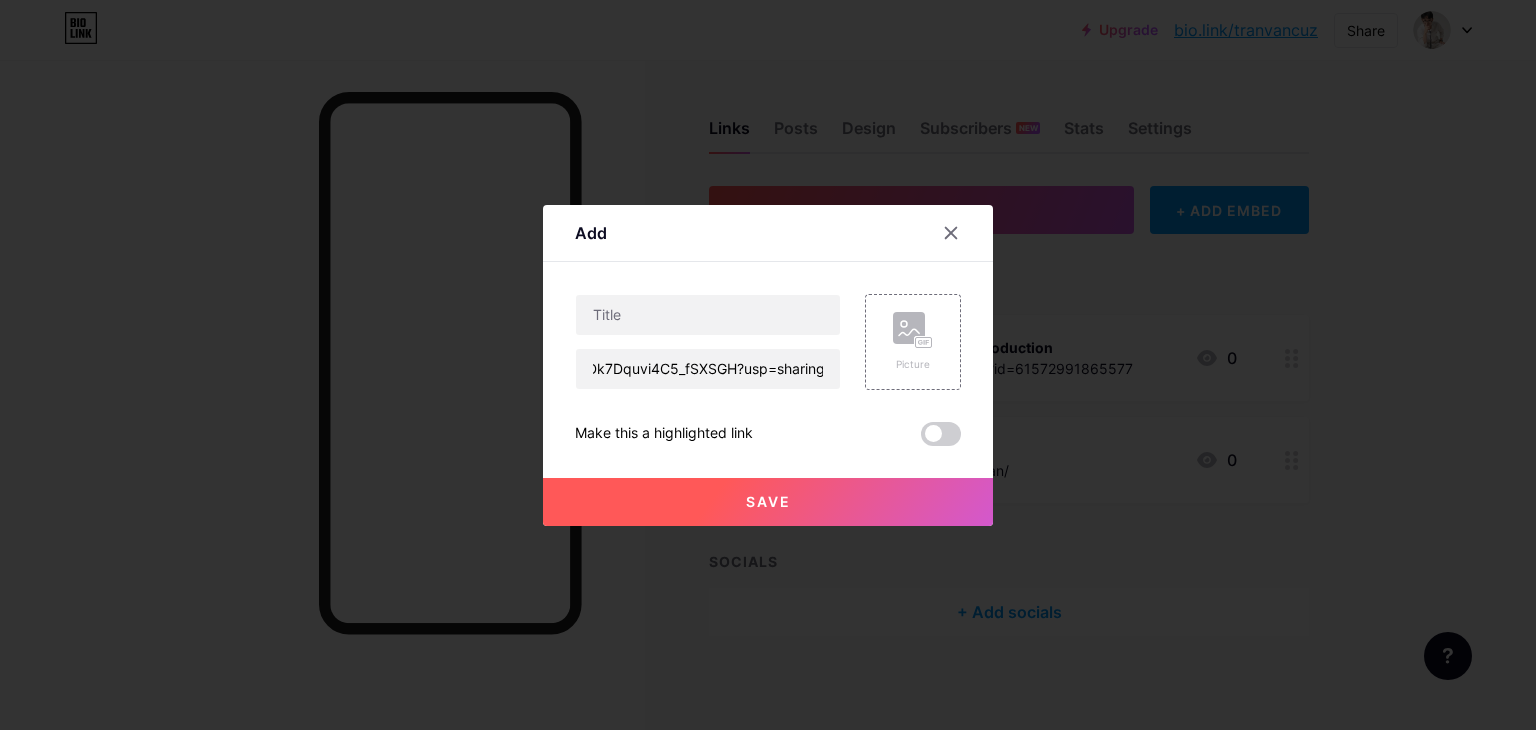 scroll, scrollTop: 0, scrollLeft: 0, axis: both 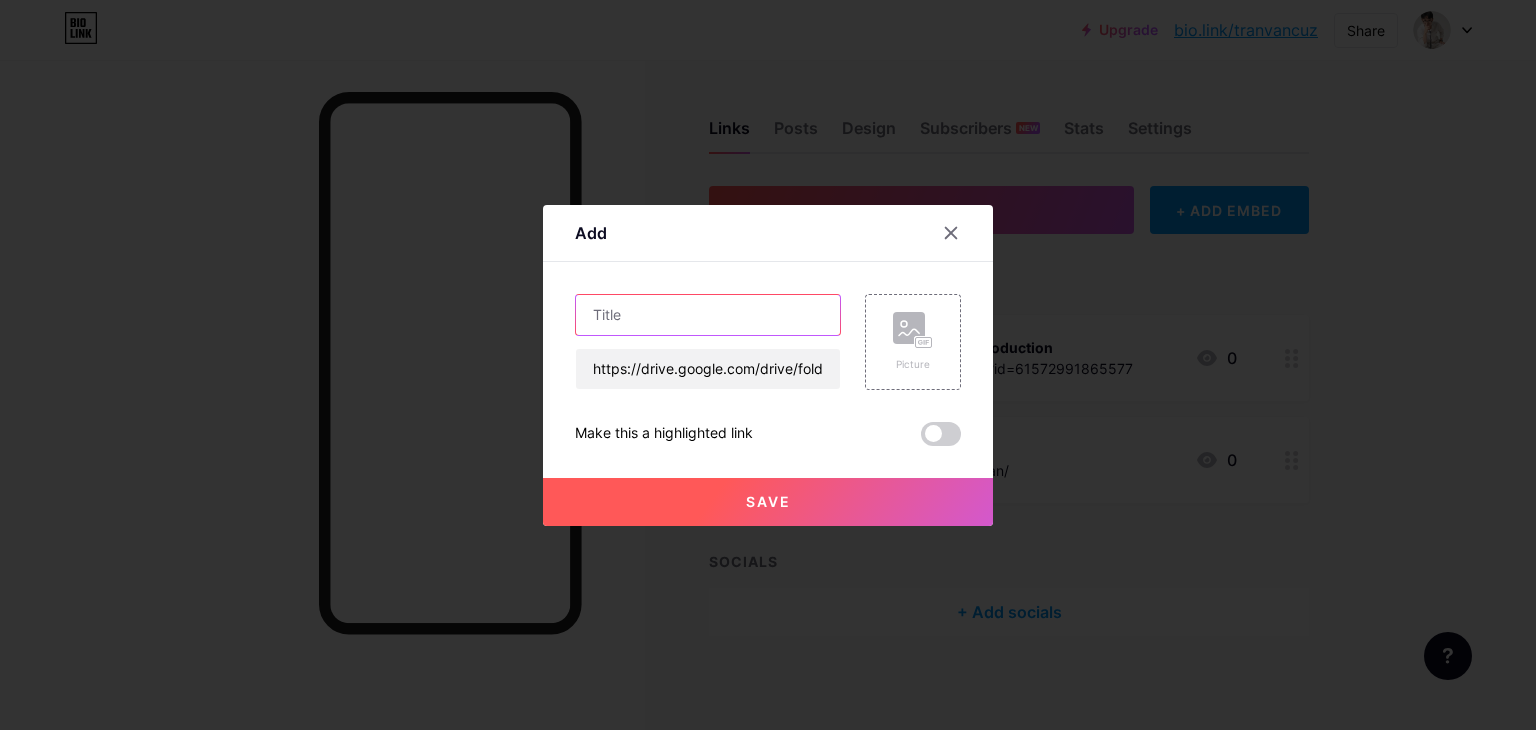 click at bounding box center [708, 315] 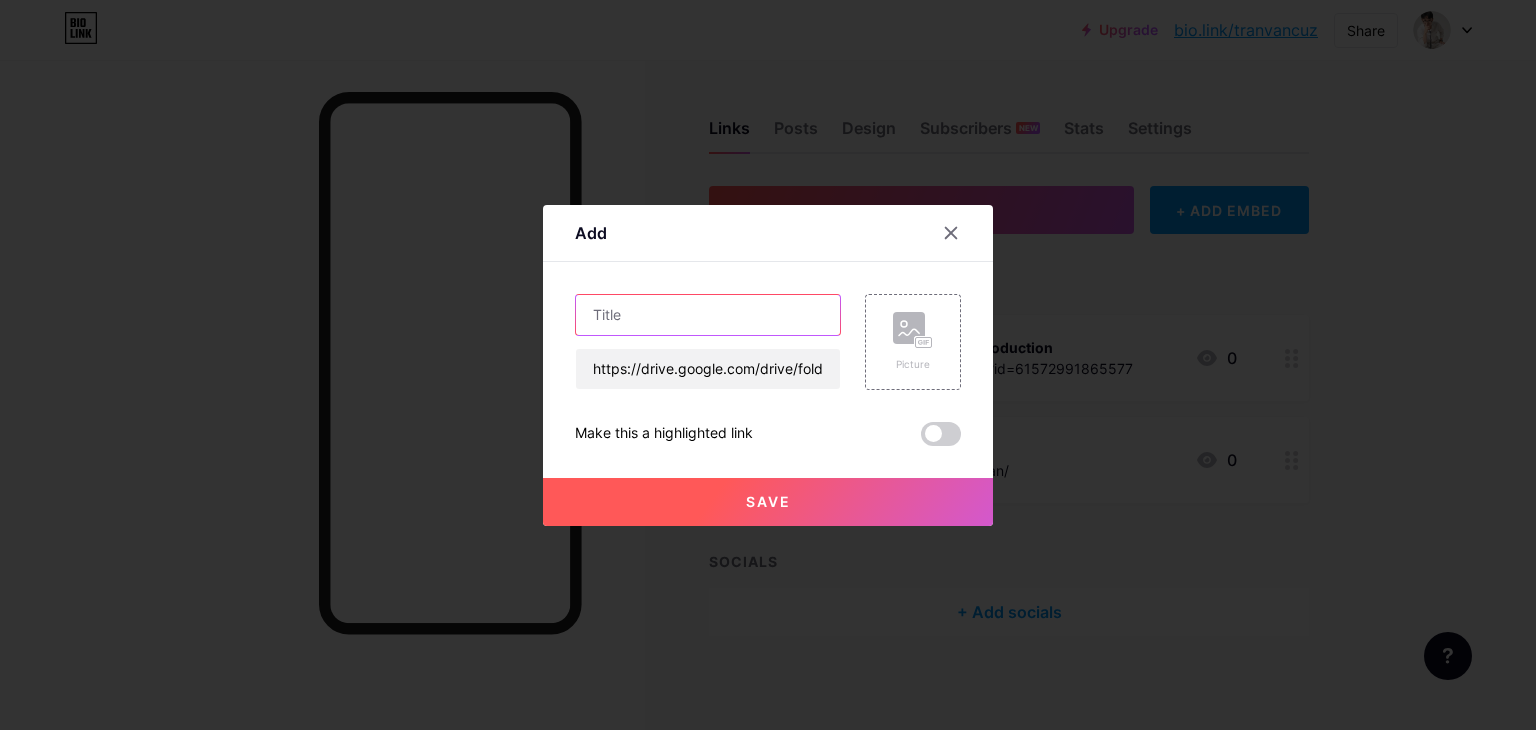 paste on "https://drive.google.com/drive/folders/19ELQJ0p4SXRLF5Dk7Dquvi4C5_fSXSGH?usp=sharing" 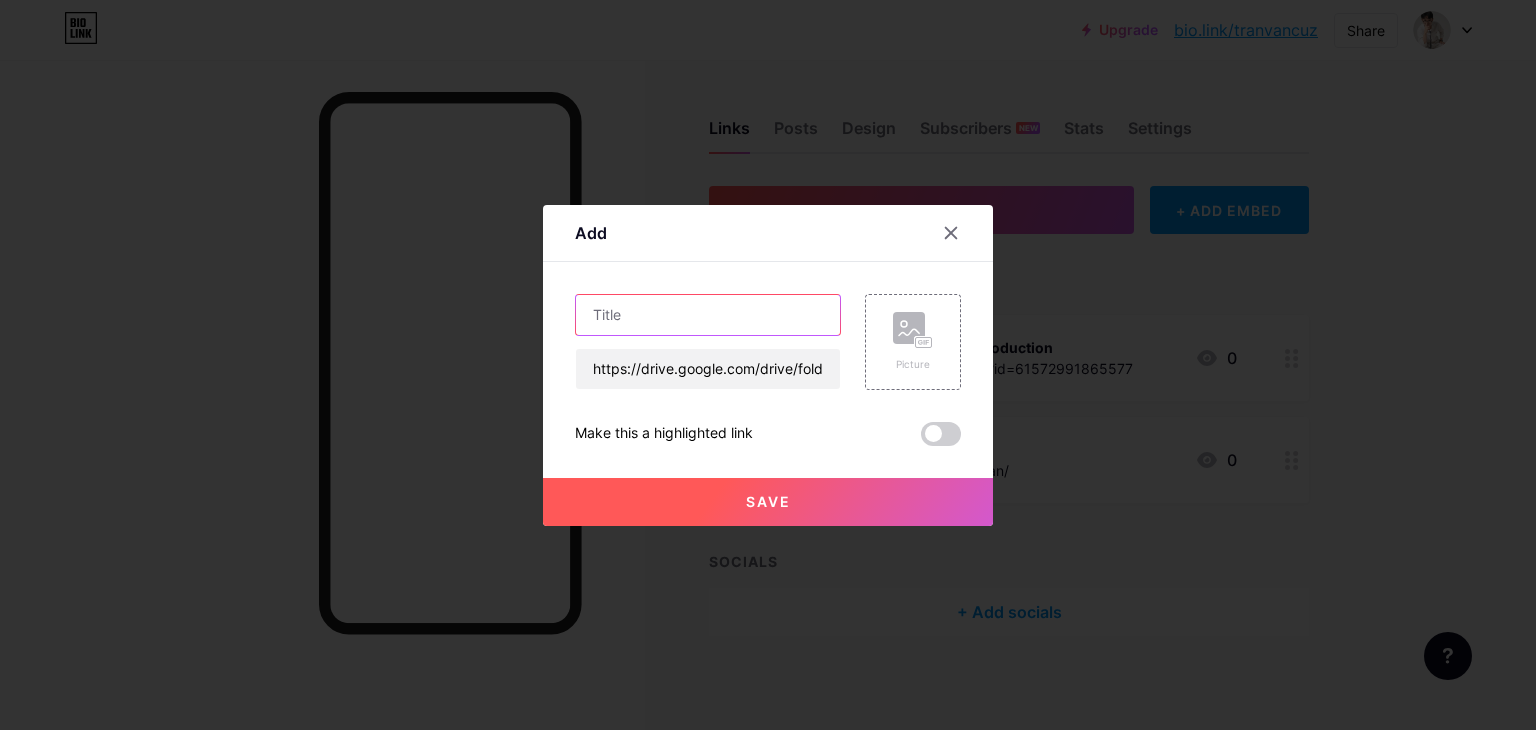 scroll, scrollTop: 0, scrollLeft: 0, axis: both 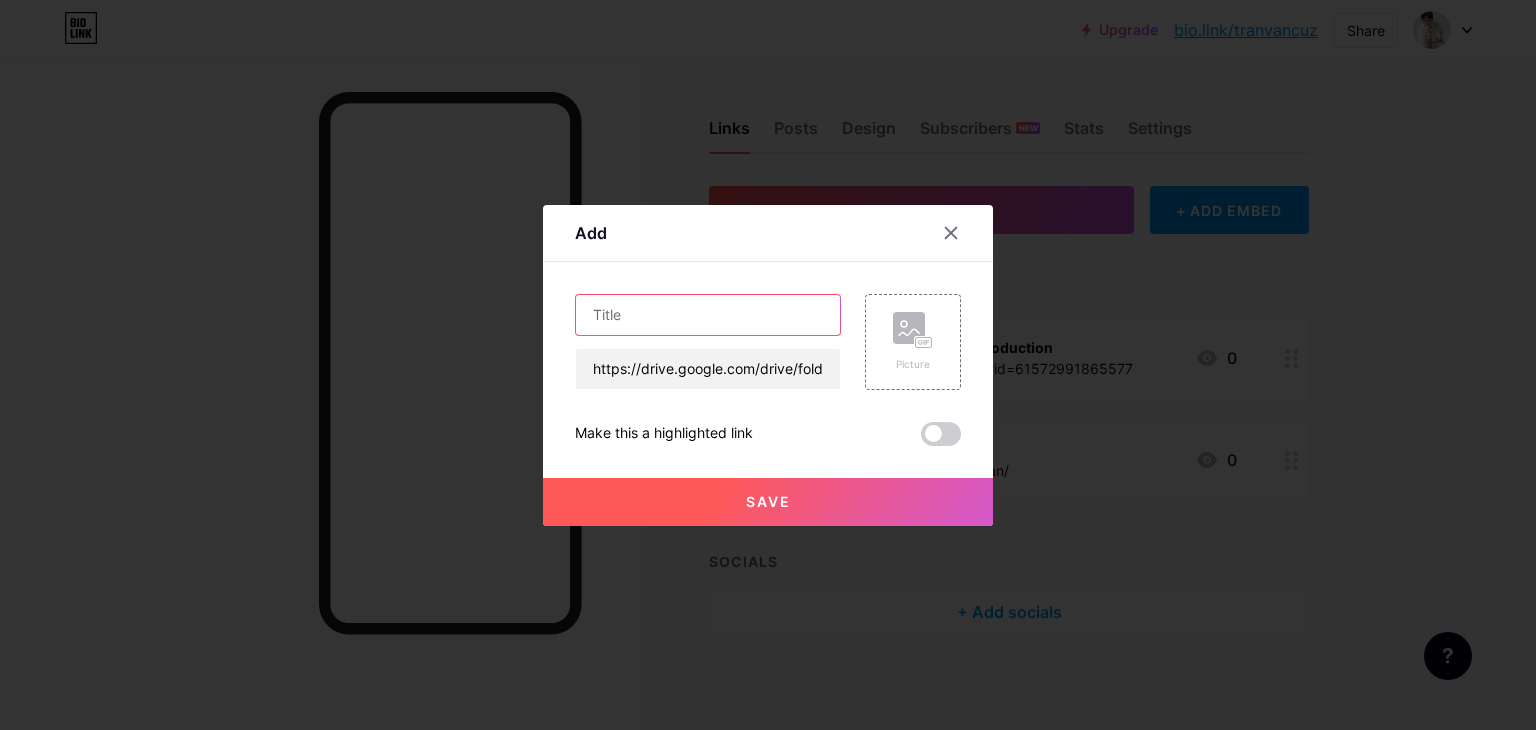 paste on "Communication and In-Group Working Skills" 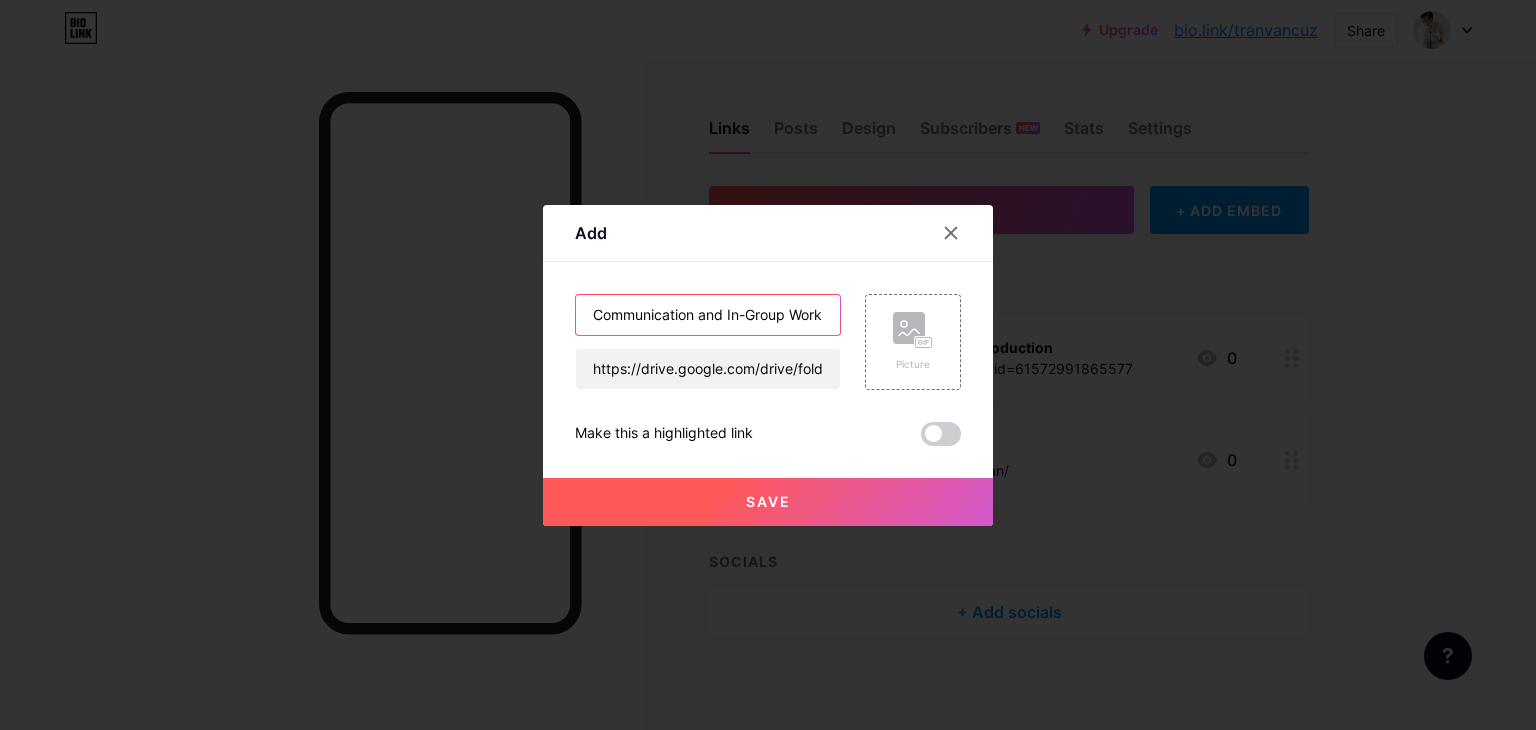 scroll, scrollTop: 0, scrollLeft: 59, axis: horizontal 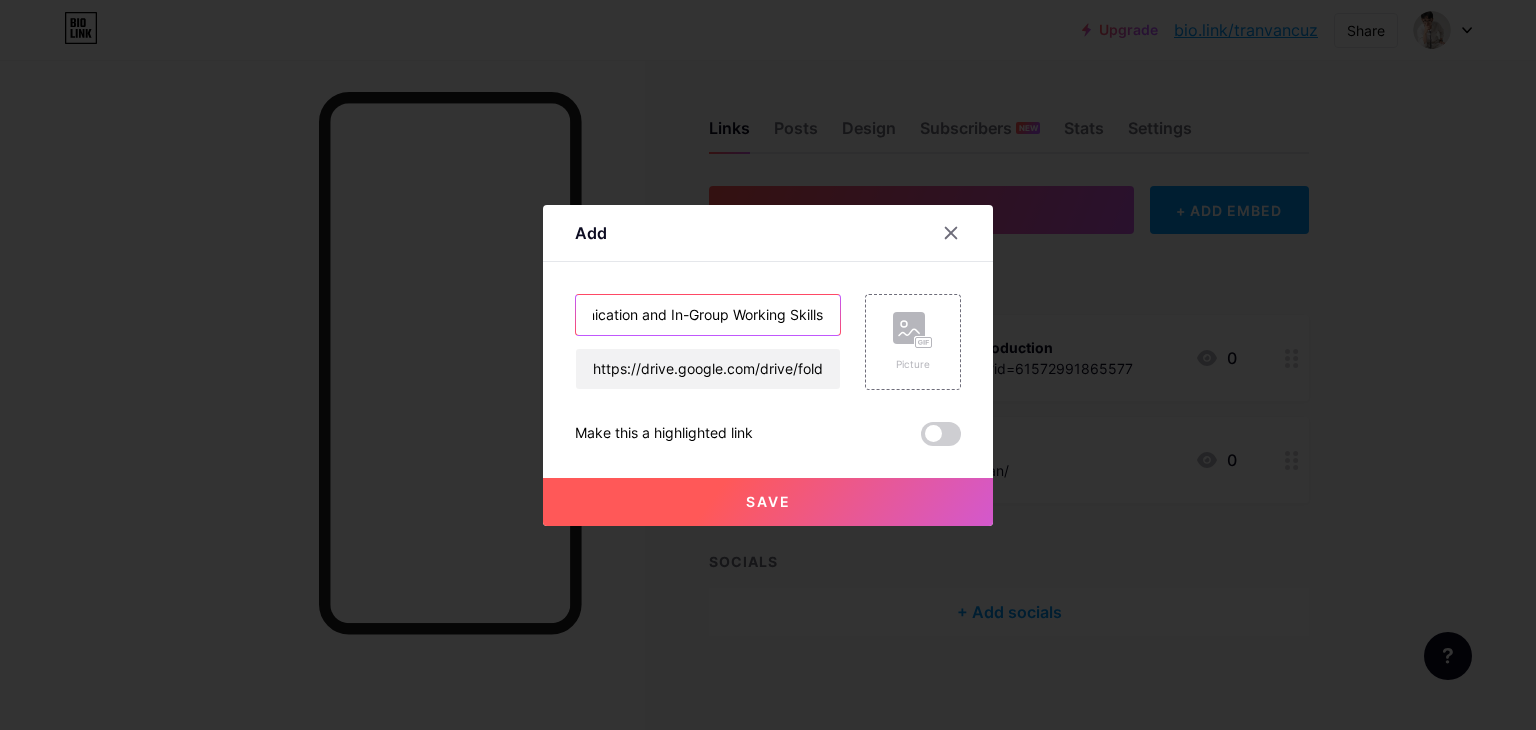type on "Communication and In-Group Working Skills" 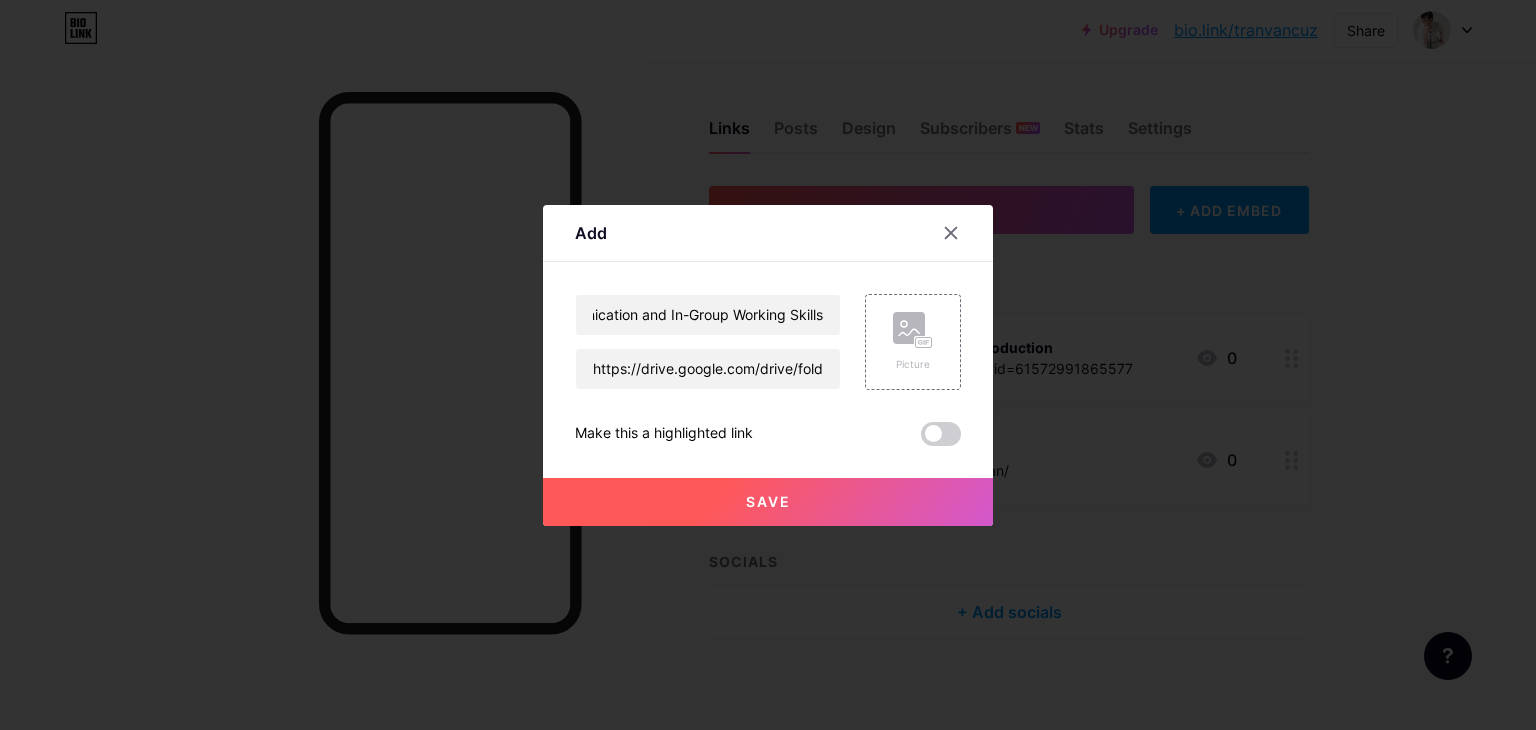 click on "Save" at bounding box center (768, 502) 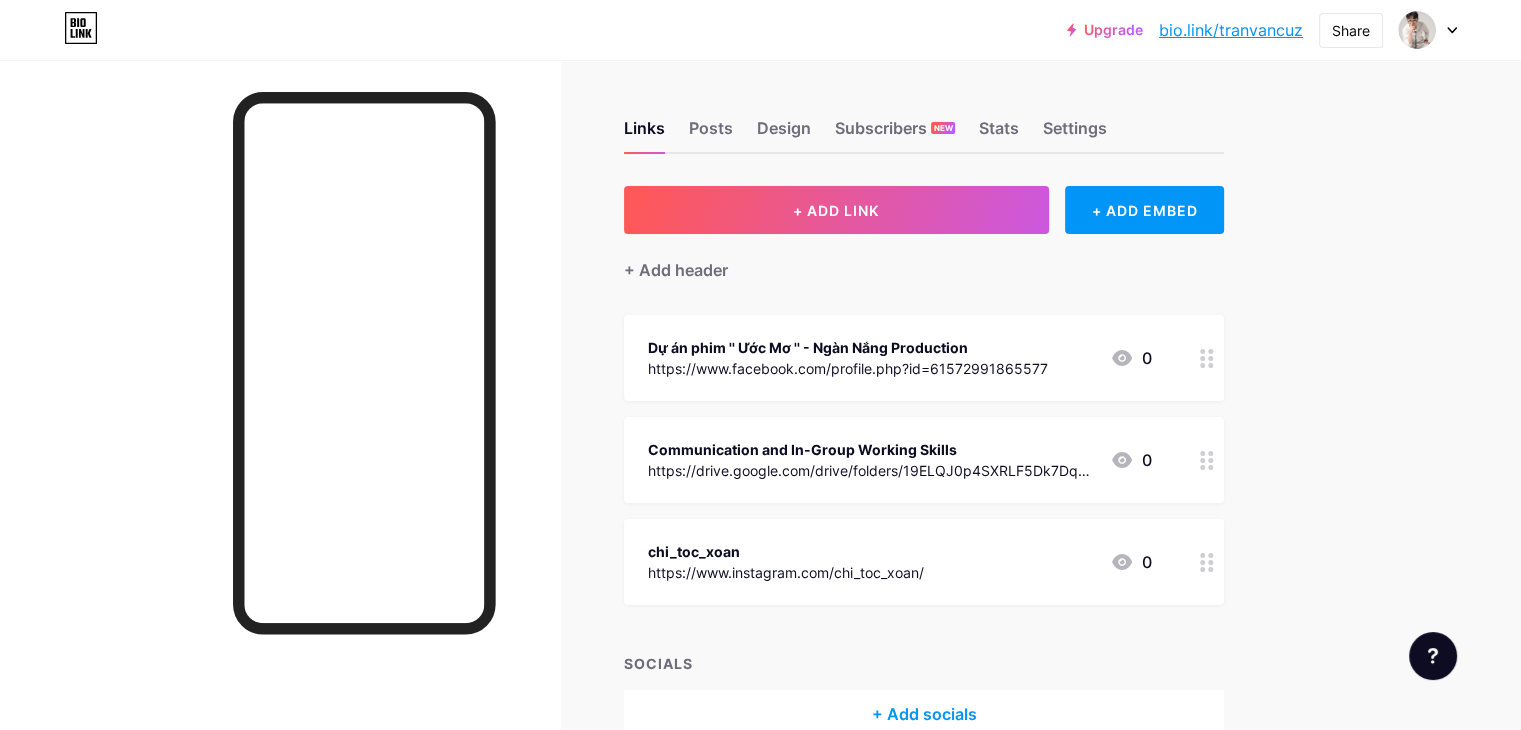 click 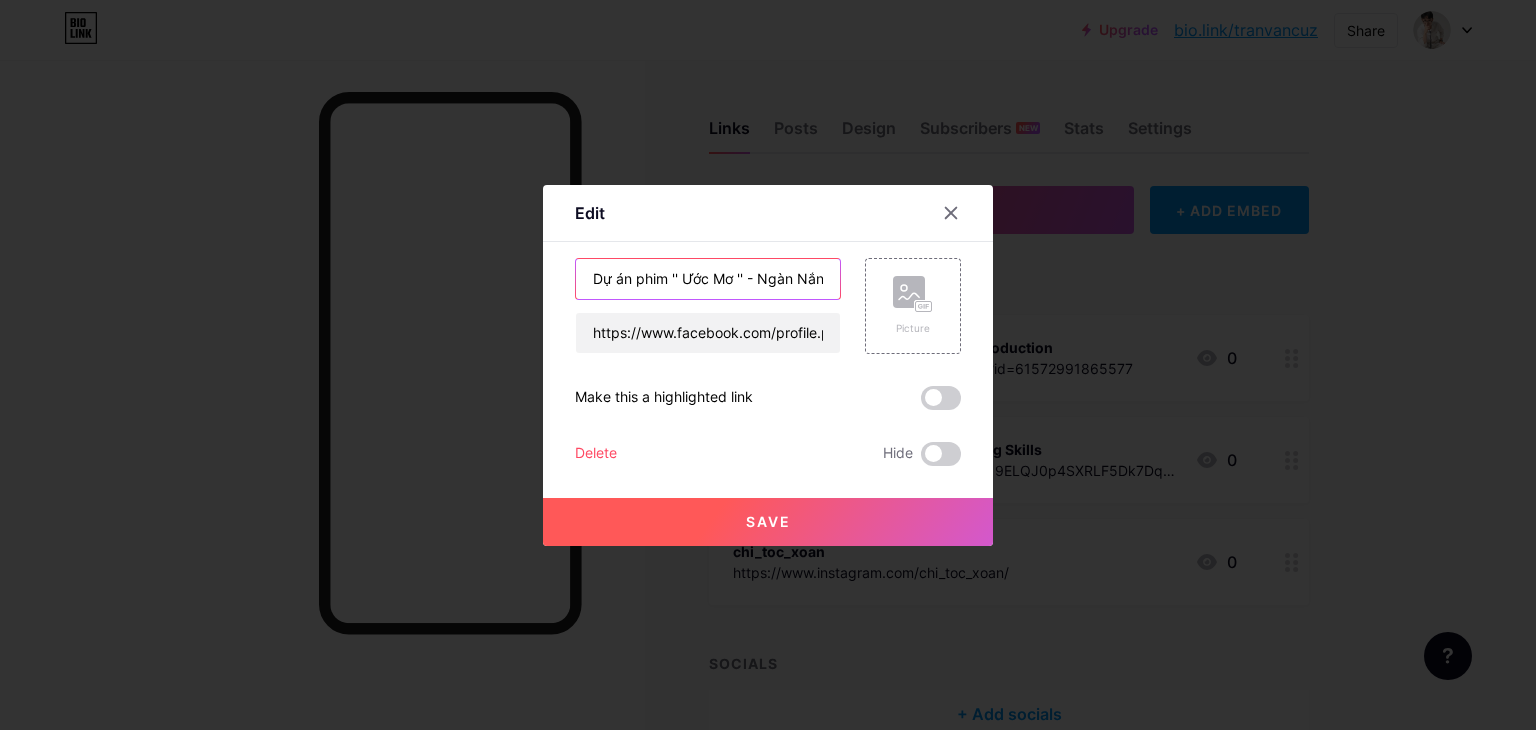 drag, startPoint x: 659, startPoint y: 277, endPoint x: 513, endPoint y: 281, distance: 146.05478 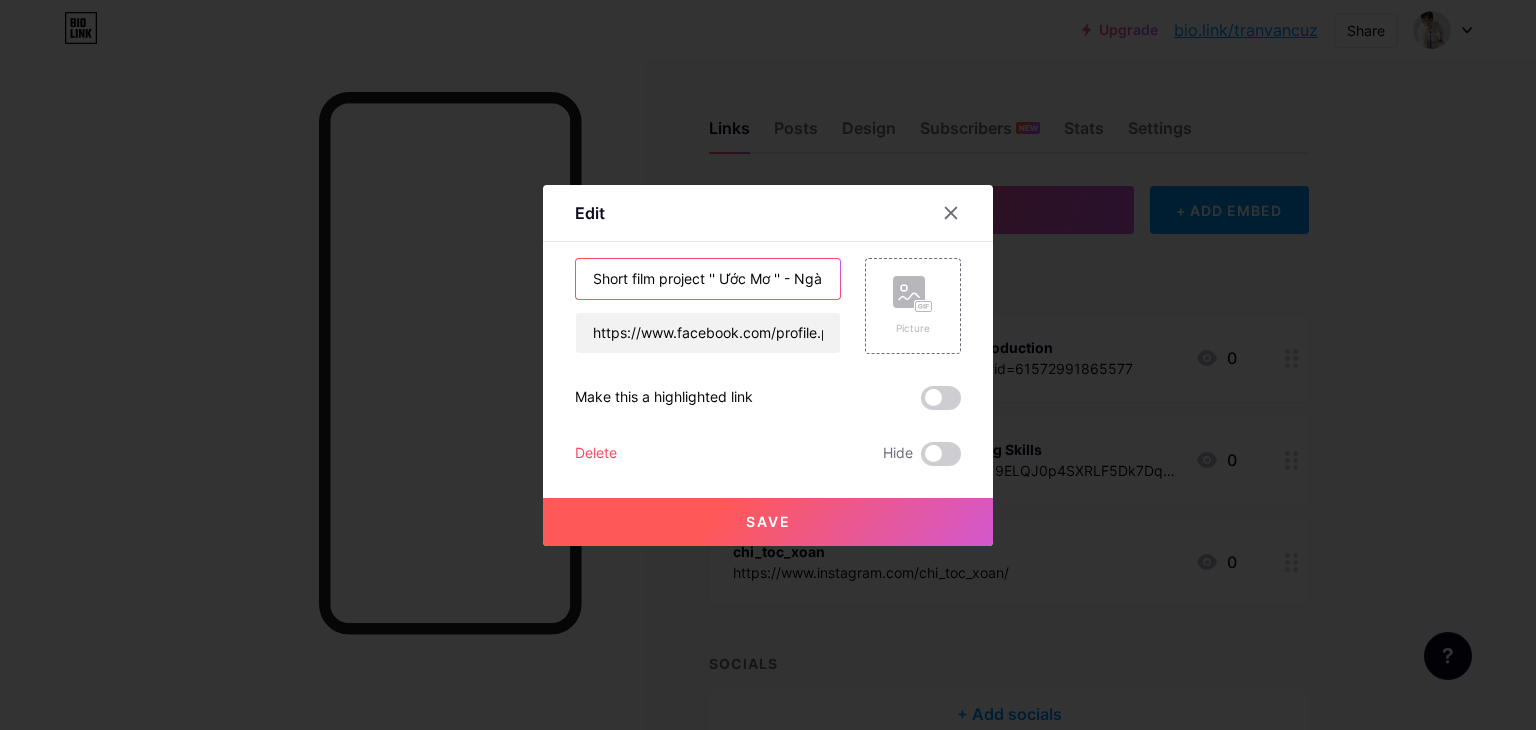 type on "Short film project '' Ước Mơ '' - Ngàn Nắng Production" 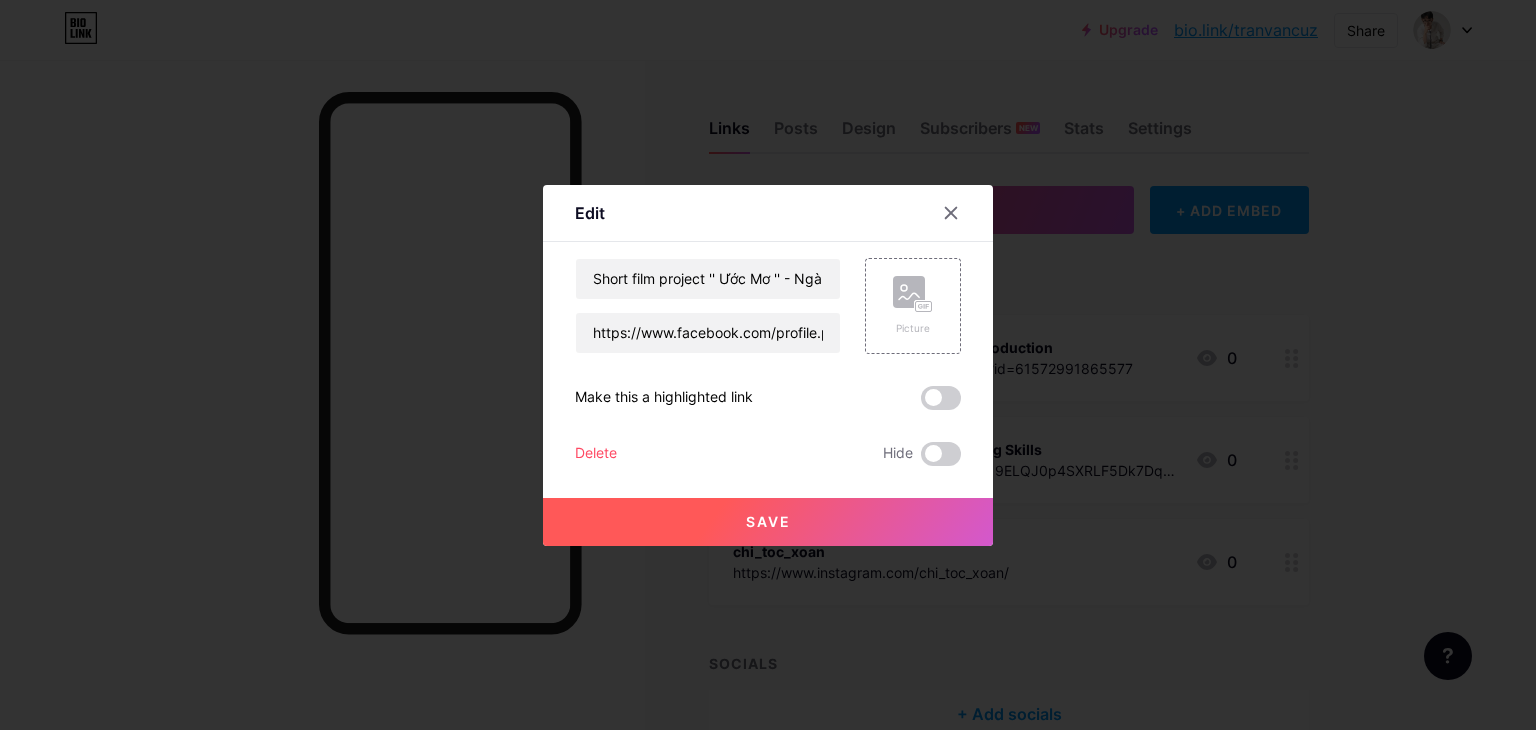 click on "Save" at bounding box center (768, 522) 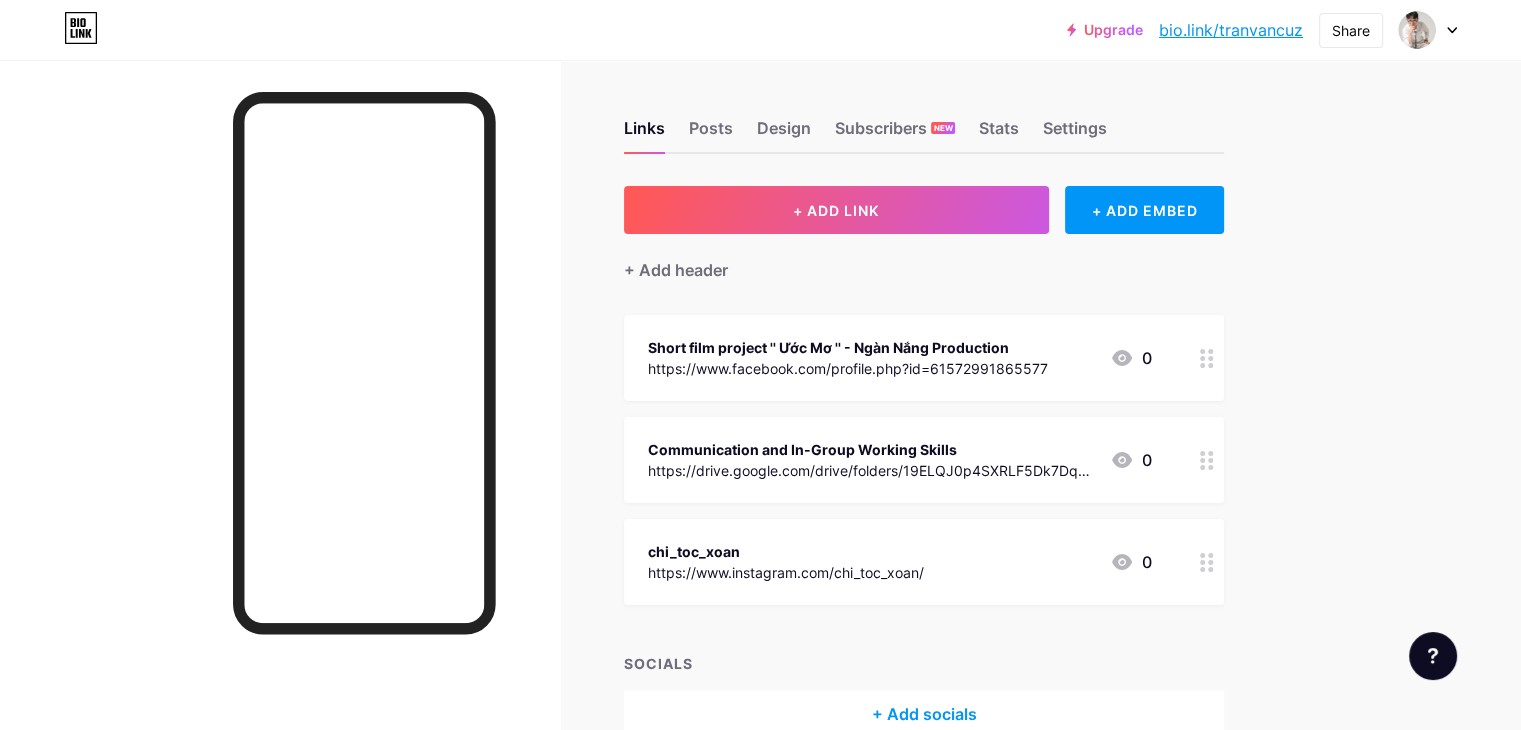 click on "Links
Posts
Design
Subscribers
NEW
Stats
Settings       + ADD LINK     + ADD EMBED
+ Add header
Short film project '' Ước Mơ '' - Ngàn Nắng Production
https://www.facebook.com/profile.php?id=61572991865577
0
Communication and In-Group Working Skills
https://drive.google.com/drive/folders/19ELQJ0p4SXRLF5Dk7Dquvi4C5_fSXSGH?usp=sharing
0
chi_toc_xoan
https://www.instagram.com/chi_toc_xoan/
0
SOCIALS     + Add socials                       Feature requests             Help center         Contact support" at bounding box center [654, 449] 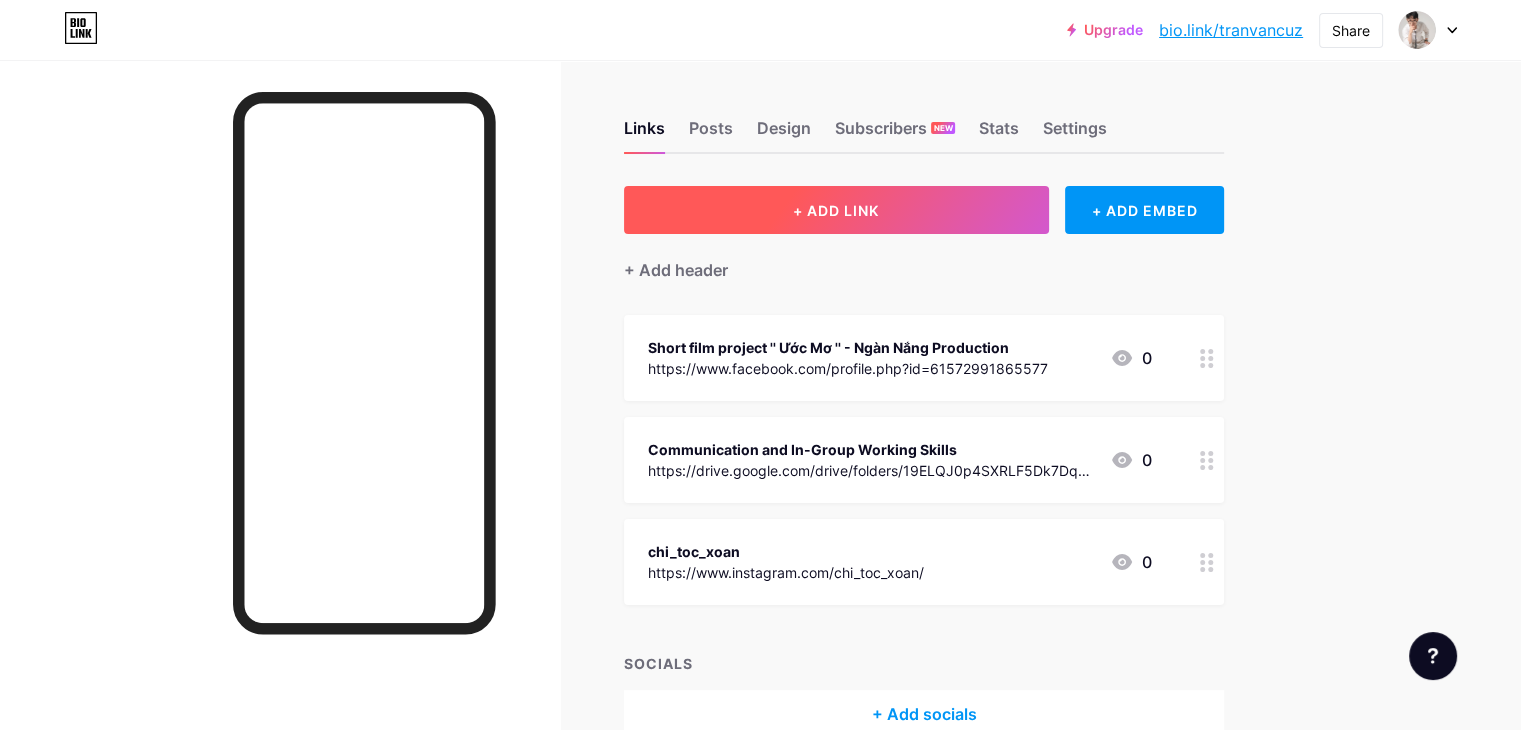 click on "+ ADD LINK" at bounding box center (836, 210) 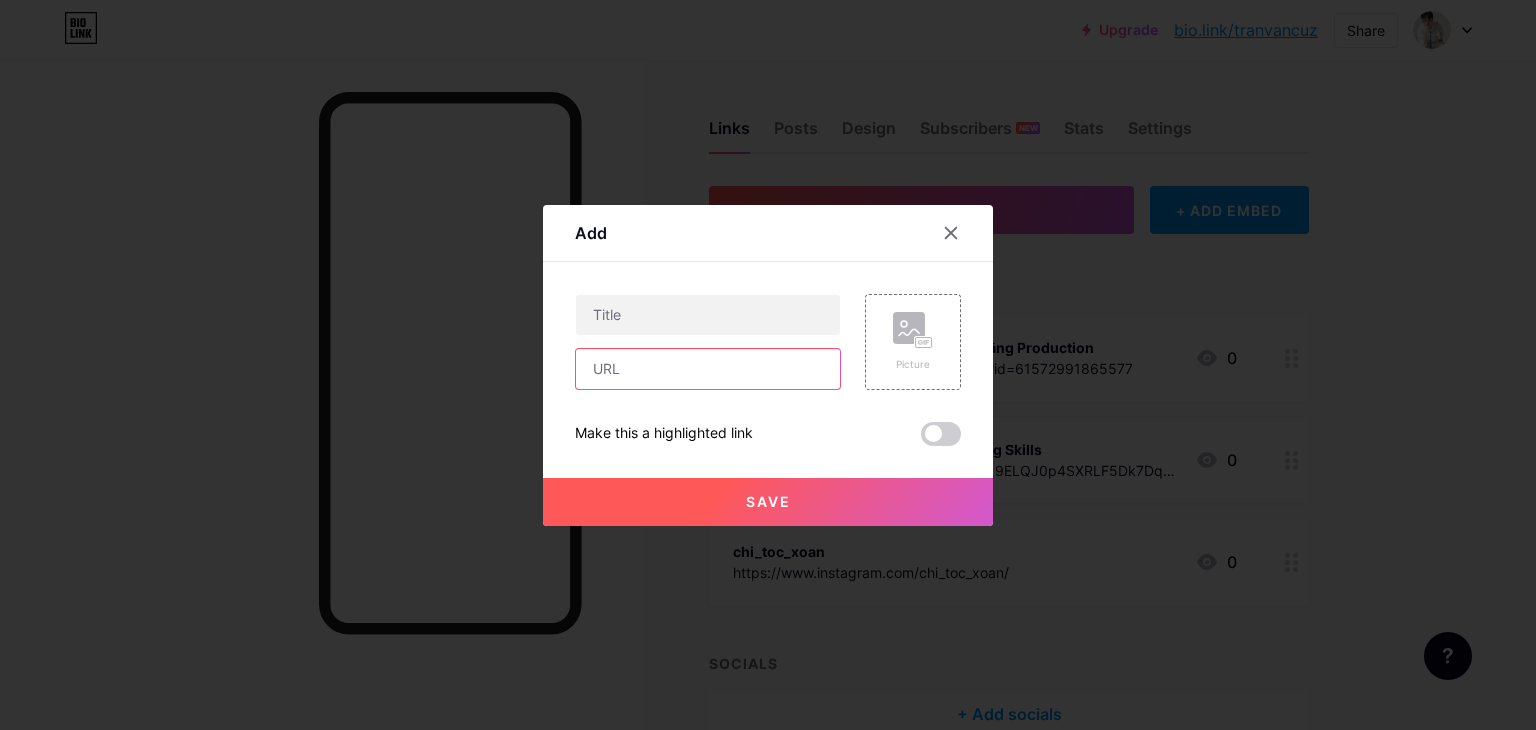 click at bounding box center [708, 369] 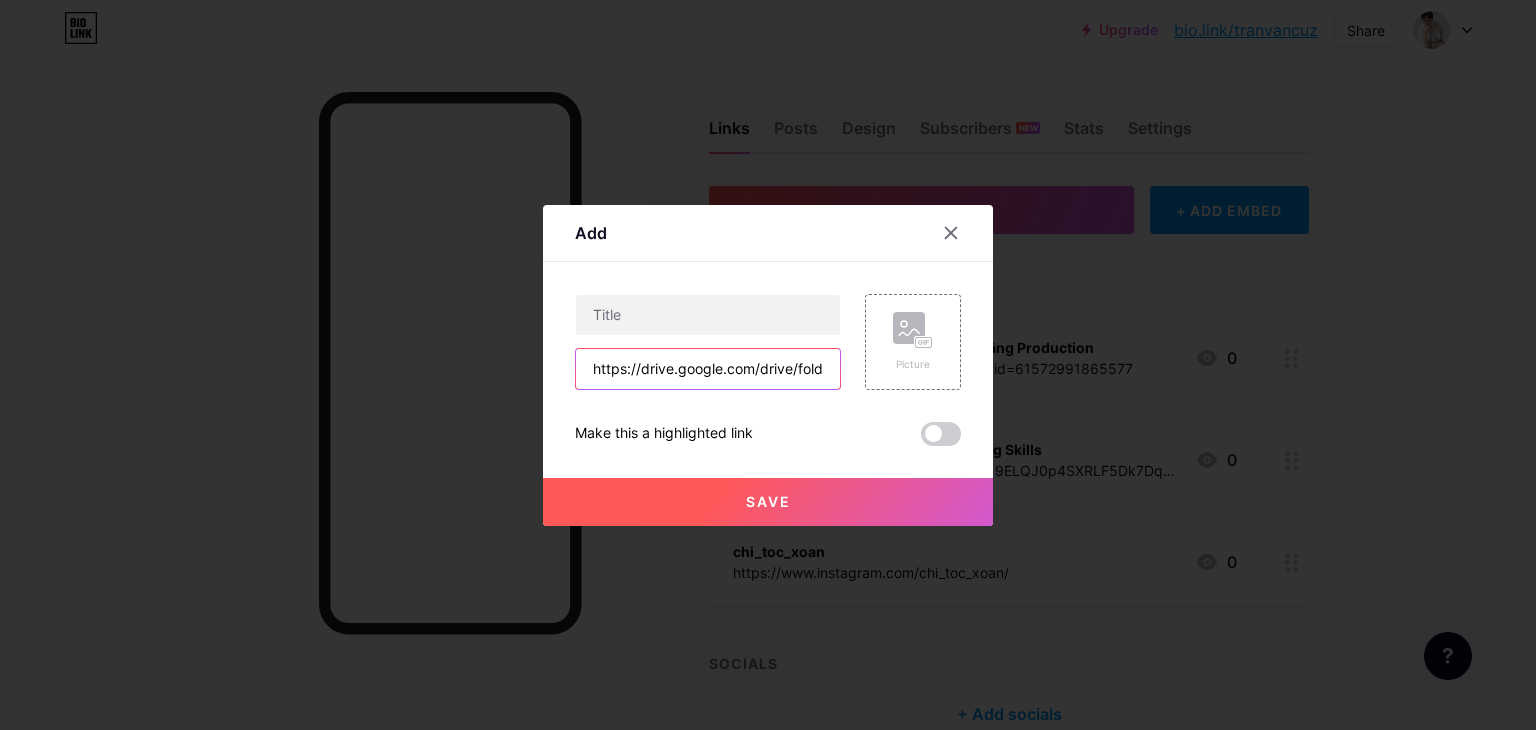 scroll, scrollTop: 0, scrollLeft: 400, axis: horizontal 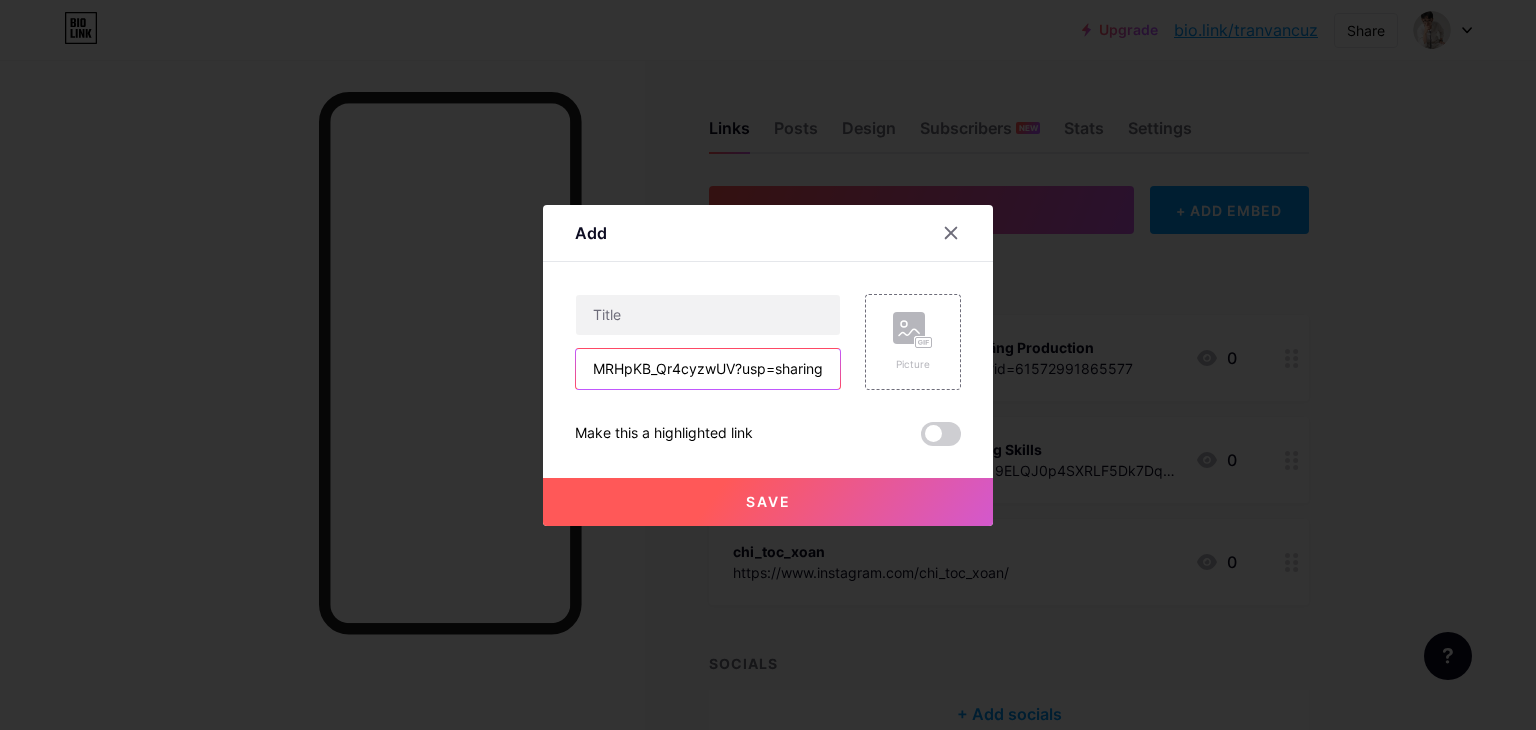 type on "https://drive.google.com/drive/folders/1msBfLmxJswTo0eLZMRHpKB_Qr4cyzwUV?usp=sharing" 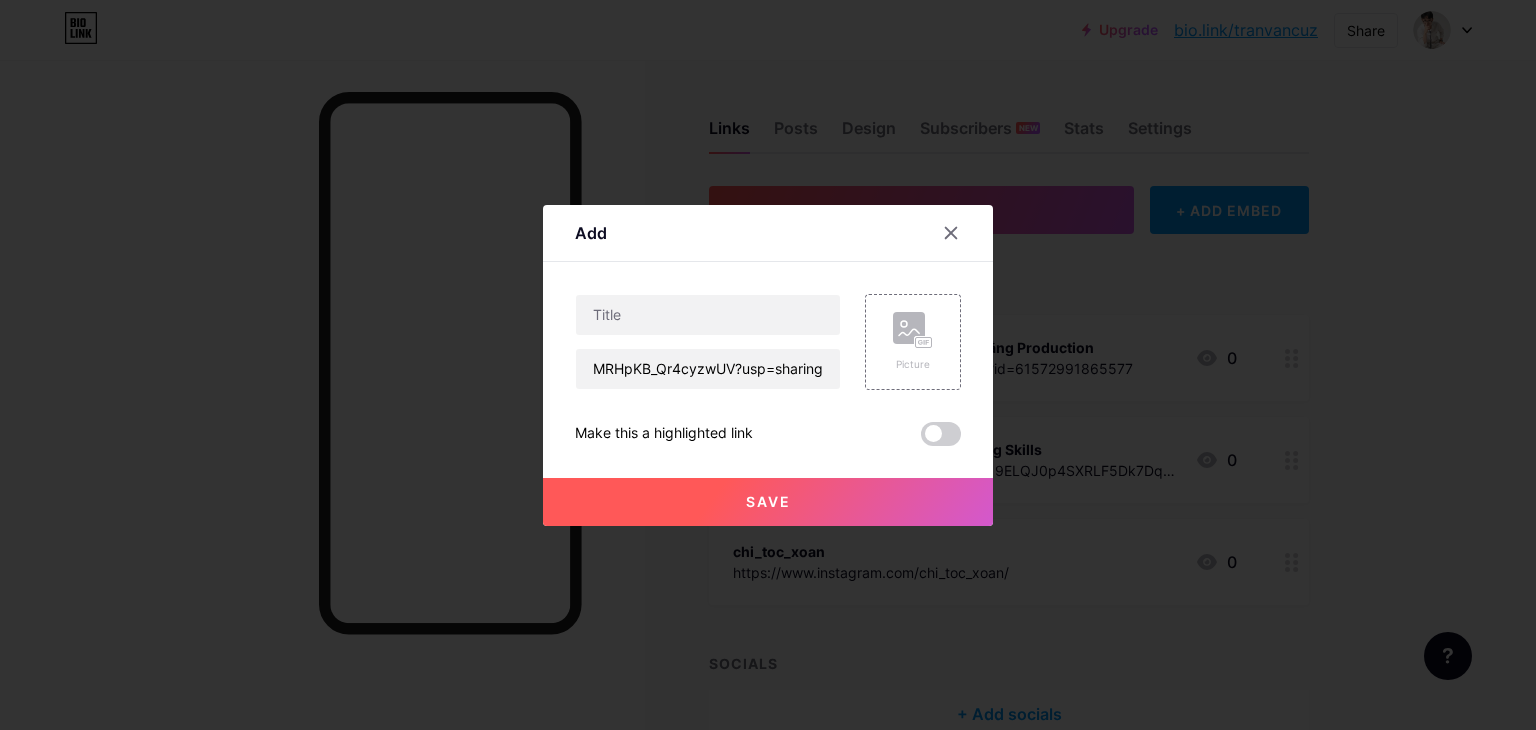 scroll, scrollTop: 0, scrollLeft: 0, axis: both 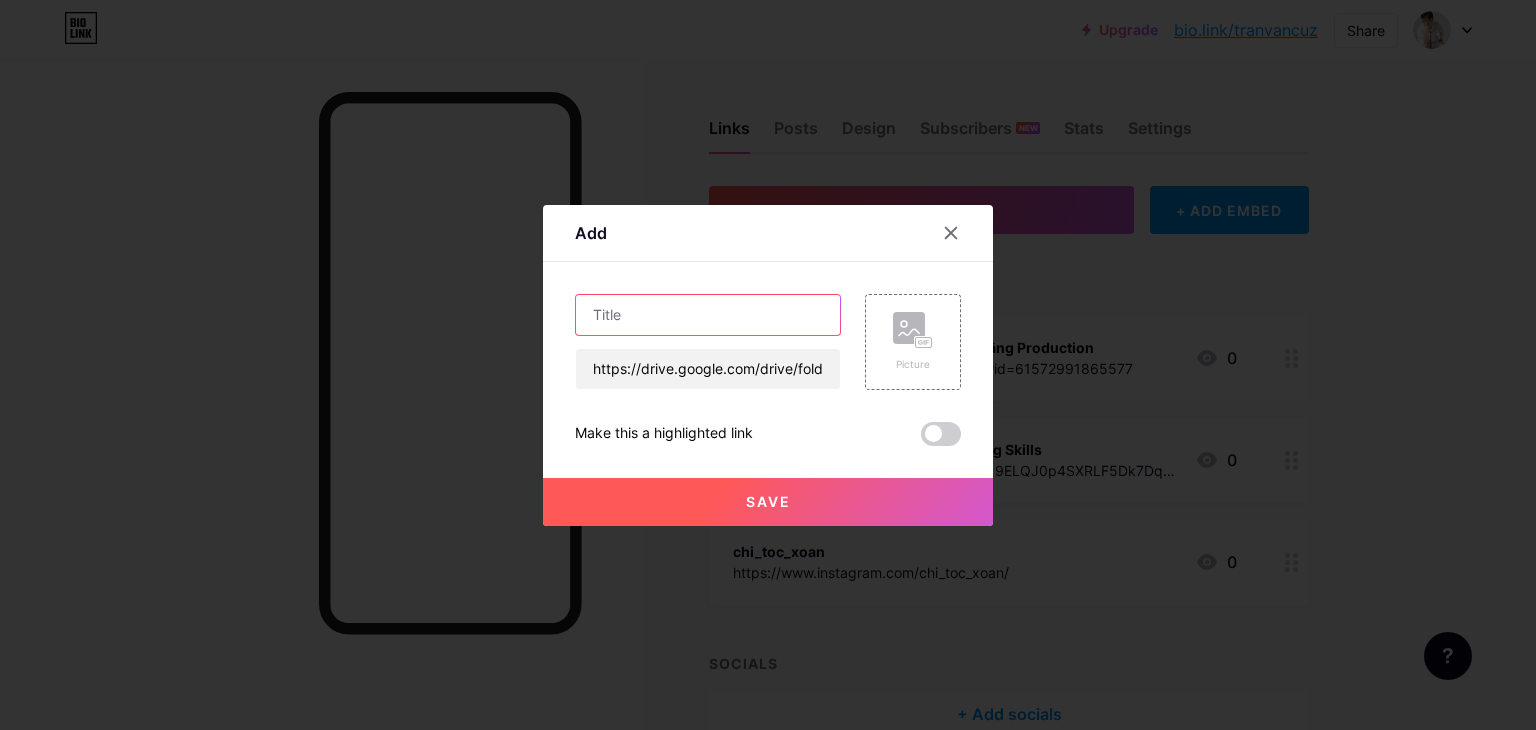 click at bounding box center [708, 315] 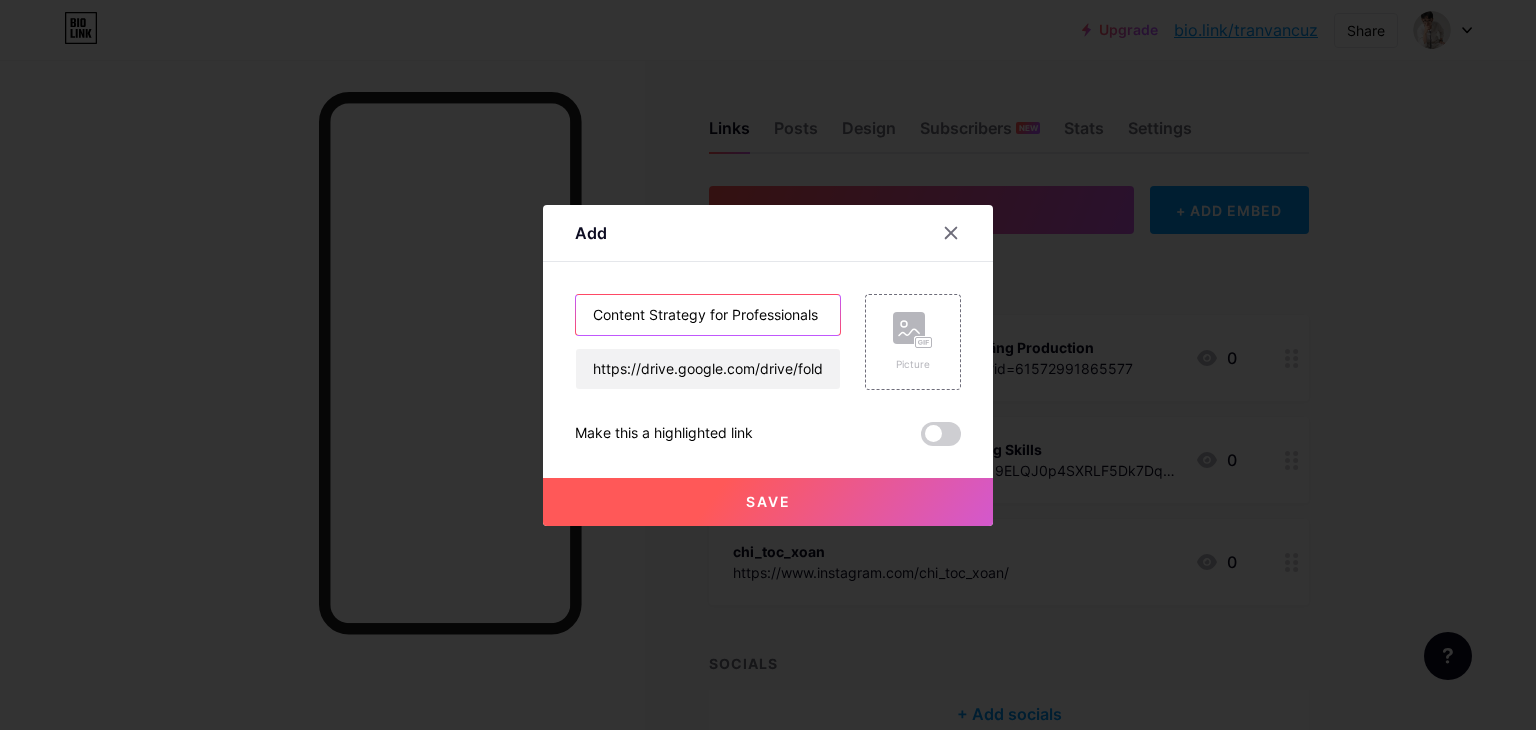 type on "Content Strategy for Professionals" 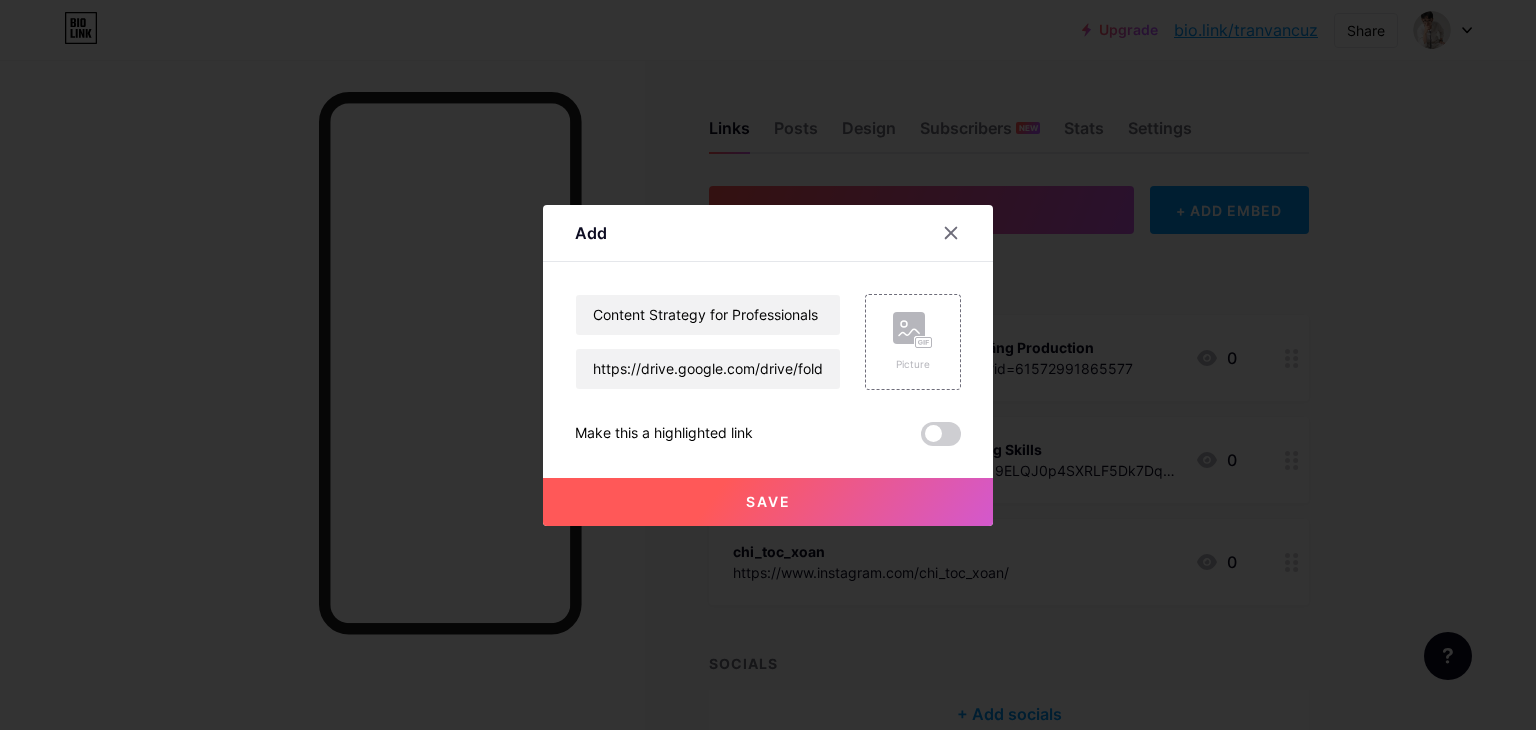 click on "Save" at bounding box center (768, 501) 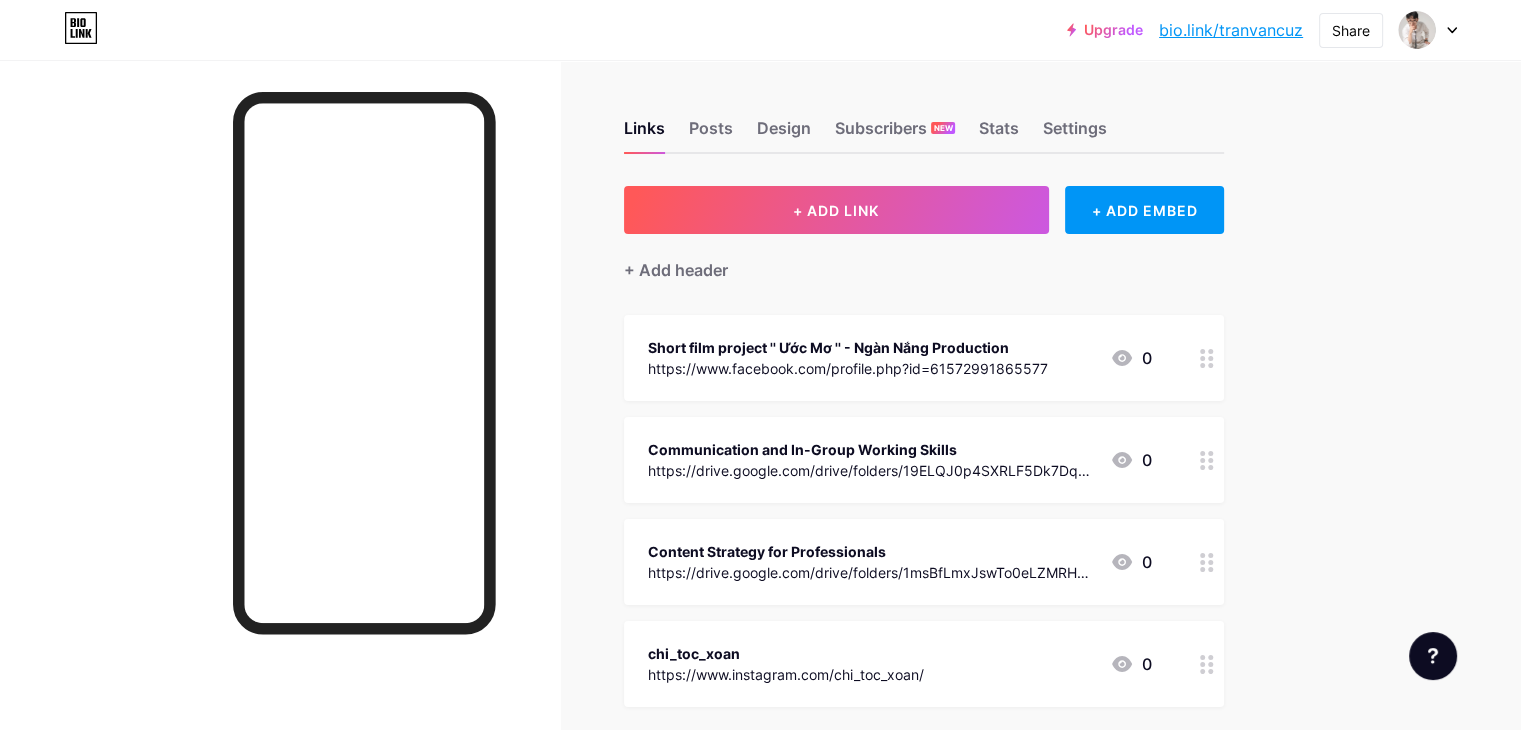 click 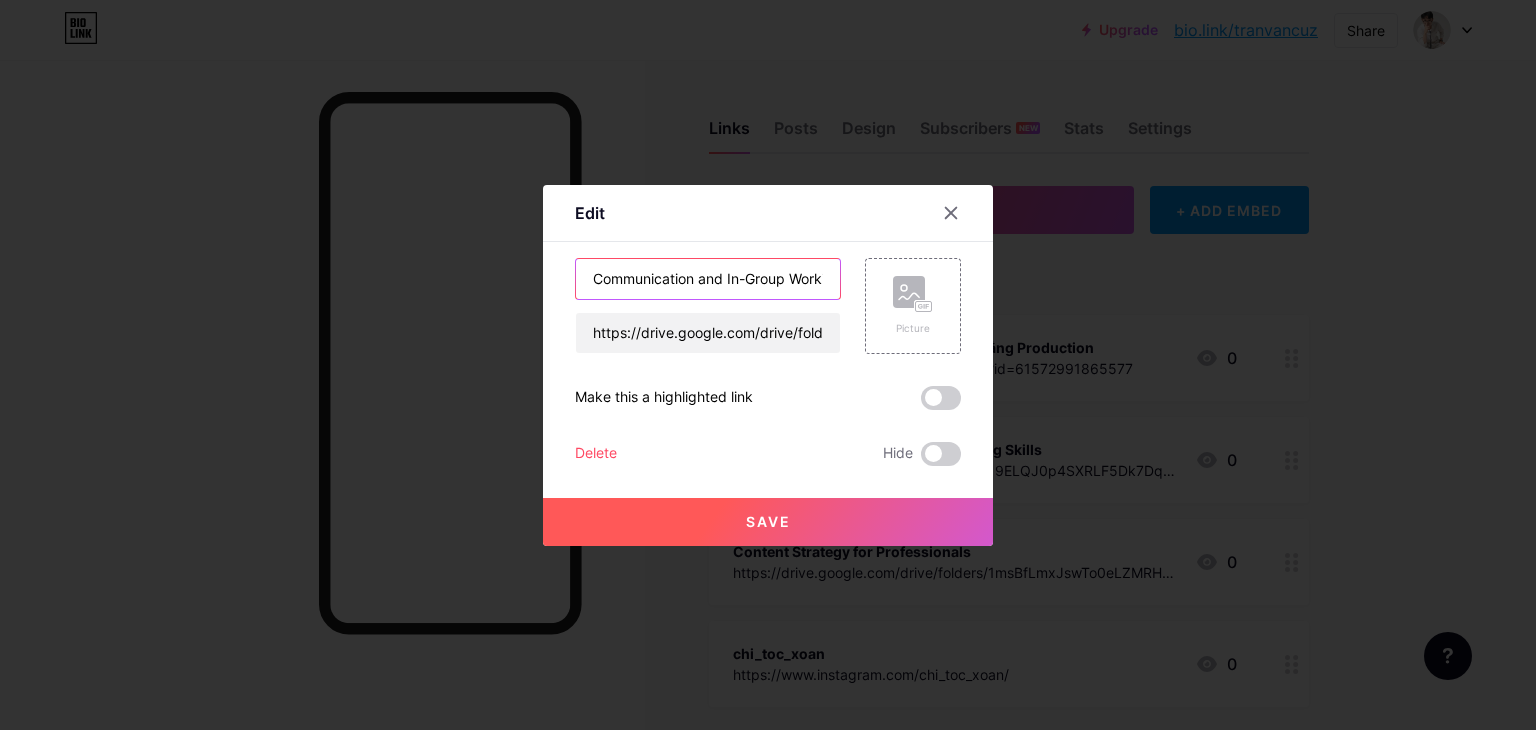 click on "Communication and In-Group Working Skills" at bounding box center (708, 279) 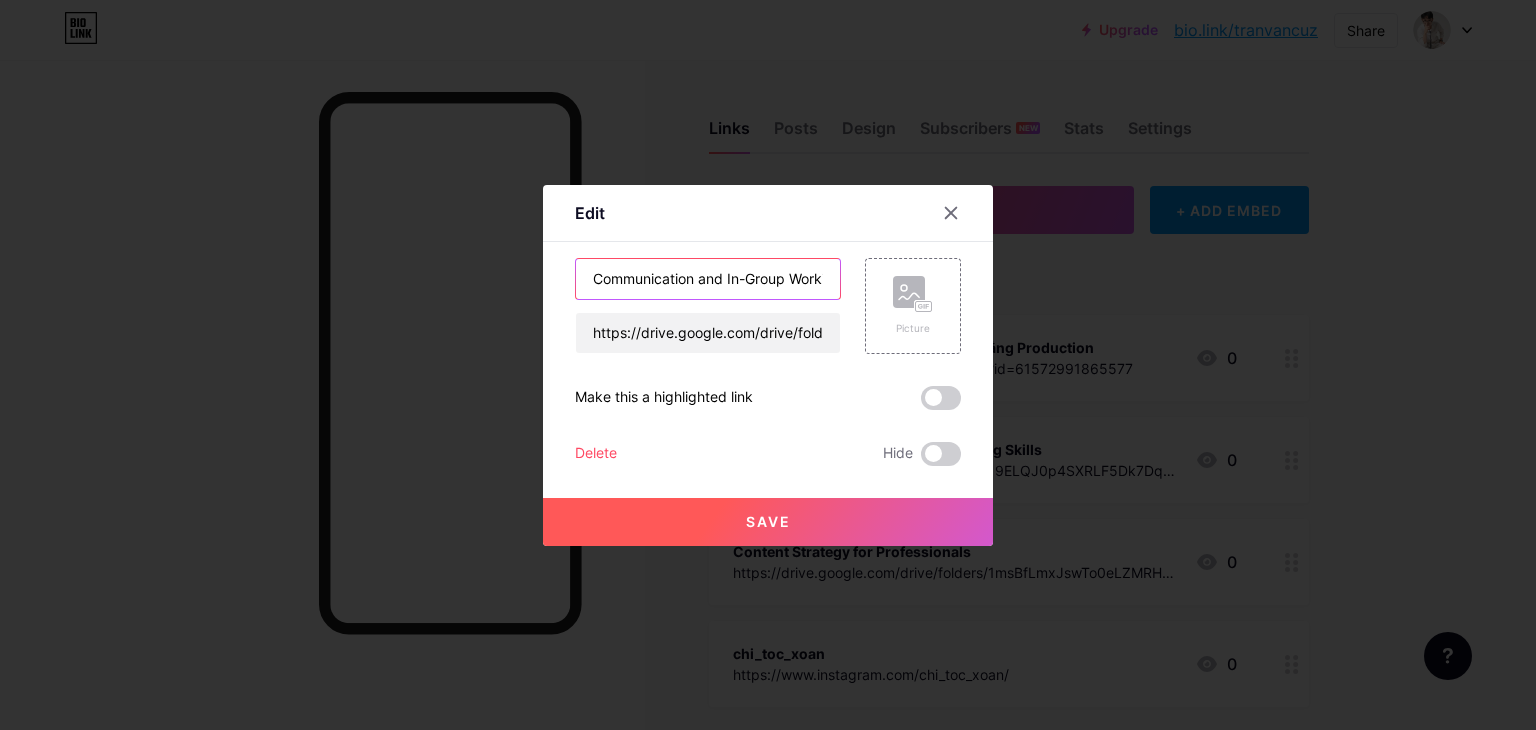 paste on "“Happy Delivery” Project" 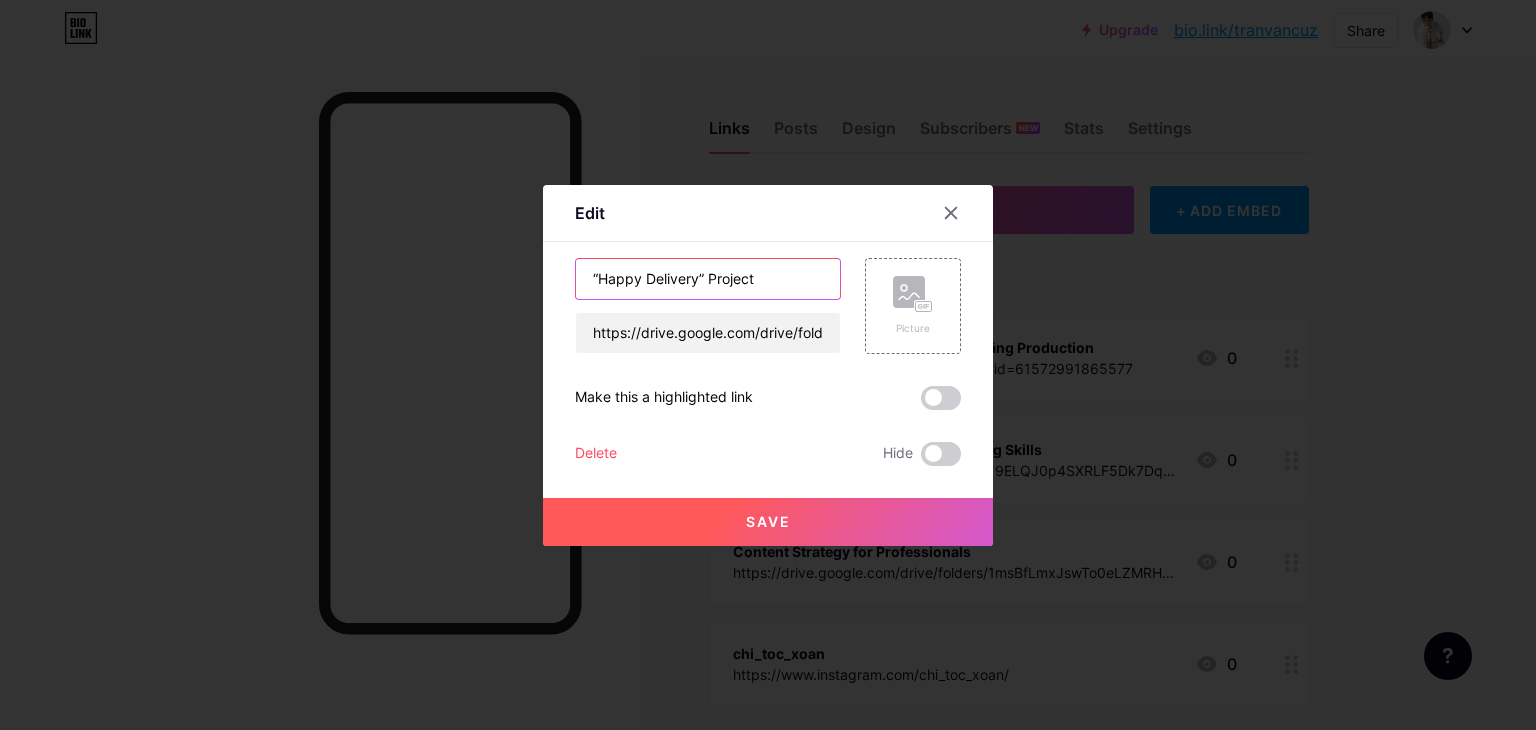 type on "“Happy Delivery” Project" 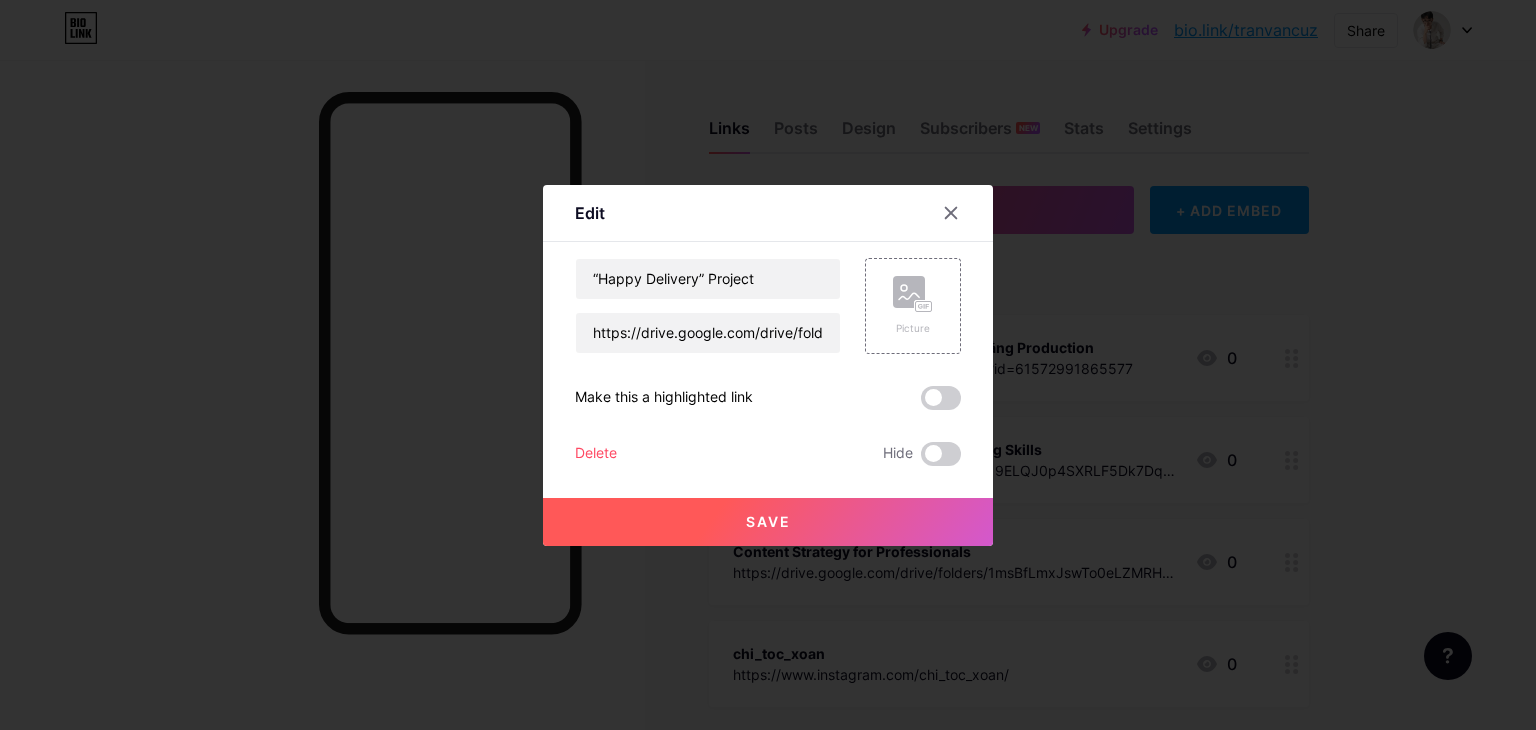 click on "Save" at bounding box center (768, 522) 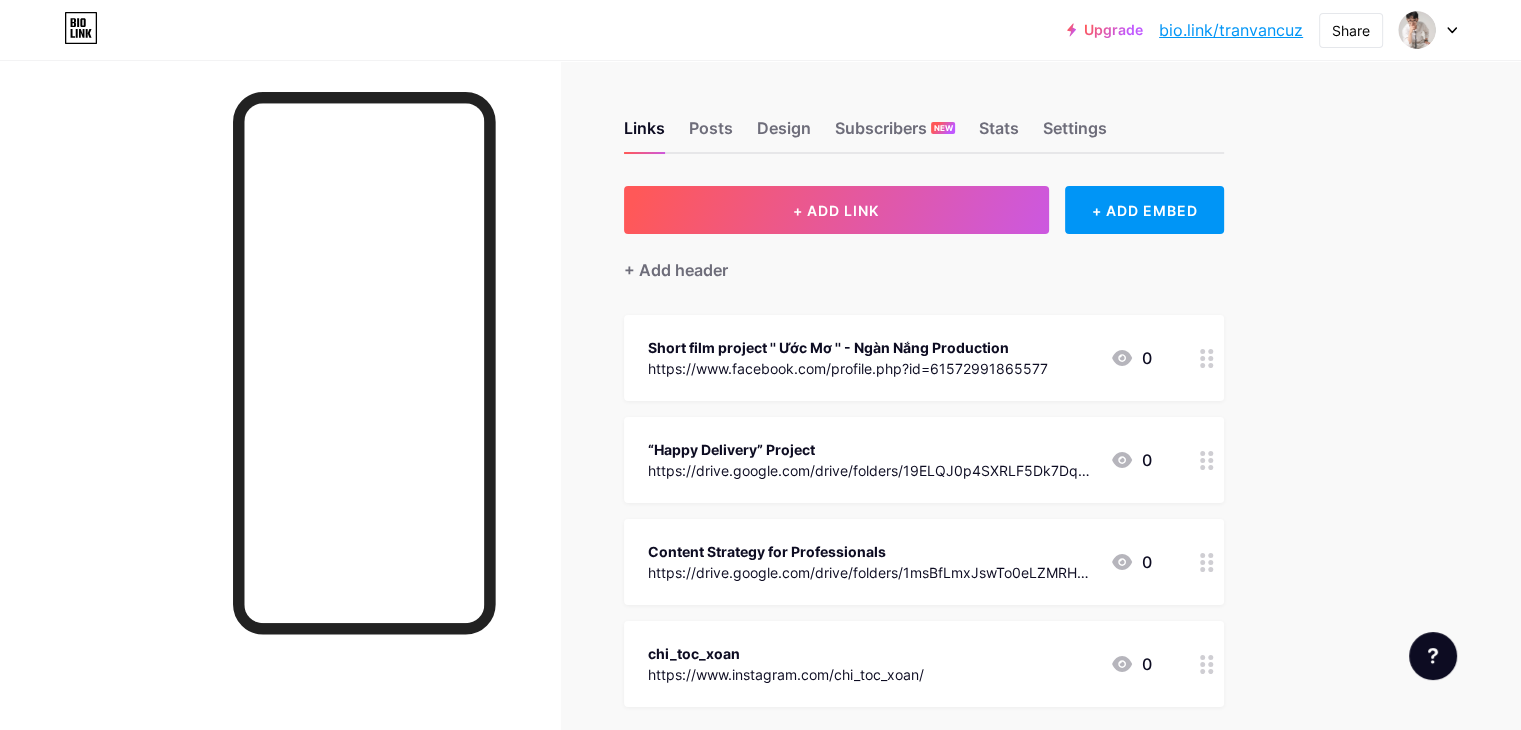 click at bounding box center (1207, 460) 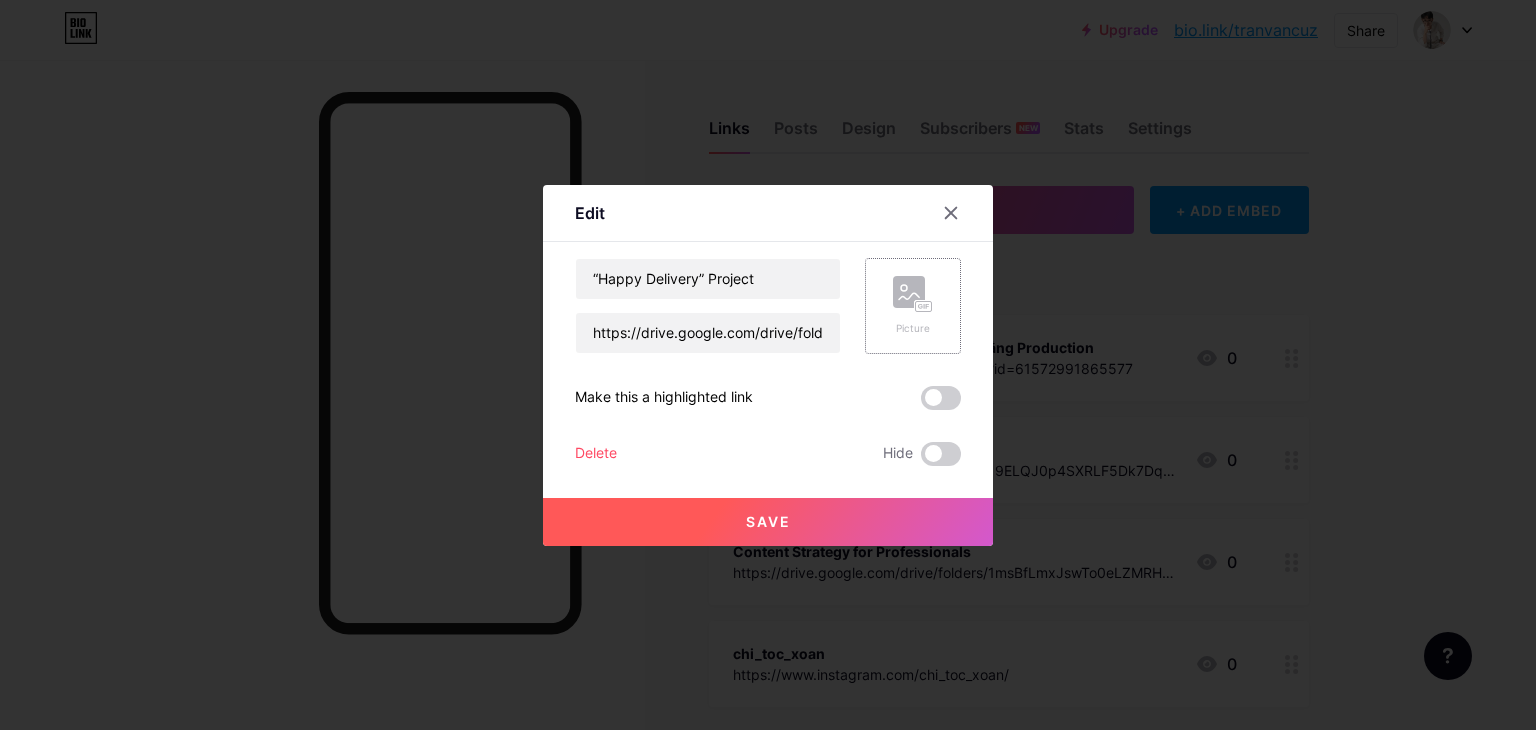 click 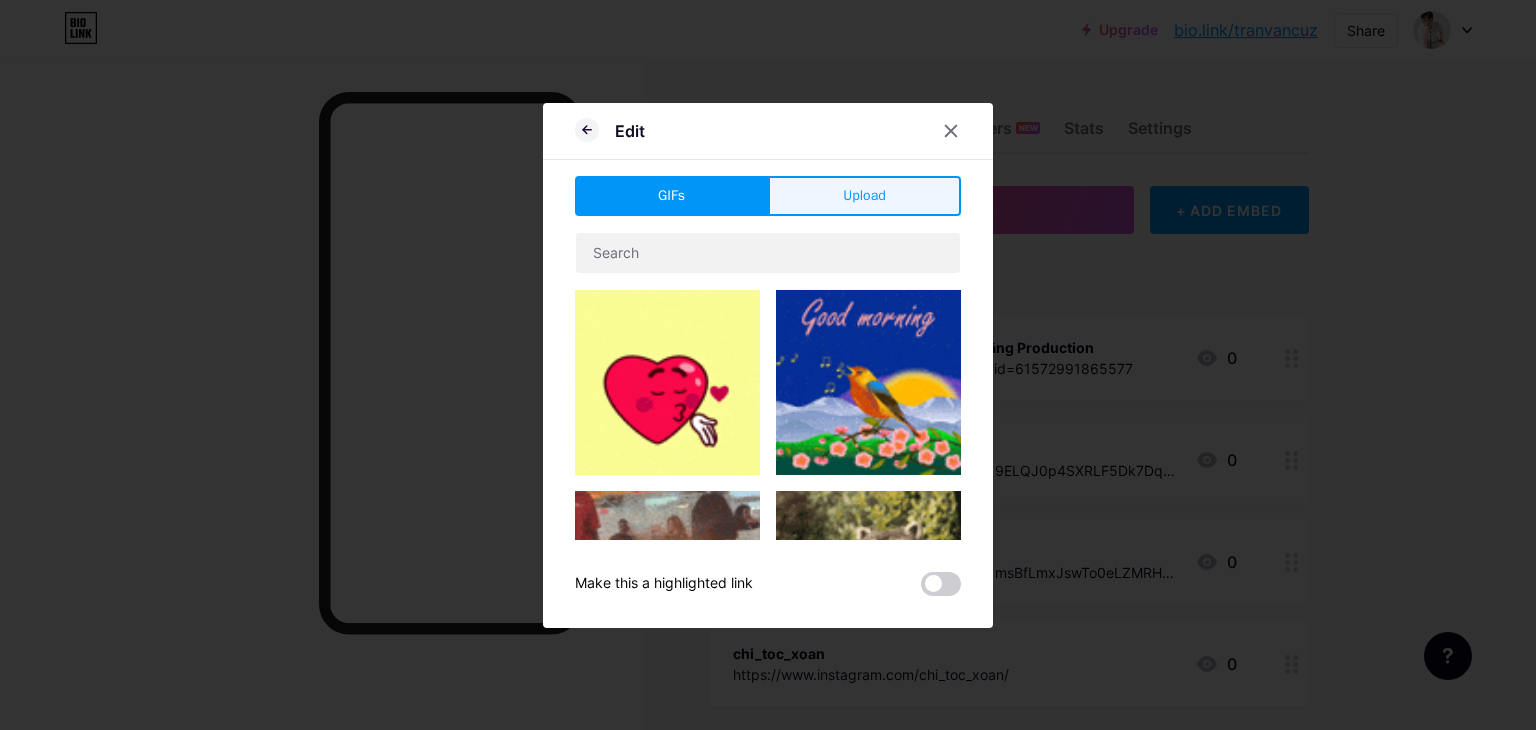 click on "Upload" at bounding box center [864, 195] 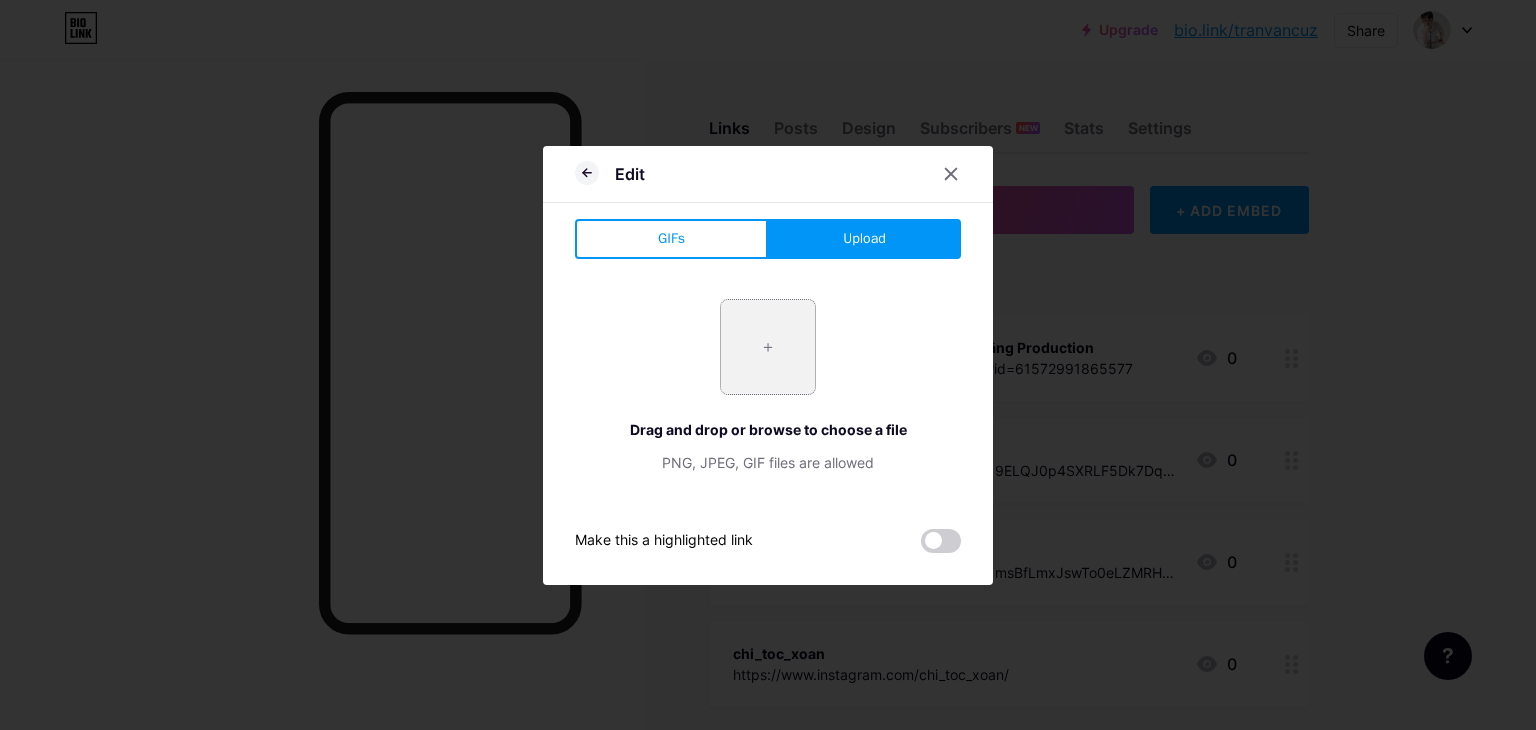click at bounding box center [768, 347] 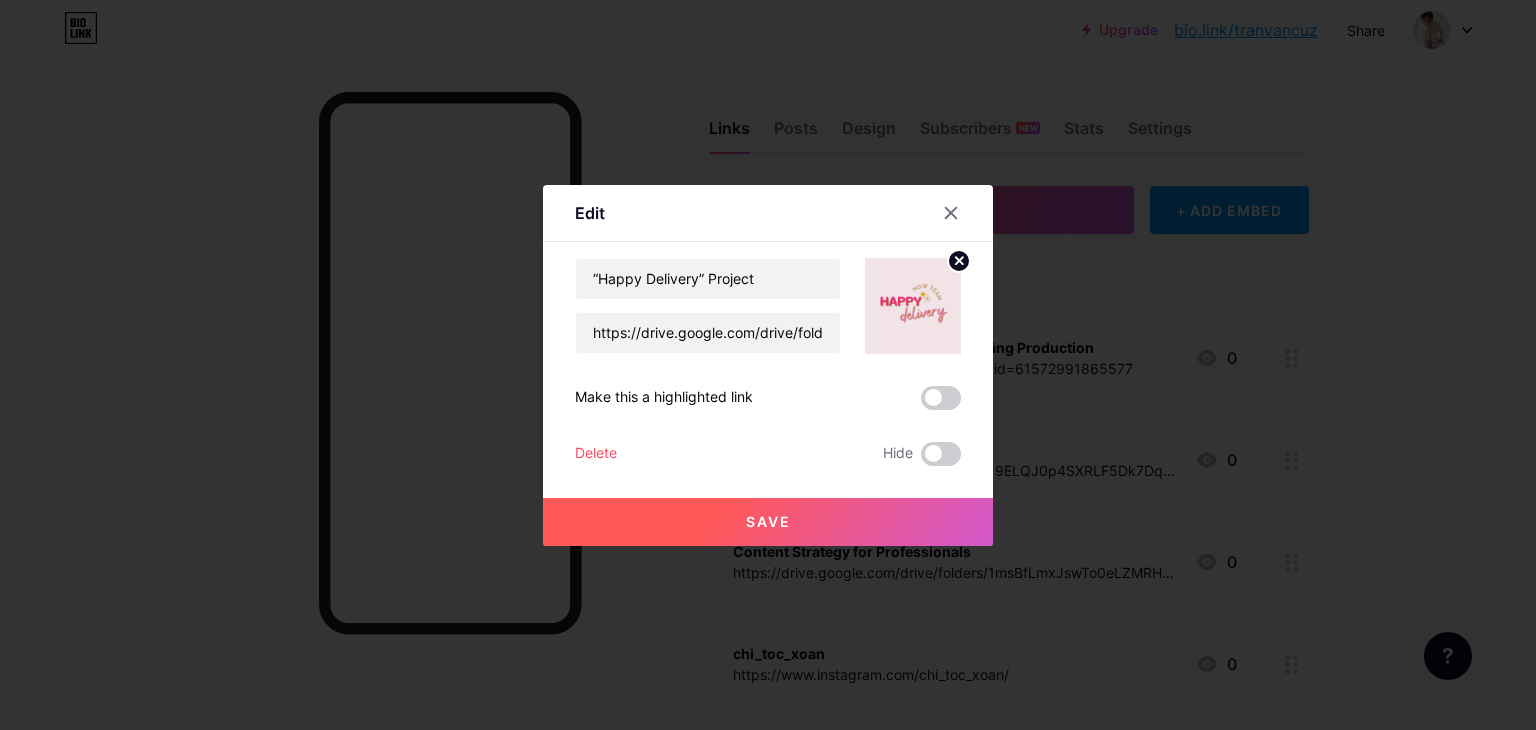 click on "Save" at bounding box center (768, 521) 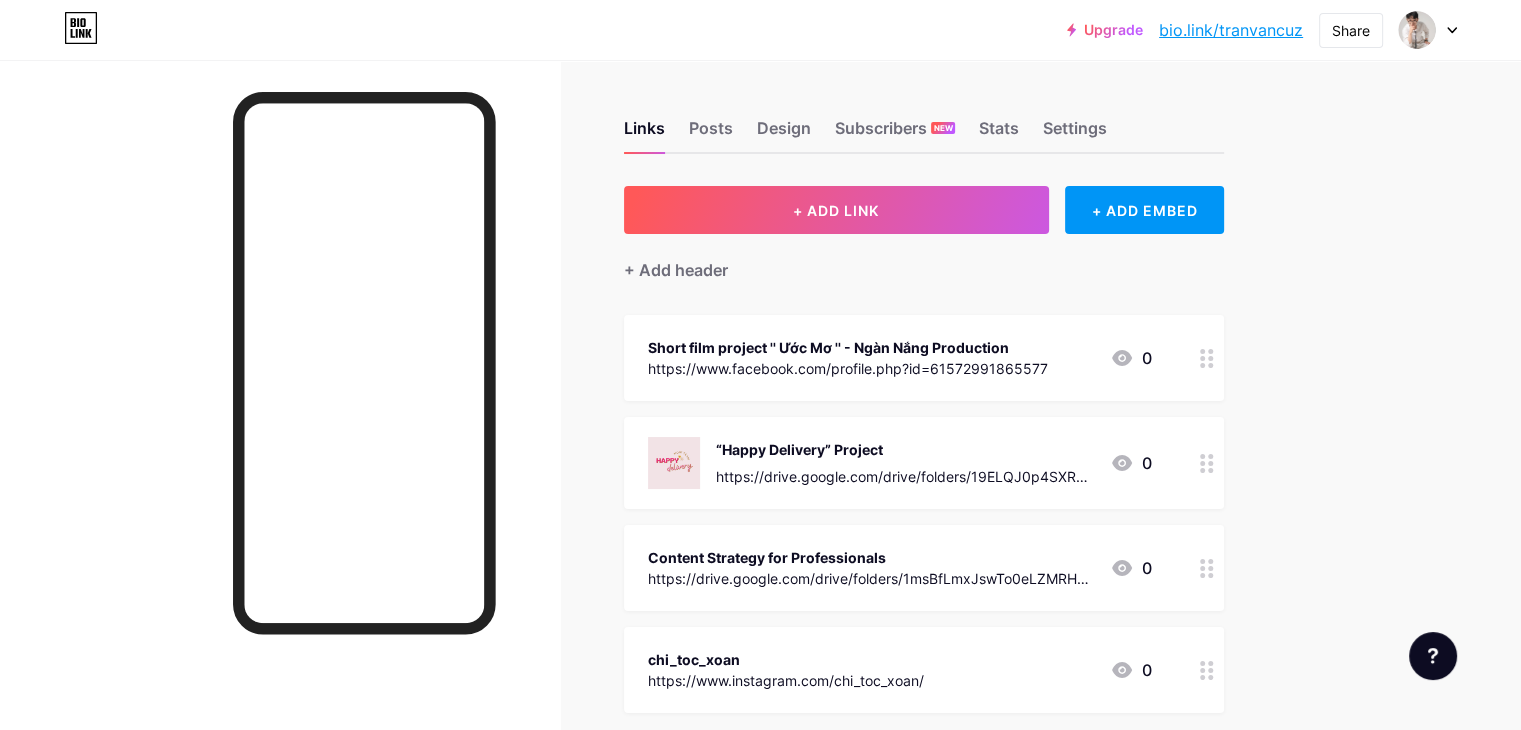 click 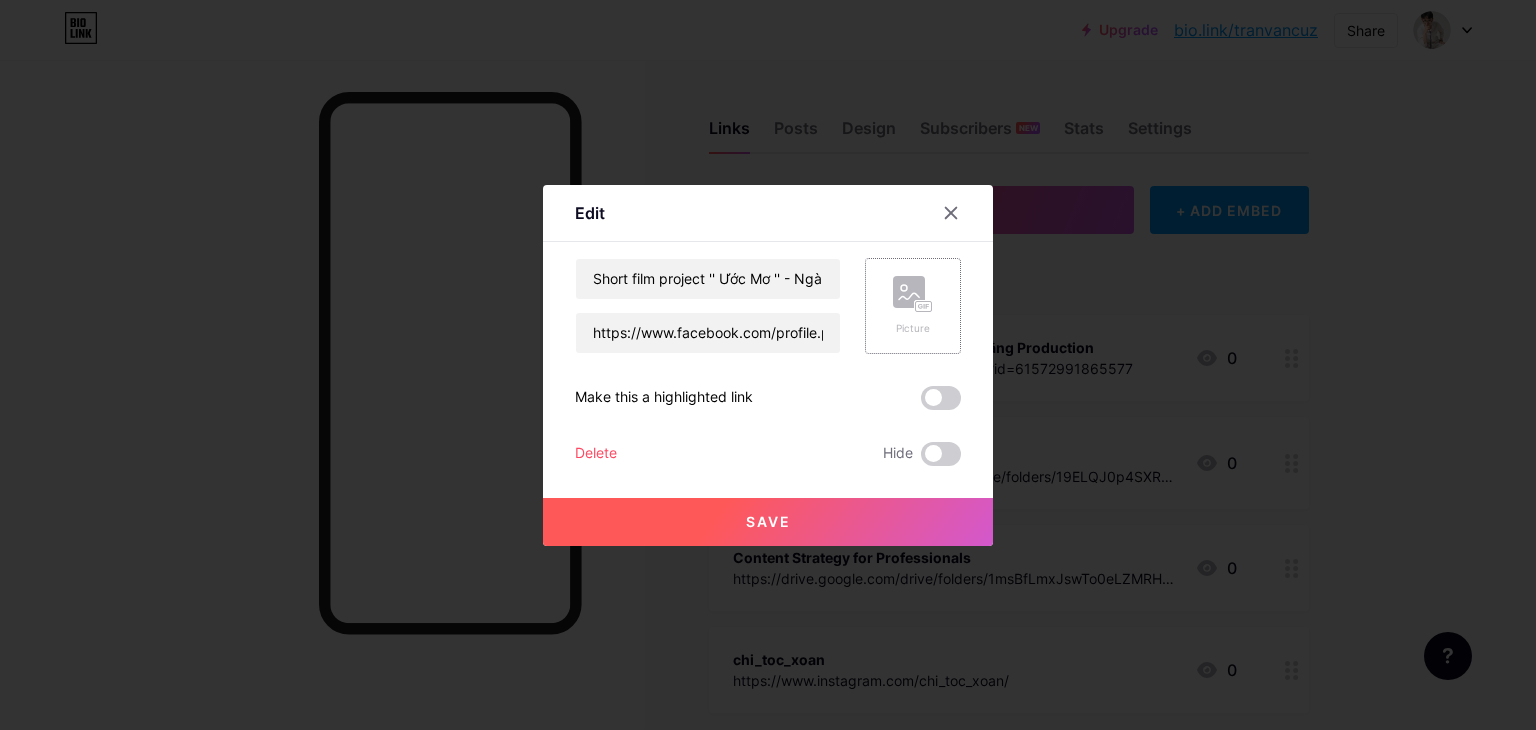 click 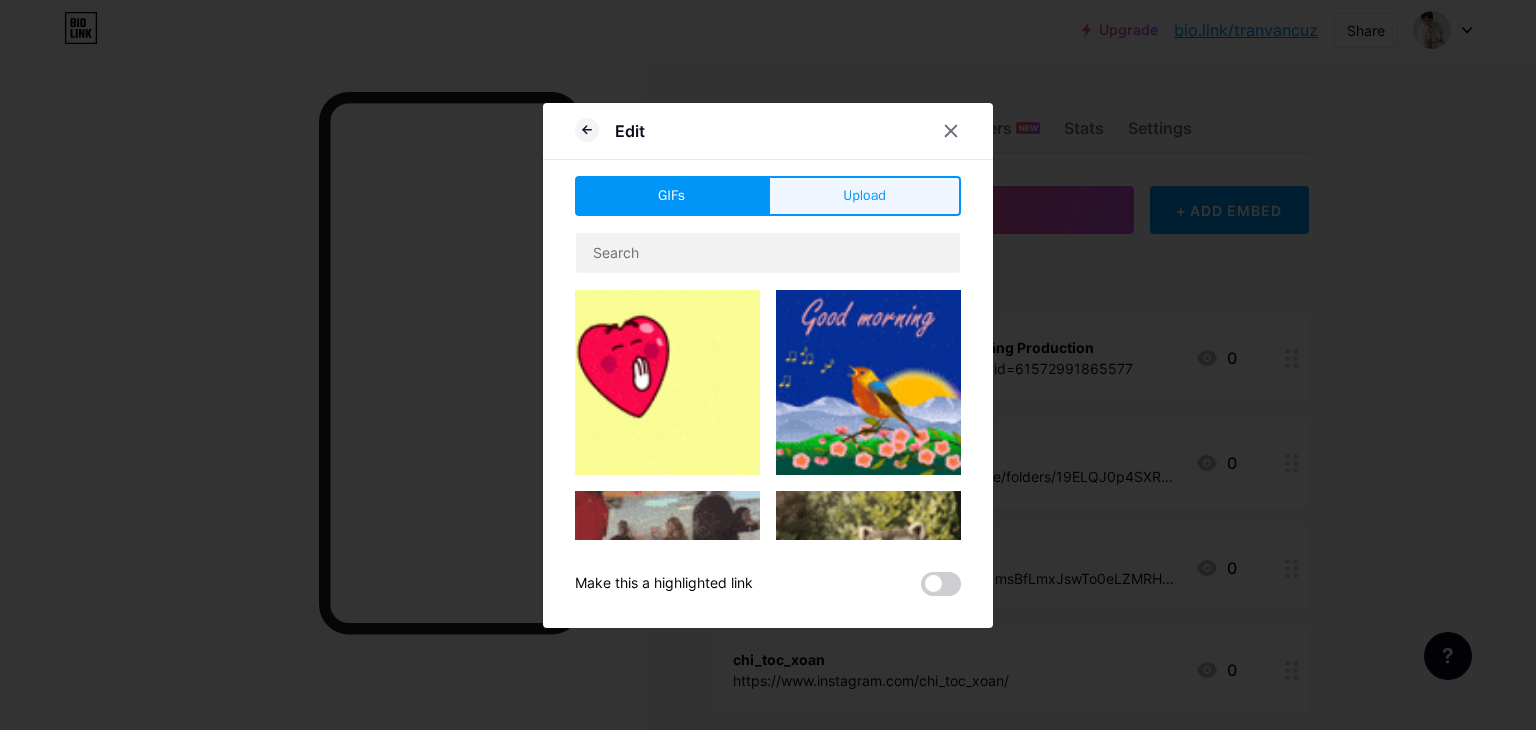 click on "Upload" at bounding box center (864, 196) 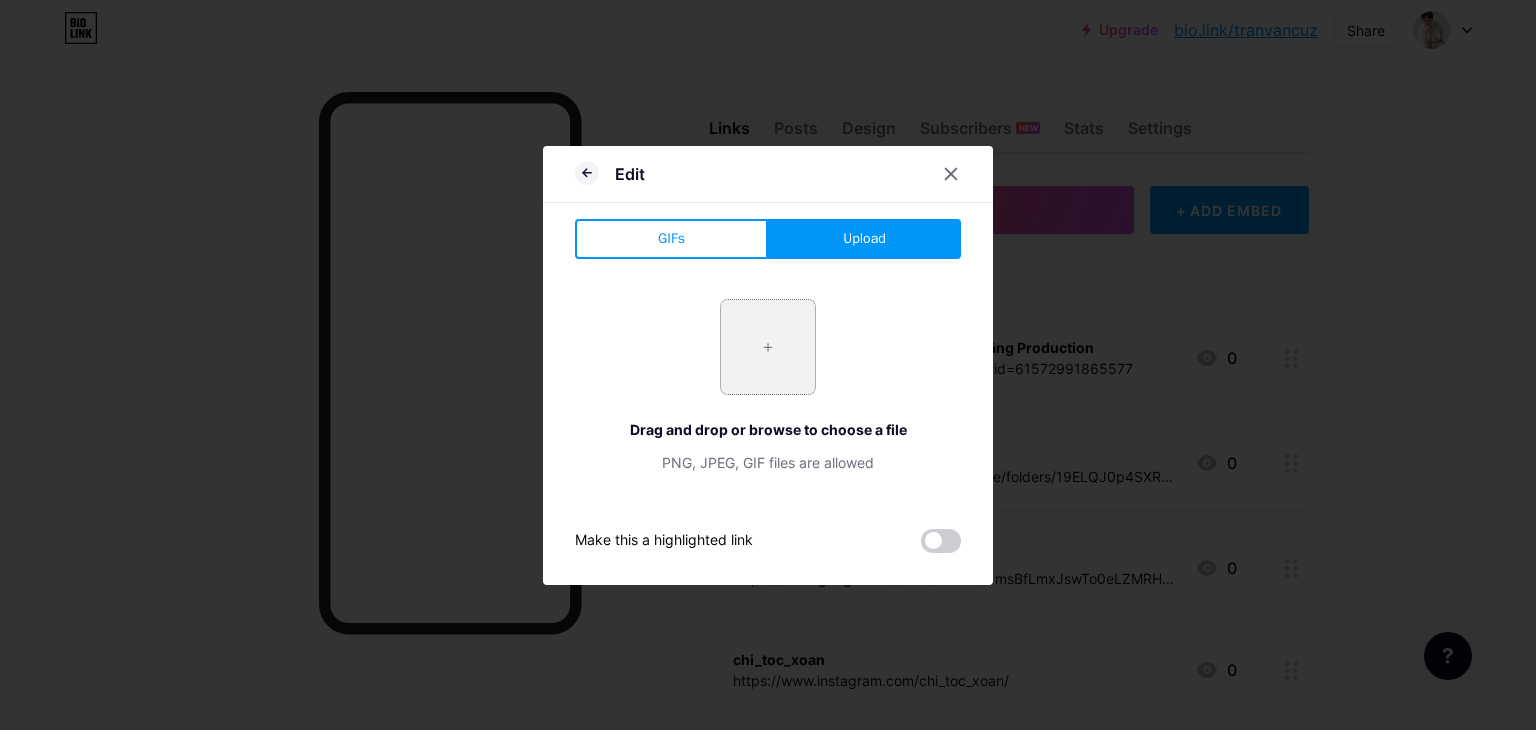click at bounding box center [768, 347] 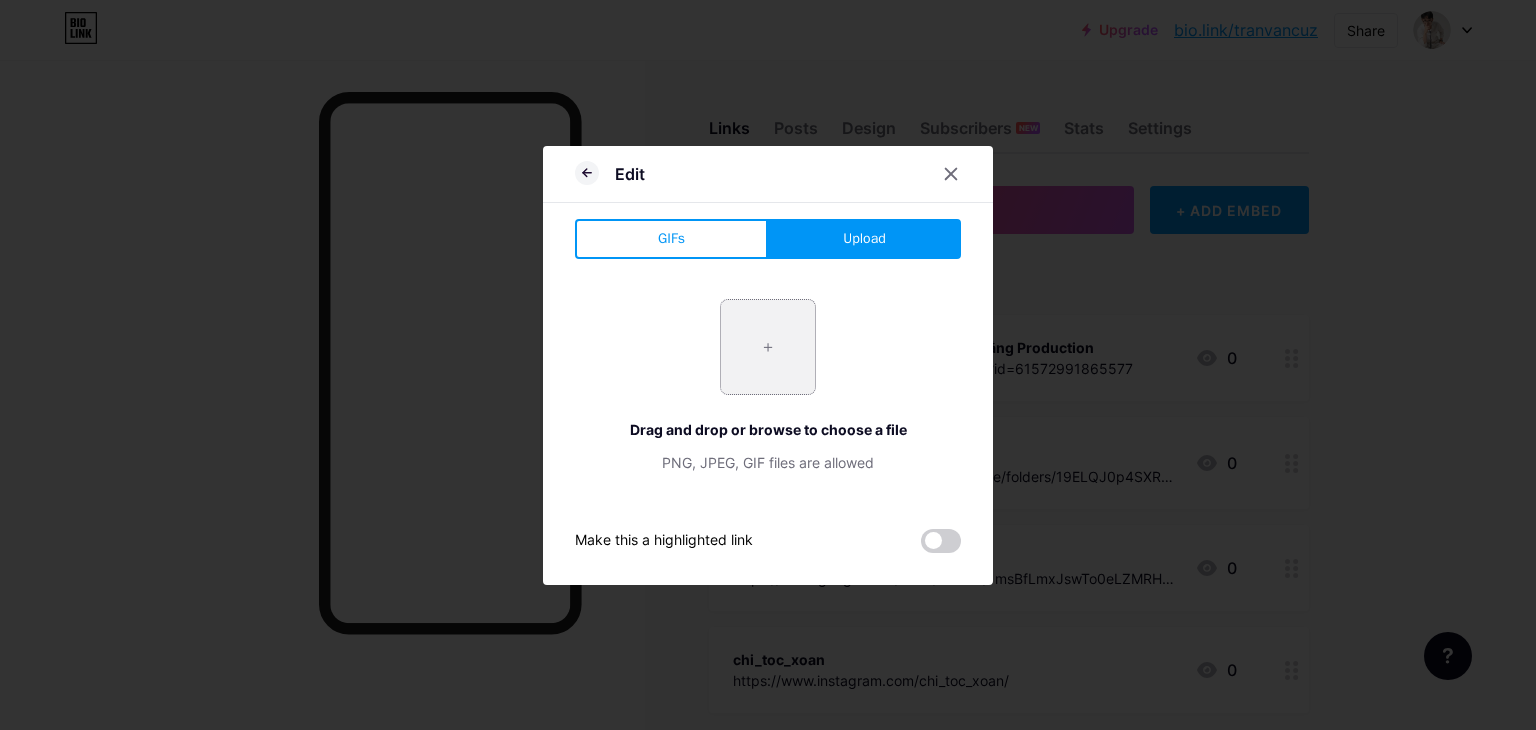 type on "C:\fakepath\481101268_122106787016766395_3701946197618077831_n.jpg" 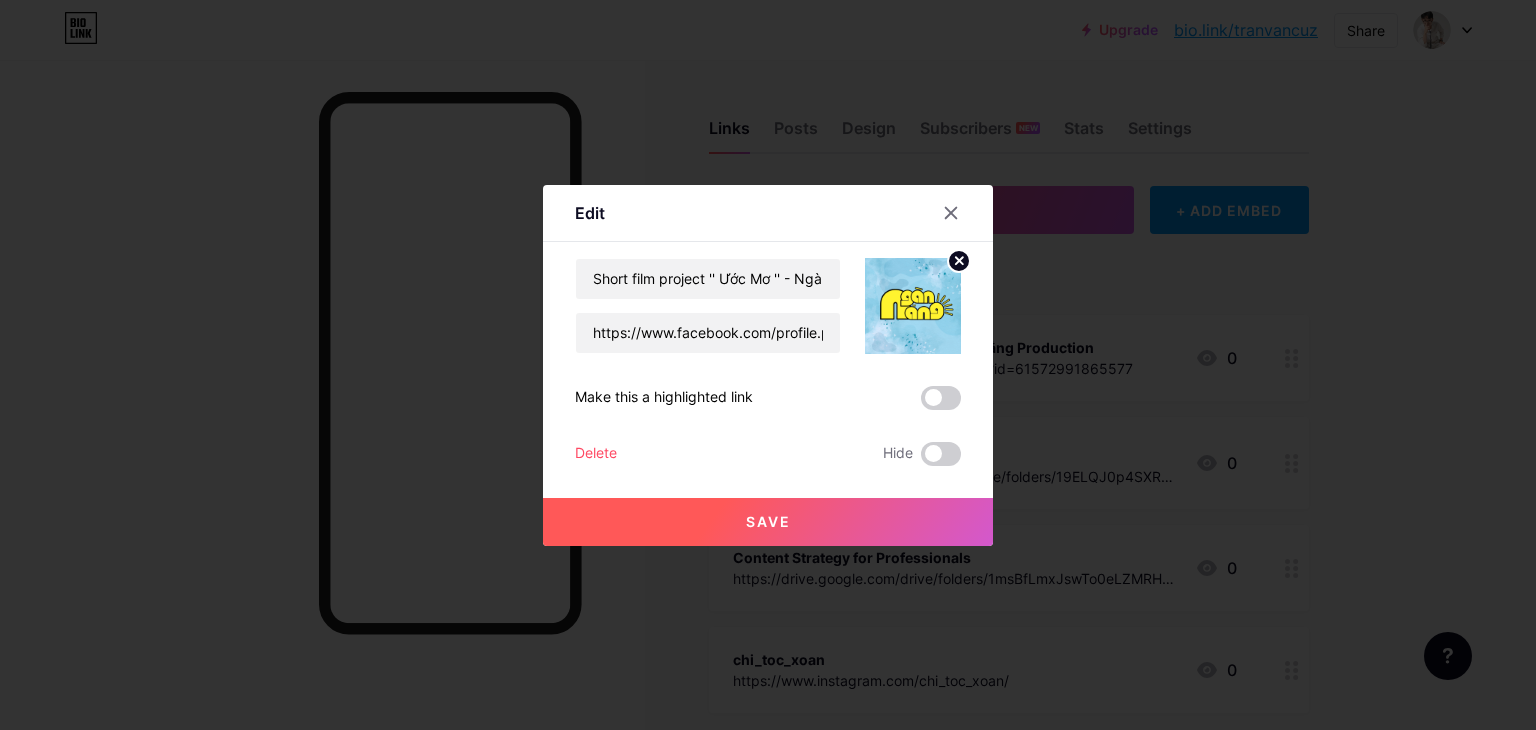 click on "Save" at bounding box center (768, 522) 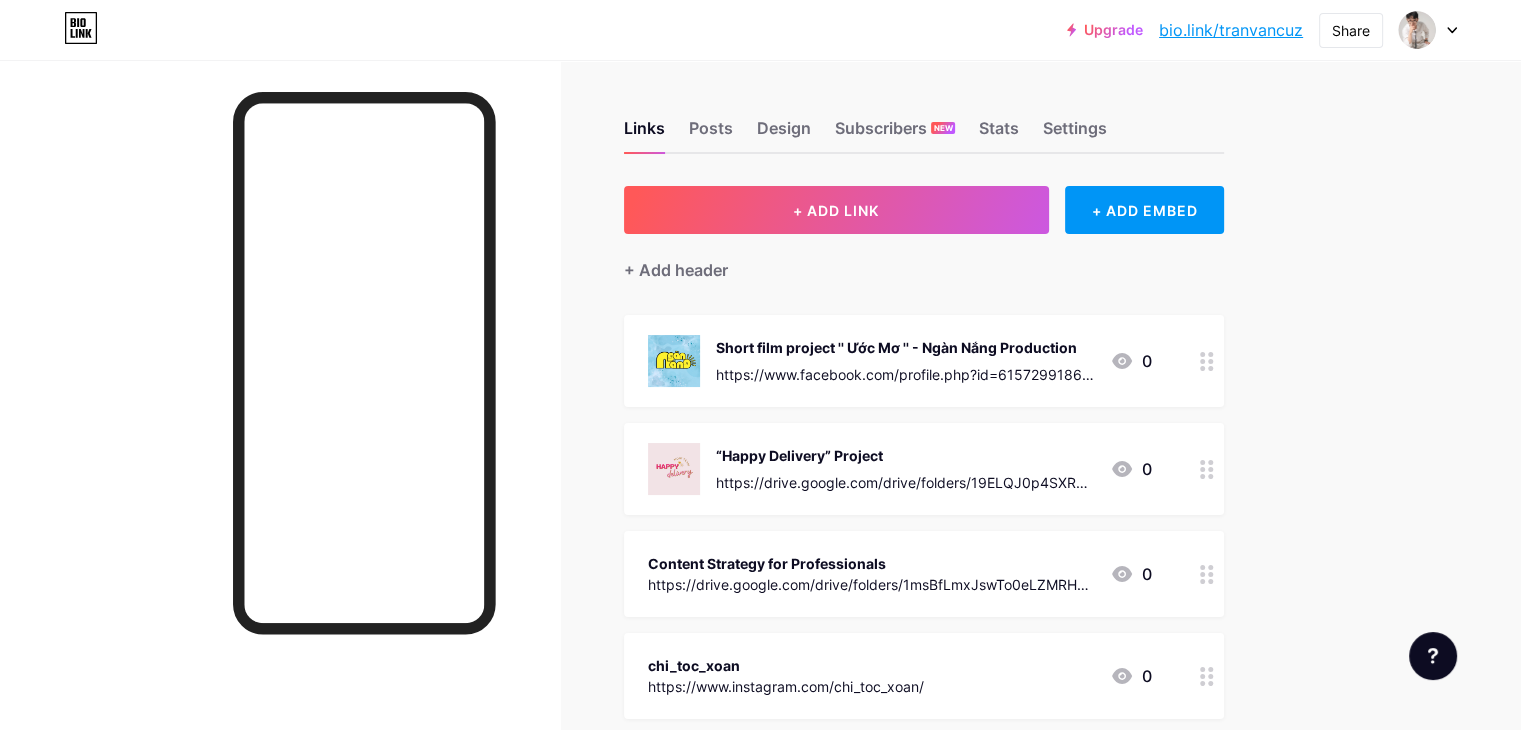 click 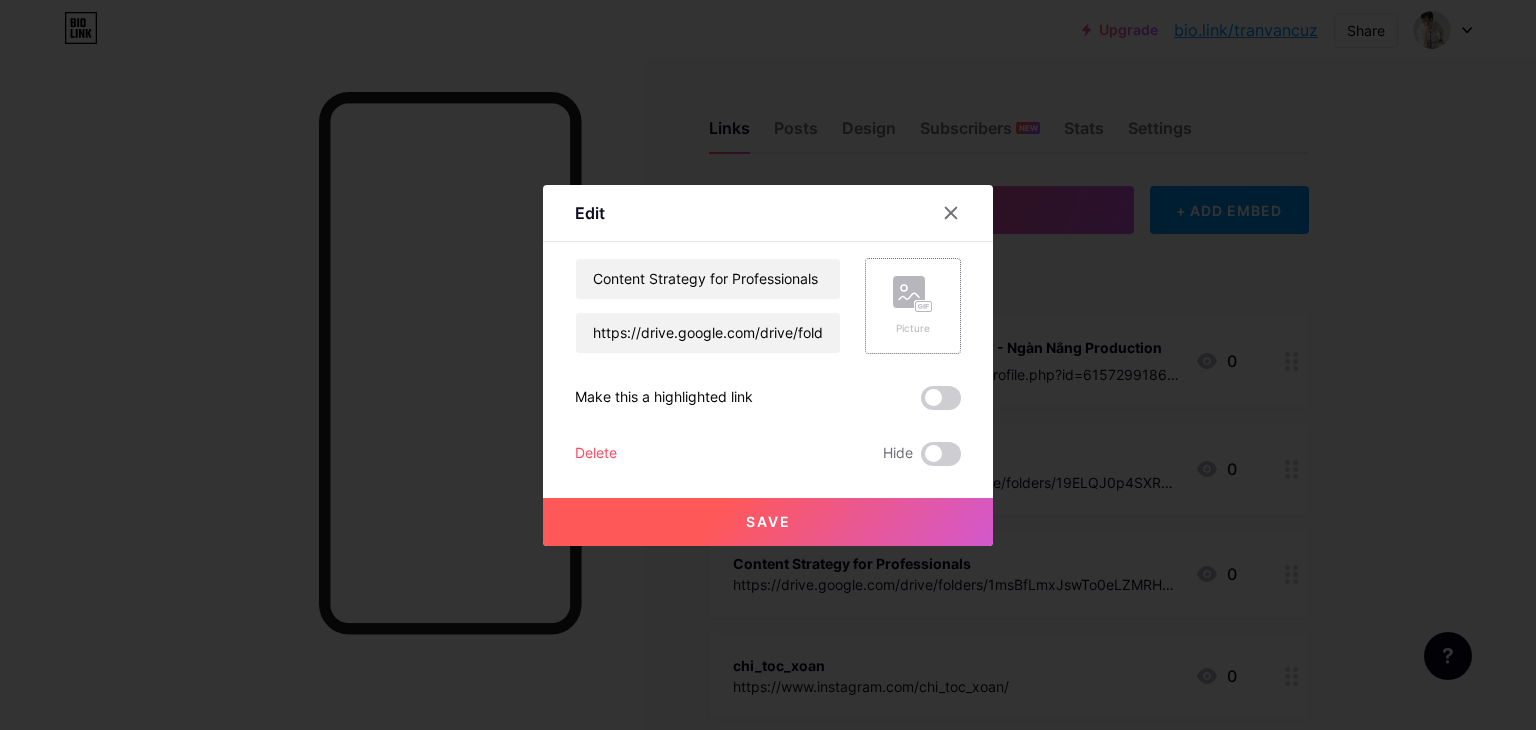 click 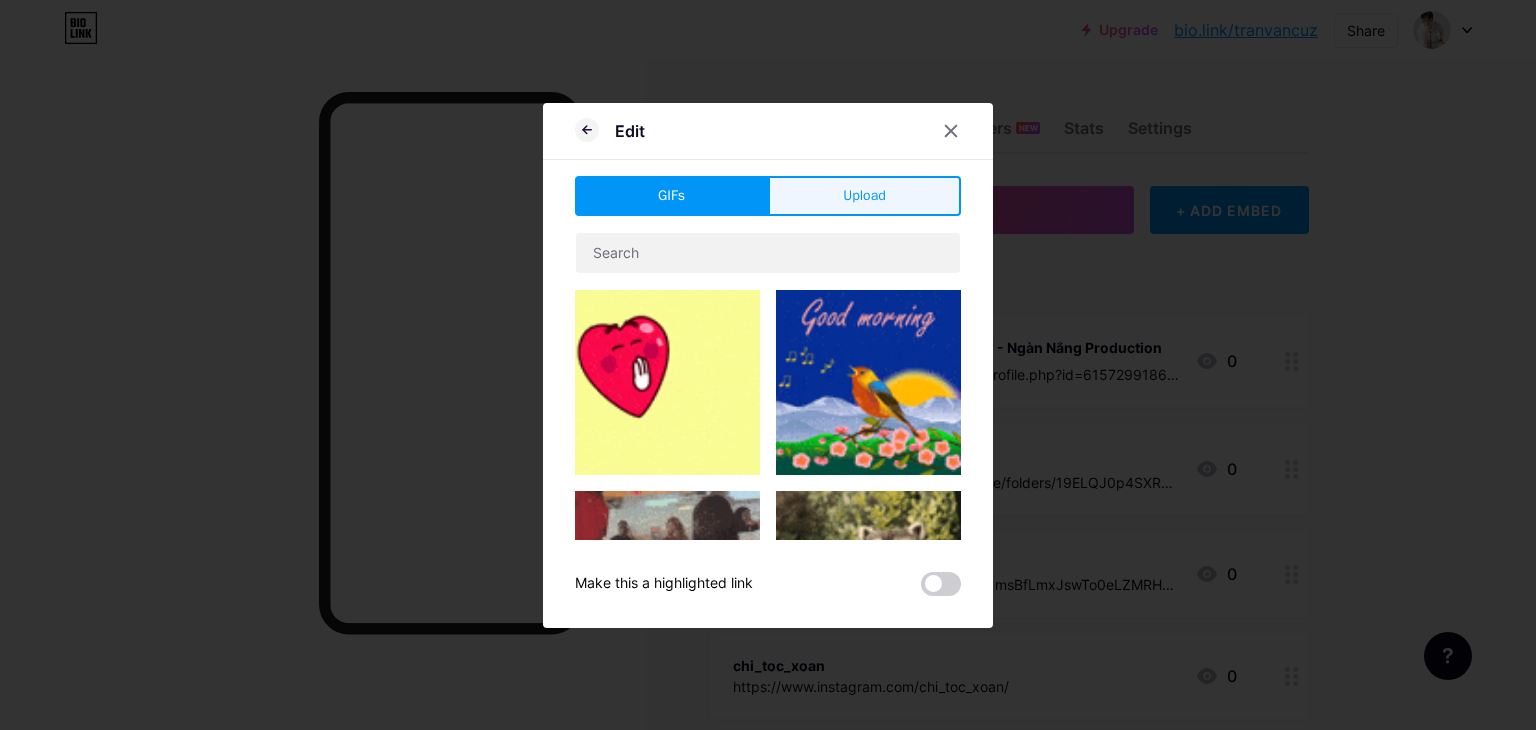 click on "Upload" at bounding box center (864, 196) 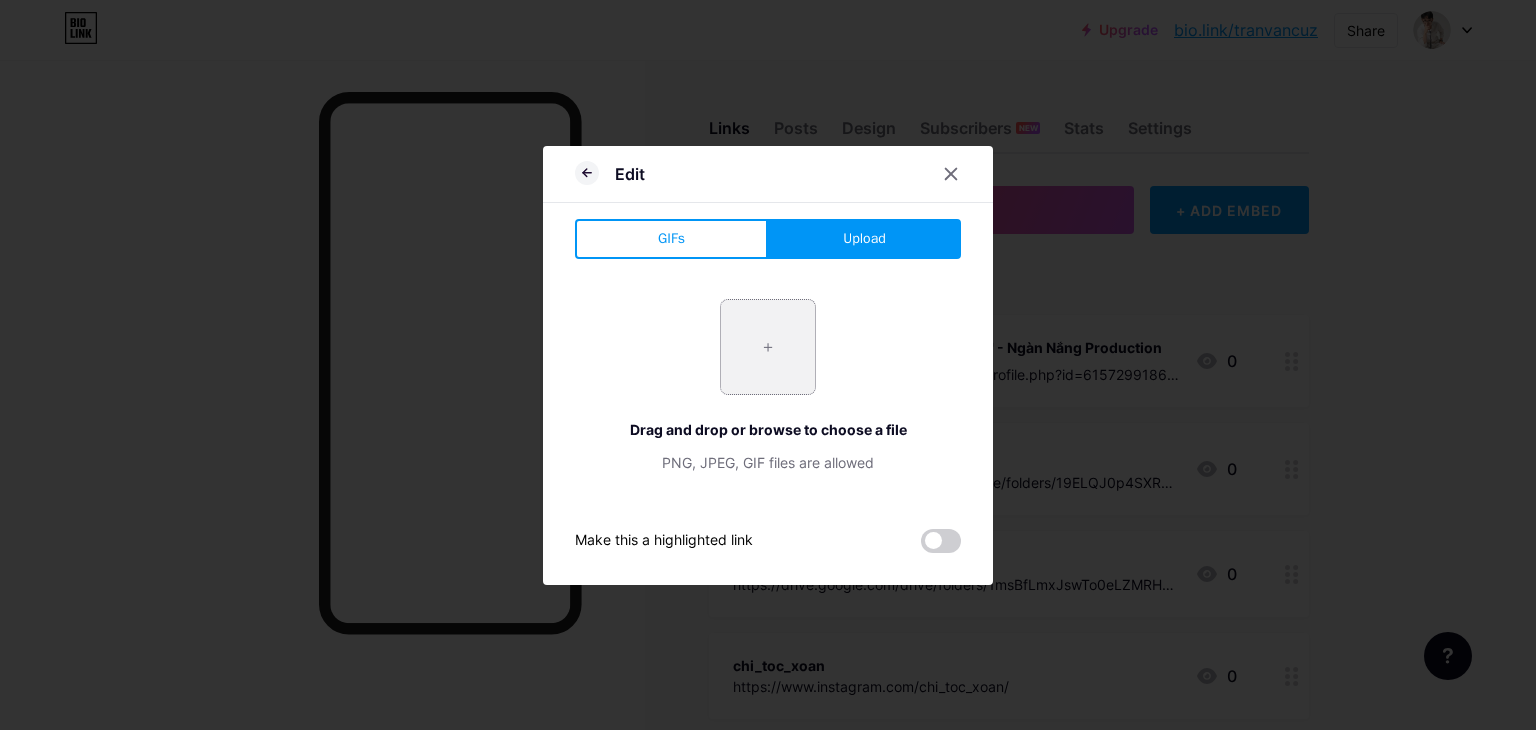 click at bounding box center [768, 347] 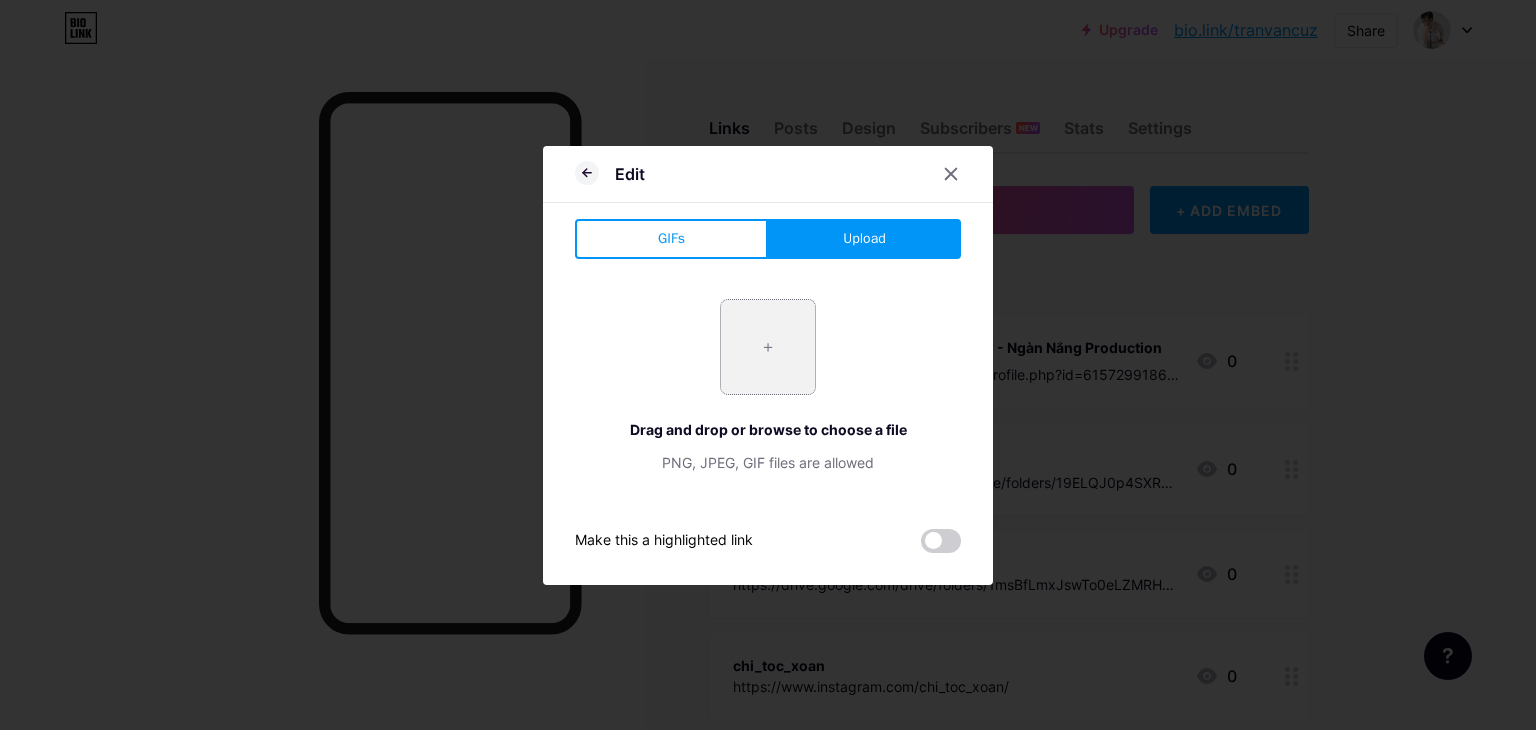 type on "C:\fakepath\tải xuống.png" 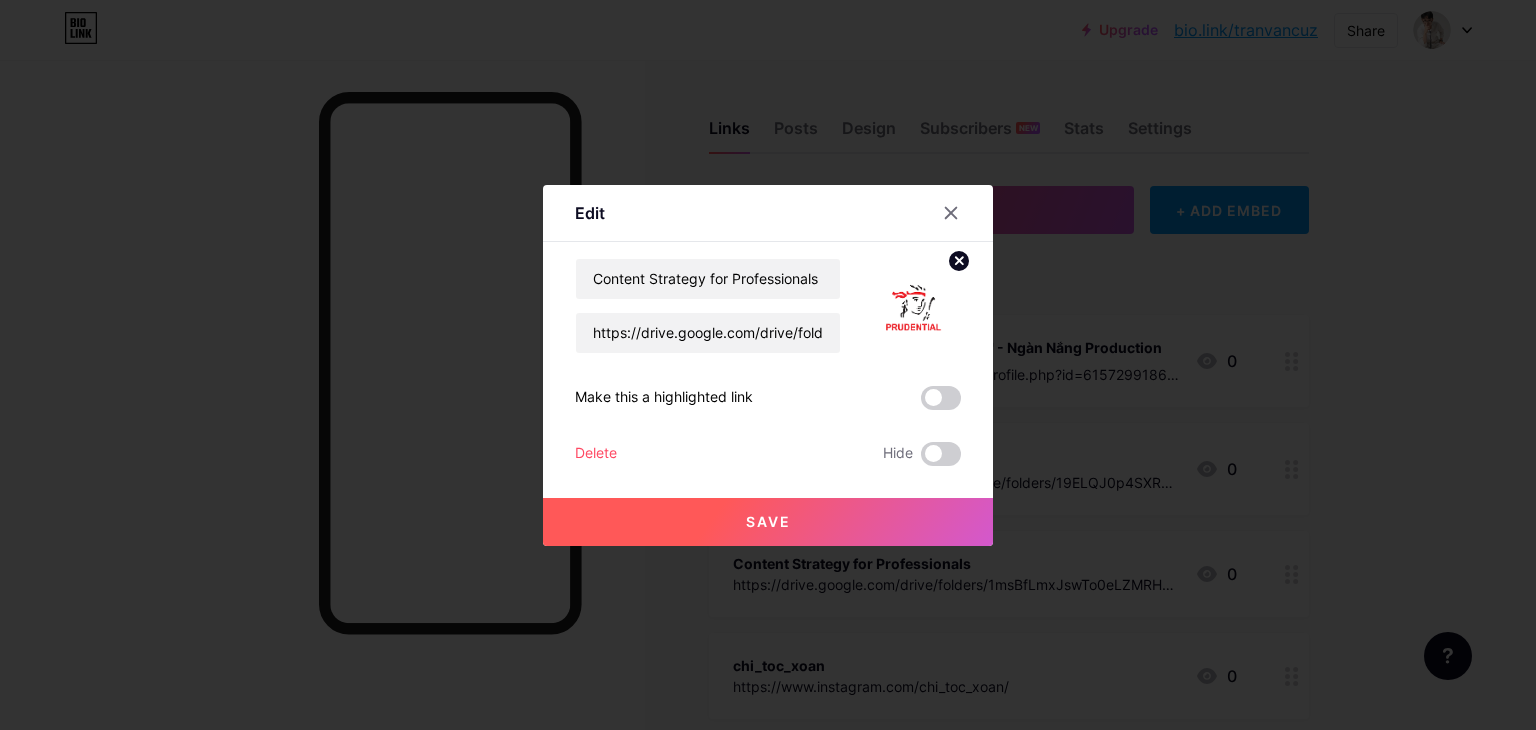 click on "Save" at bounding box center (768, 522) 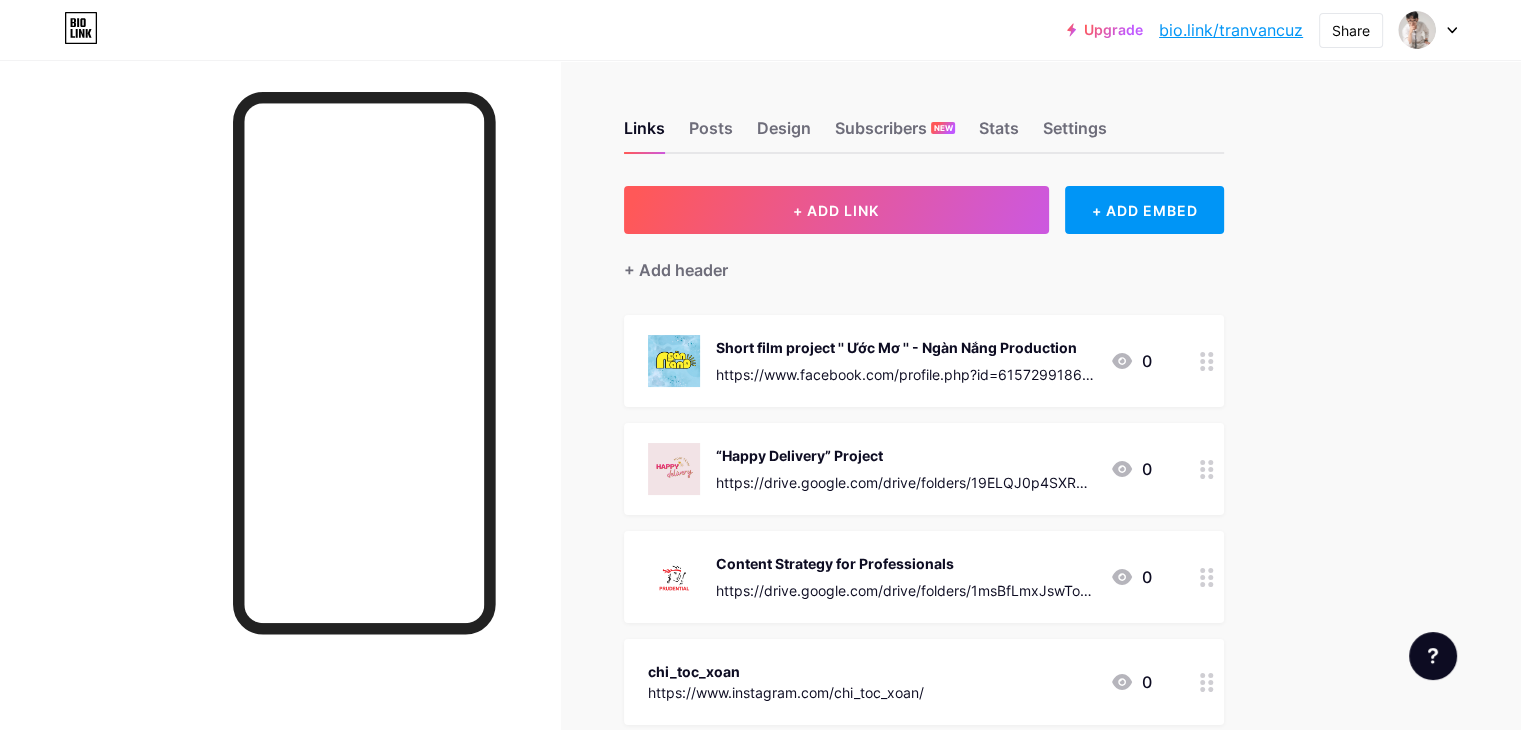 click at bounding box center (1207, 577) 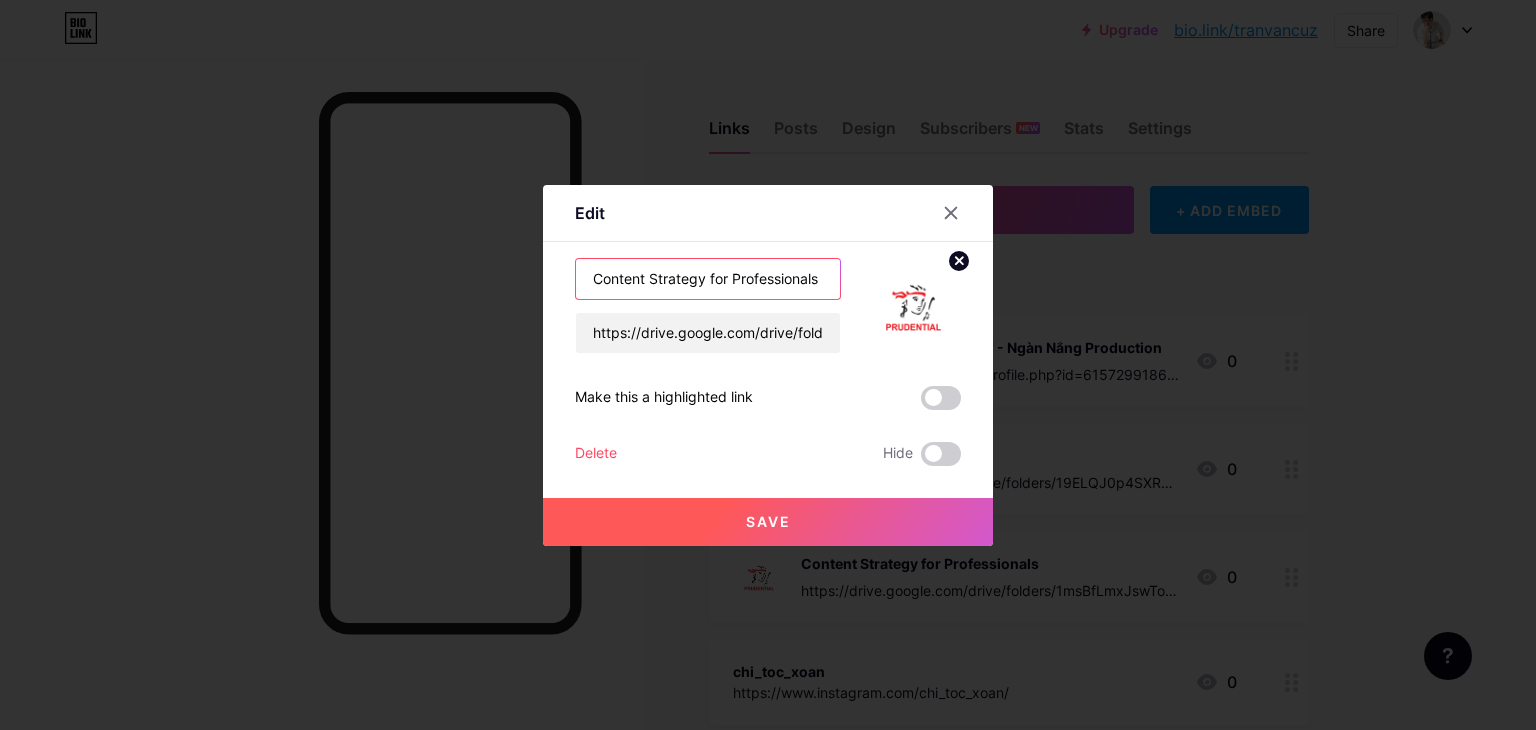 click on "Content Strategy for Professionals" at bounding box center [708, 279] 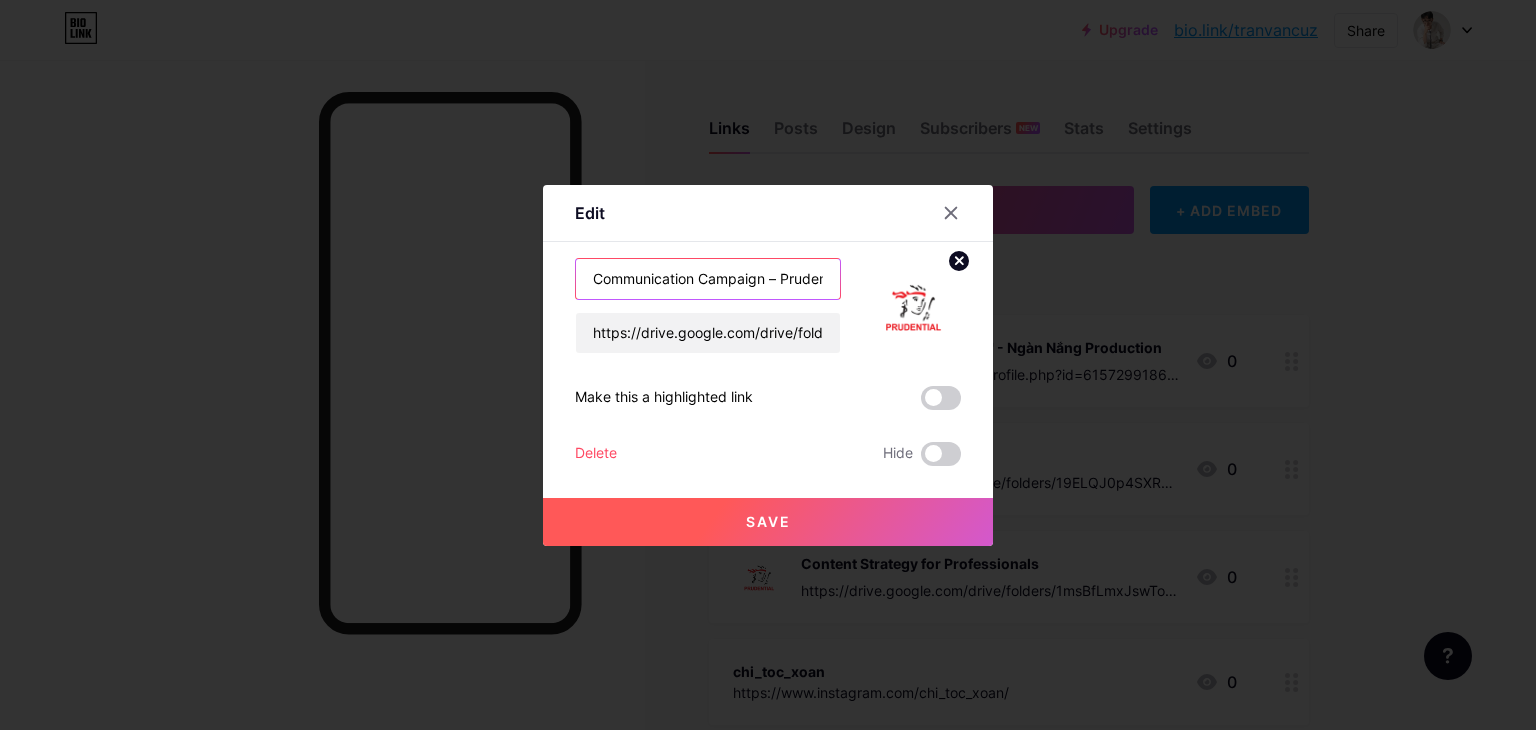 scroll, scrollTop: 0, scrollLeft: 98, axis: horizontal 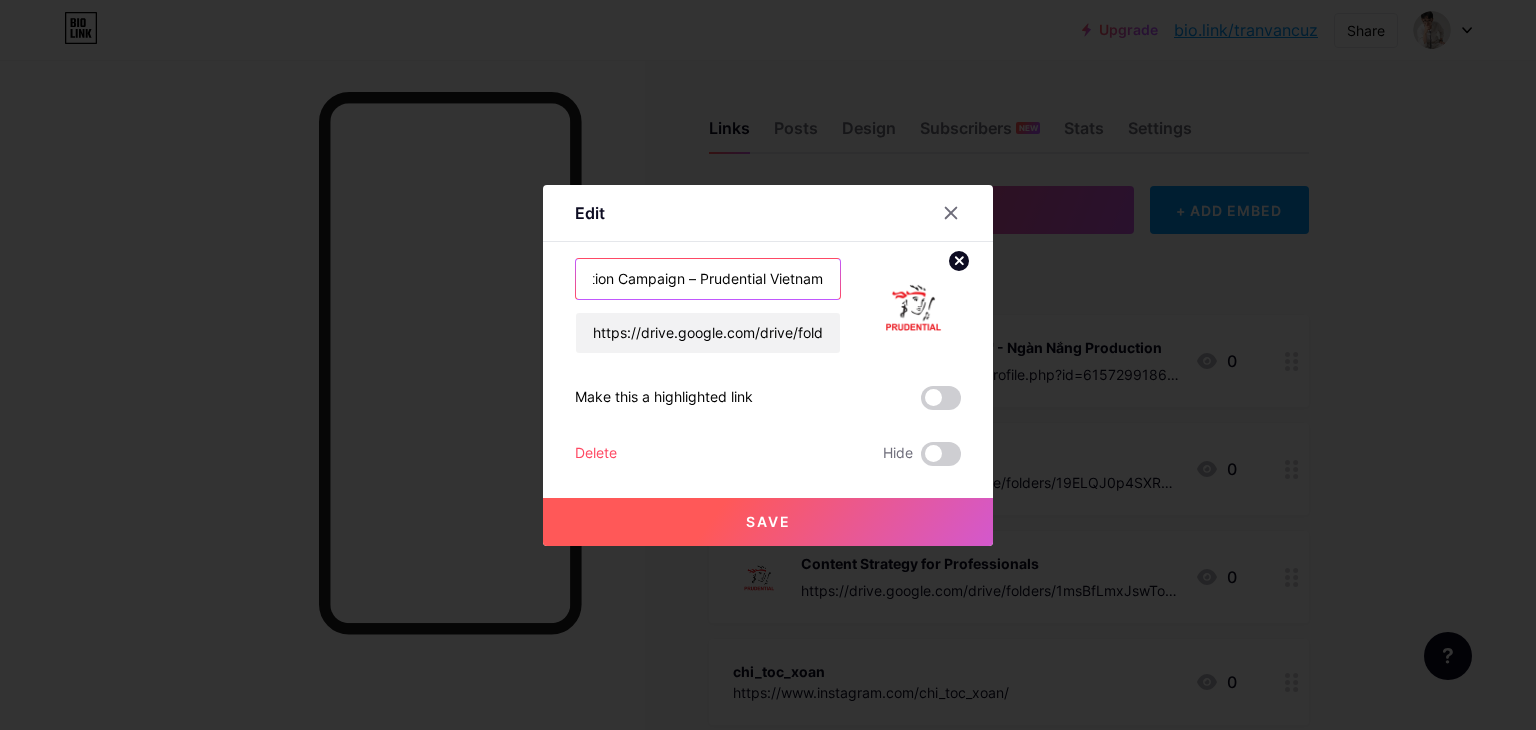 type on "Communication Campaign – Prudential Vietnam" 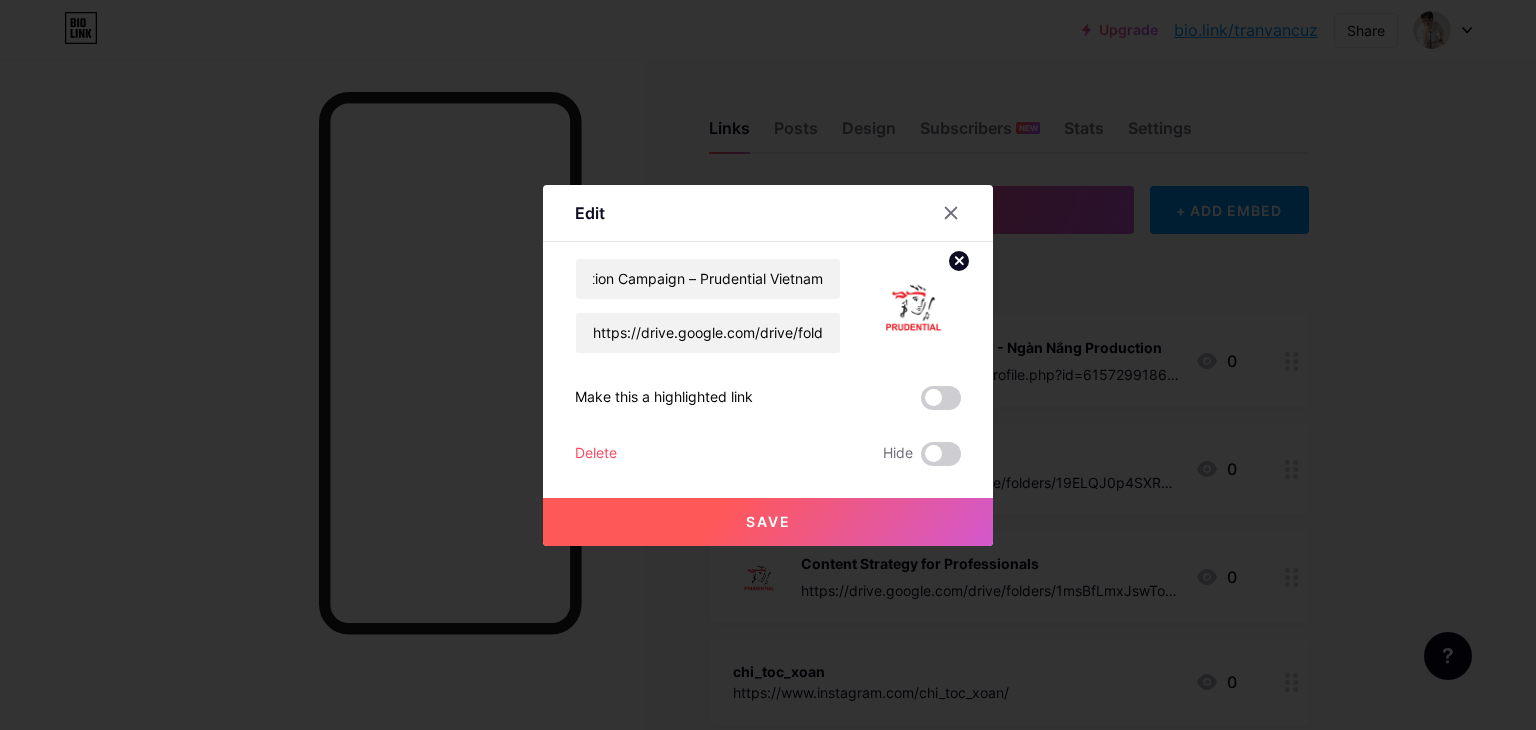 click on "Save" at bounding box center [768, 522] 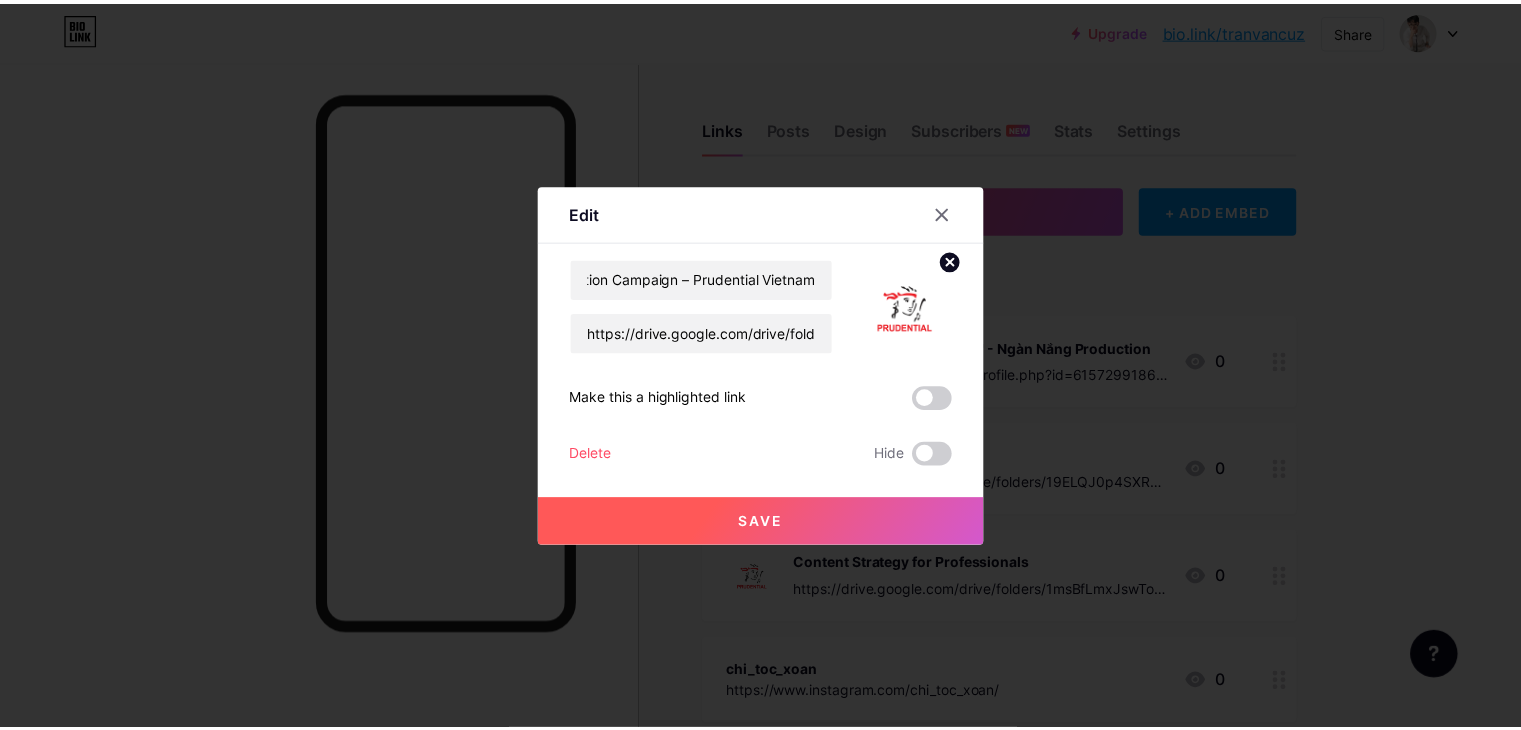 scroll, scrollTop: 0, scrollLeft: 0, axis: both 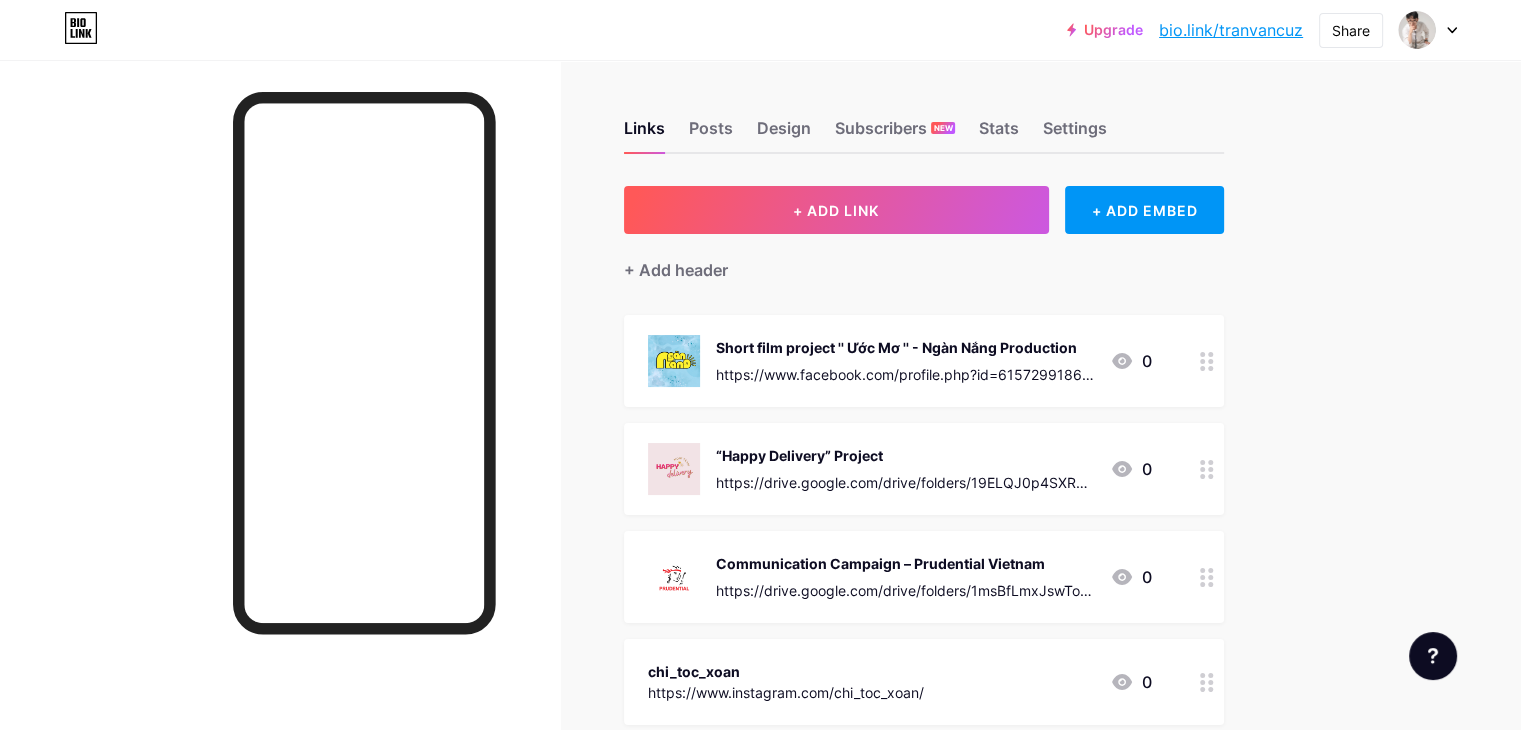 click on "Upgrade   bio.link/tranva...   bio.link/tranvancuz   Share               Switch accounts     Trần Văn Chí   bio.link/tranvancuz       + Add a new page        Account settings   Logout   Link Copied
Links
Posts
Design
Subscribers
NEW
Stats
Settings       + ADD LINK     + ADD EMBED
+ Add header
Short film project '' Ước Mơ '' - Ngàn Nắng Production
https://www.facebook.com/profile.php?id=61572991865577
0
“Happy Delivery” Project
https://drive.google.com/drive/folders/19ELQJ0p4SXRLF5Dk7Dquvi4C5_fSXSGH?usp=sharing
0" at bounding box center [760, 479] 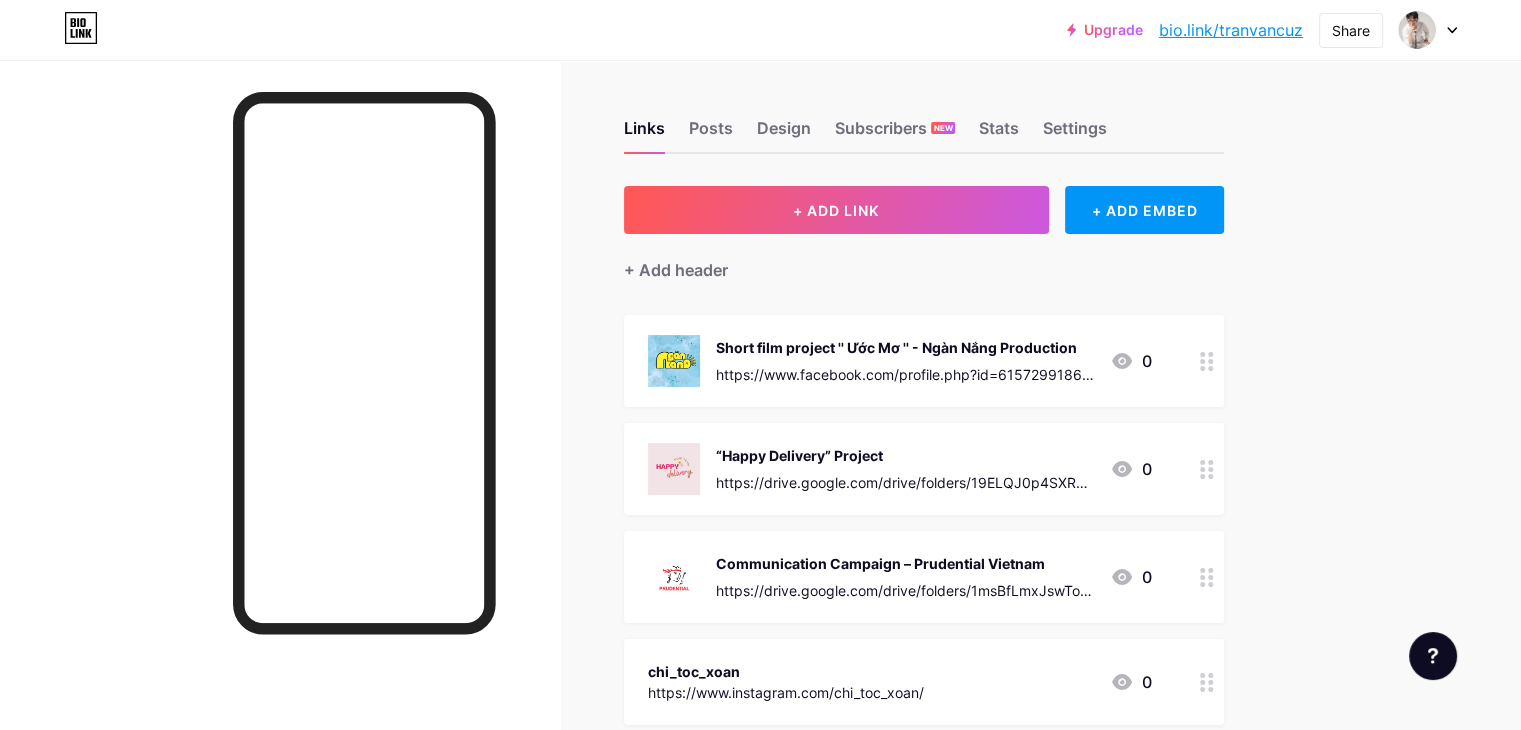 click 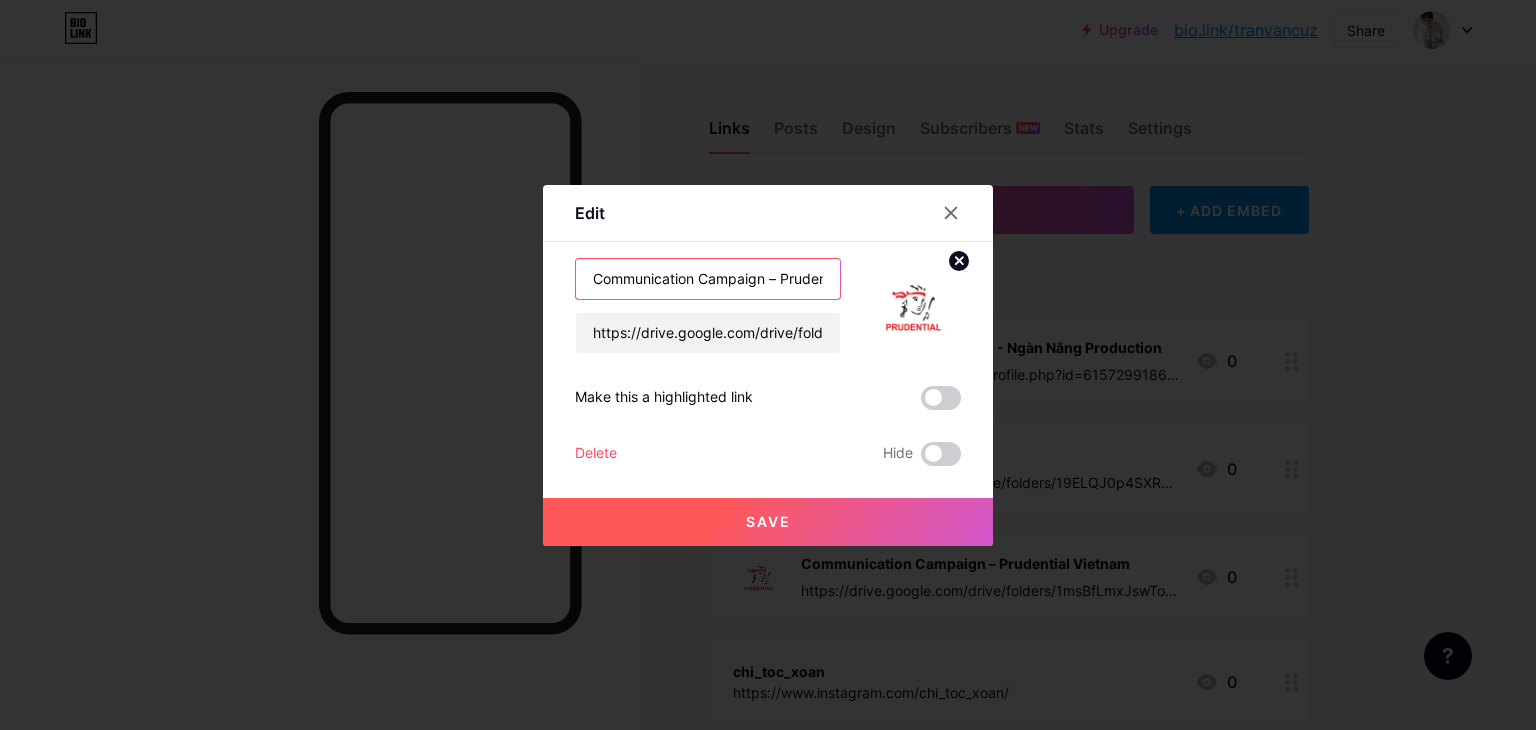 click on "Communication Campaign – Prudential Vietnam" at bounding box center (708, 279) 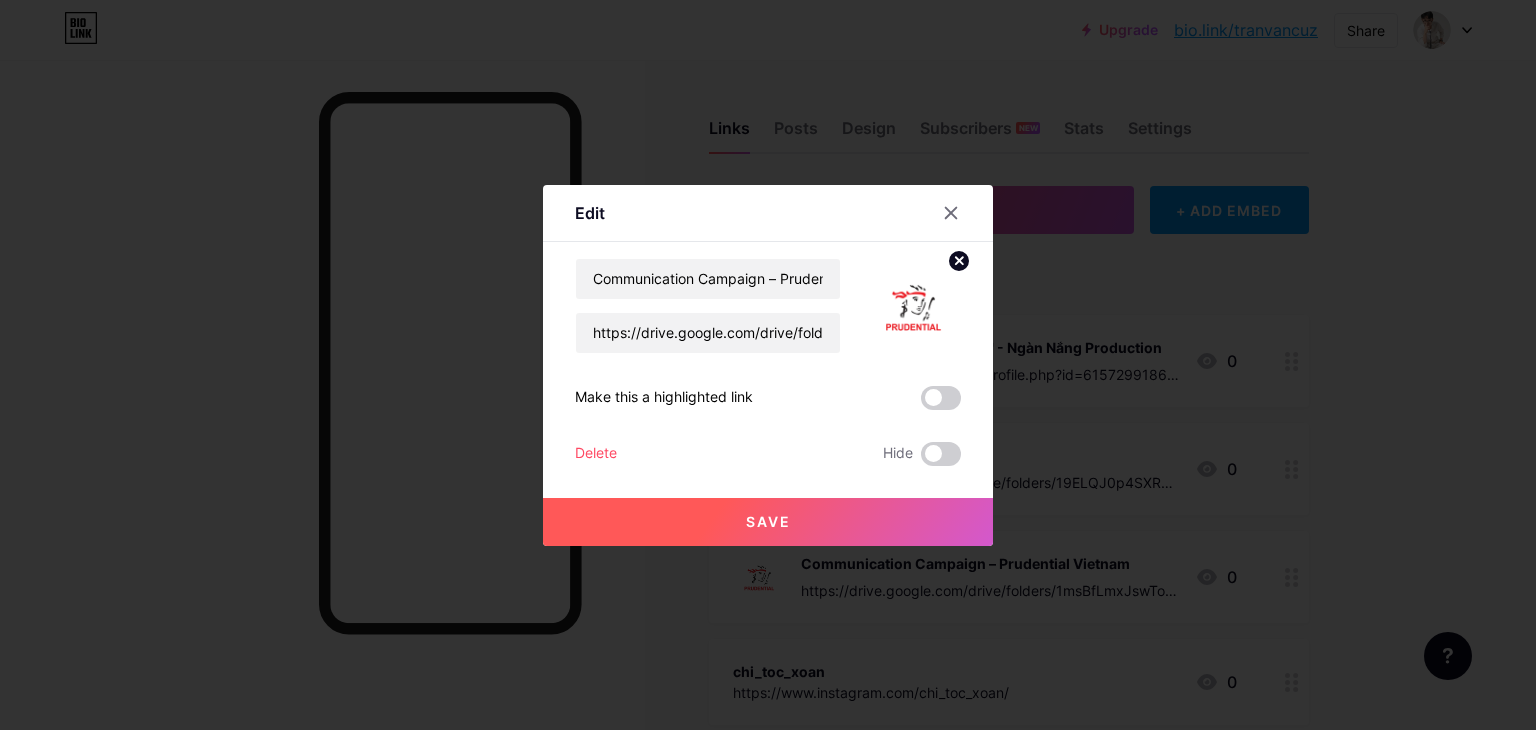click at bounding box center (768, 365) 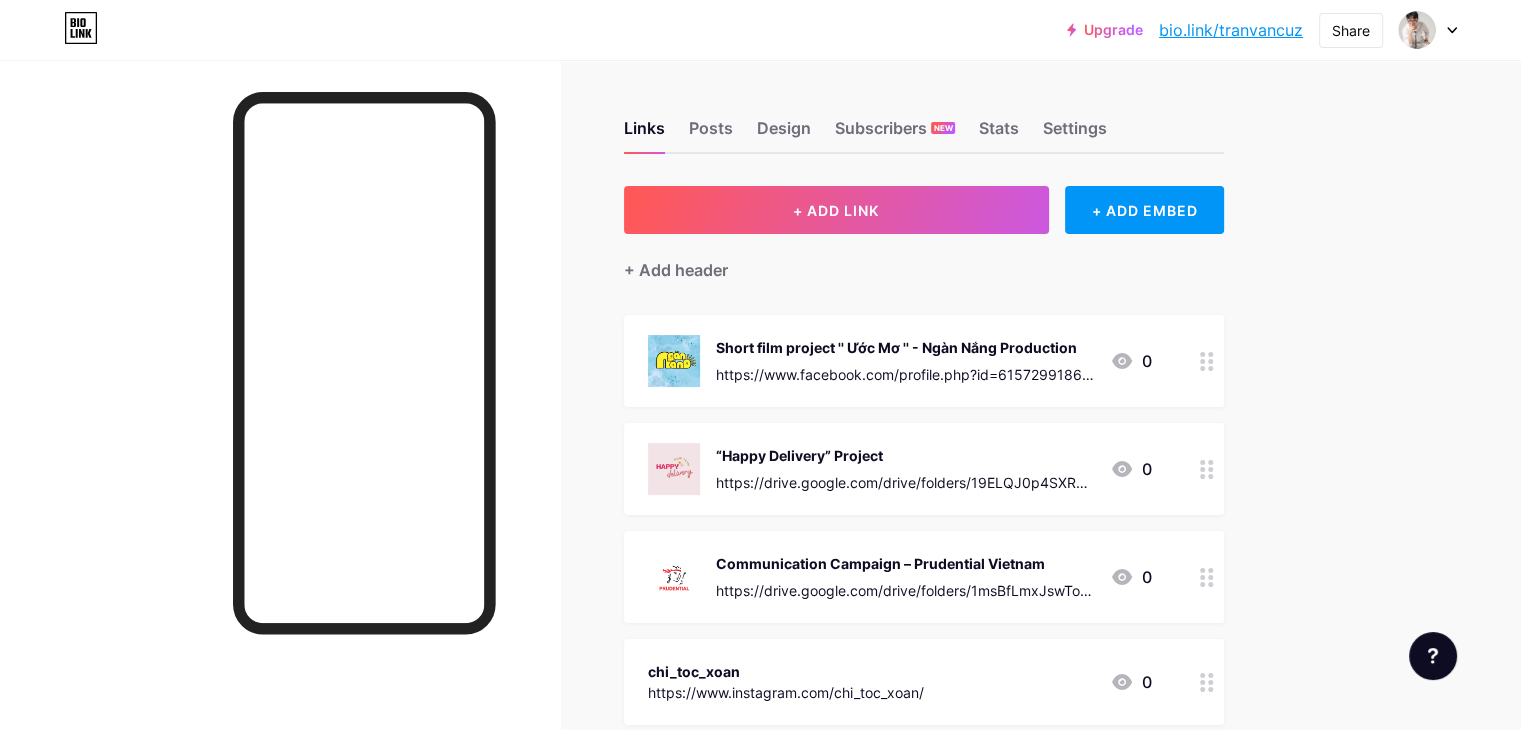click on "Communication Campaign – Prudential Vietnam" at bounding box center [905, 563] 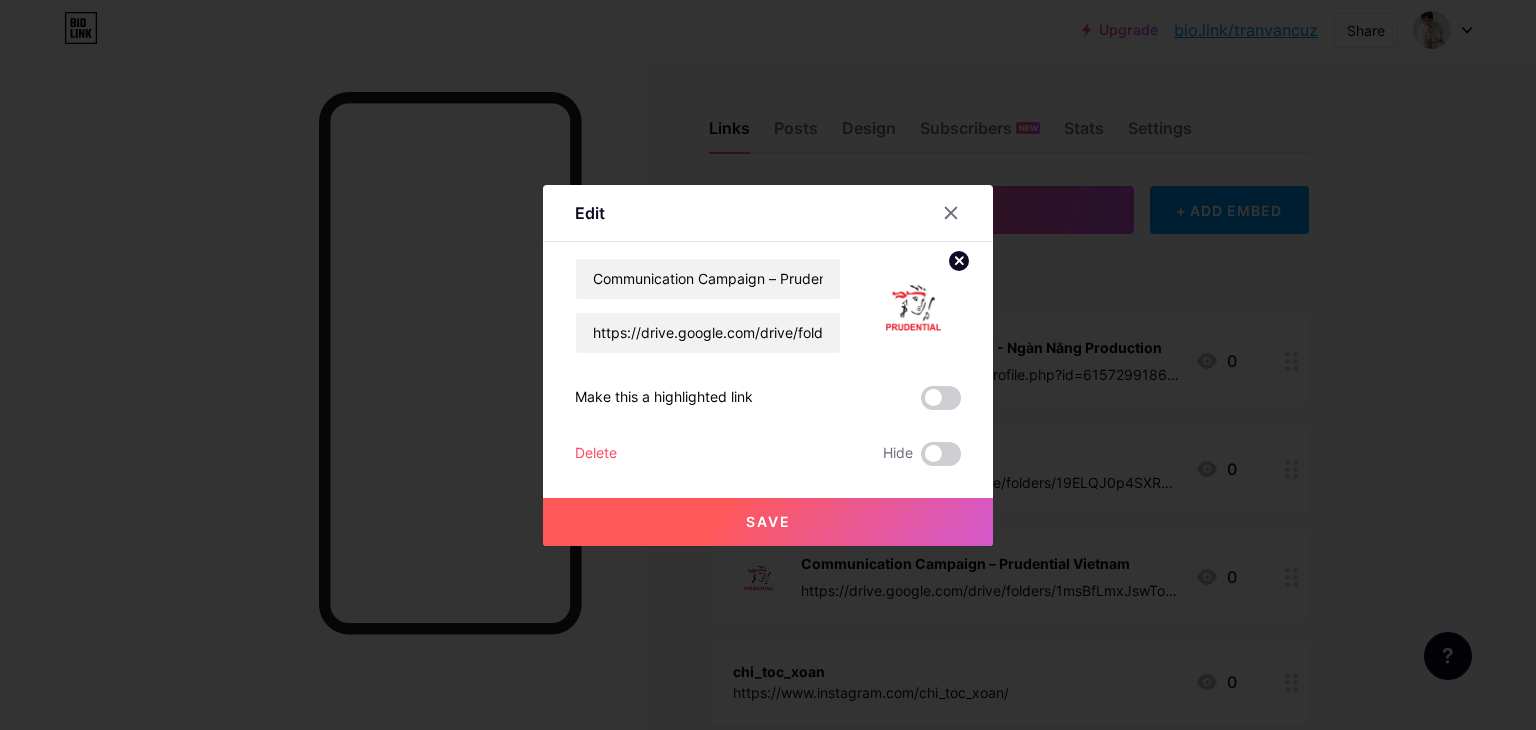 click on "Save" at bounding box center (768, 522) 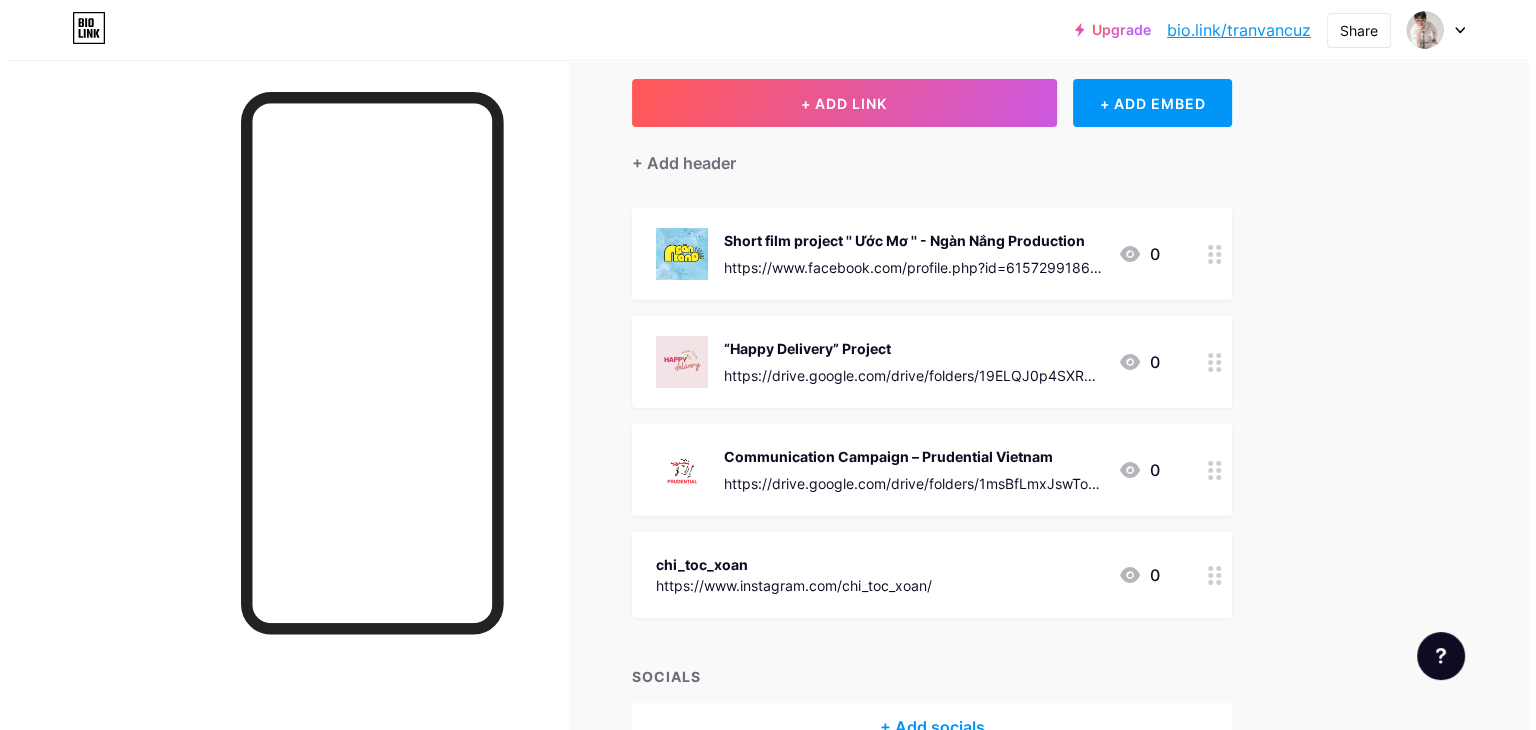 scroll, scrollTop: 0, scrollLeft: 0, axis: both 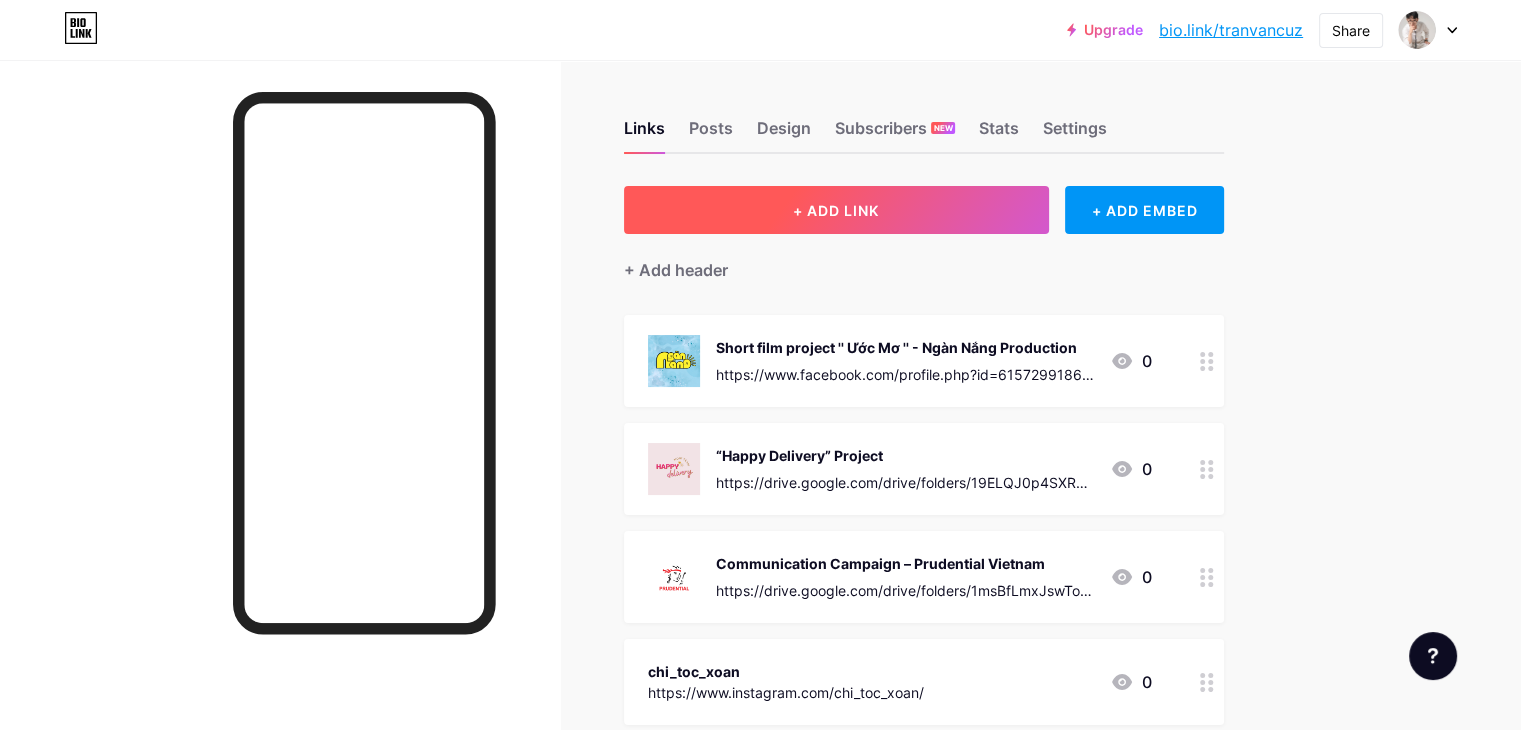click on "+ ADD LINK" at bounding box center [836, 210] 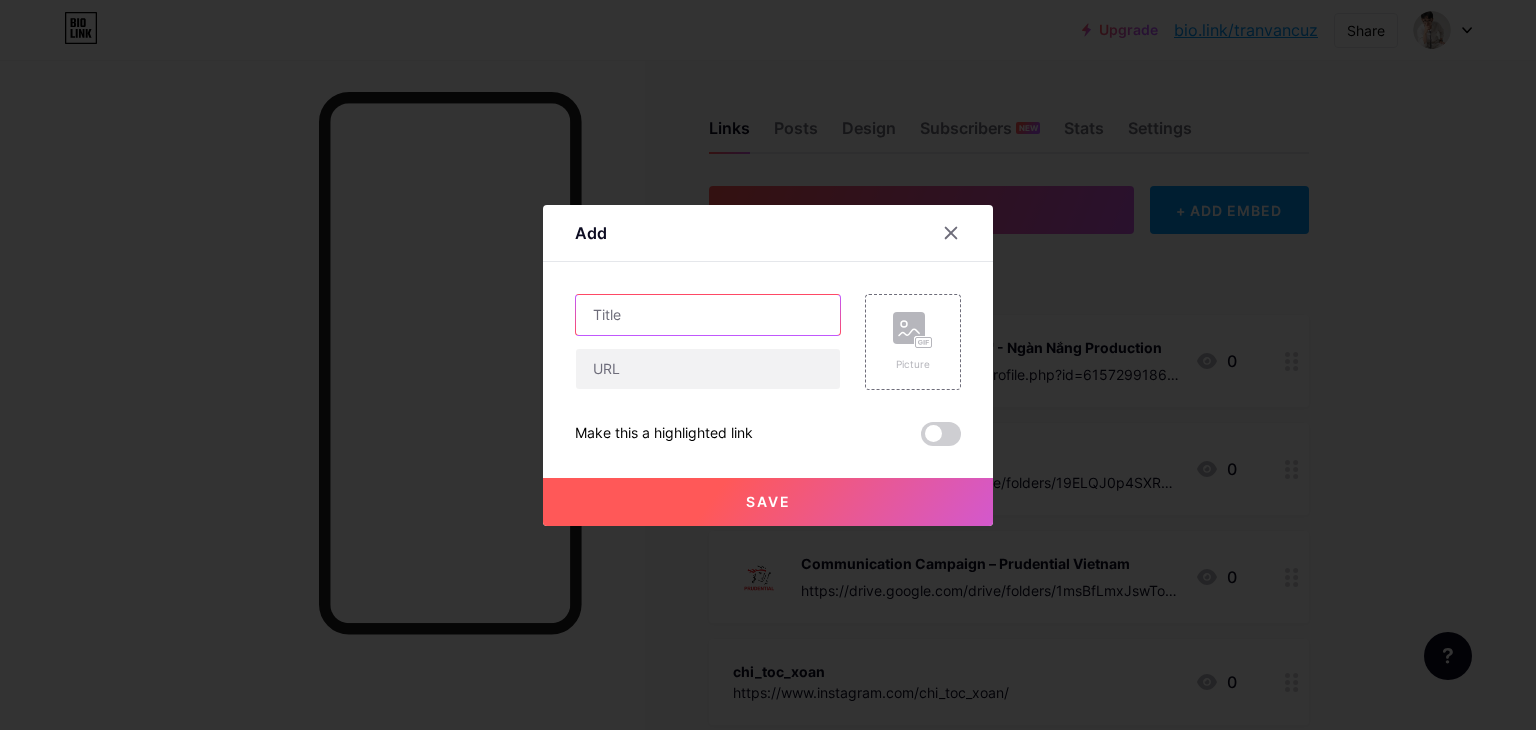 click at bounding box center [708, 315] 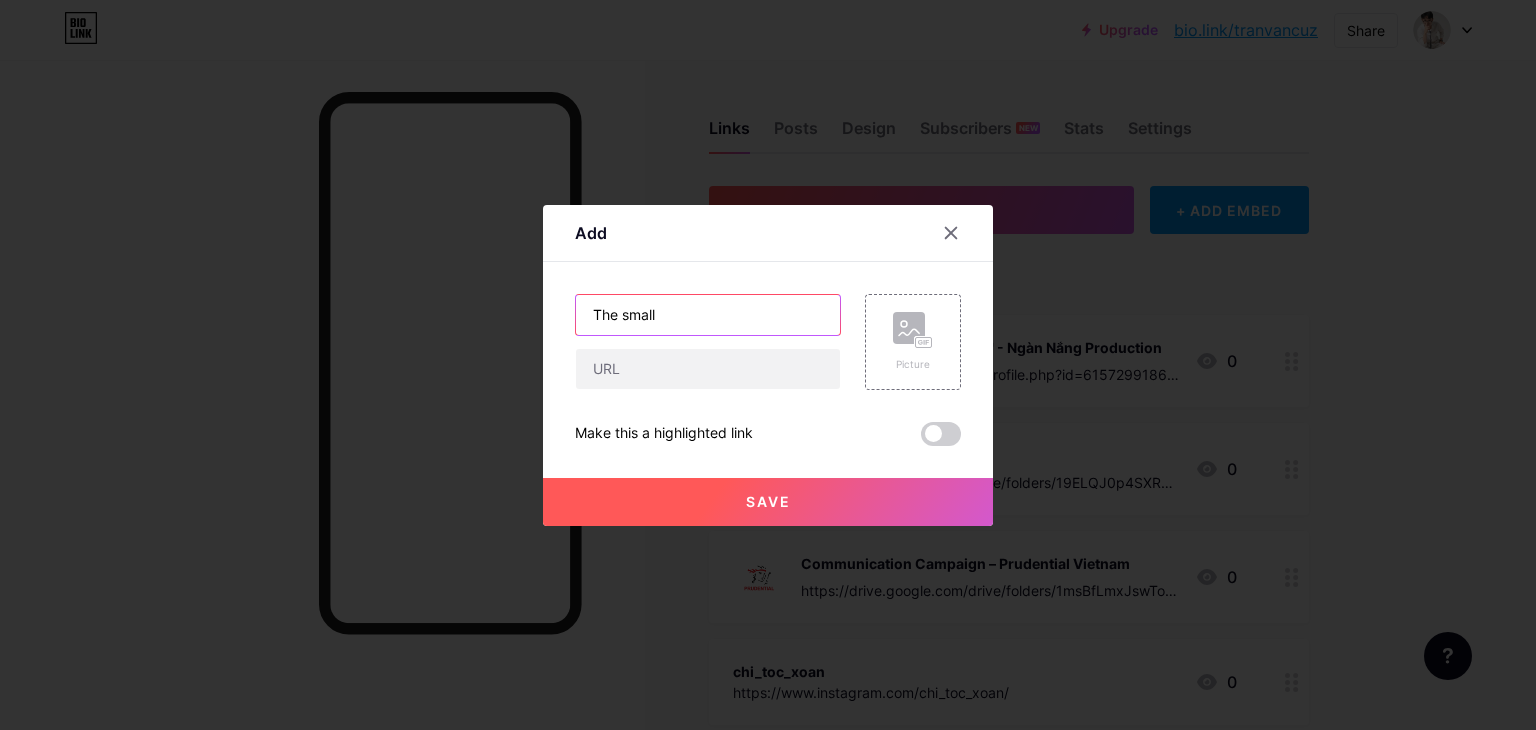 paste on "campaign" 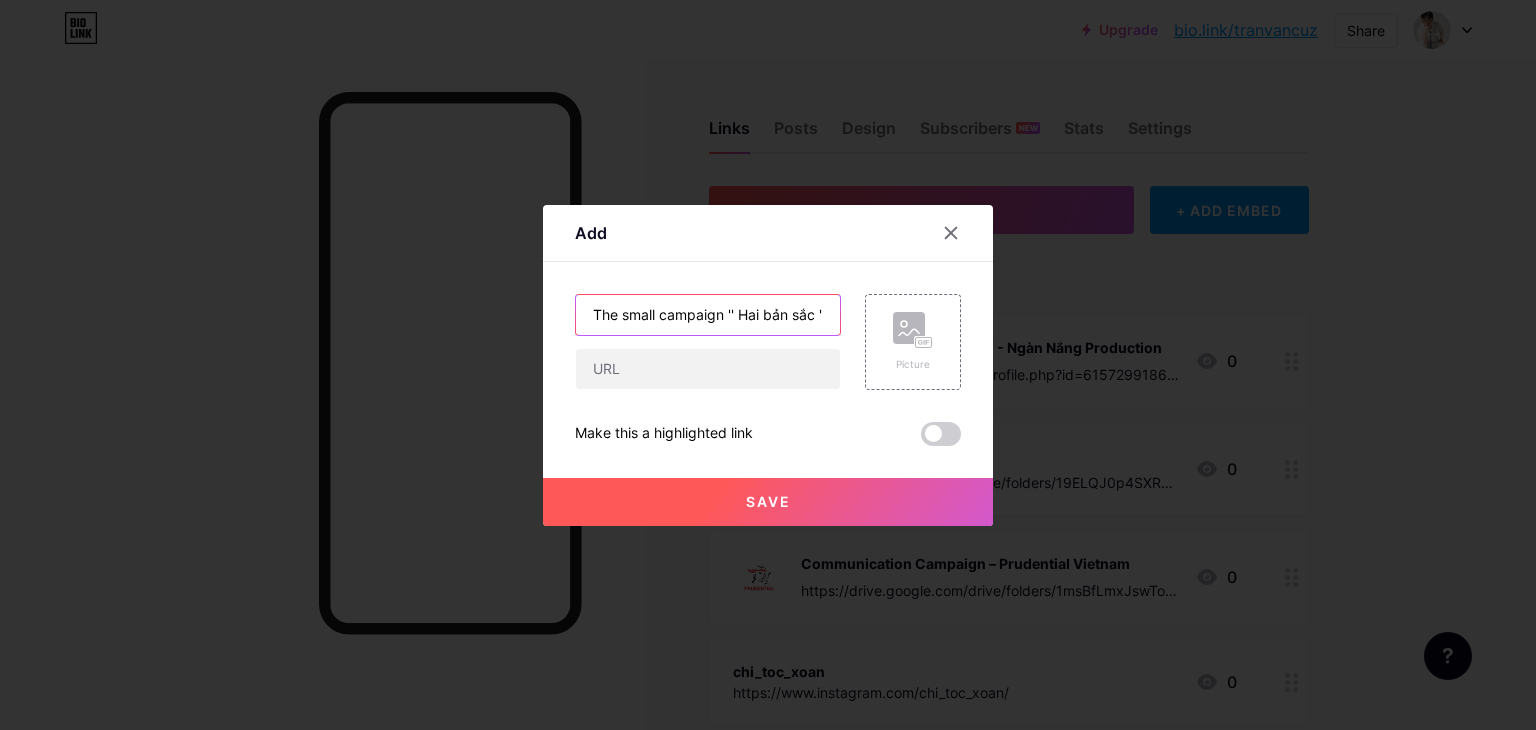 scroll, scrollTop: 0, scrollLeft: 1, axis: horizontal 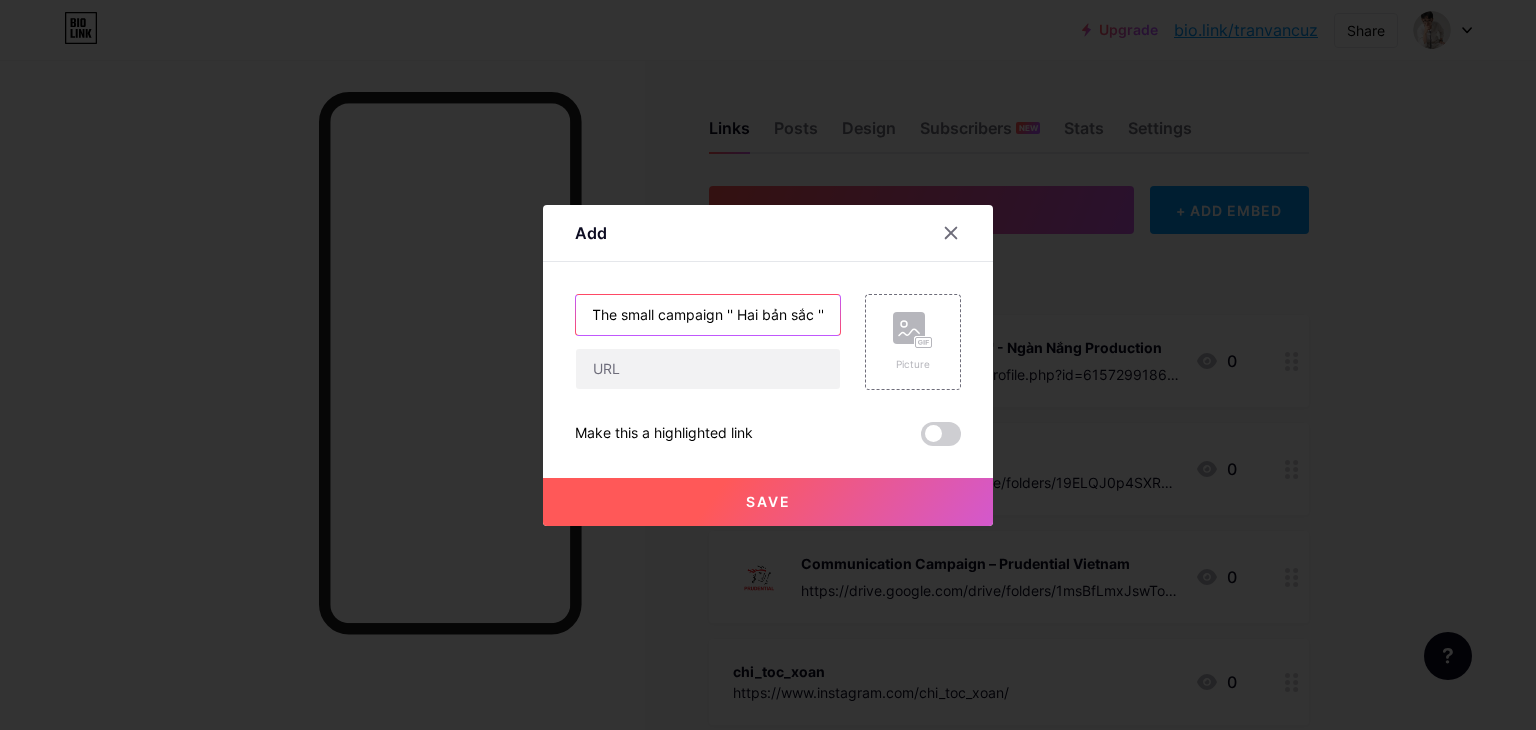 click on "The small campaign '' Hai bản sắc ''" at bounding box center [708, 315] 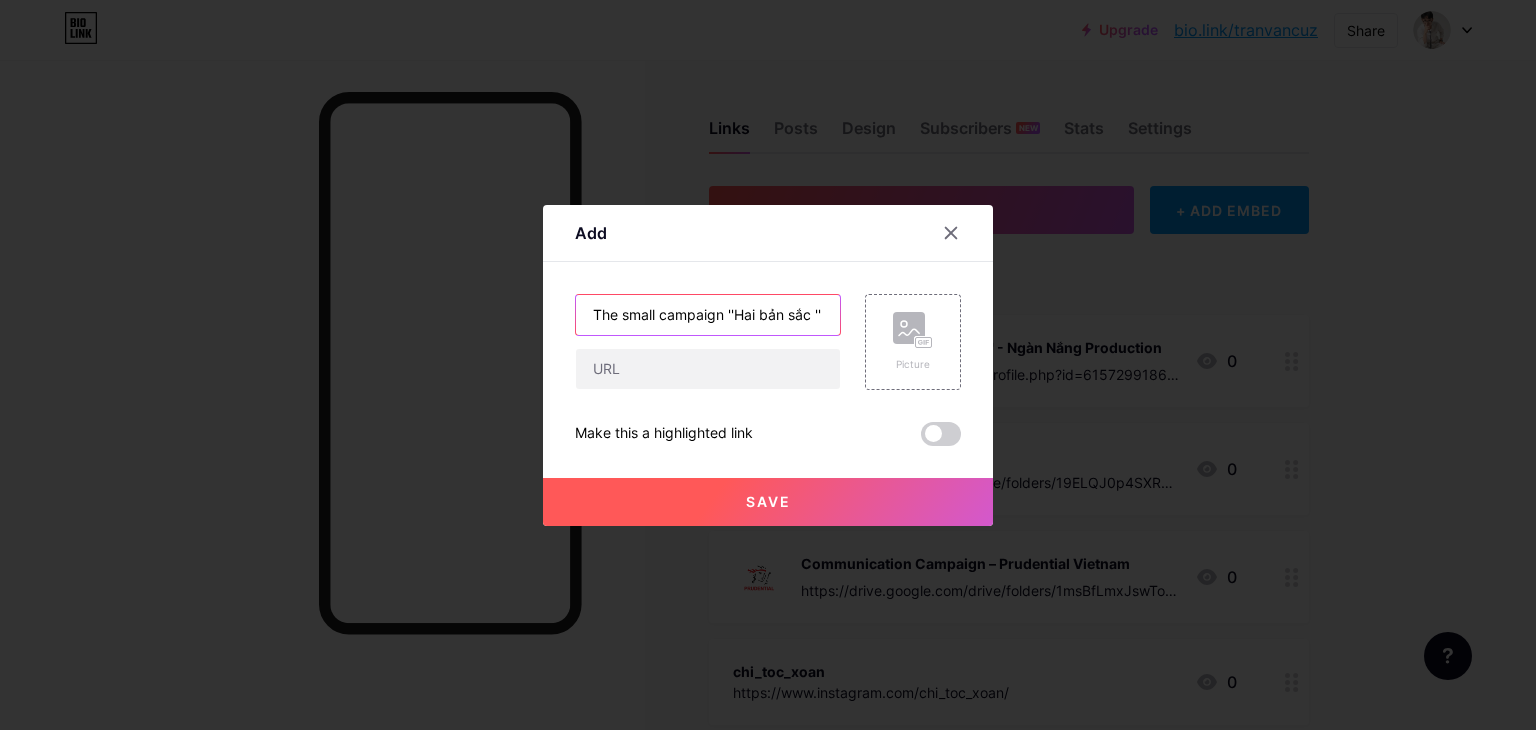 scroll, scrollTop: 0, scrollLeft: 0, axis: both 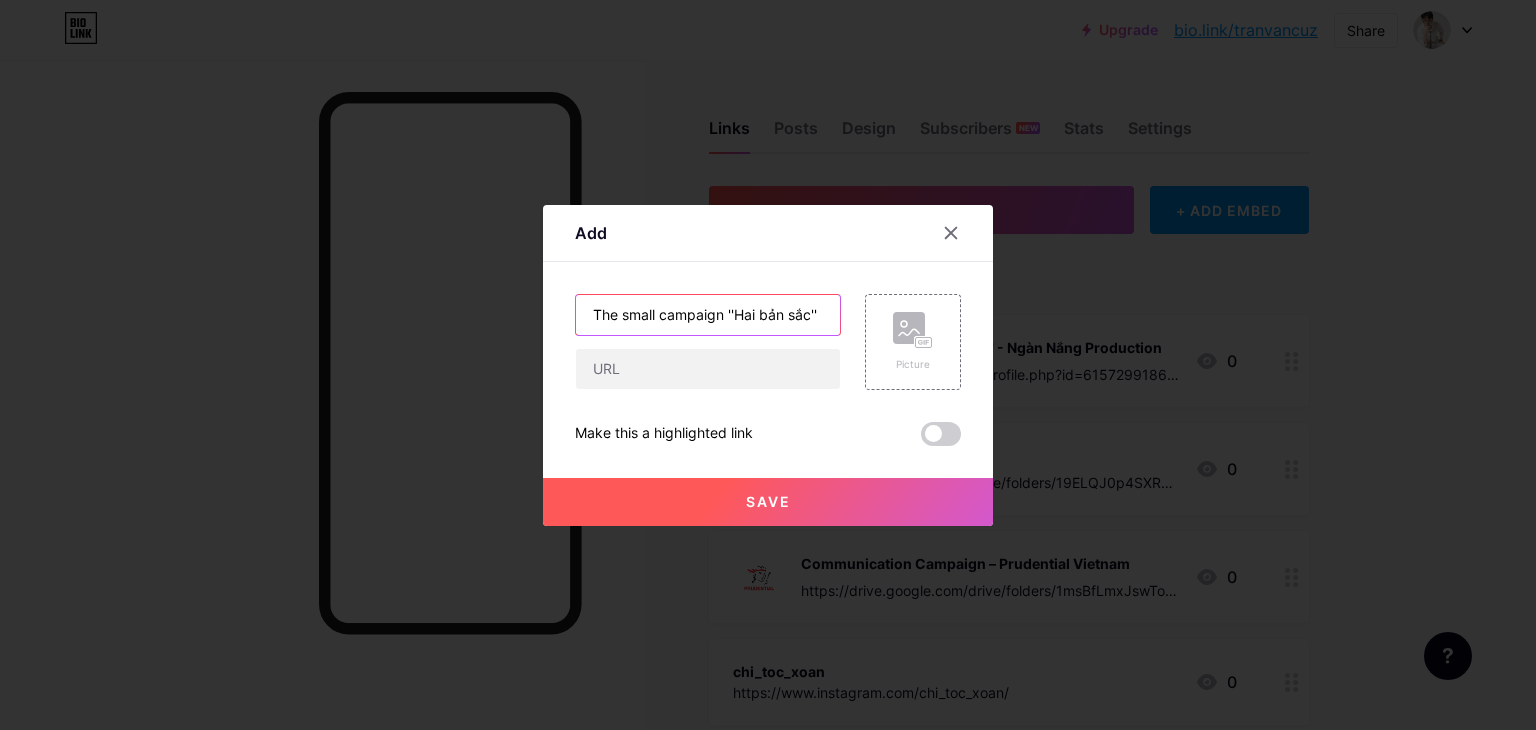 click on "The small campaign ''Hai bản sắc''" at bounding box center [708, 315] 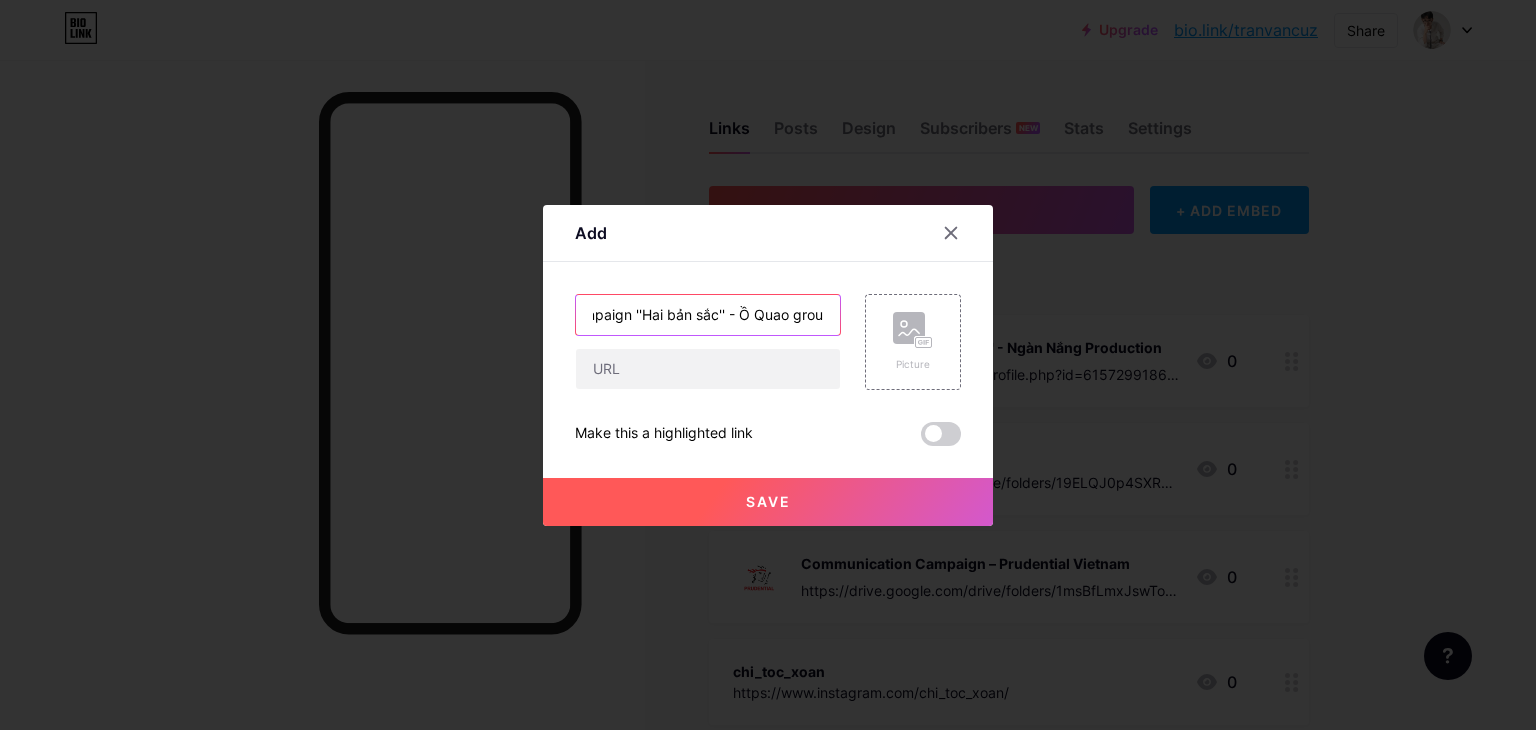 scroll, scrollTop: 0, scrollLeft: 100, axis: horizontal 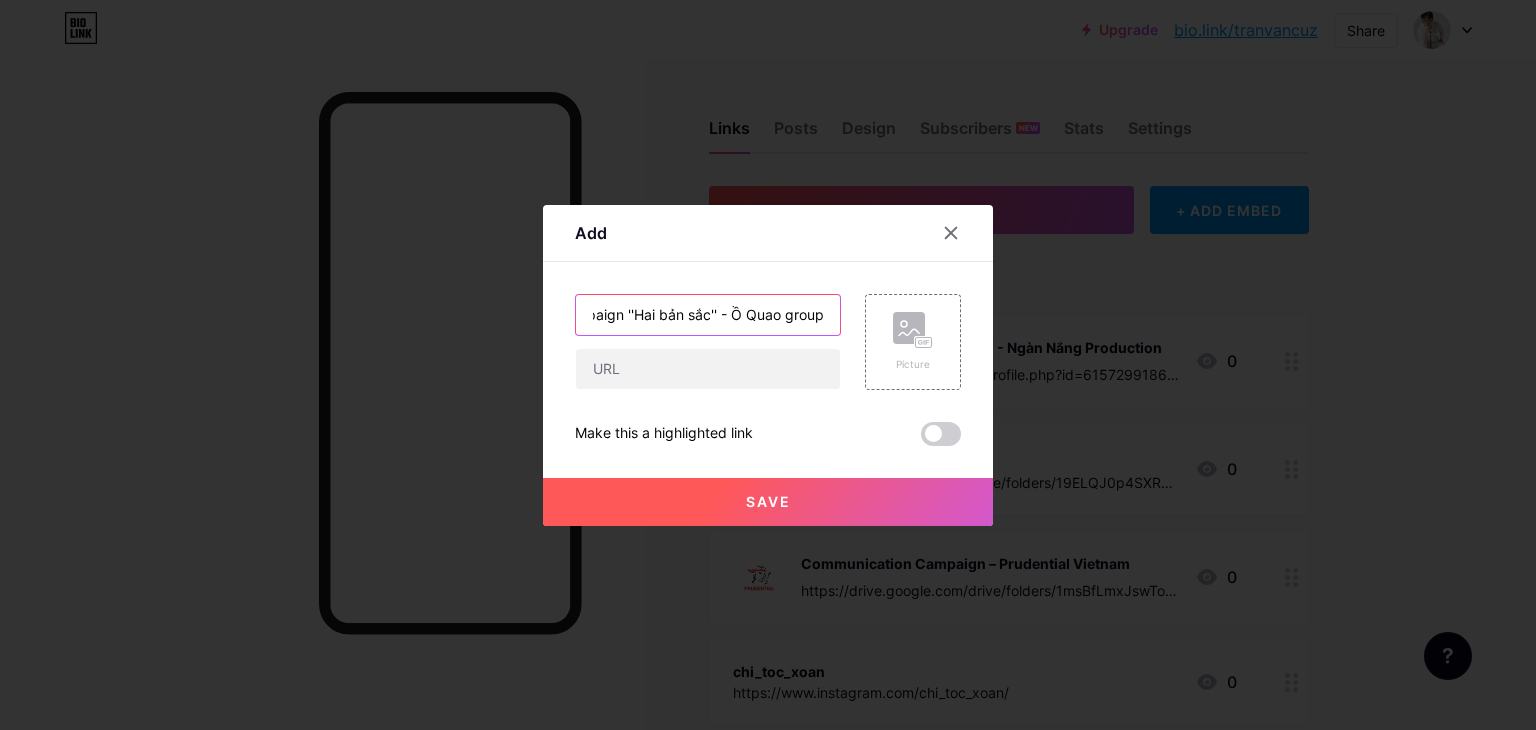 type on "The small campaign ''Hai bản sắc'' - Ồ Quao group" 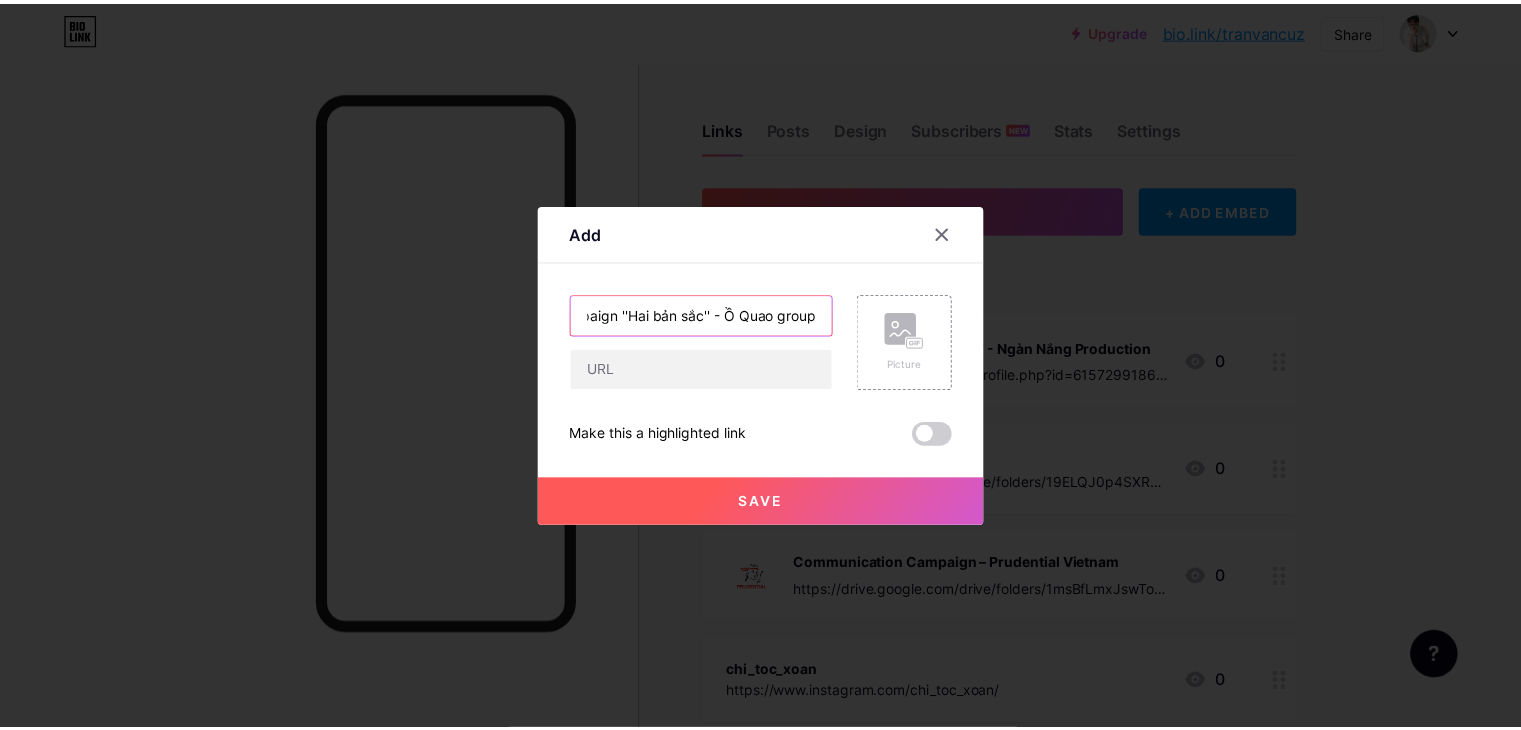 scroll, scrollTop: 0, scrollLeft: 0, axis: both 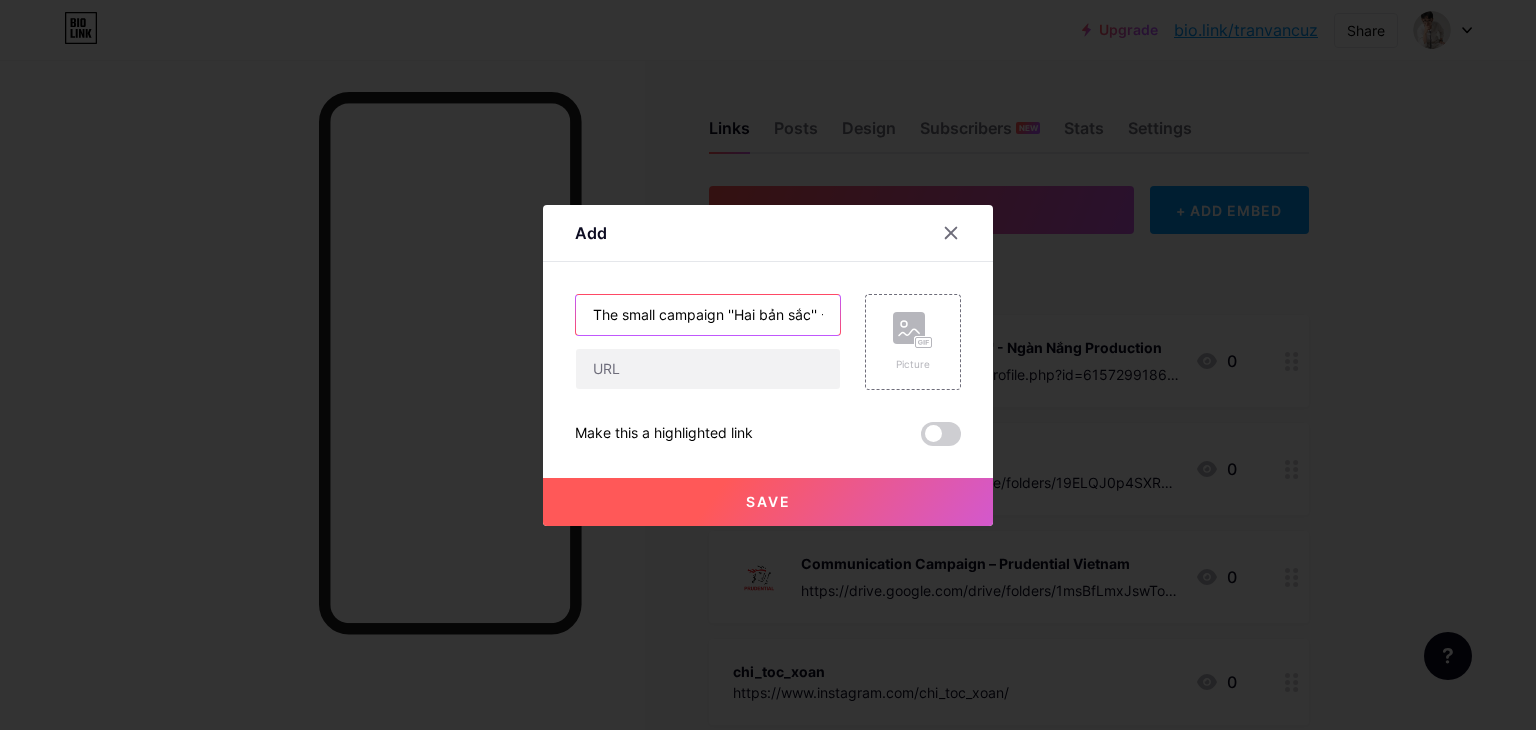 click on "The small campaign ''Hai bản sắc'' - Ồ Quao group" at bounding box center (708, 315) 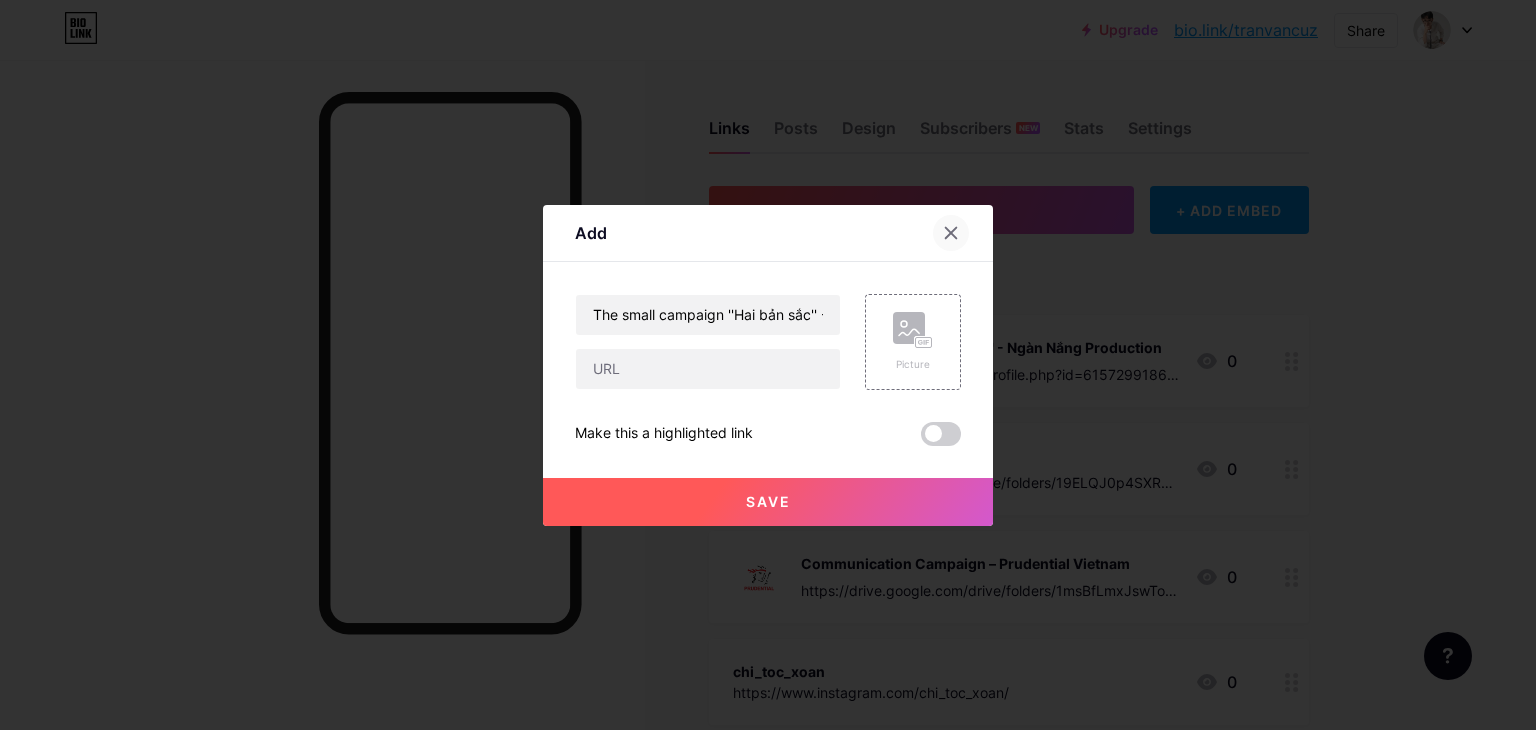 click at bounding box center [951, 233] 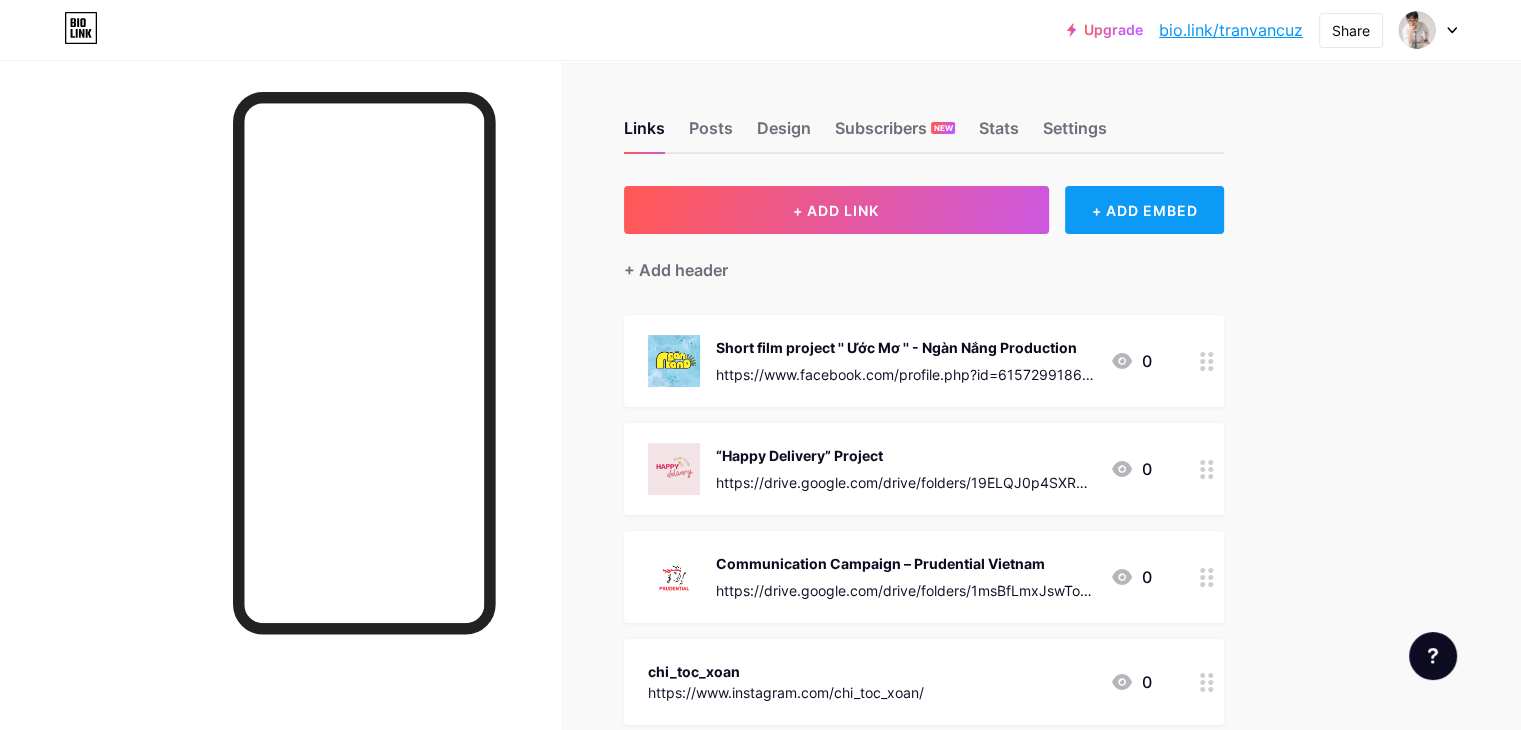 click on "+ ADD EMBED" at bounding box center [1144, 210] 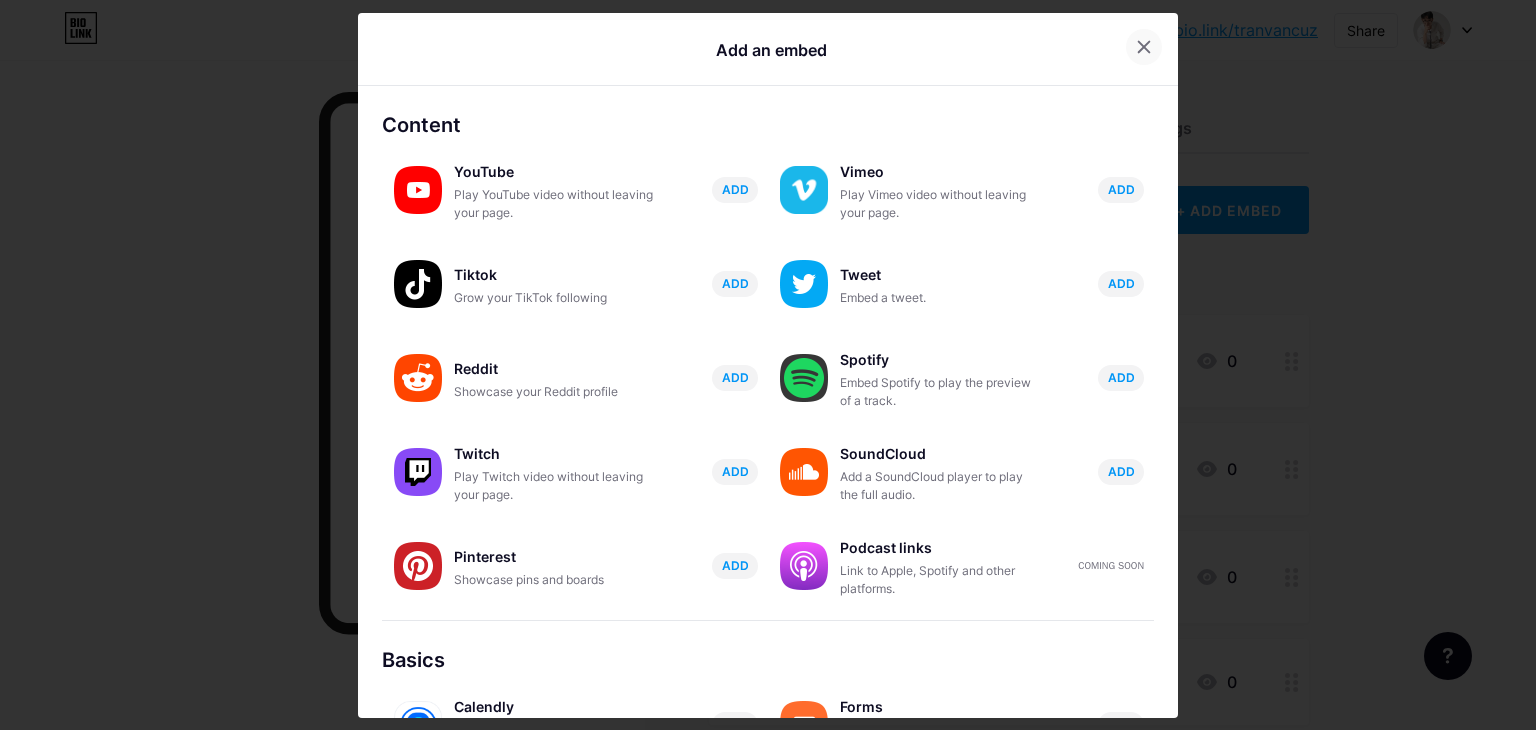 click at bounding box center (1144, 47) 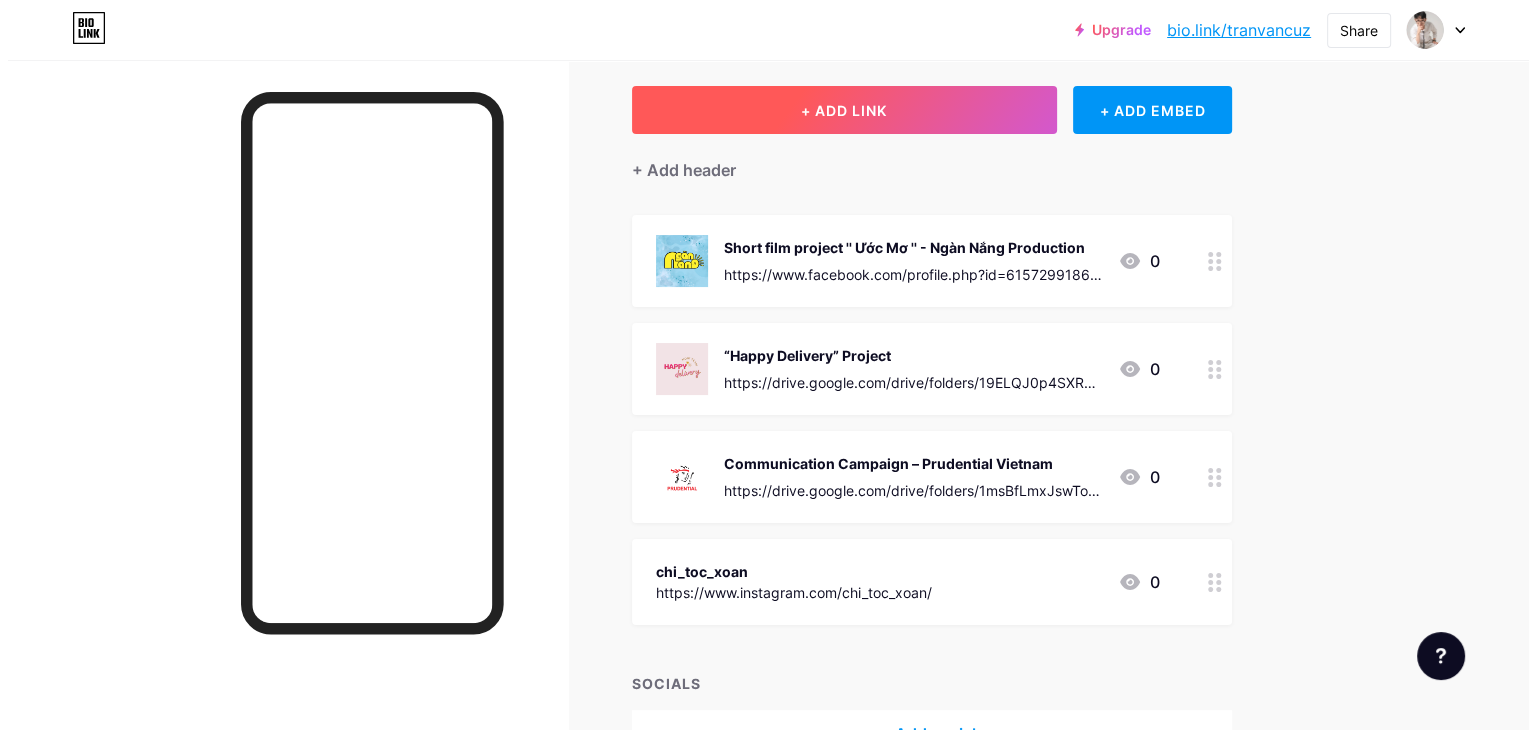 scroll, scrollTop: 0, scrollLeft: 0, axis: both 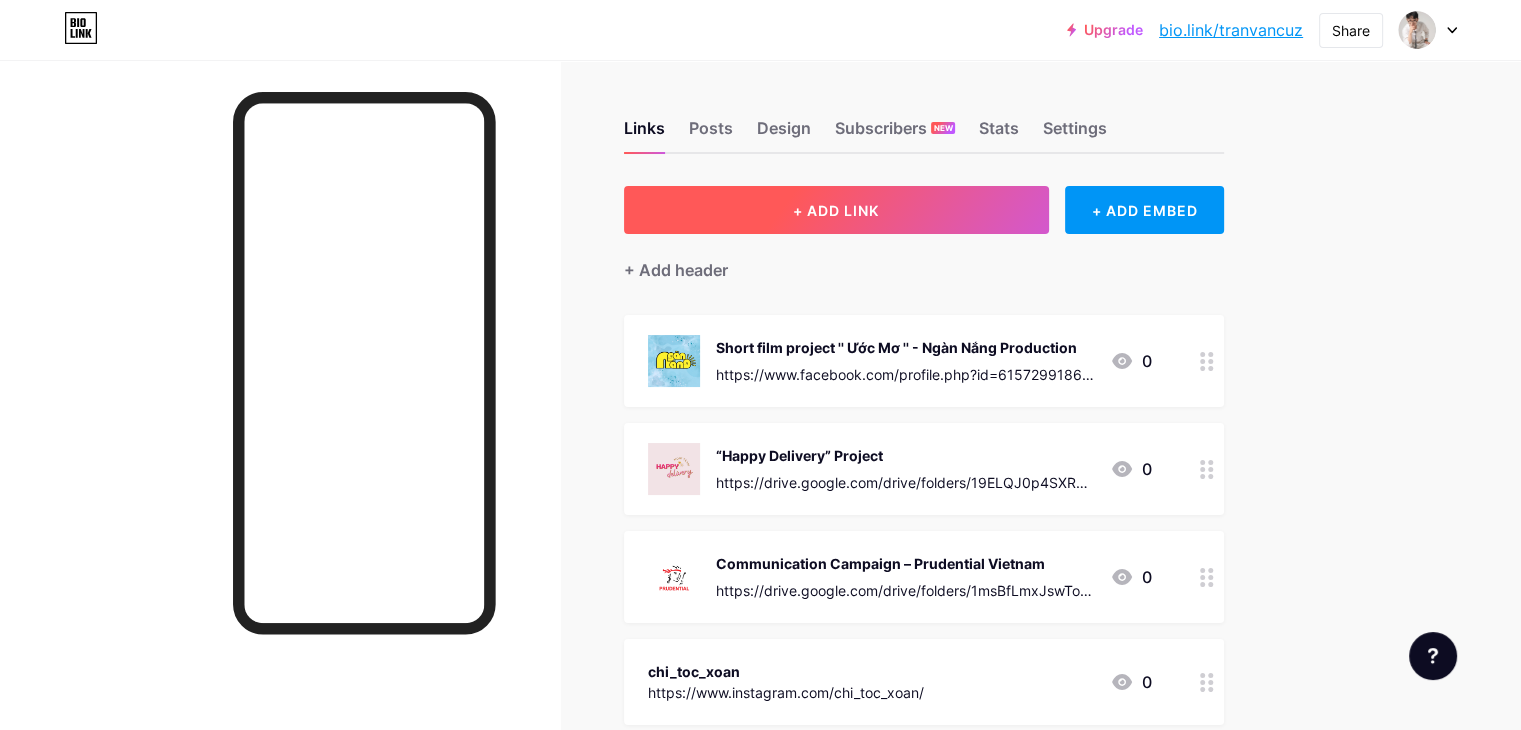 click on "+ ADD LINK" at bounding box center (836, 210) 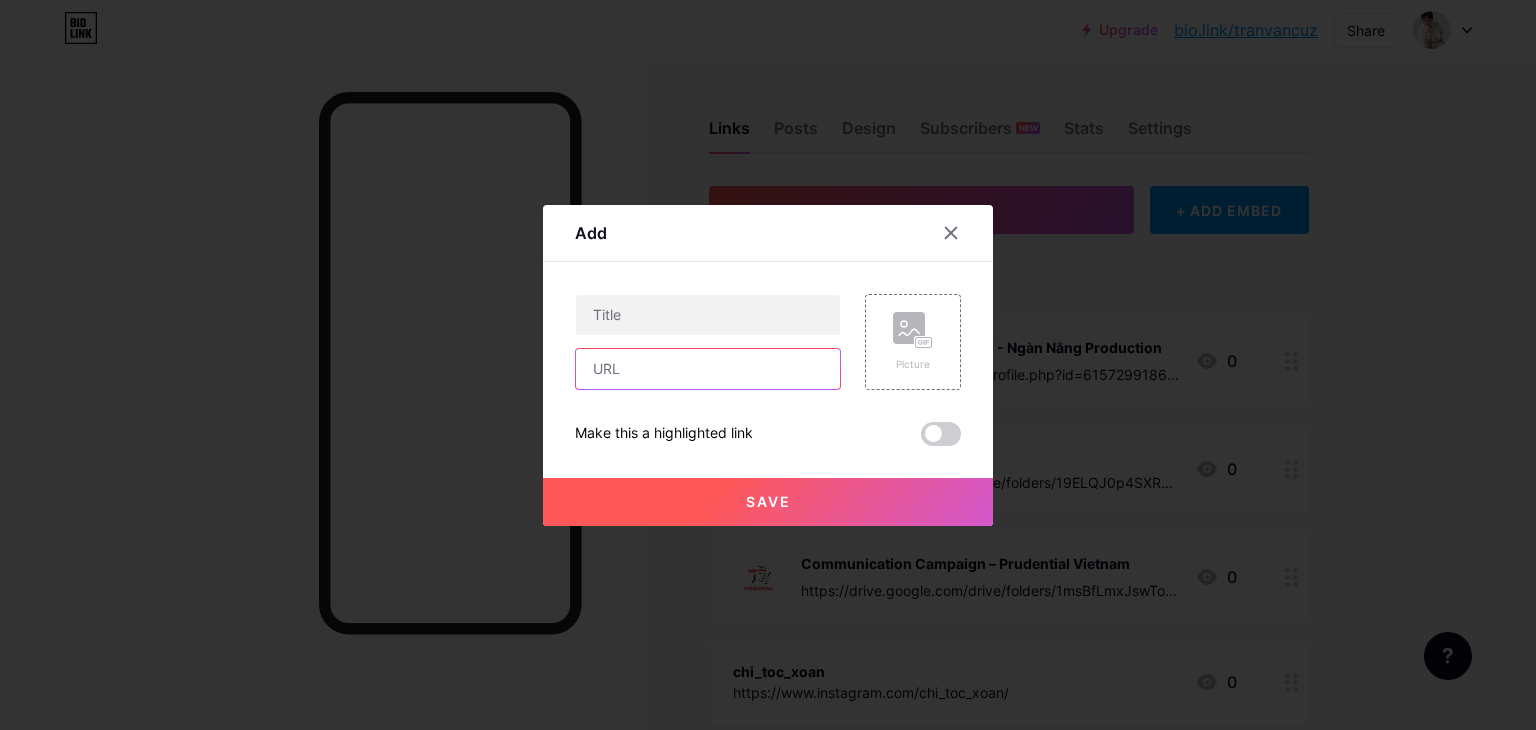 click at bounding box center [708, 369] 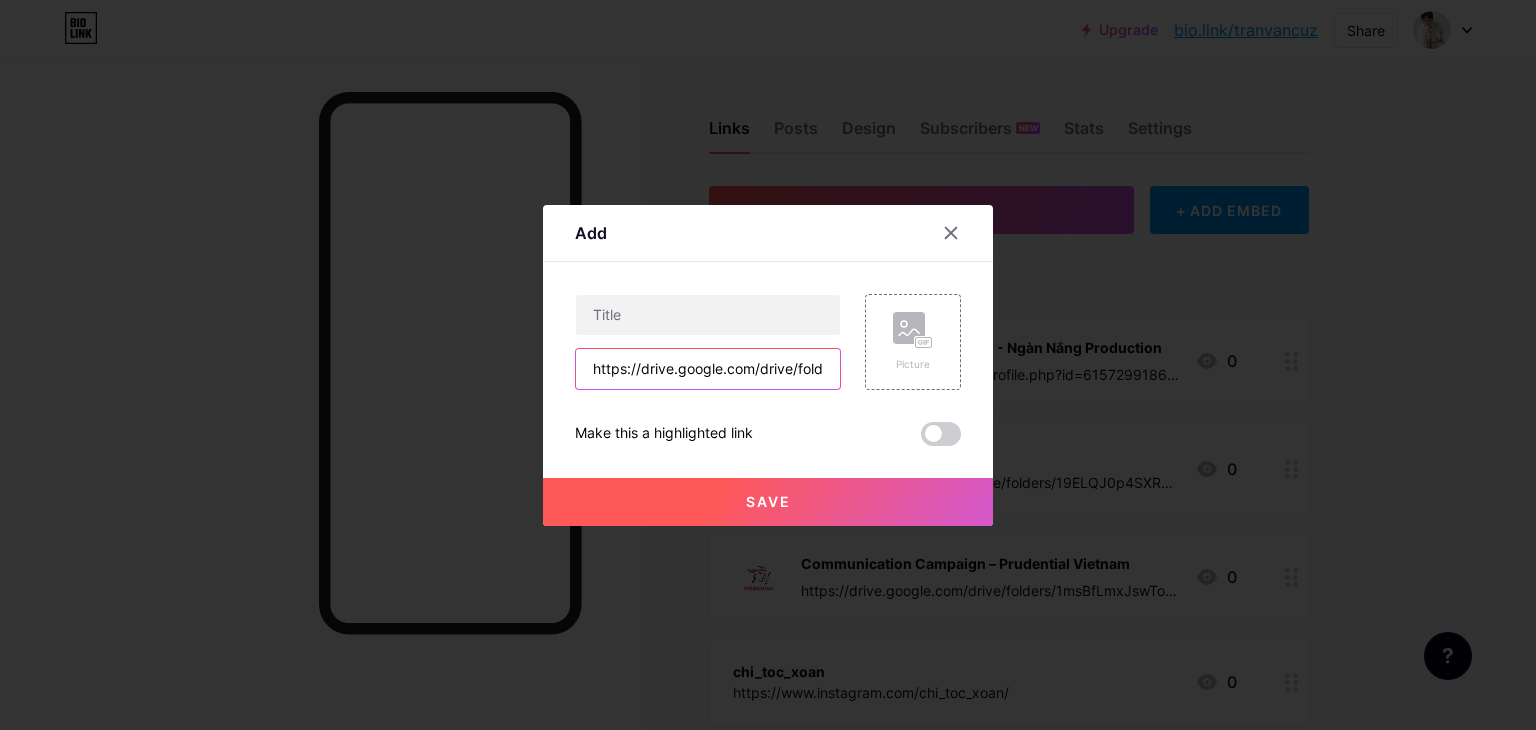 scroll, scrollTop: 0, scrollLeft: 388, axis: horizontal 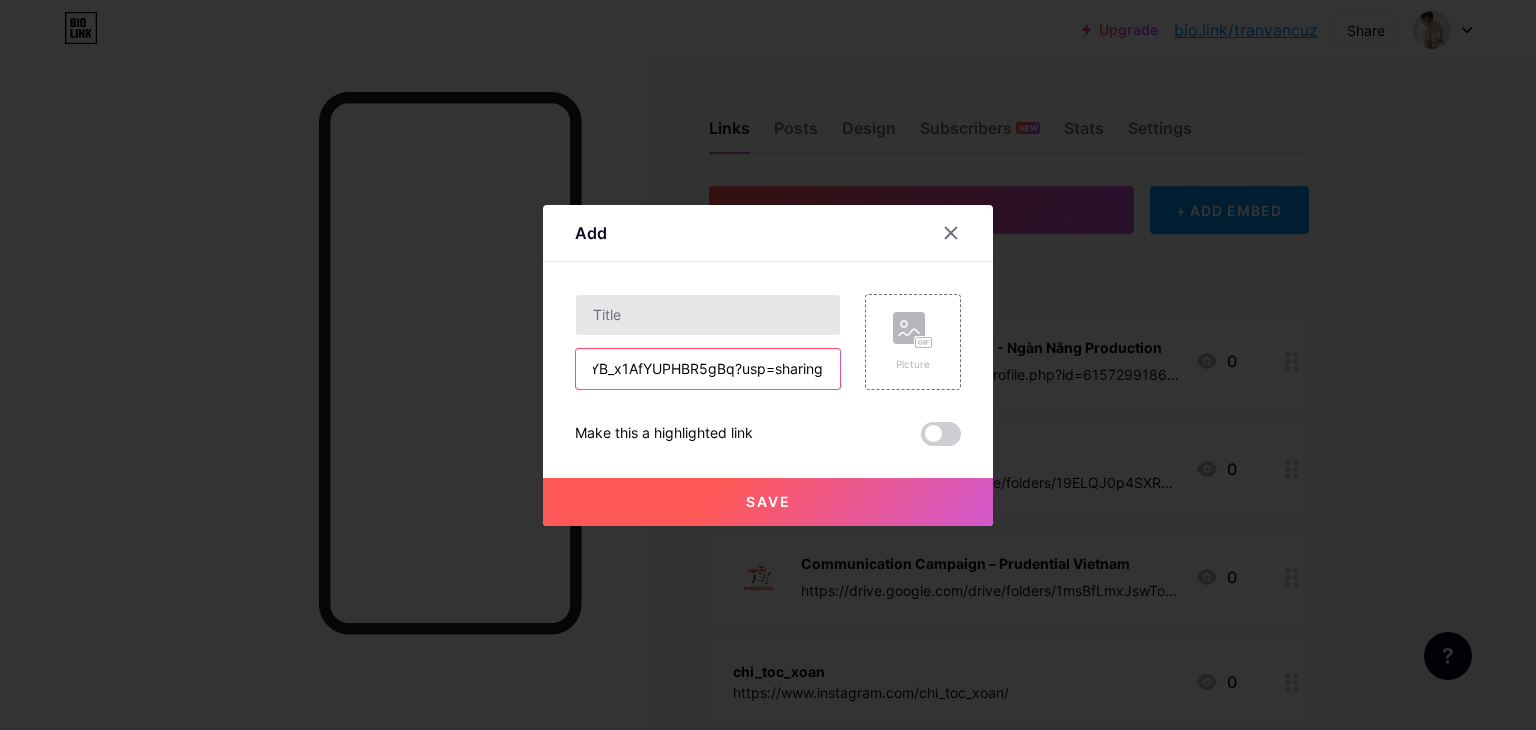 type on "https://drive.google.com/drive/folders/165vv_XsBUSvL3KoYB_x1AfYUPHBR5gBq?usp=sharing" 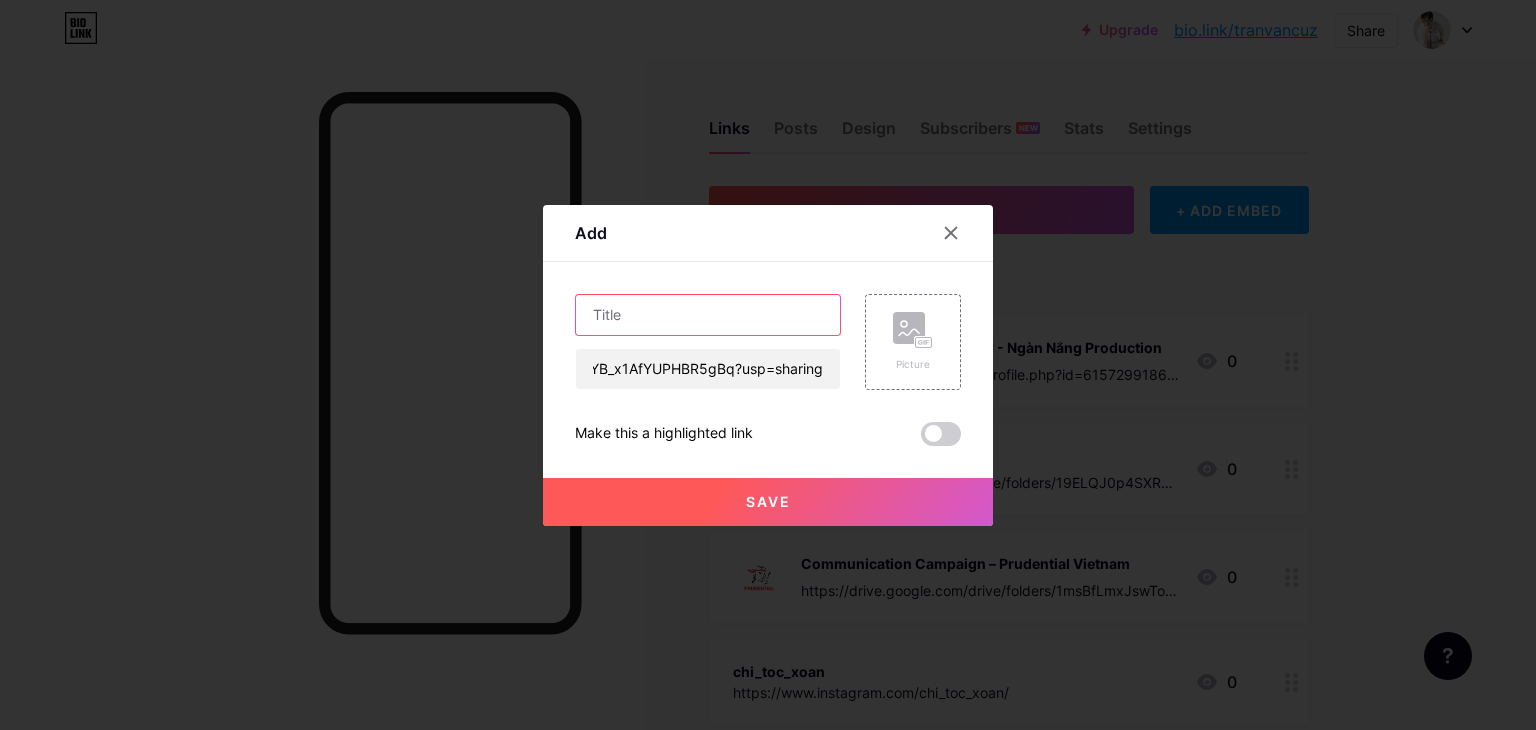 click at bounding box center [708, 315] 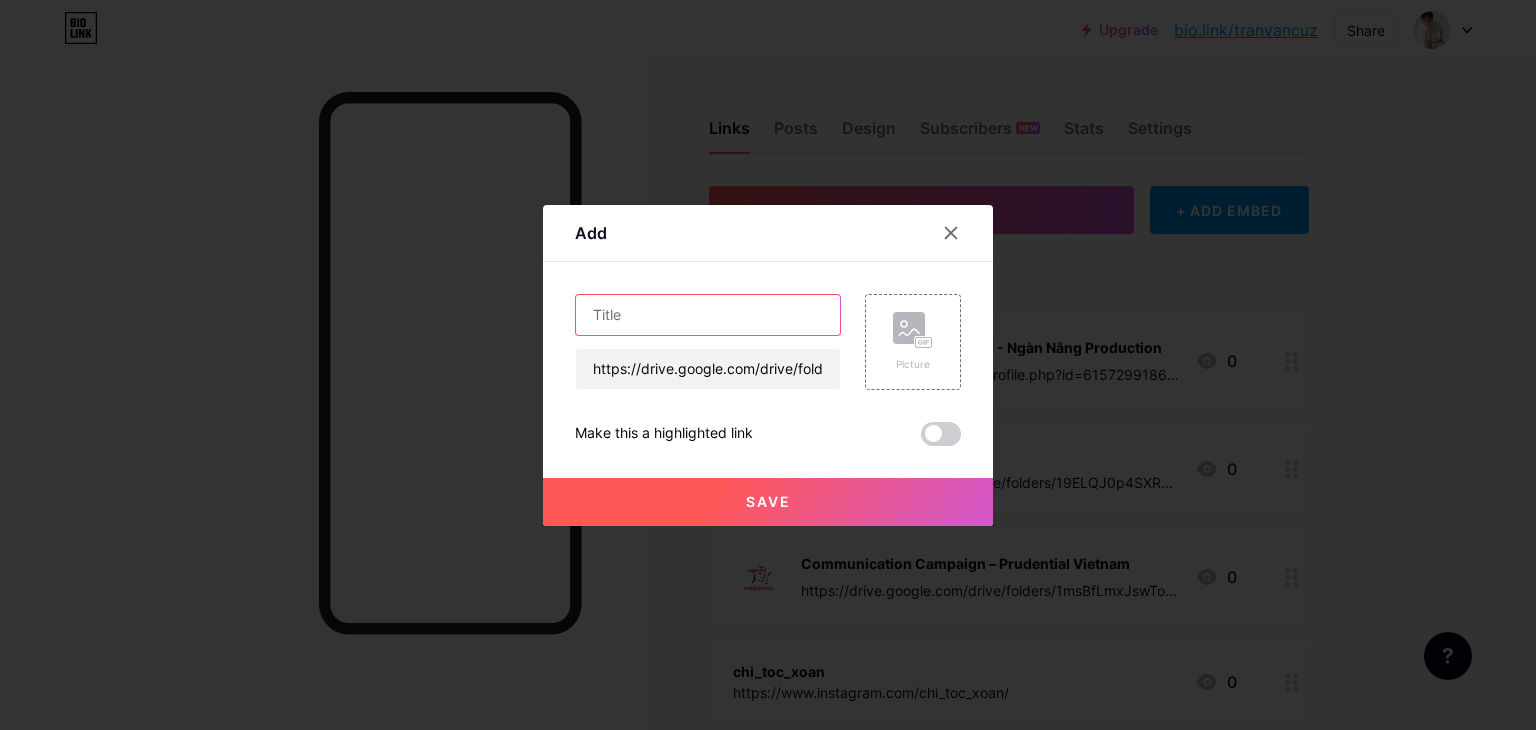 paste on ""Two identities" campaign of ... Group" 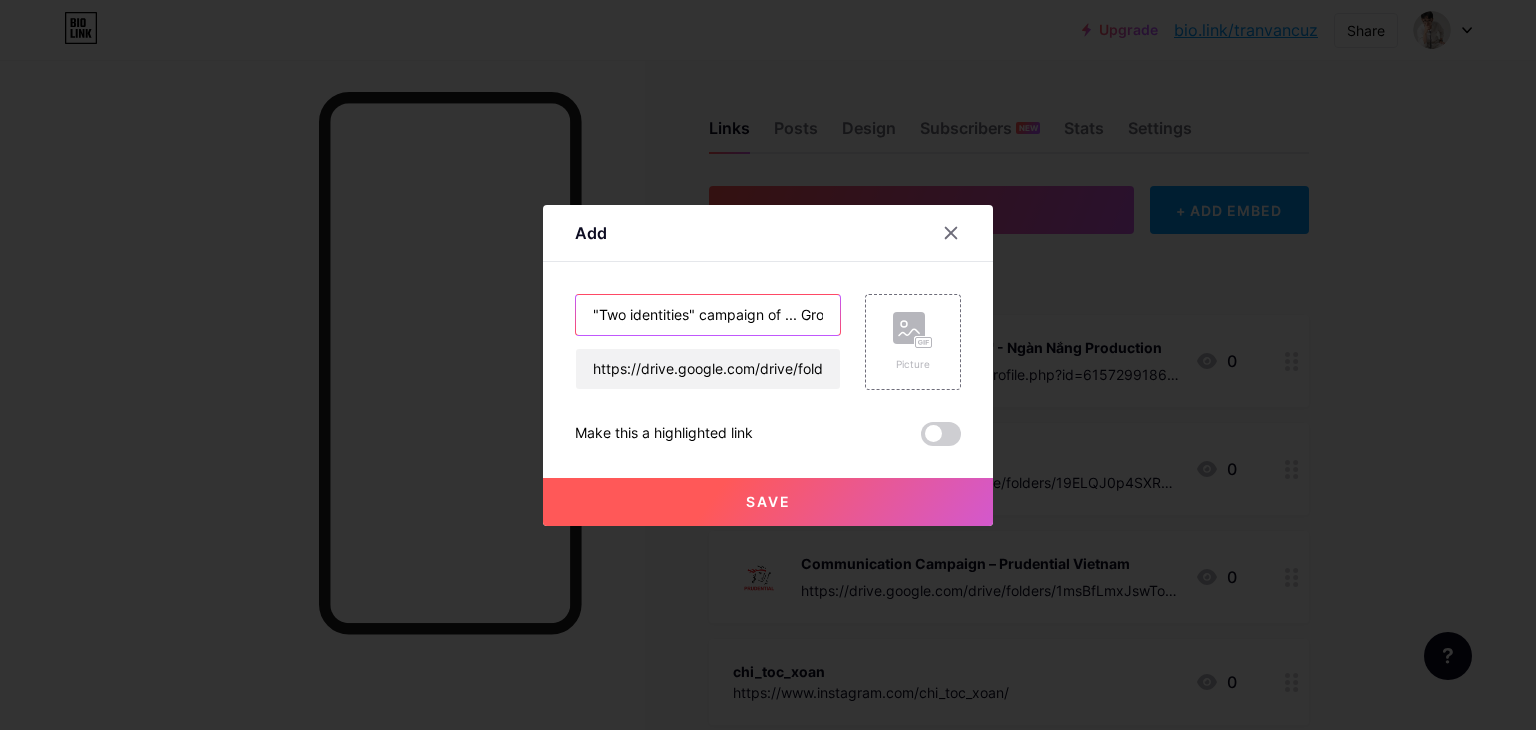 scroll, scrollTop: 0, scrollLeft: 17, axis: horizontal 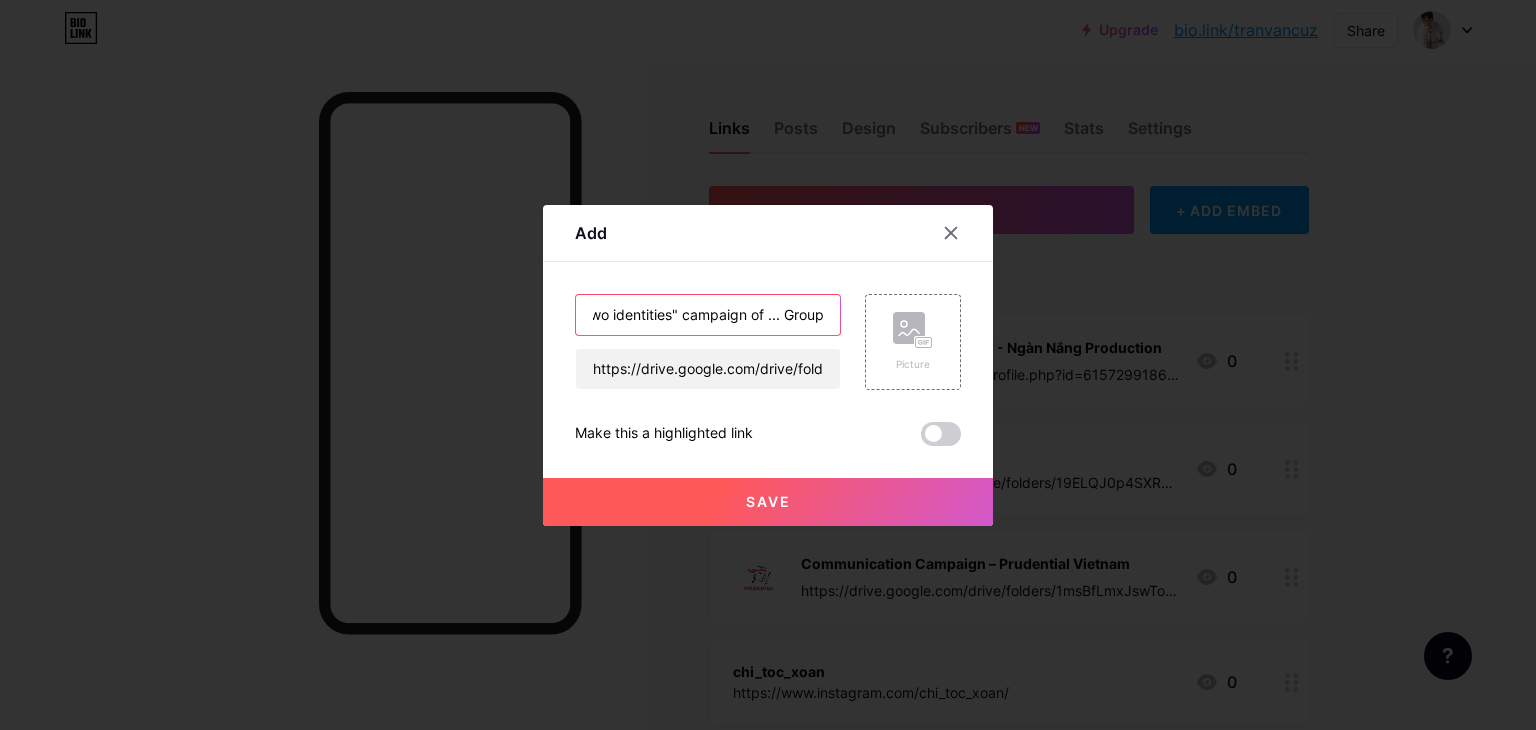 drag, startPoint x: 771, startPoint y: 312, endPoint x: 758, endPoint y: 313, distance: 13.038404 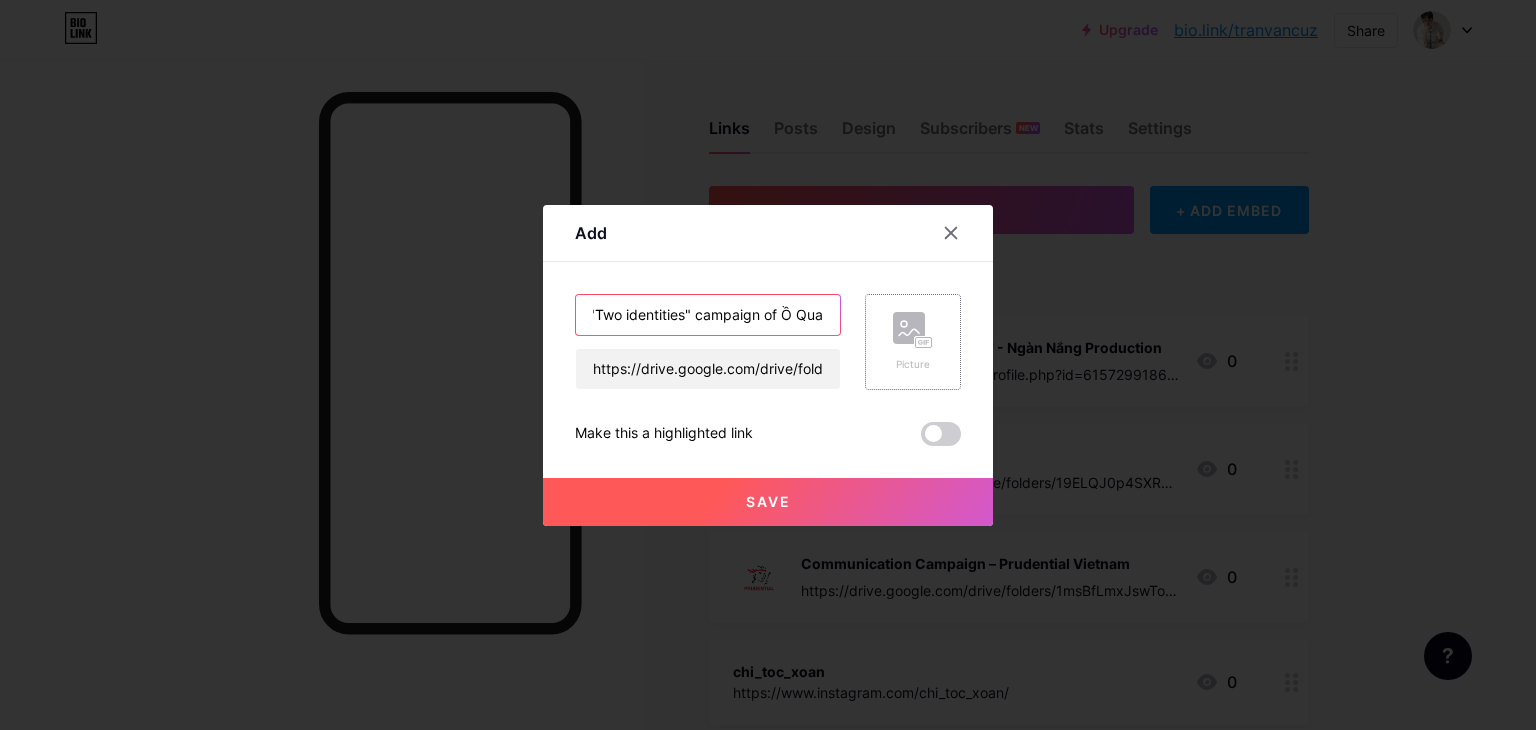 scroll, scrollTop: 0, scrollLeft: 12, axis: horizontal 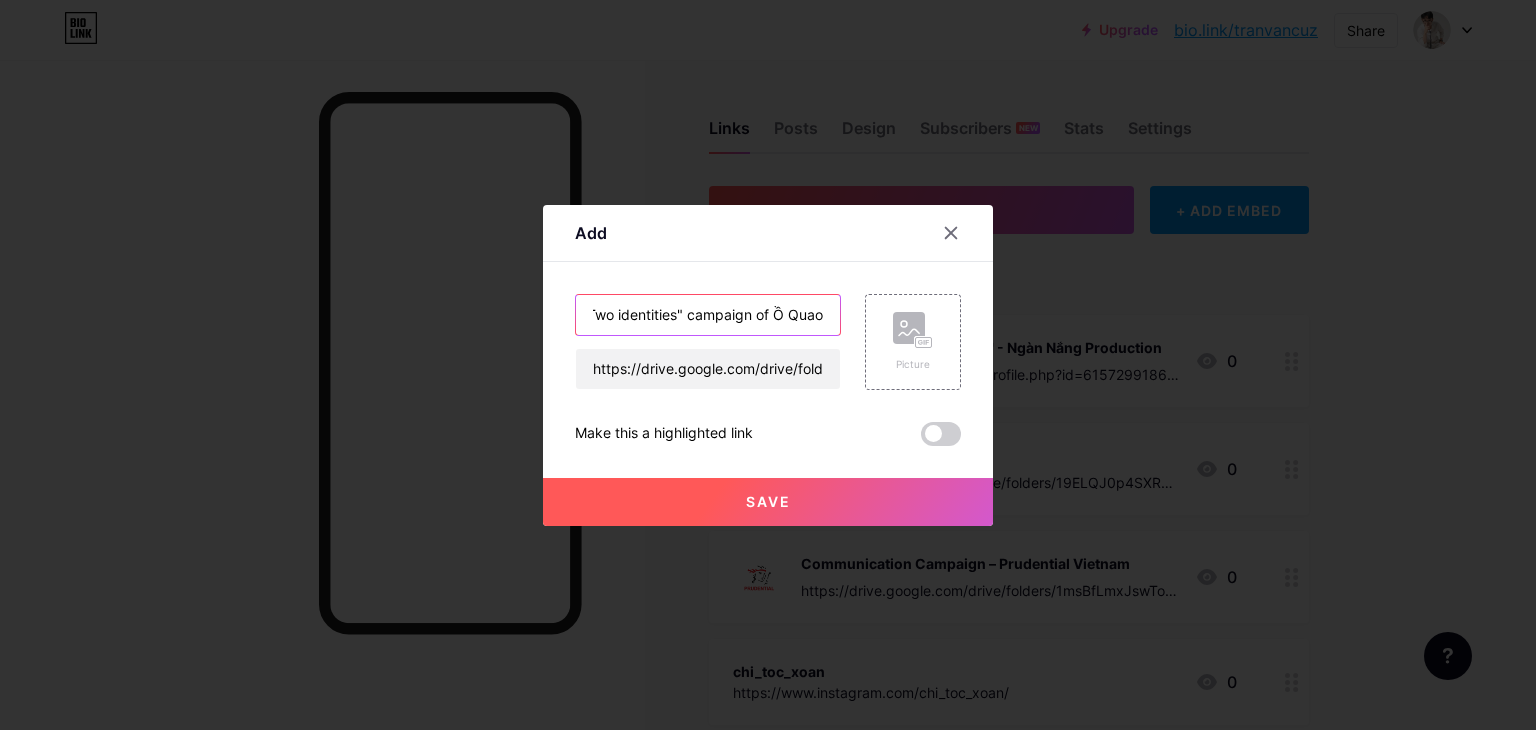 type on ""Two identities" campaign of Ồ Quao Group" 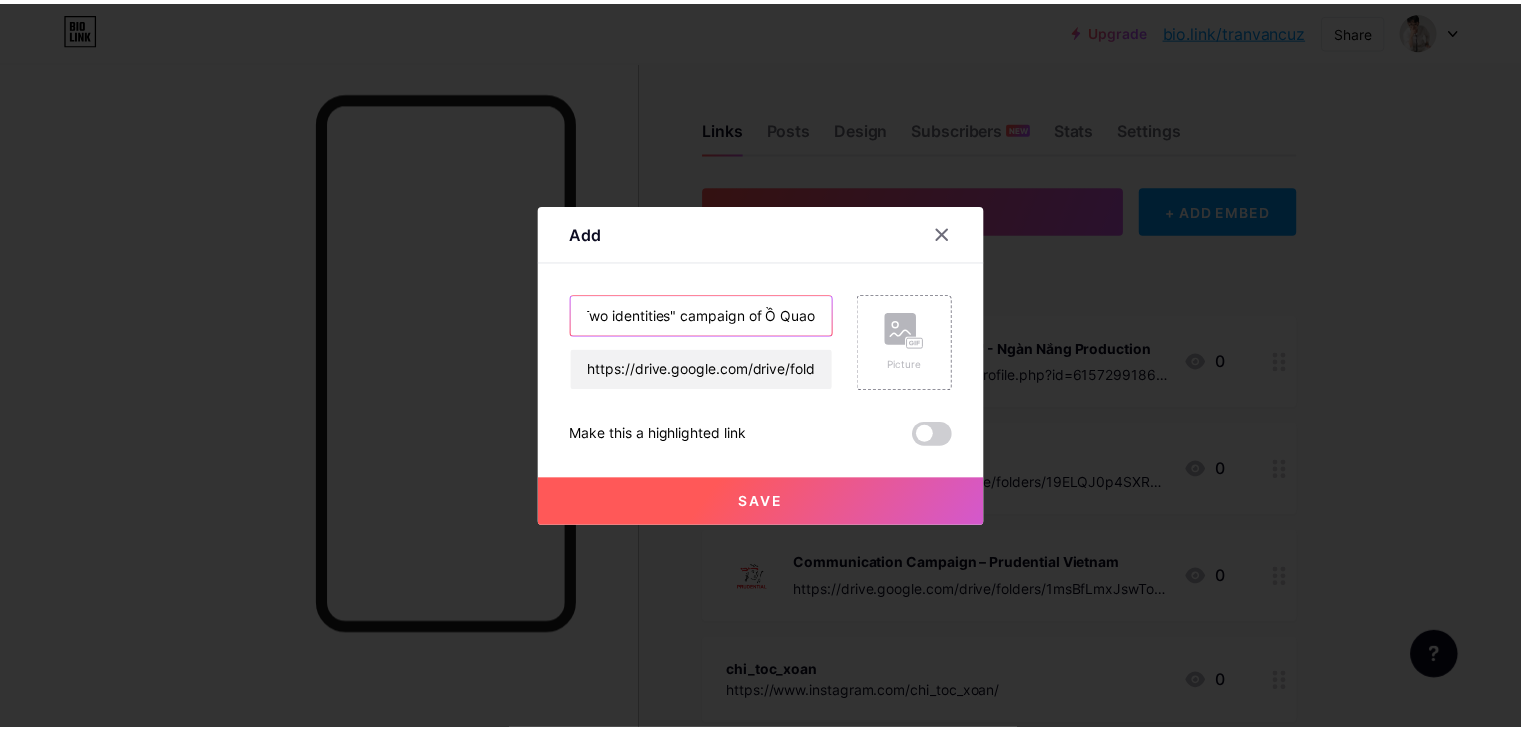 scroll, scrollTop: 0, scrollLeft: 0, axis: both 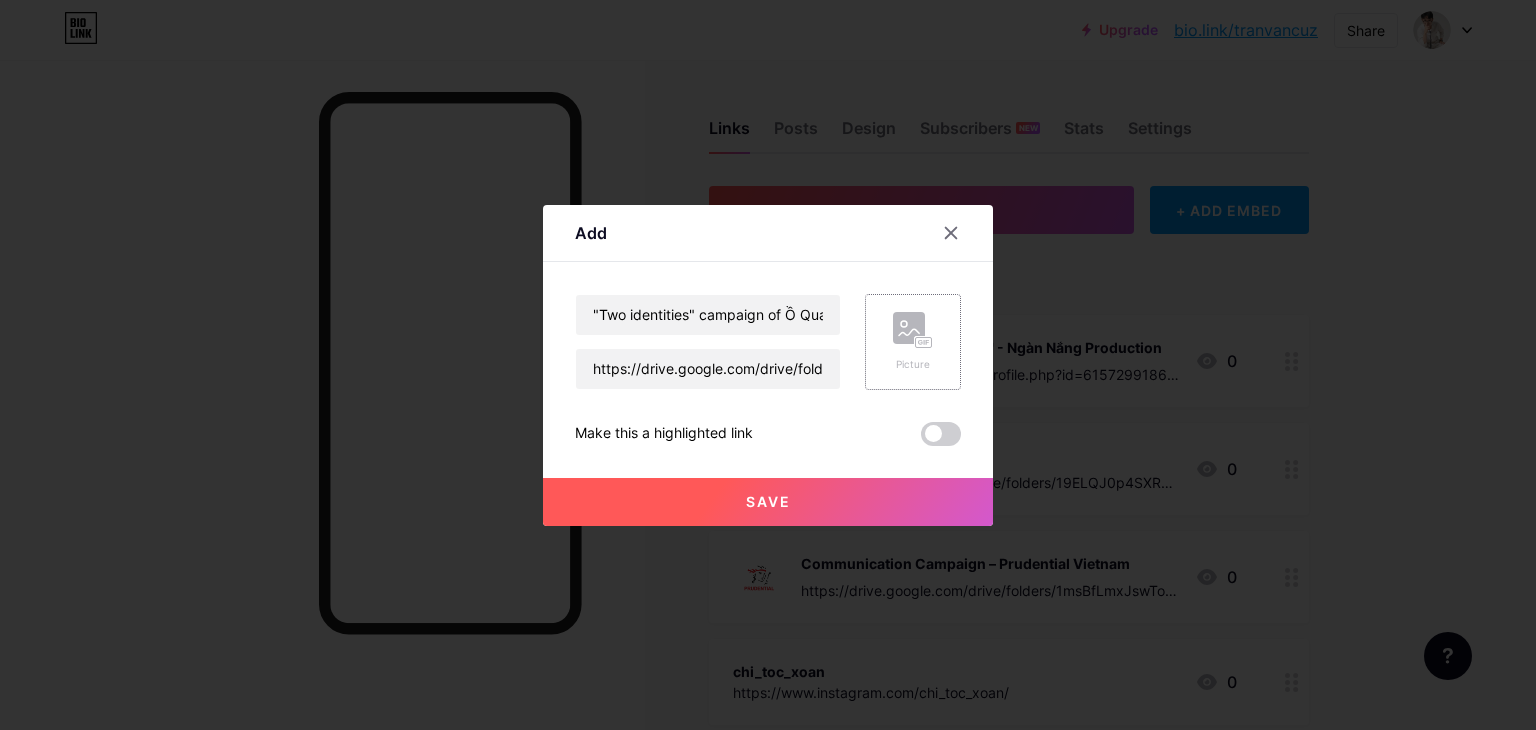 click on "Picture" at bounding box center [913, 342] 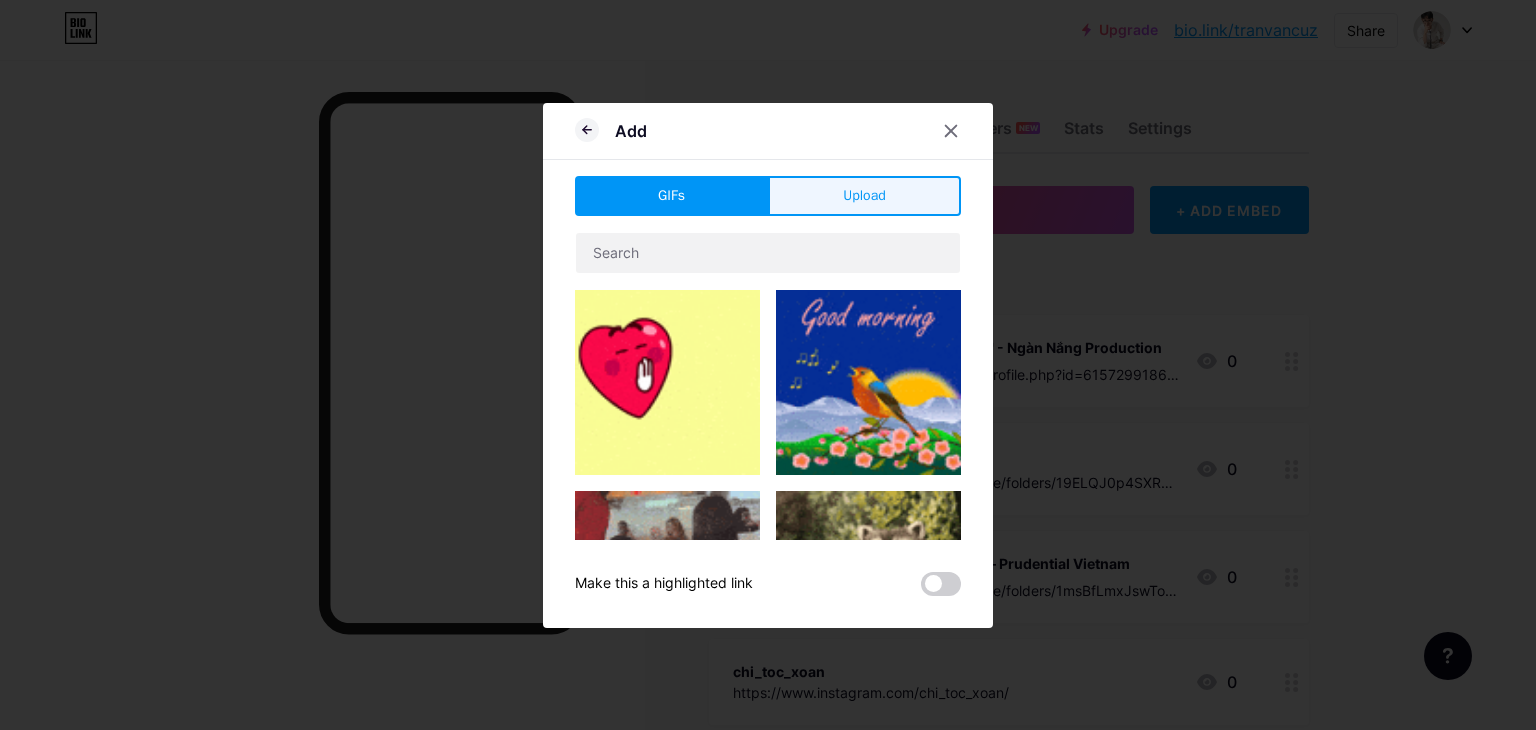 click on "Upload" at bounding box center (864, 195) 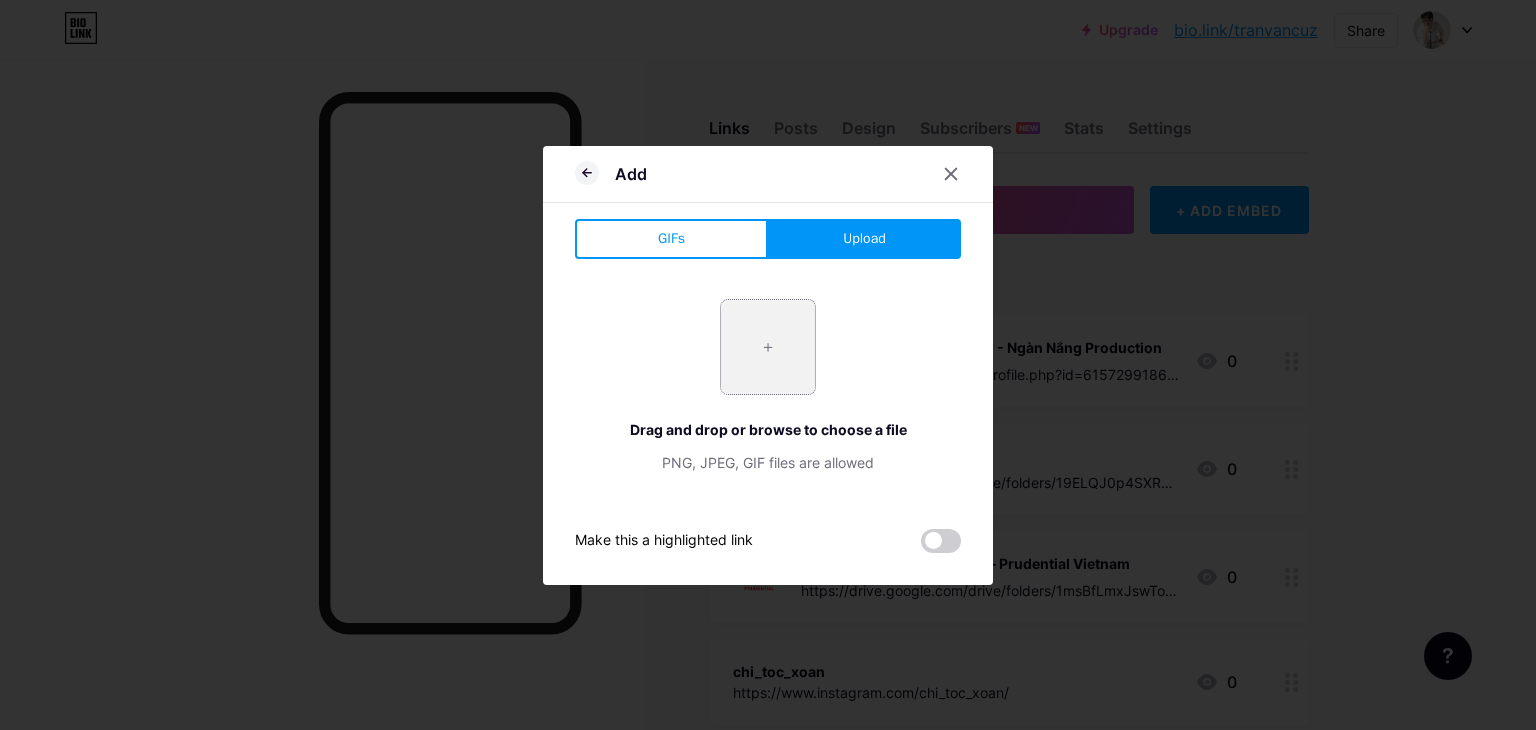 click at bounding box center [768, 347] 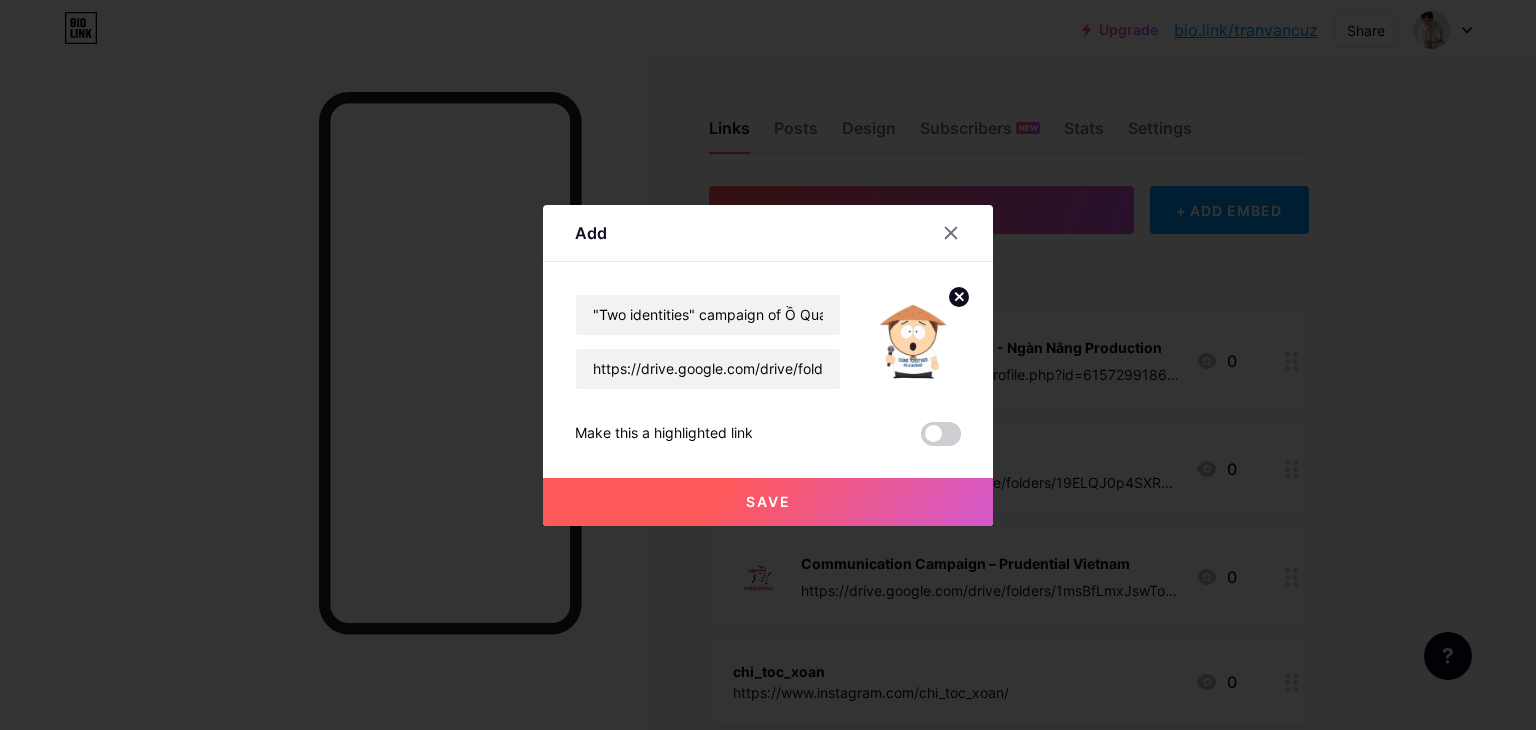 click on "Save" at bounding box center (768, 501) 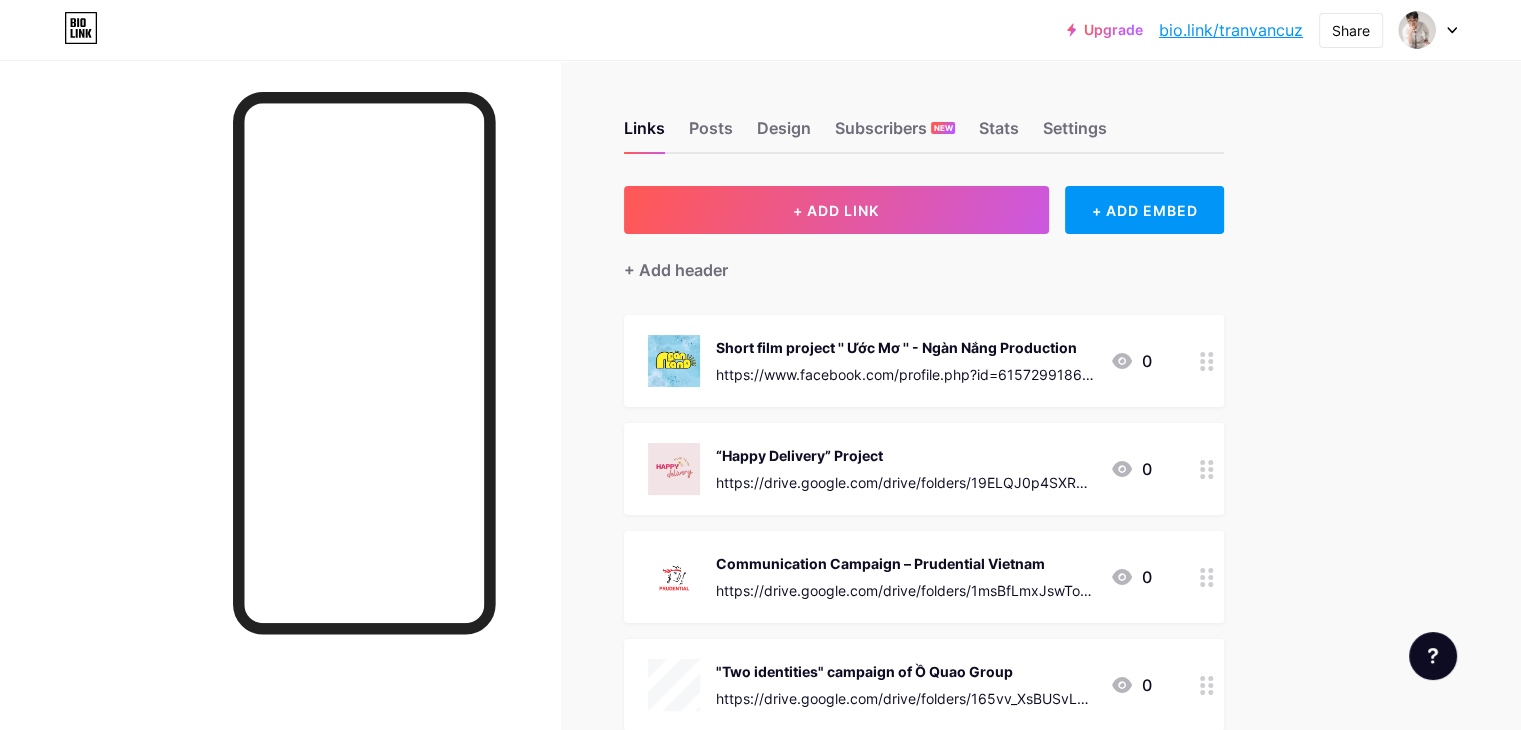 click on "Upgrade   bio.link/tranva...   bio.link/tranvancuz   Share               Switch accounts     Trần Văn Chí   bio.link/tranvancuz       + Add a new page        Account settings   Logout   Link Copied
Links
Posts
Design
Subscribers
NEW
Stats
Settings       + ADD LINK     + ADD EMBED
+ Add header
Short film project '' Ước Mơ '' - Ngàn Nắng Production
https://www.facebook.com/profile.php?id=61572991865577
0
“Happy Delivery” Project
https://drive.google.com/drive/folders/19ELQJ0p4SXRLF5Dk7Dquvi4C5_fSXSGH?usp=sharing
0" at bounding box center (760, 533) 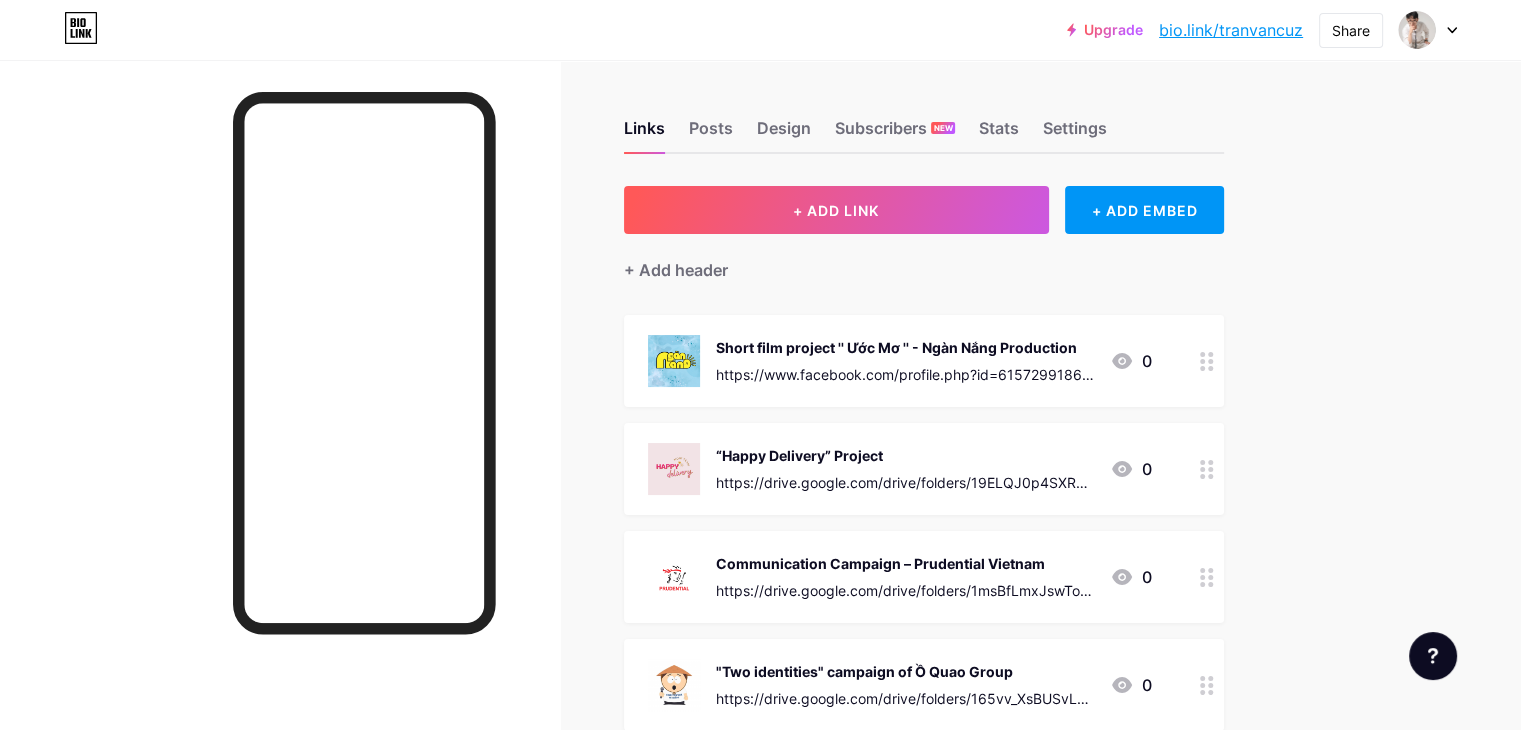 click 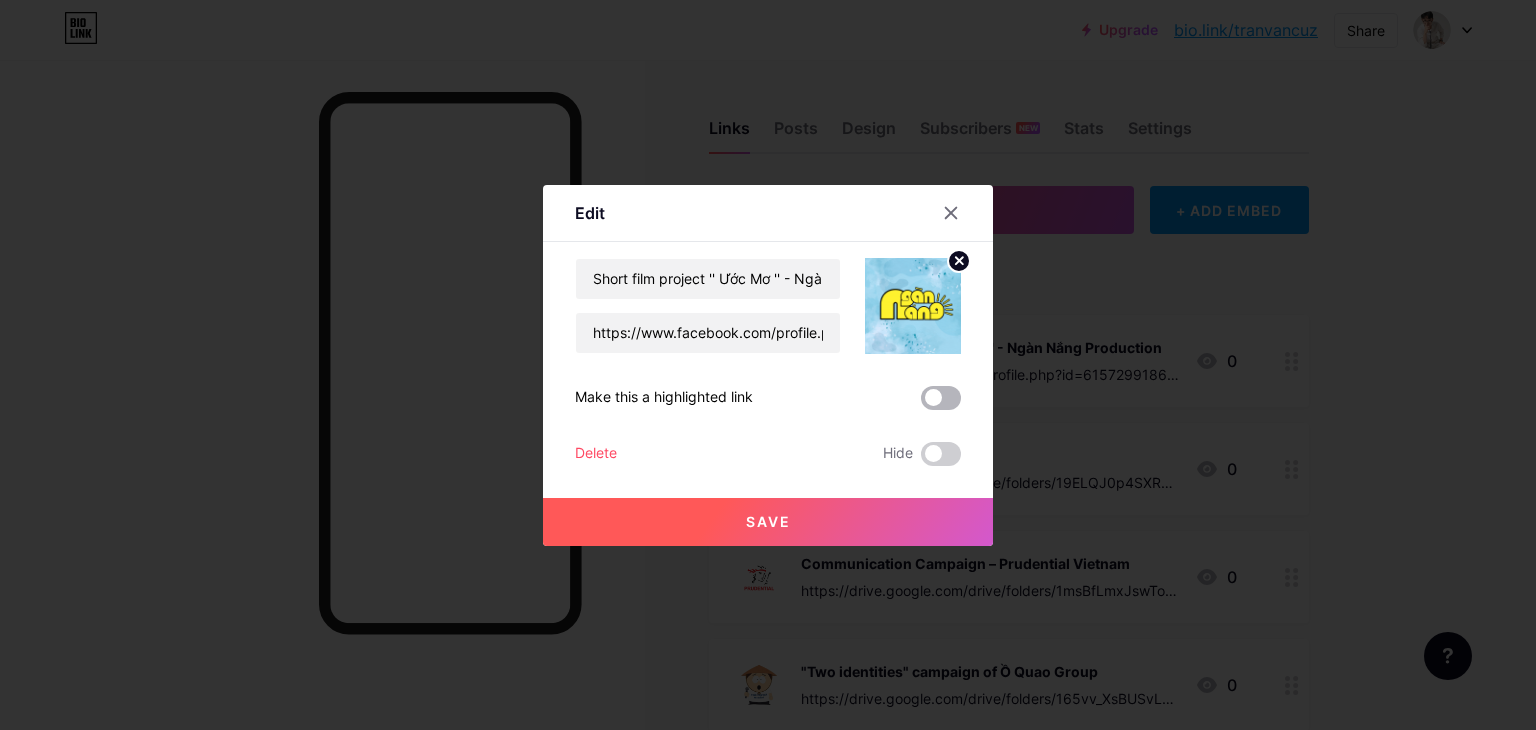 click at bounding box center [941, 398] 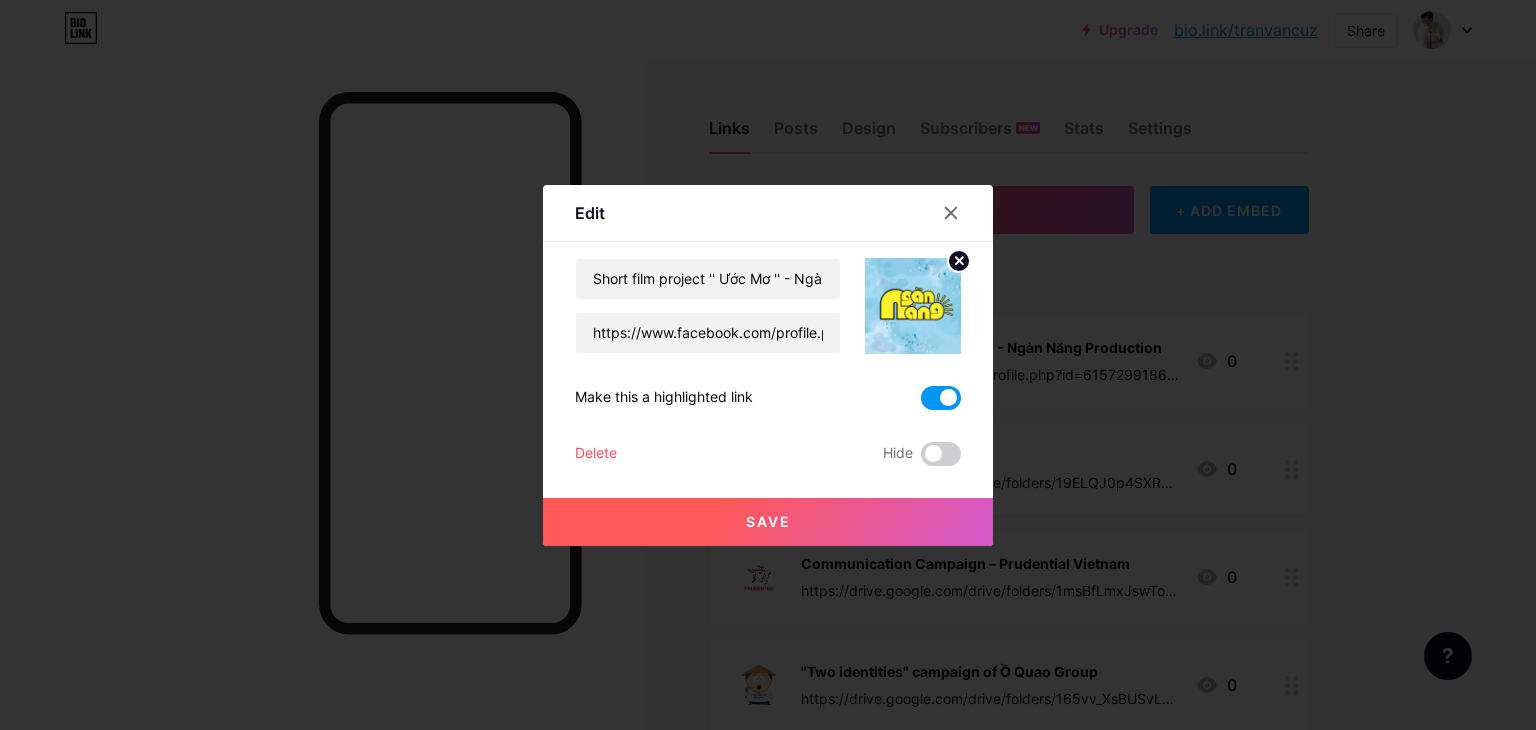 drag, startPoint x: 928, startPoint y: 210, endPoint x: 996, endPoint y: 232, distance: 71.470276 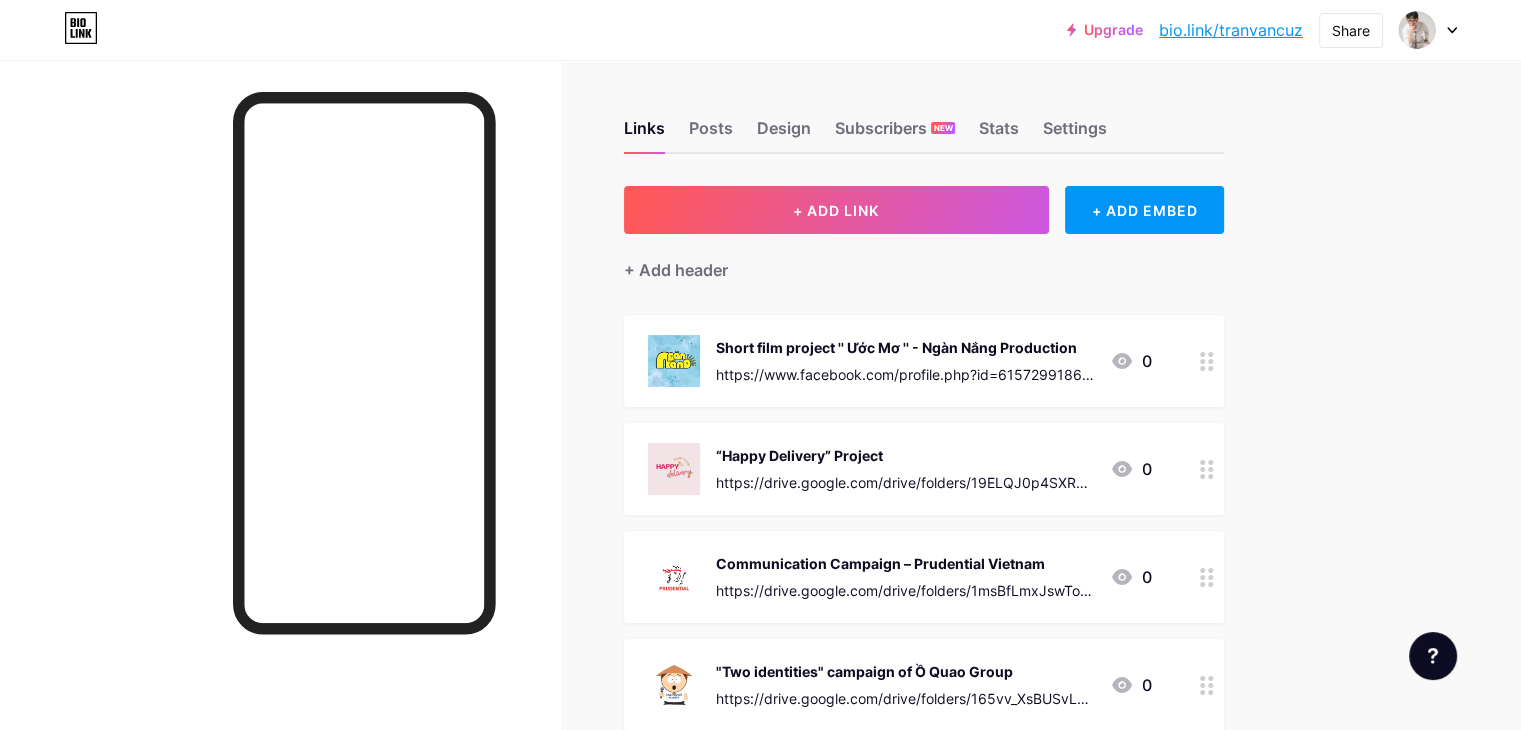 click at bounding box center (1207, 469) 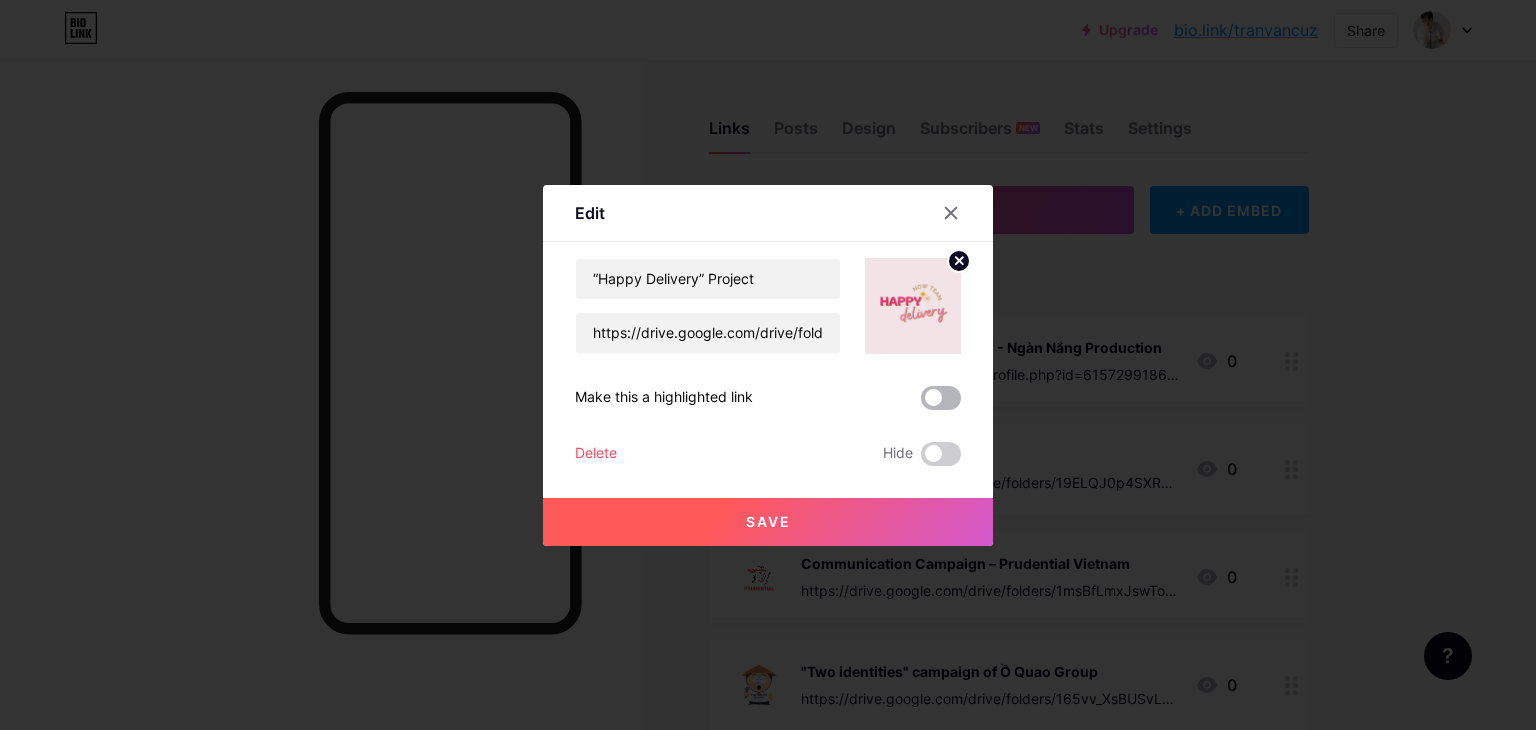 click at bounding box center [941, 398] 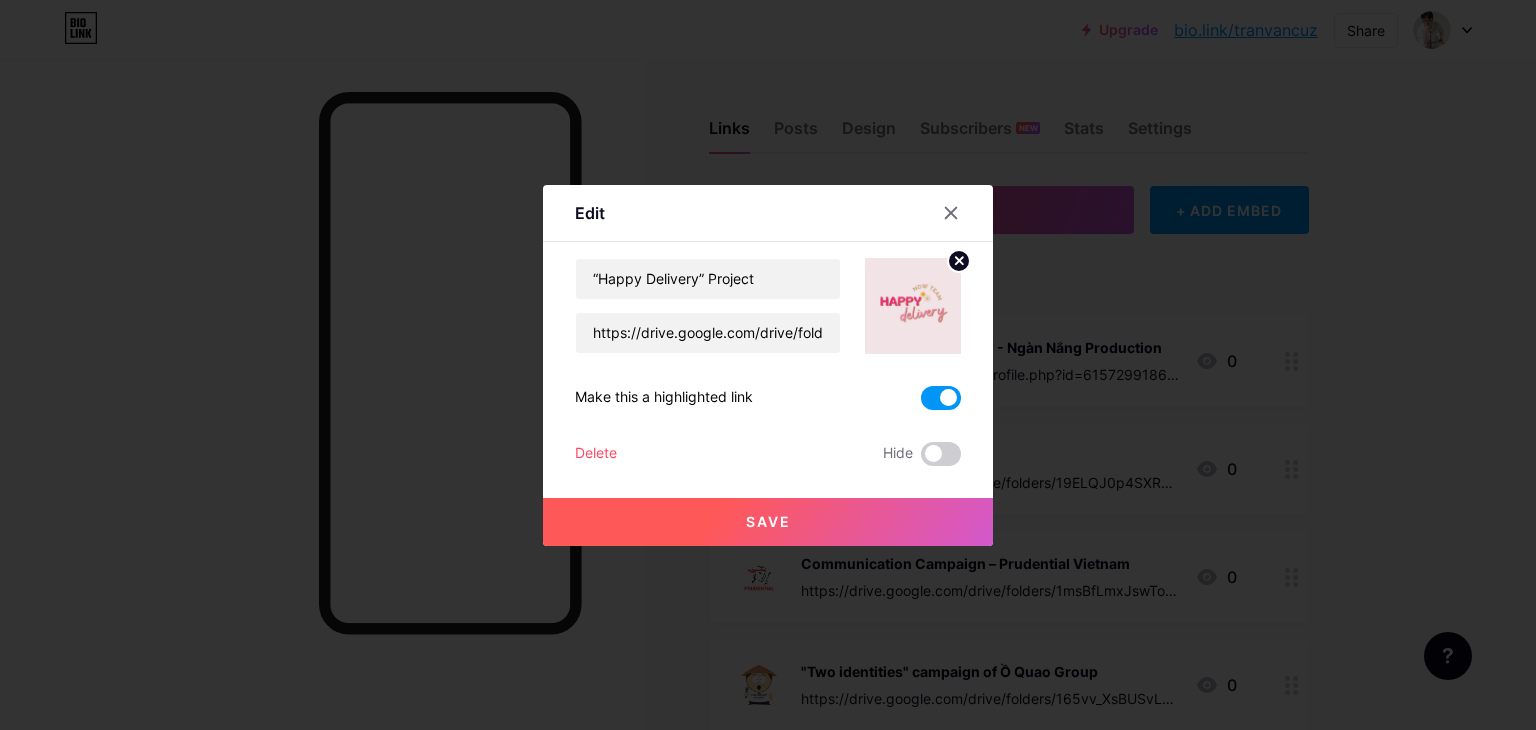 click on "Save" at bounding box center [768, 522] 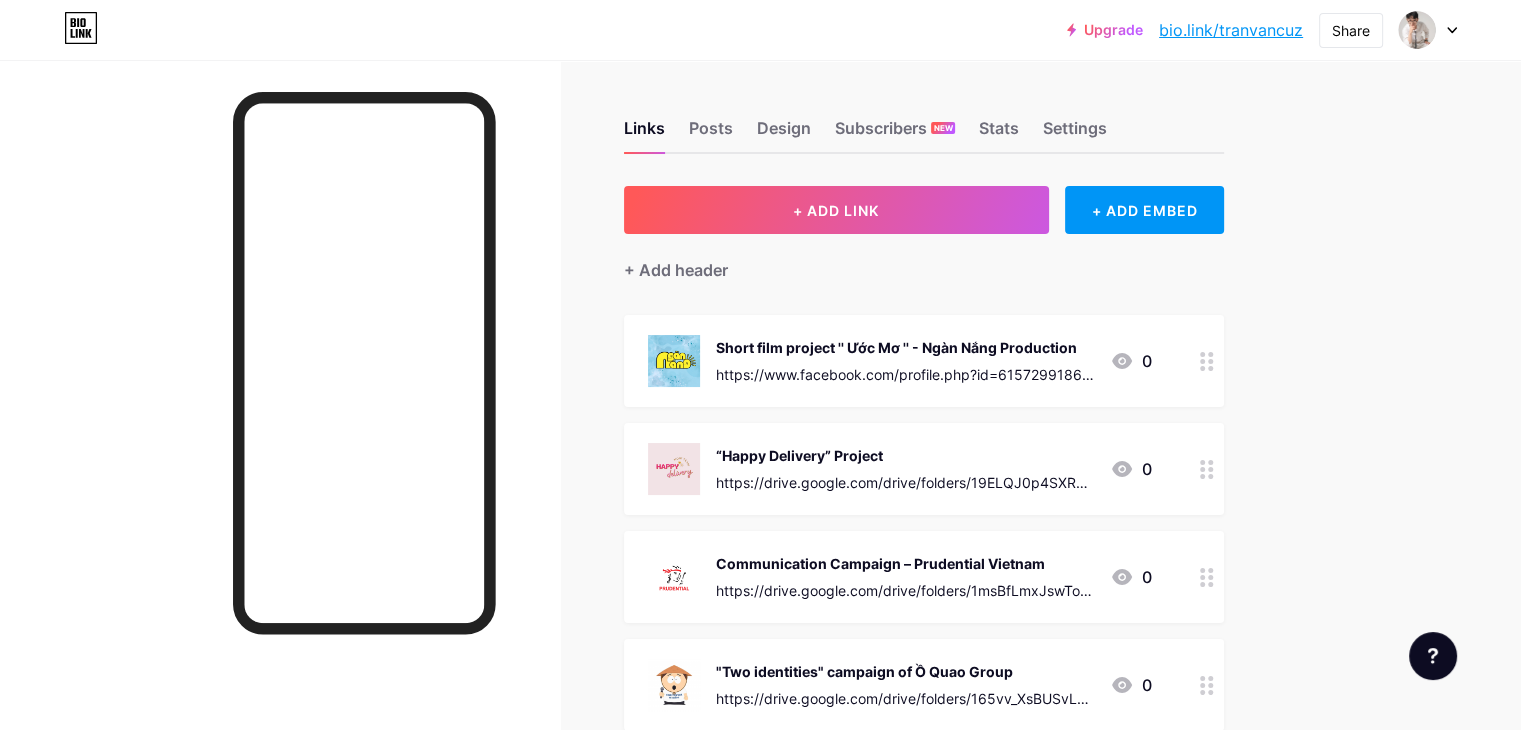 click 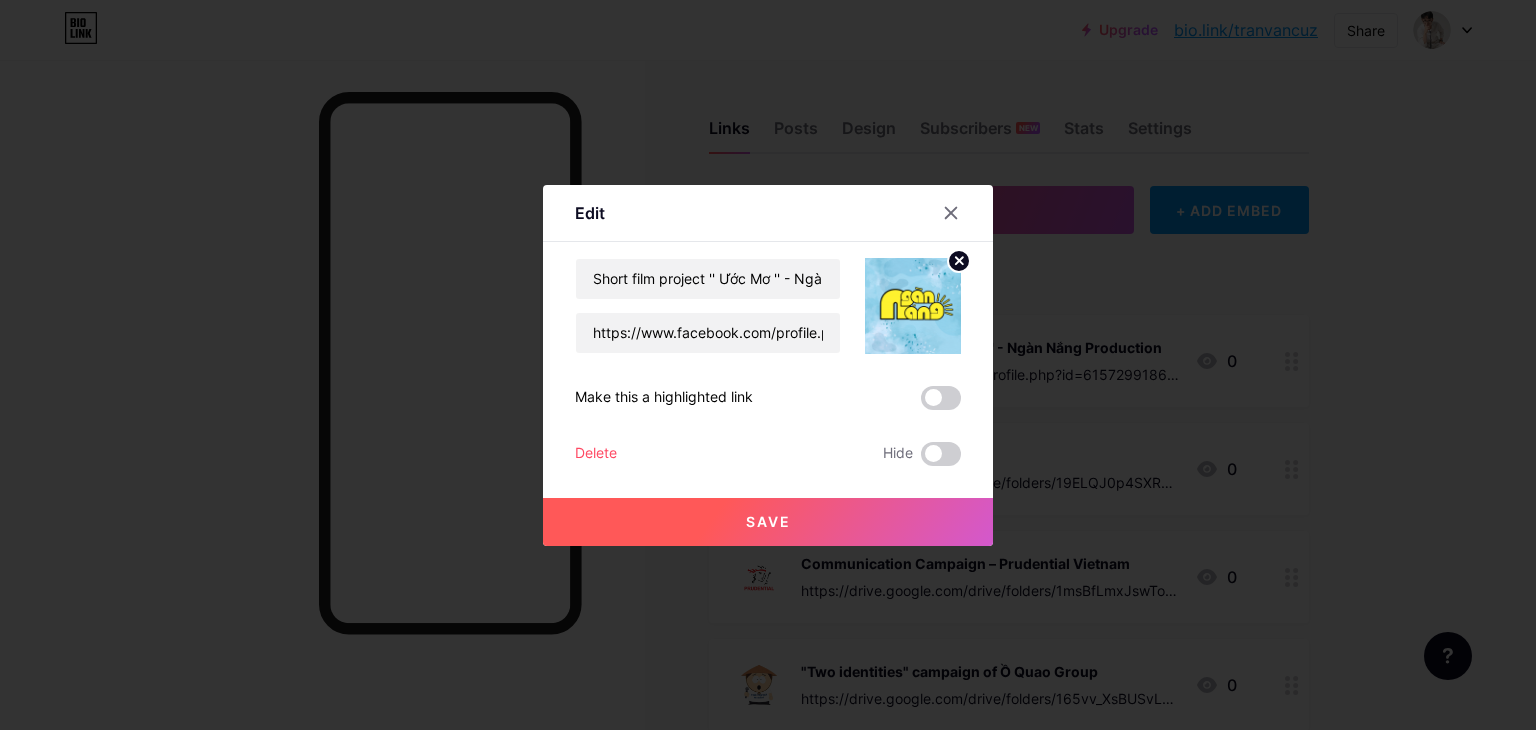 click at bounding box center (941, 398) 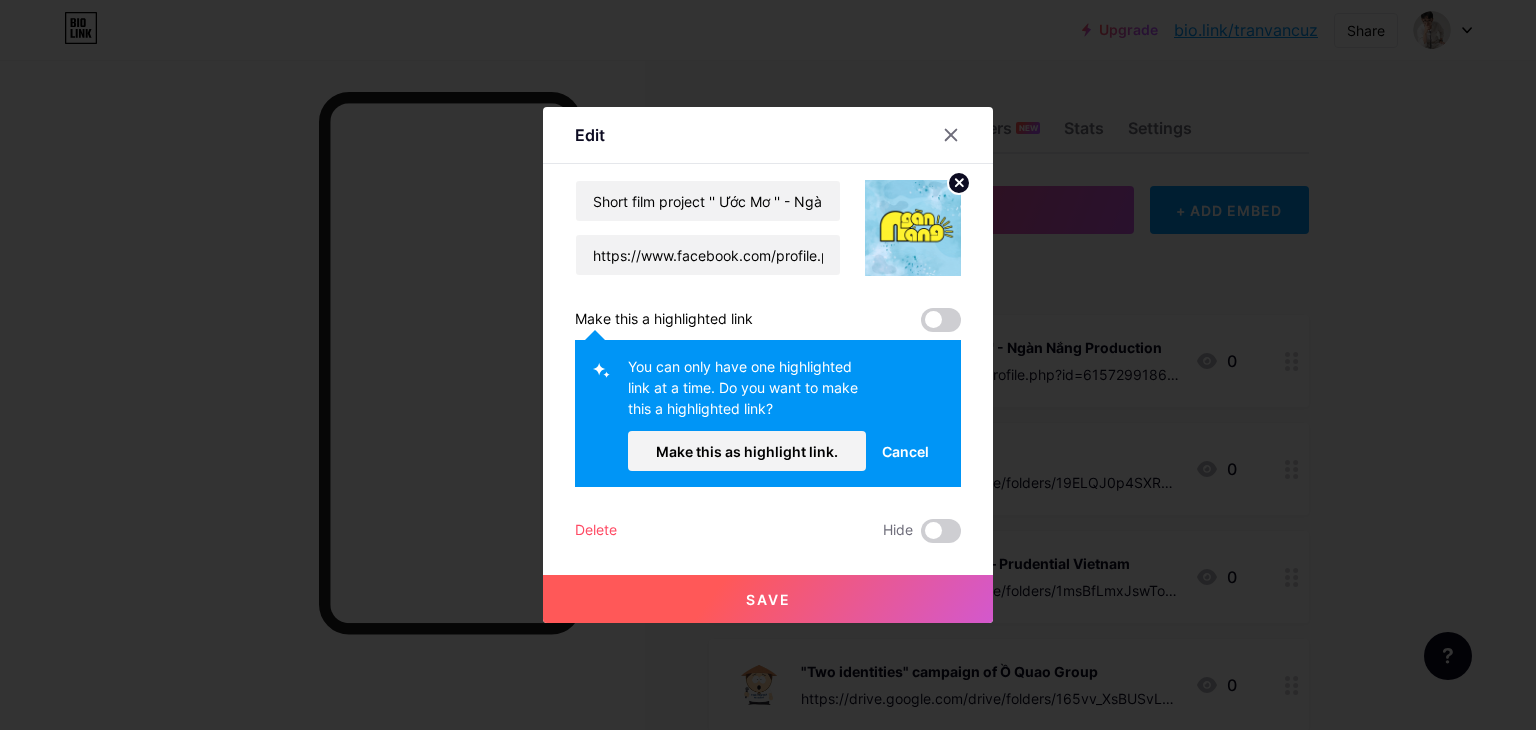 click at bounding box center [941, 320] 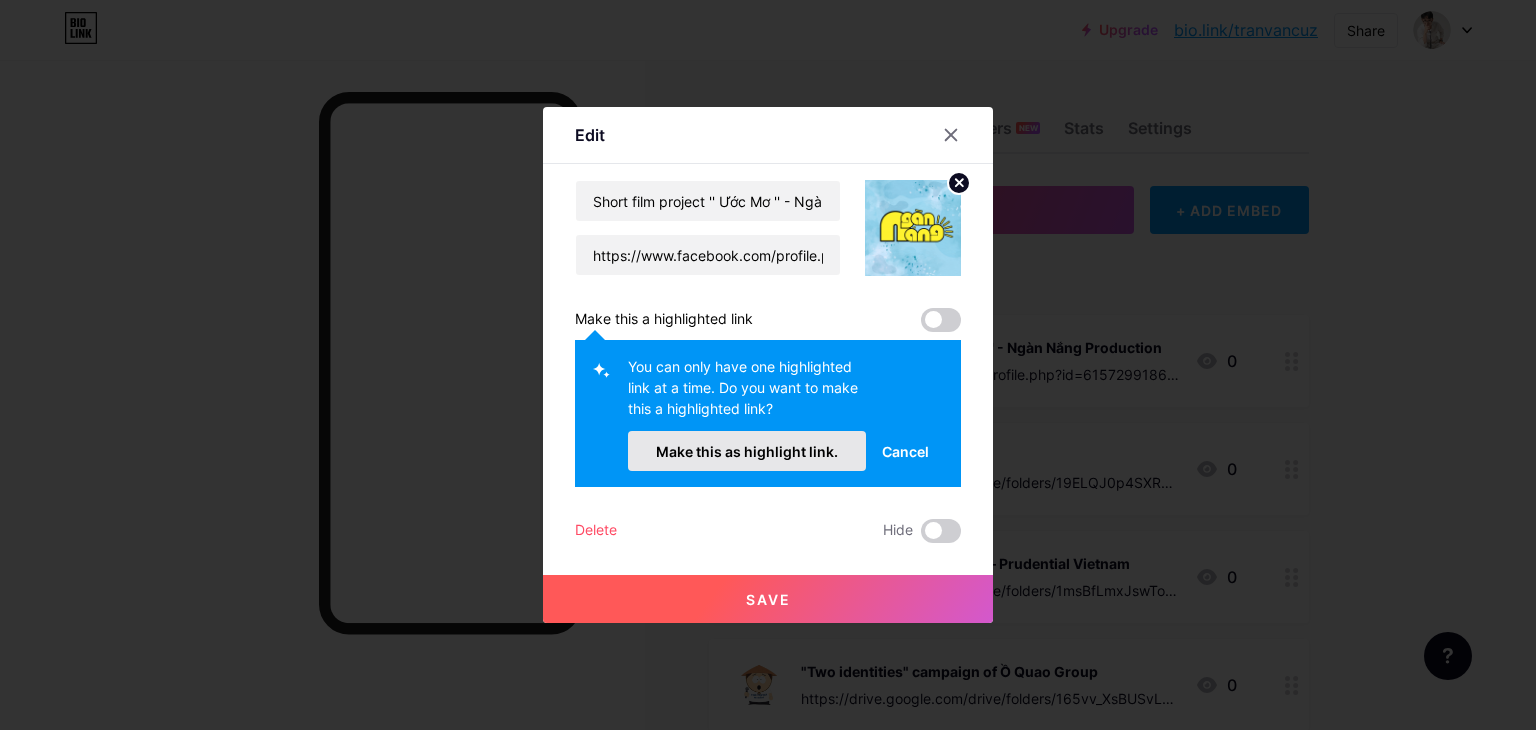 click on "Make this as highlight link." at bounding box center [747, 451] 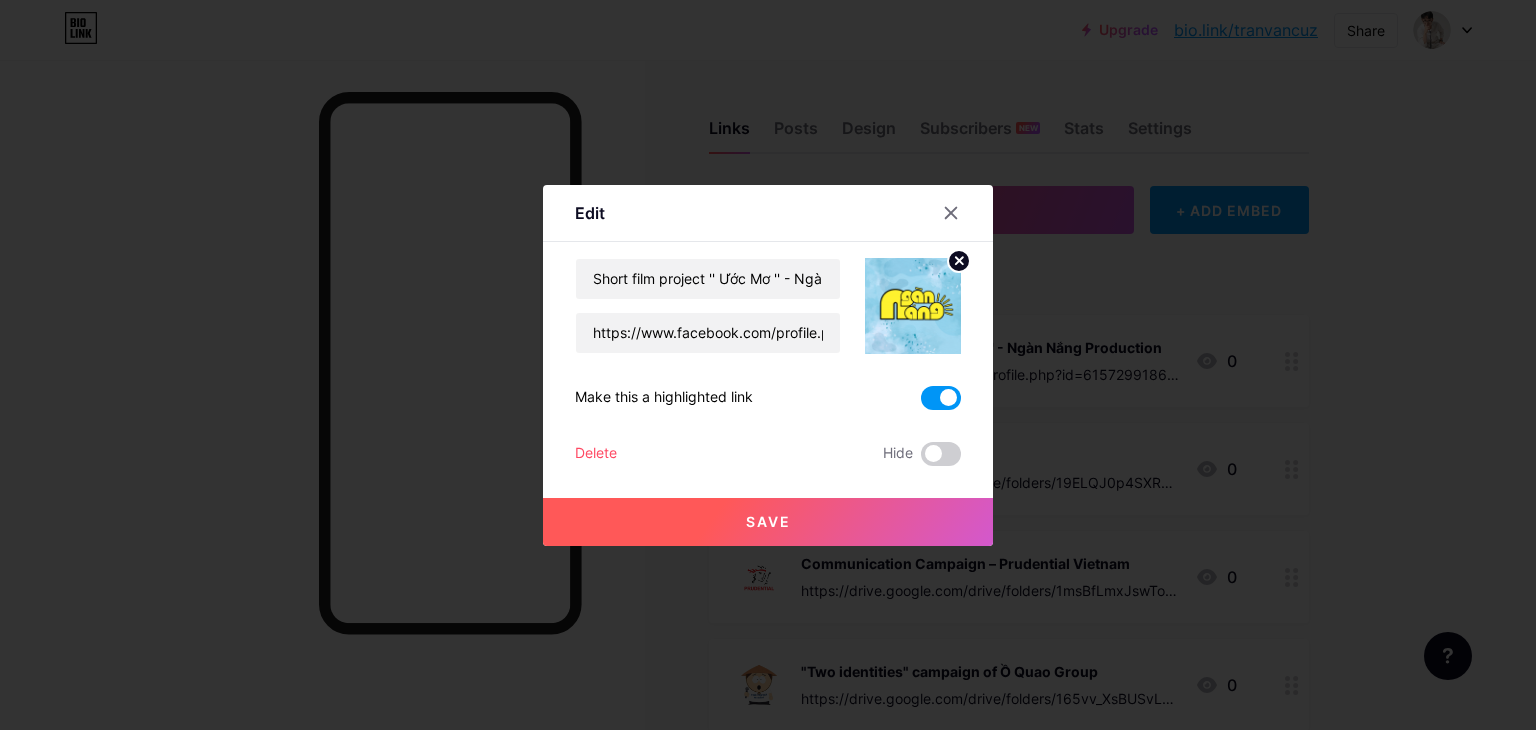 click on "Save" at bounding box center (768, 522) 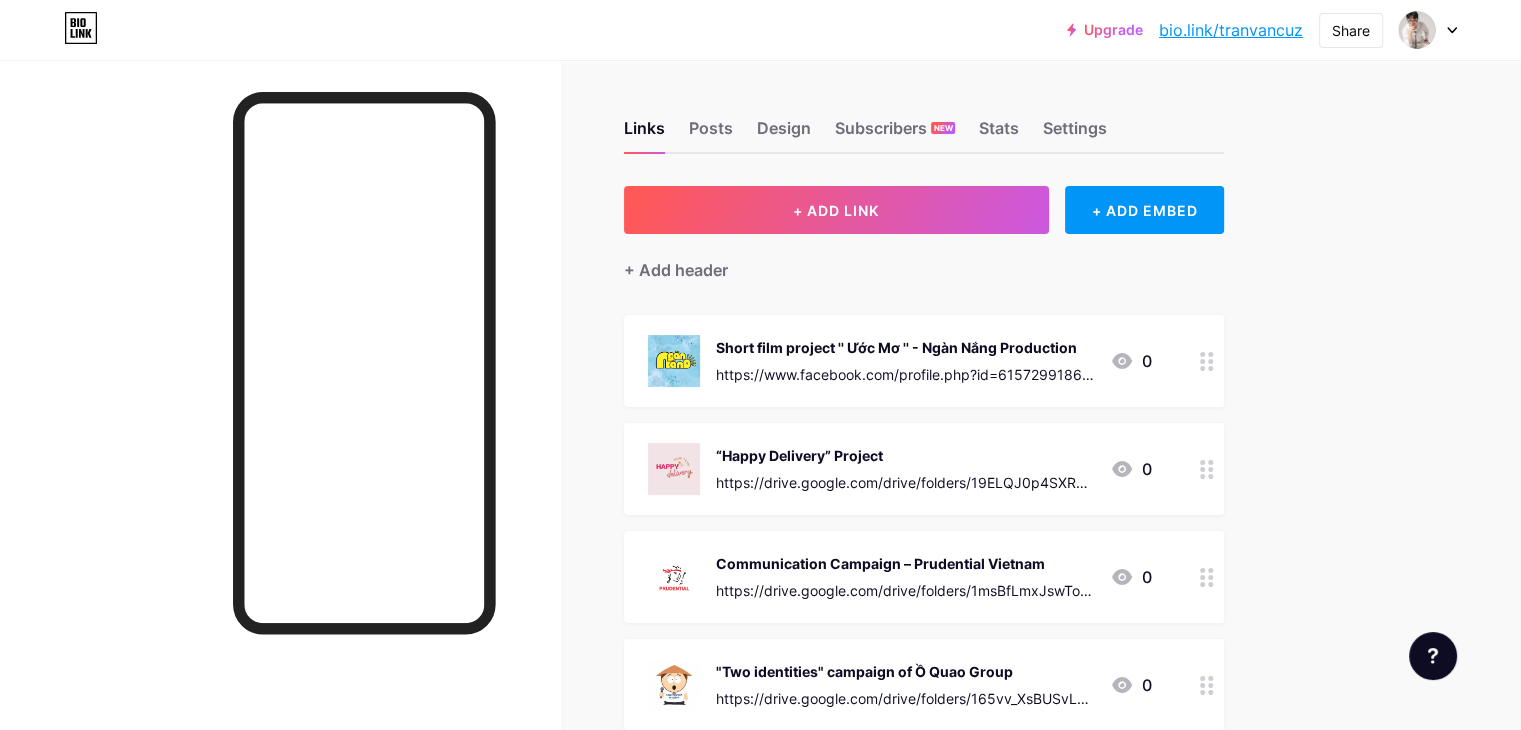 click at bounding box center (1207, 361) 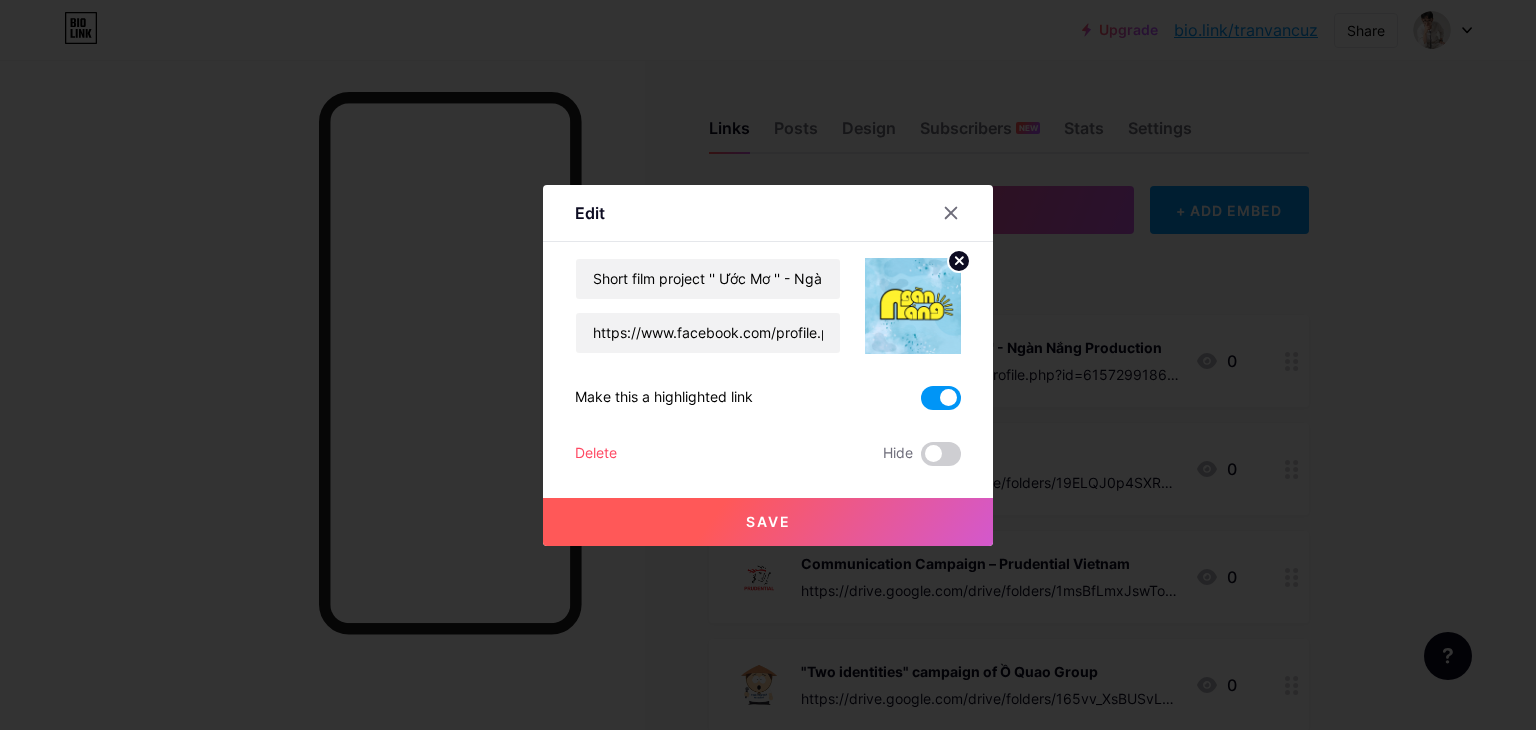 click at bounding box center (941, 398) 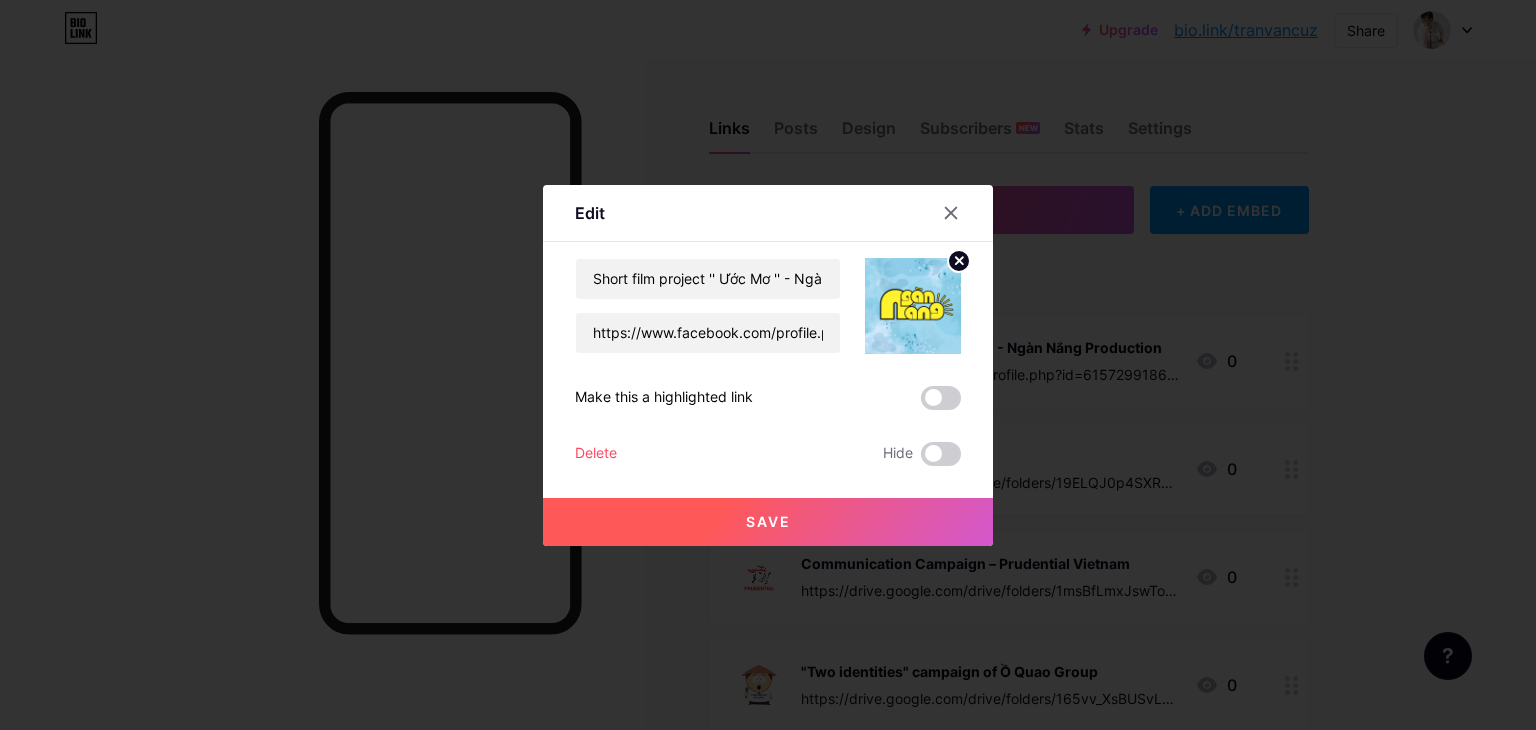 click on "Save" at bounding box center (768, 522) 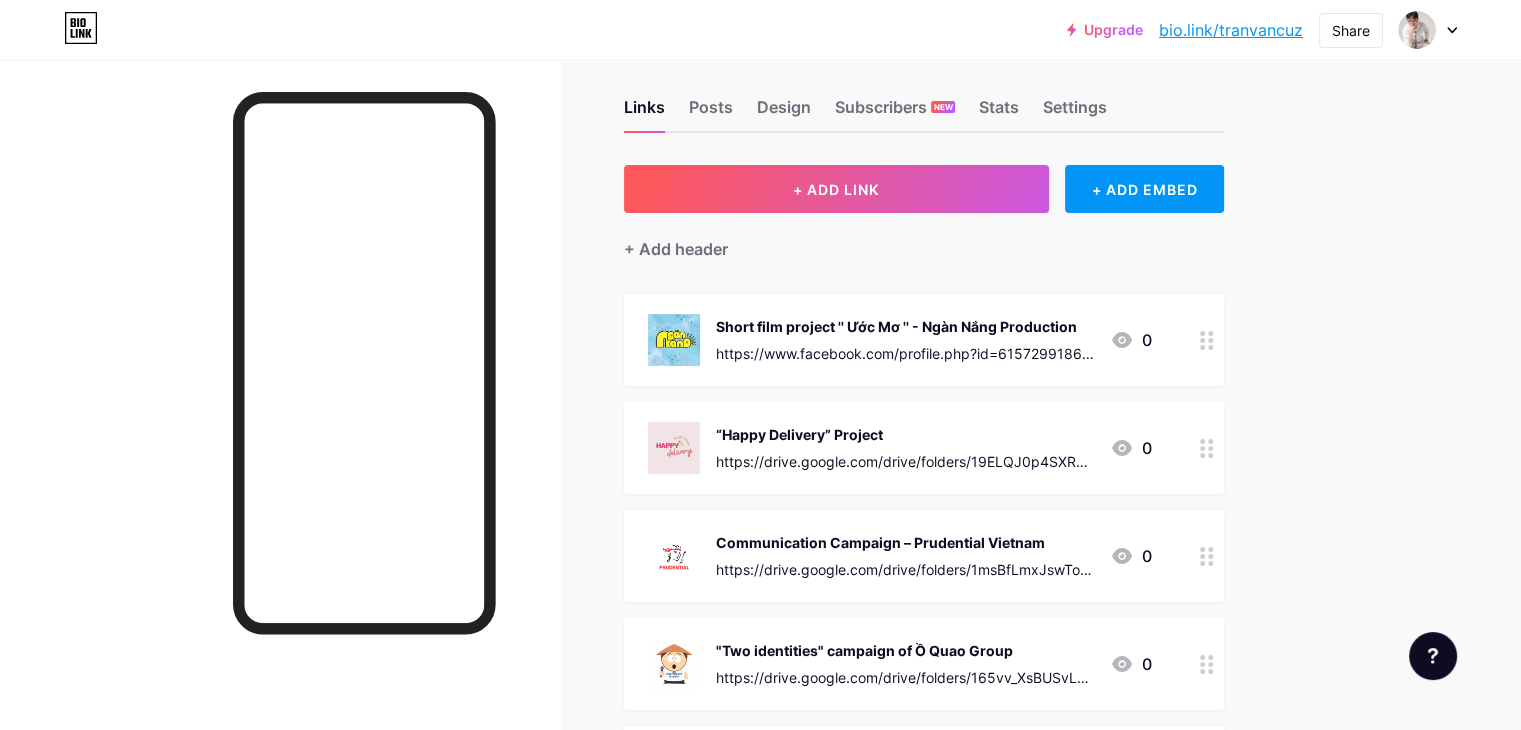 scroll, scrollTop: 0, scrollLeft: 0, axis: both 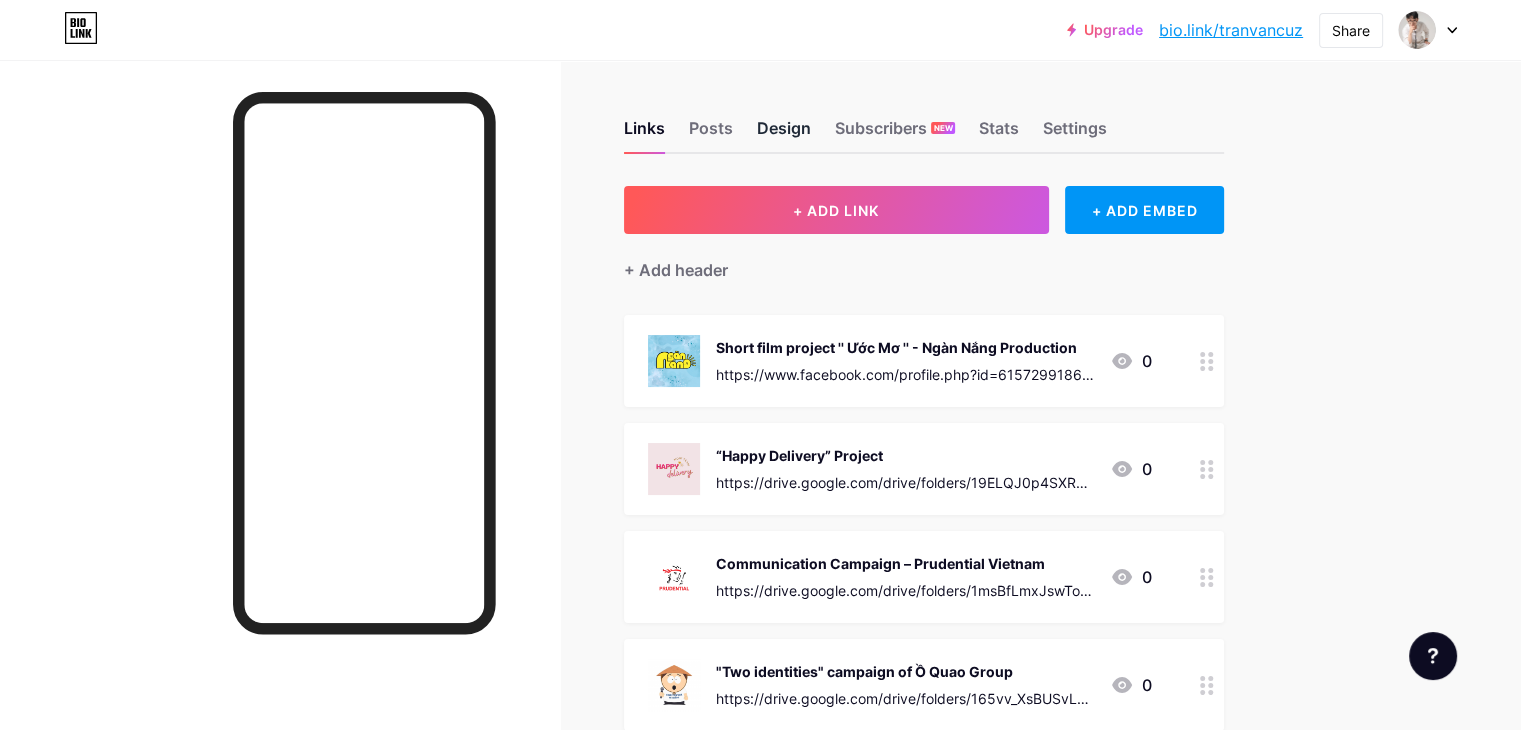 click on "Design" at bounding box center [784, 134] 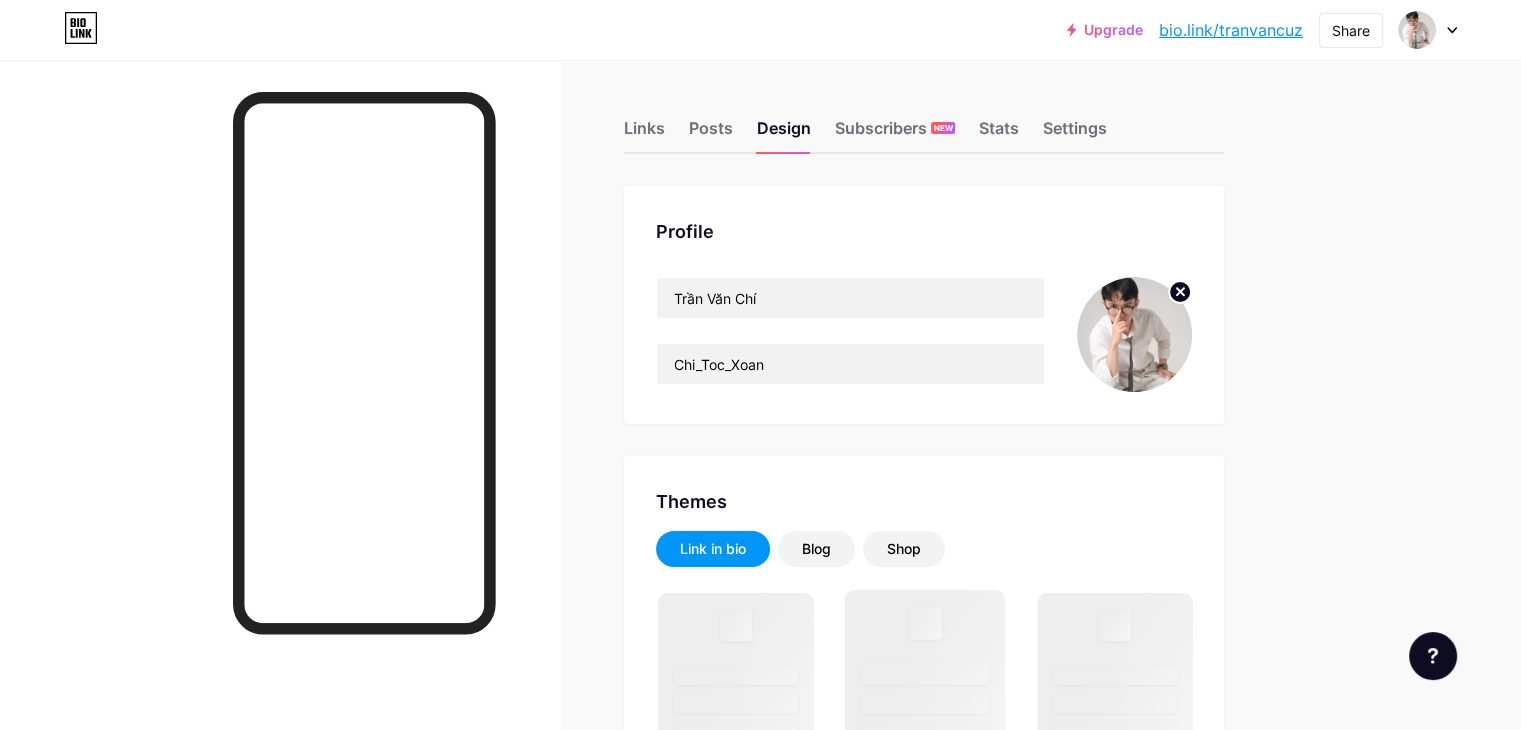 scroll, scrollTop: 500, scrollLeft: 0, axis: vertical 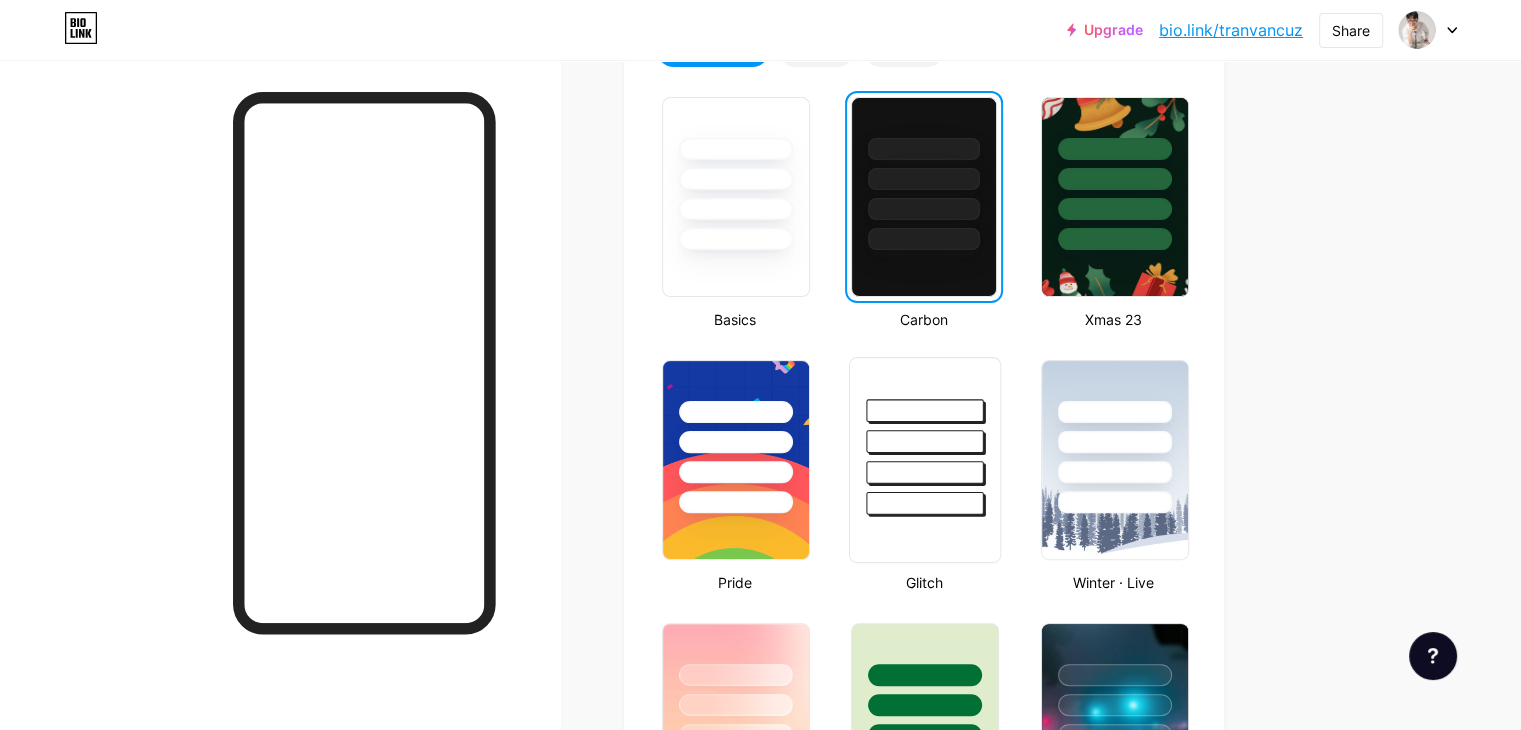 click at bounding box center (925, 472) 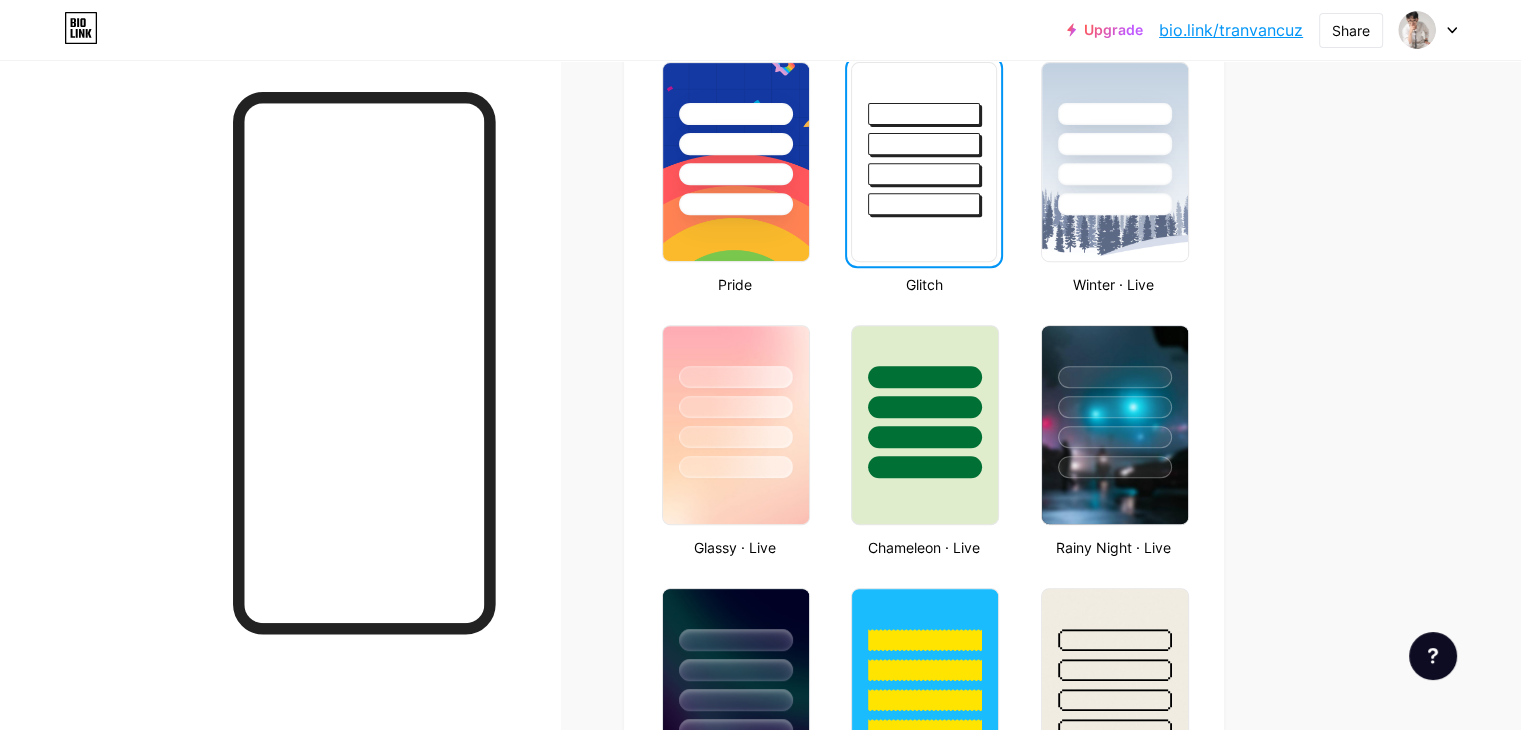 scroll, scrollTop: 800, scrollLeft: 0, axis: vertical 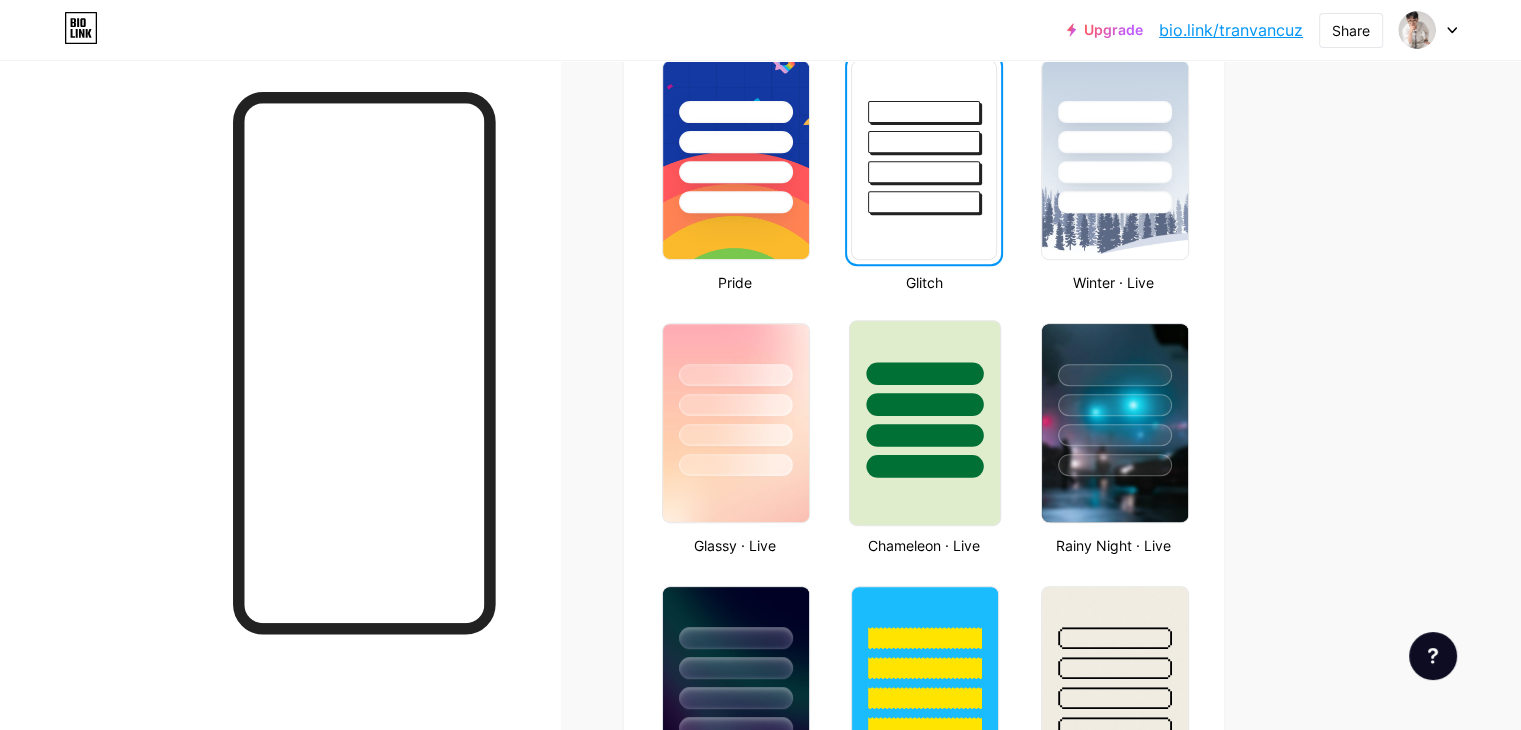 click at bounding box center [925, 423] 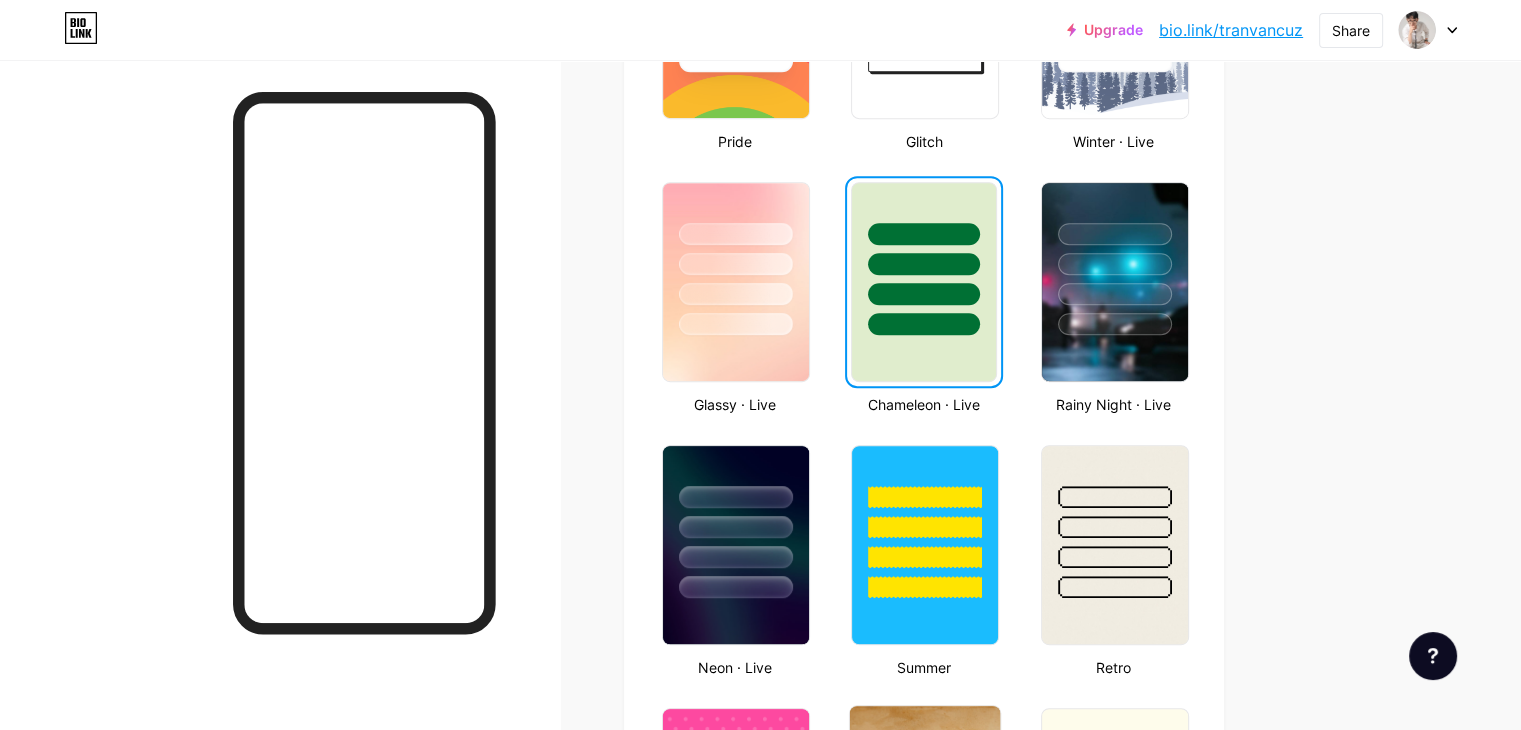 scroll, scrollTop: 1100, scrollLeft: 0, axis: vertical 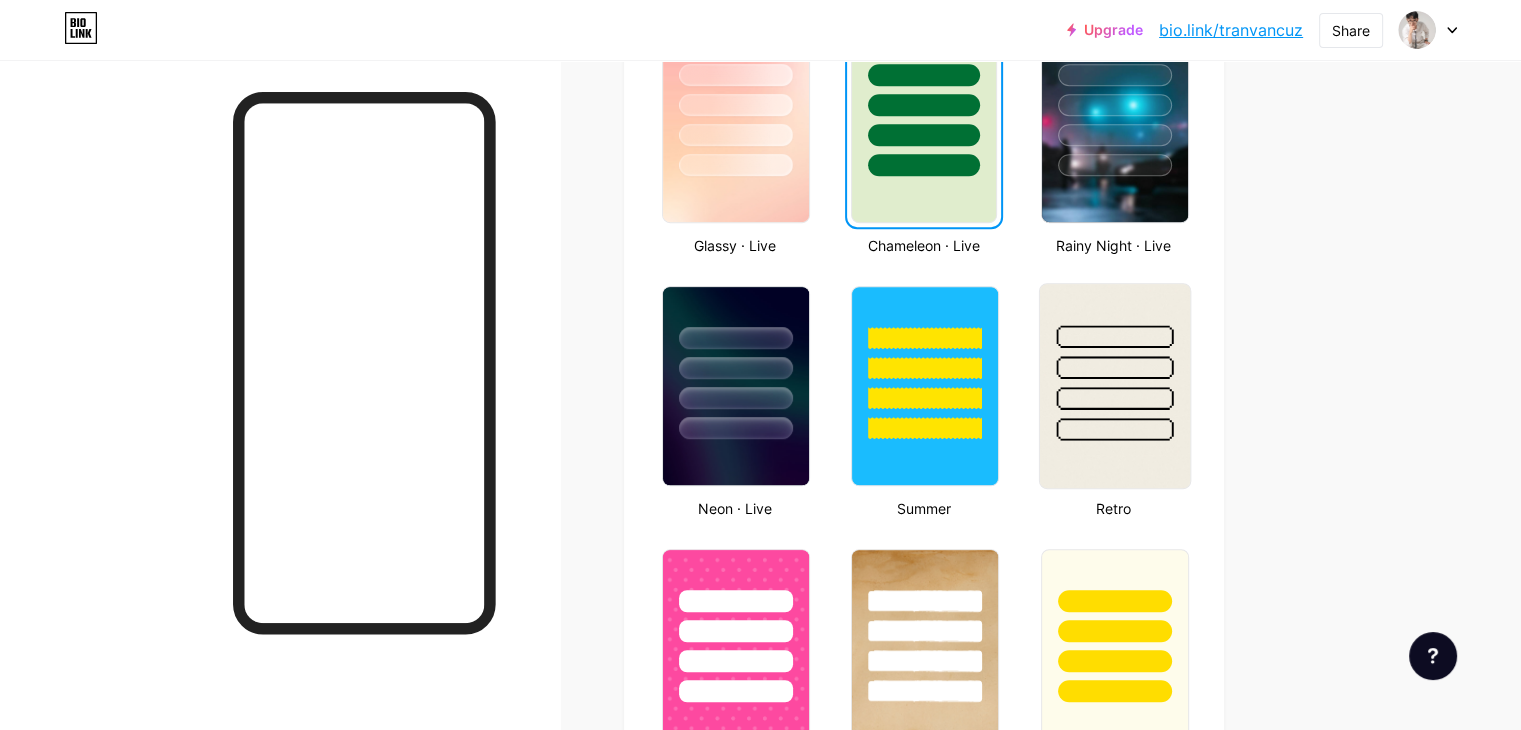 click at bounding box center (1114, 398) 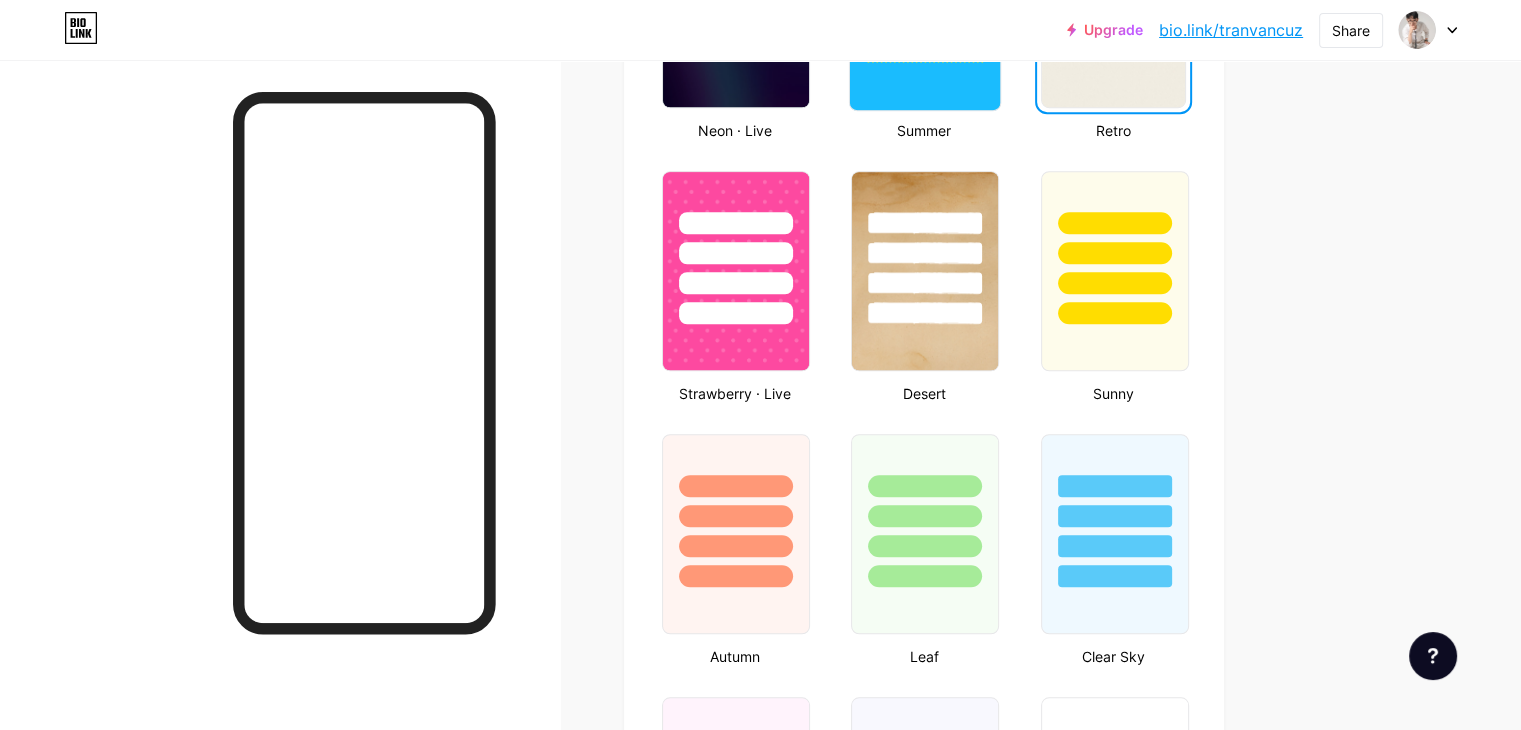 scroll, scrollTop: 1500, scrollLeft: 0, axis: vertical 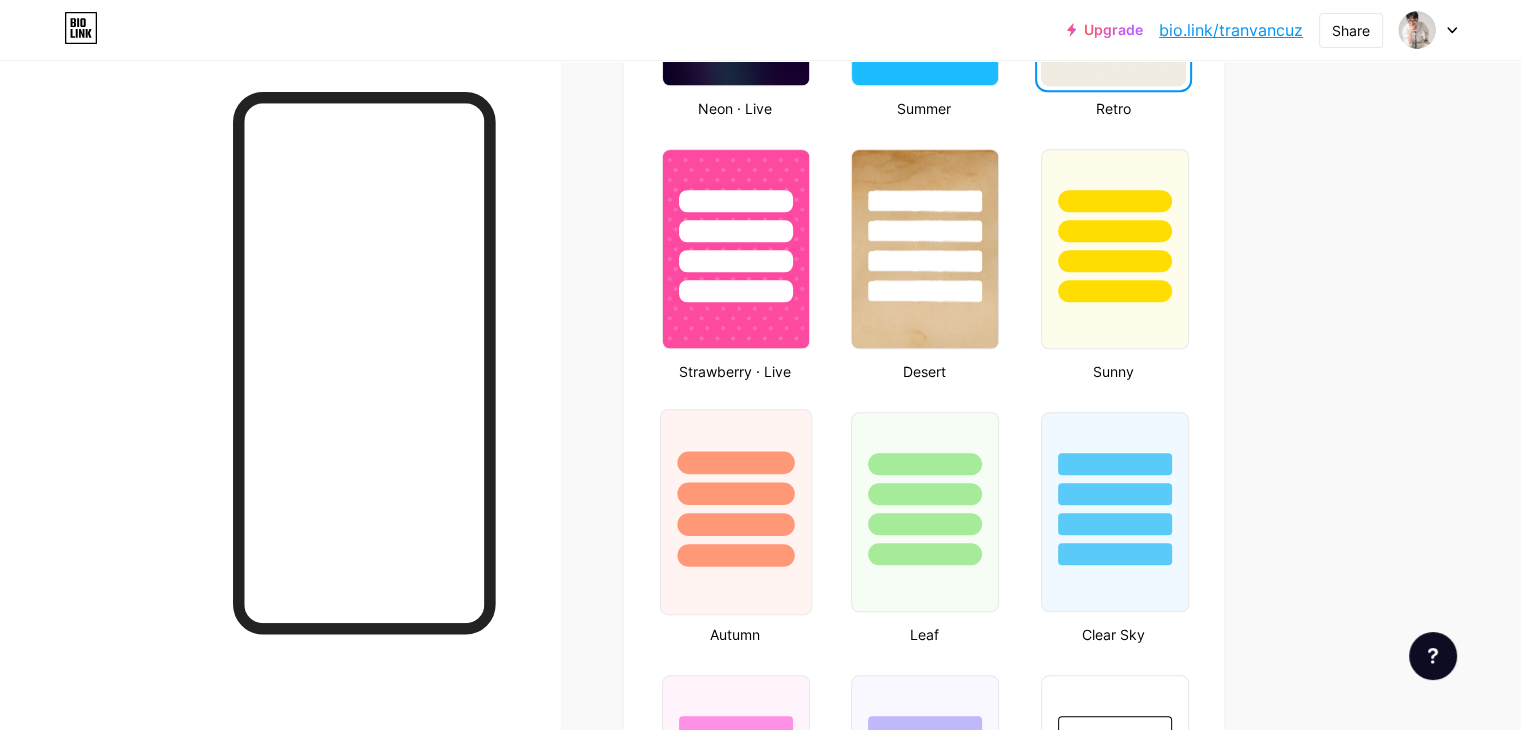 click at bounding box center (735, 493) 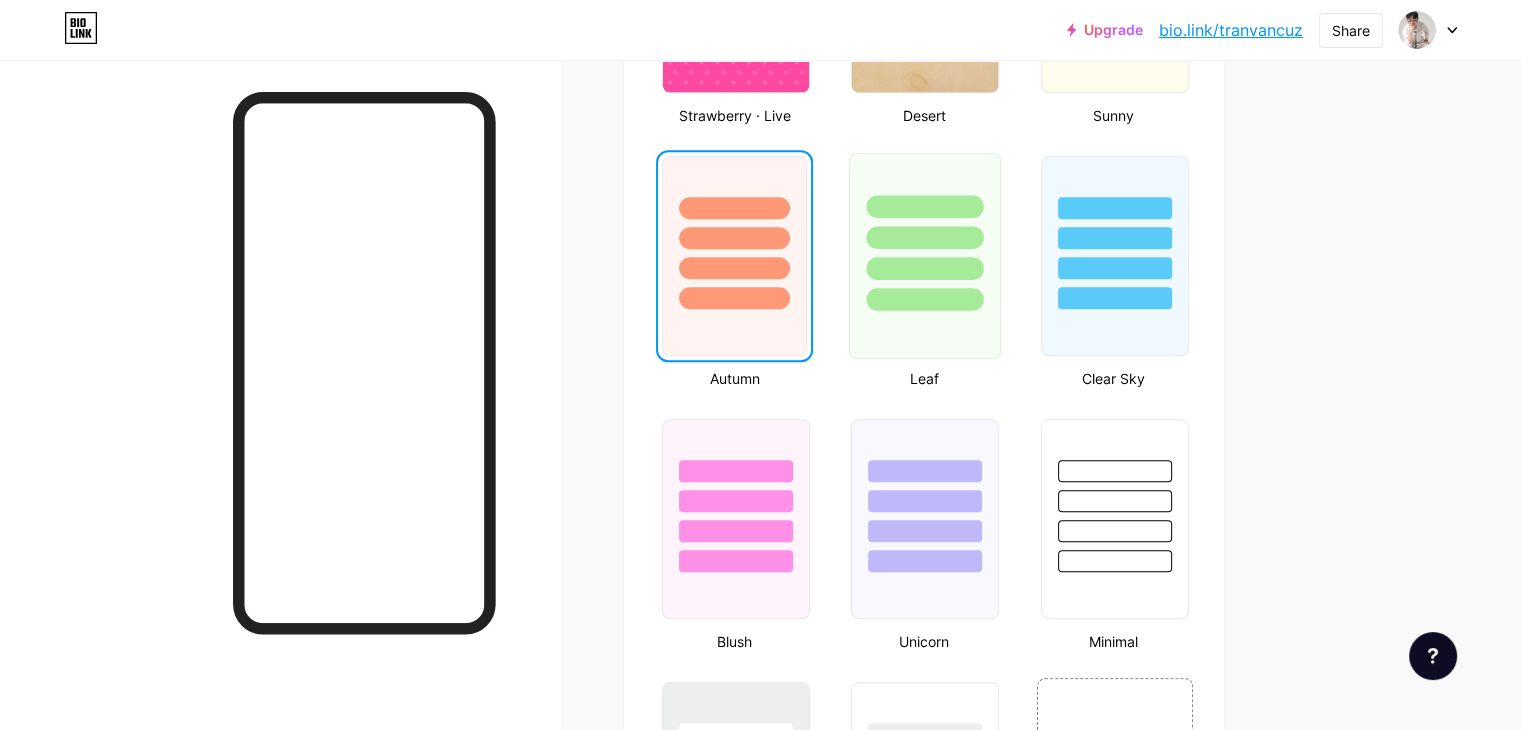 scroll, scrollTop: 1900, scrollLeft: 0, axis: vertical 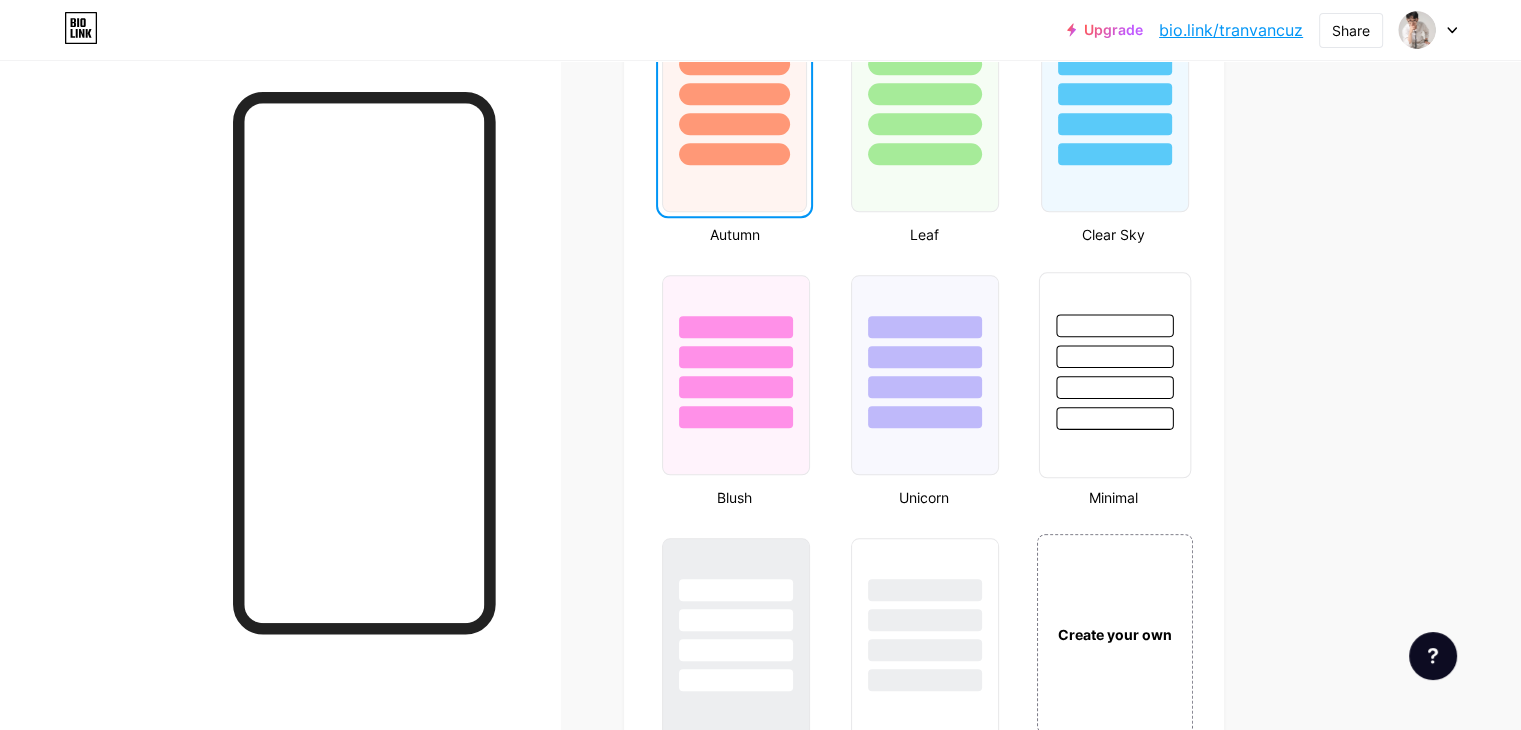 click at bounding box center [1114, 356] 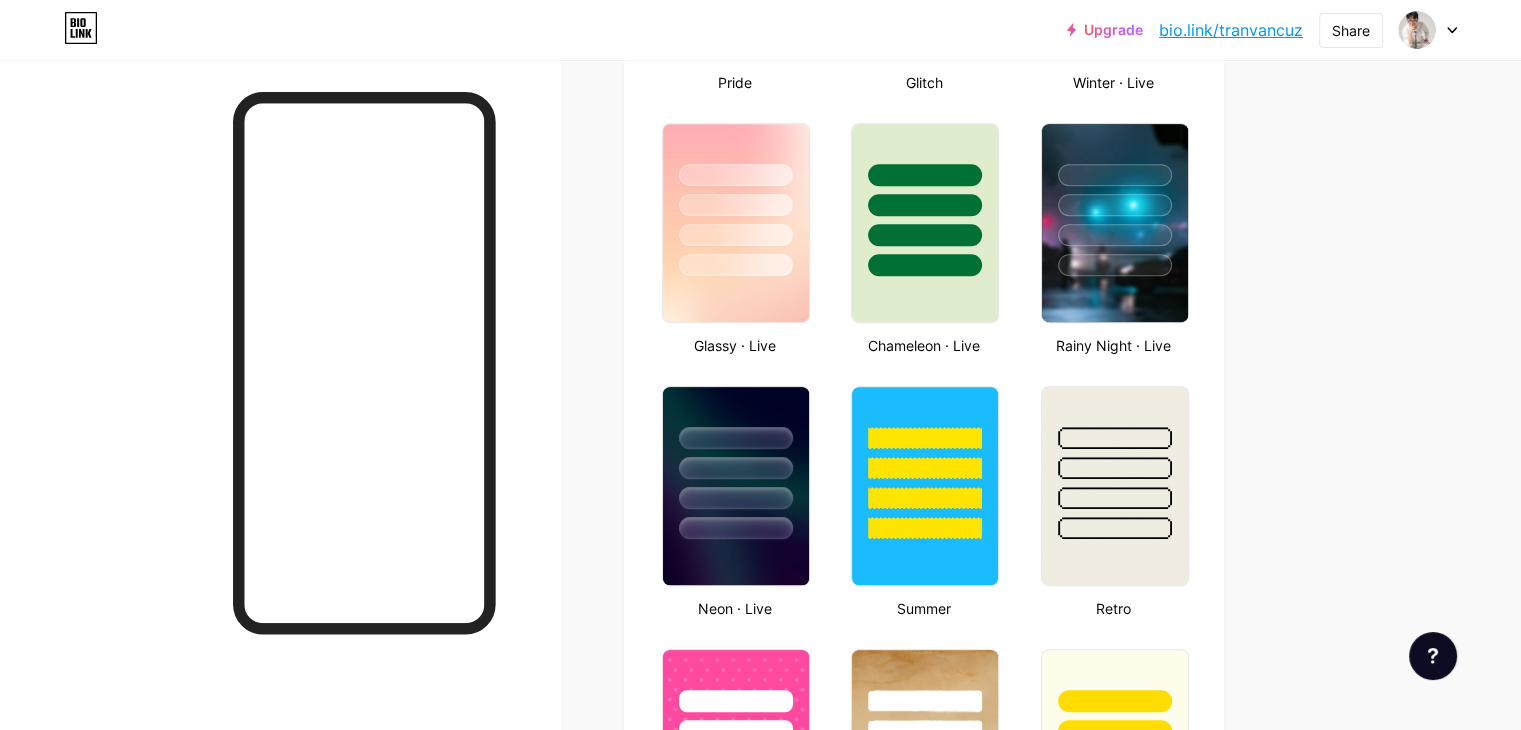 scroll, scrollTop: 600, scrollLeft: 0, axis: vertical 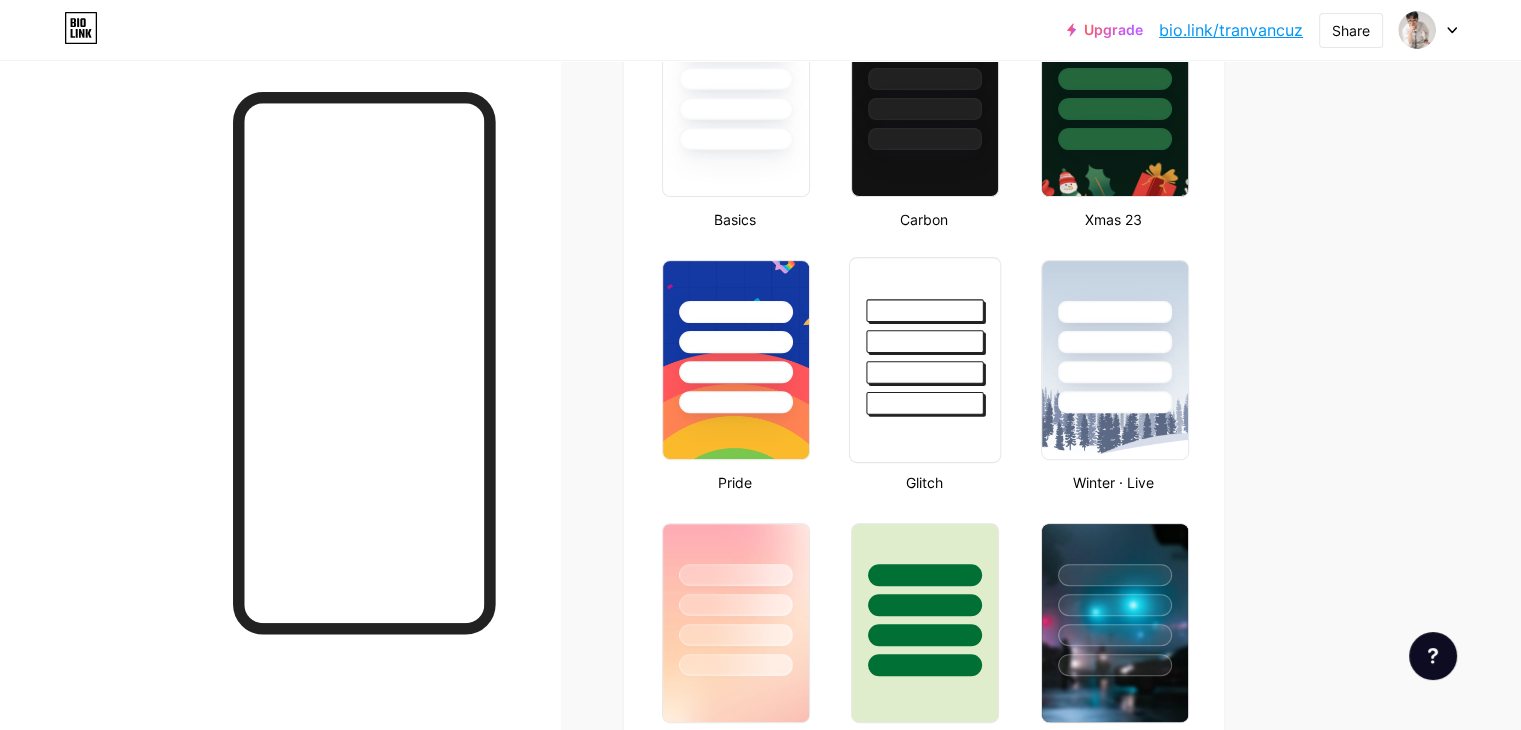 click at bounding box center [925, 403] 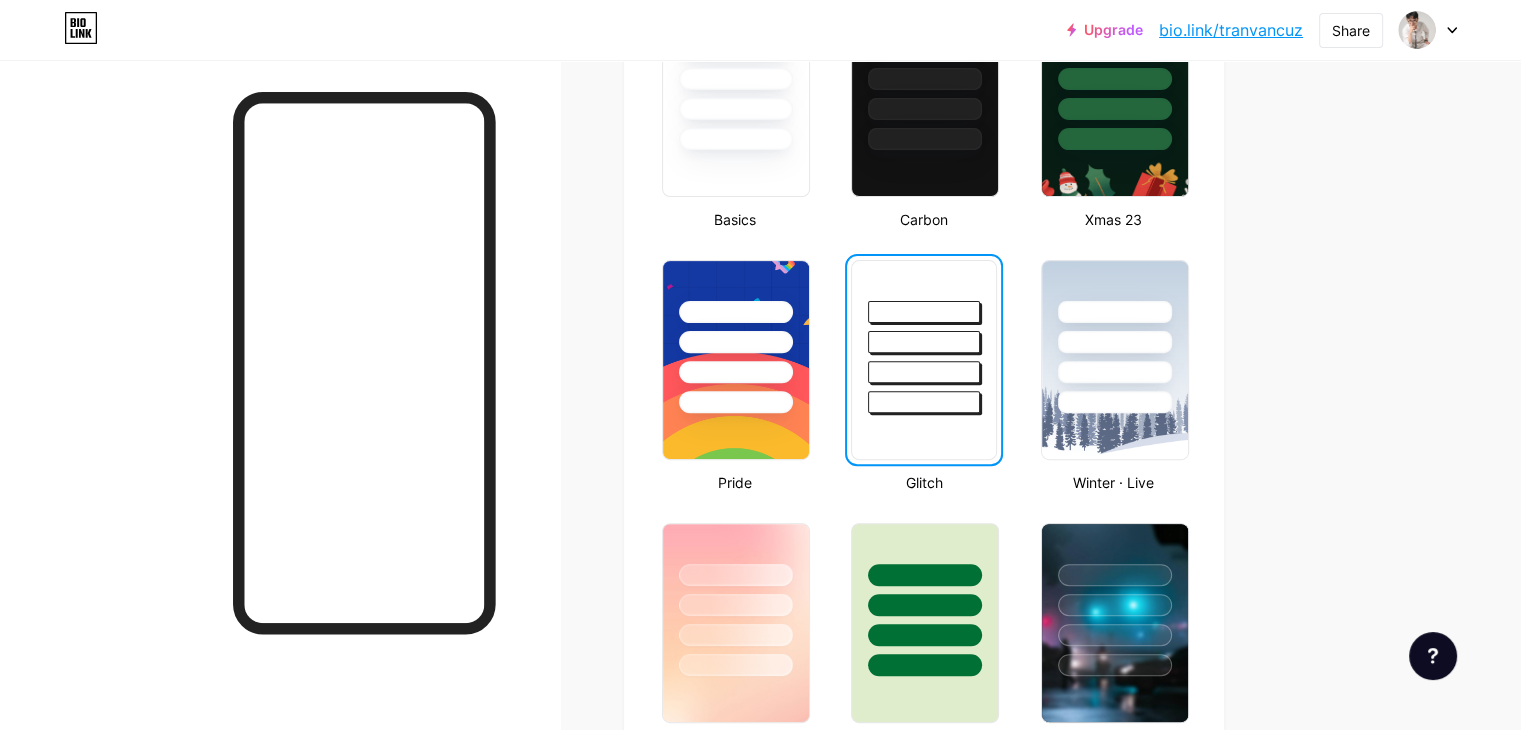click on "Links
Posts
Design
Subscribers
NEW
Stats
Settings     Profile   Trần Văn Chí     Chi_Toc_Xoan                   Themes   Link in bio   Blog   Shop       Basics       Carbon       Xmas 23       Pride       Glitch       Winter · Live       Glassy · Live       Chameleon · Live       Rainy Night · Live       Neon · Live       Summer       Retro       Strawberry · Live       Desert       Sunny       Autumn       Leaf       Clear Sky       Blush       Unicorn       Minimal       Cloudy       Shadow     Create your own           Changes saved       Position to display socials                 Top                     Bottom
Disable Bio Link branding
Will hide the Bio Link branding from homepage     Display Share button
Enables social sharing options on your page including a QR code.   Changes saved           Feature requests             Help center         Contact support" at bounding box center (654, 1128) 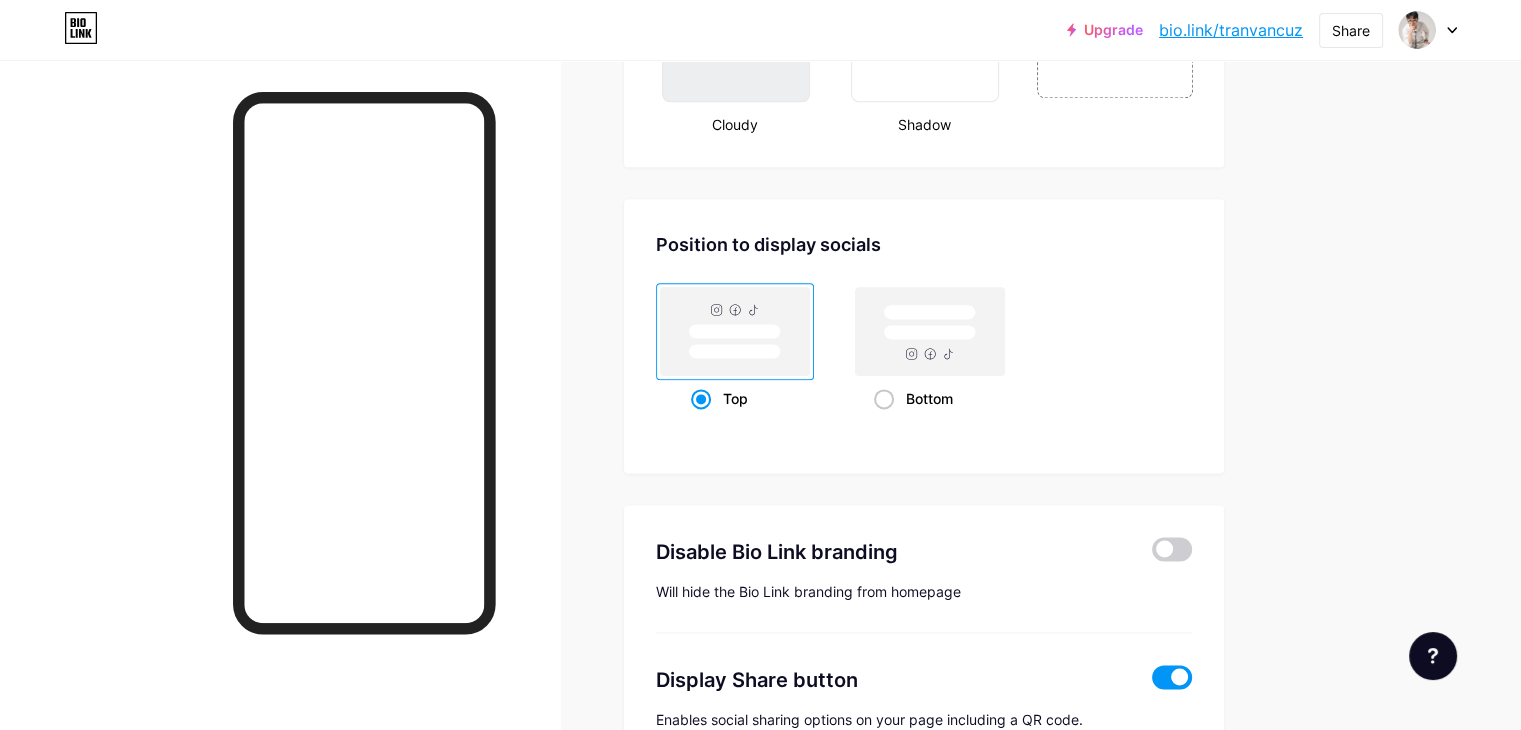 scroll, scrollTop: 2660, scrollLeft: 0, axis: vertical 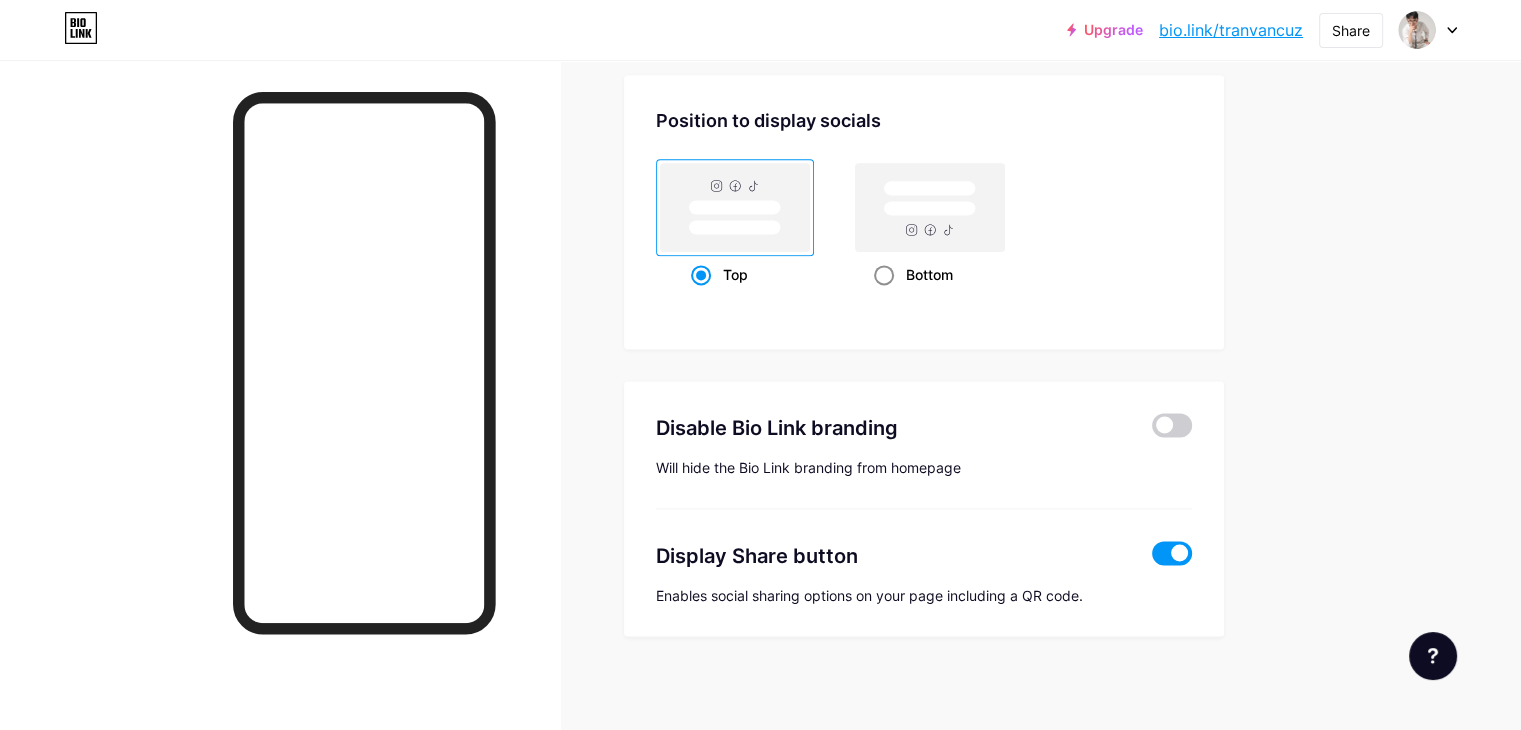 click 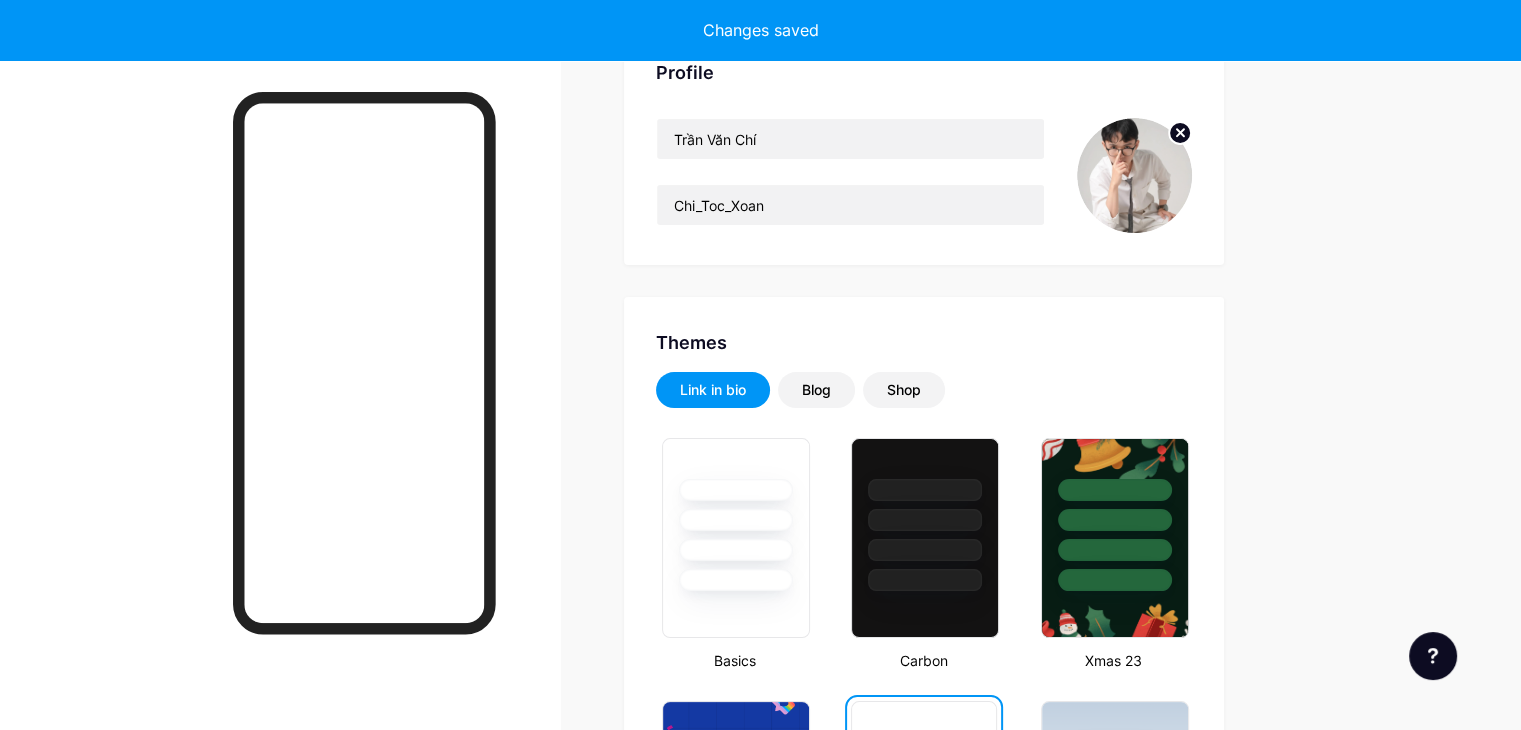 scroll, scrollTop: 0, scrollLeft: 0, axis: both 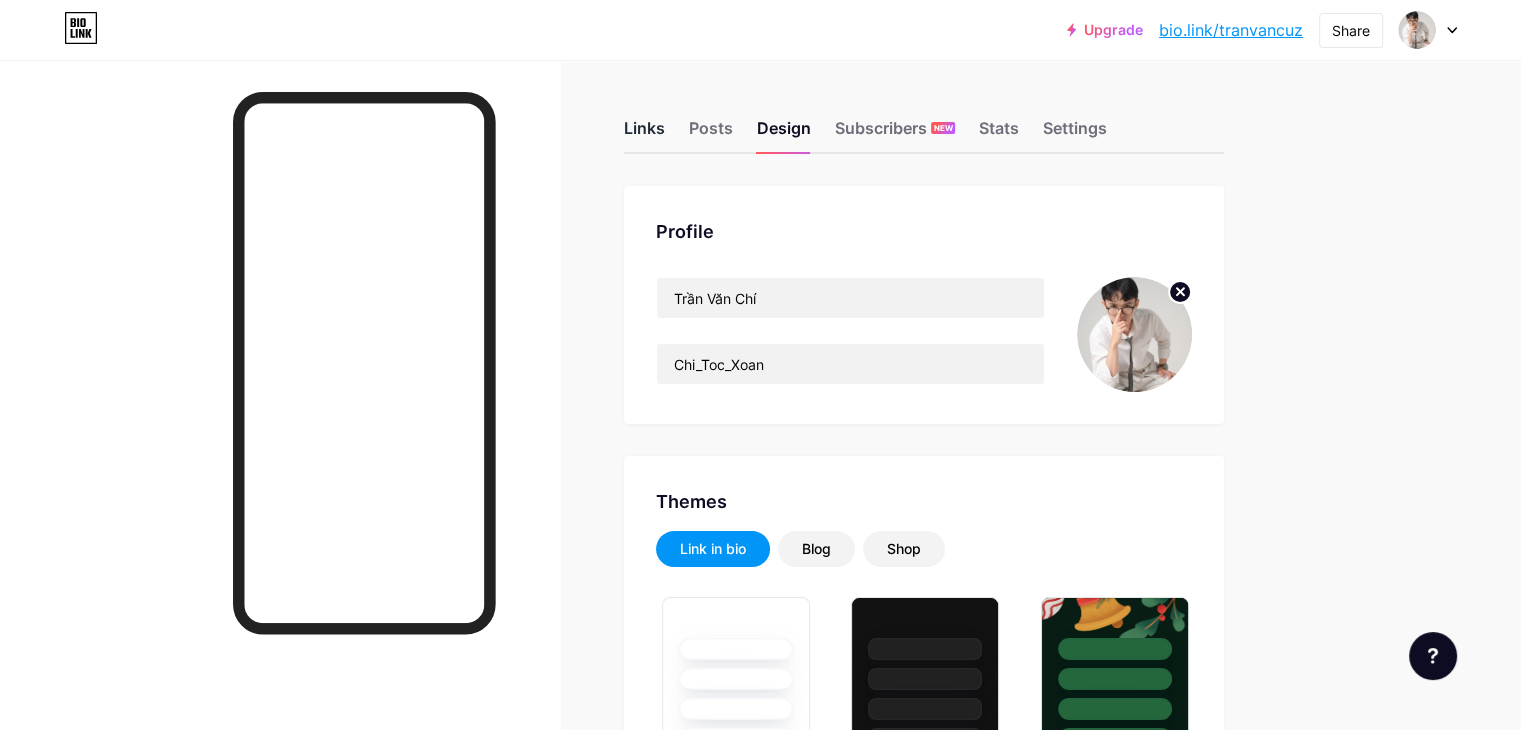 click on "Links" at bounding box center [644, 134] 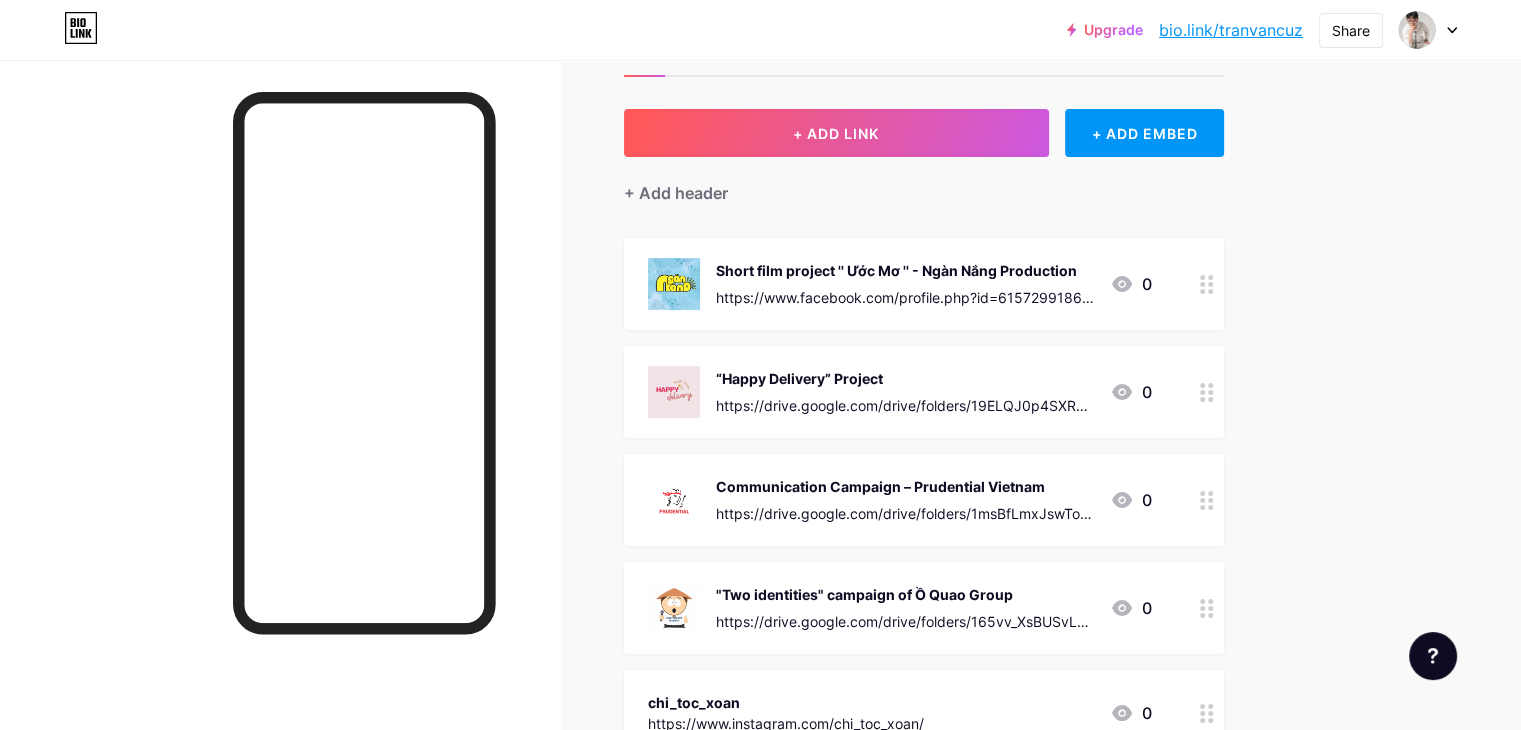 scroll, scrollTop: 0, scrollLeft: 0, axis: both 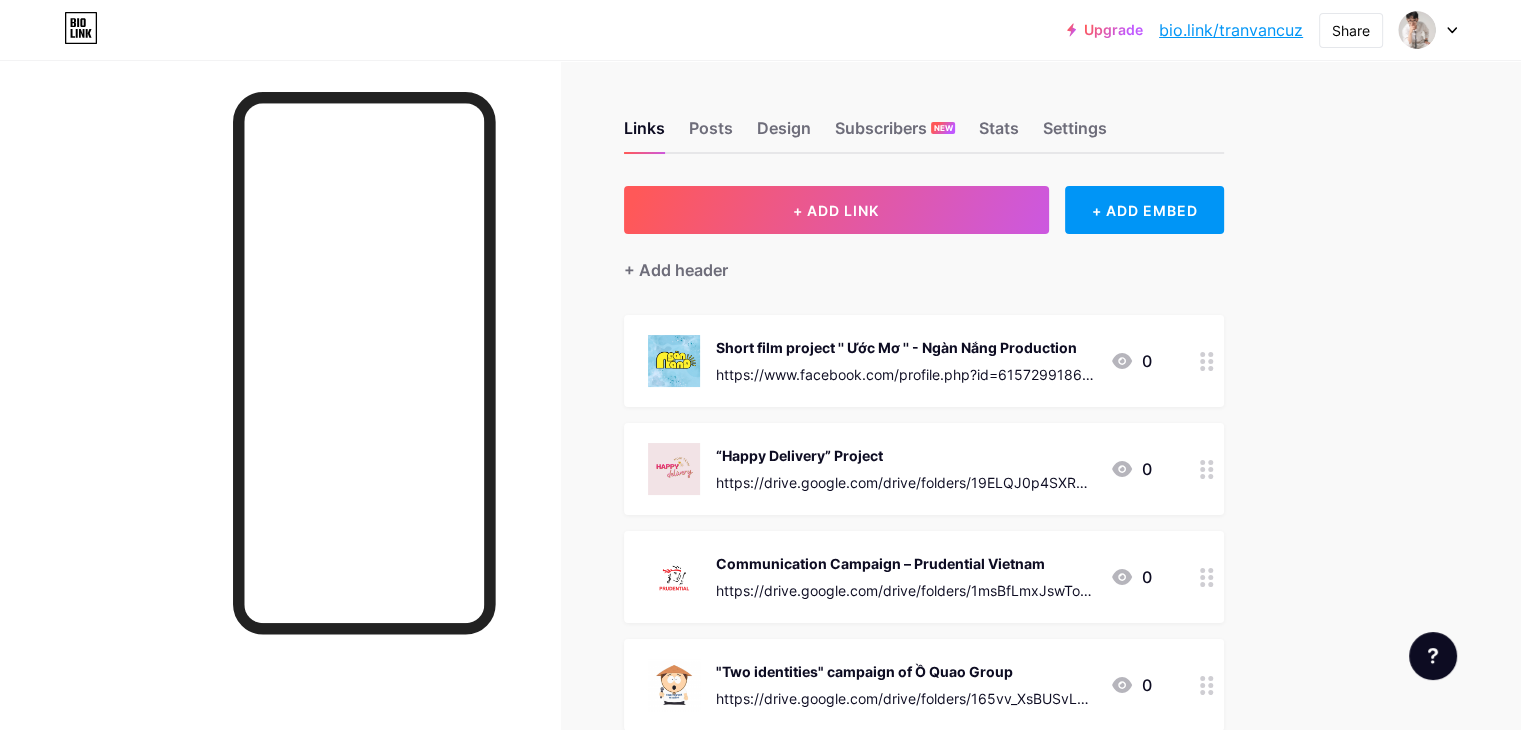 click at bounding box center [280, 425] 